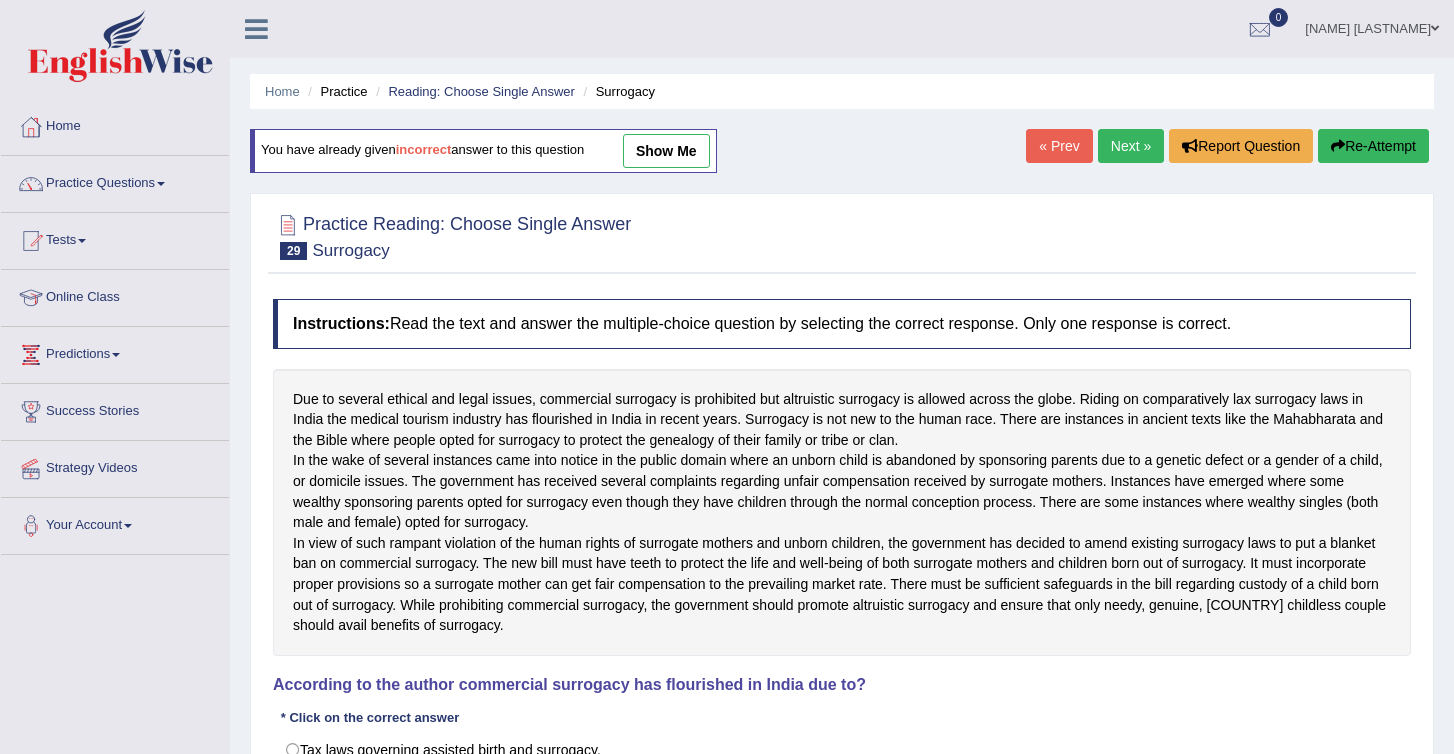 scroll, scrollTop: 0, scrollLeft: 0, axis: both 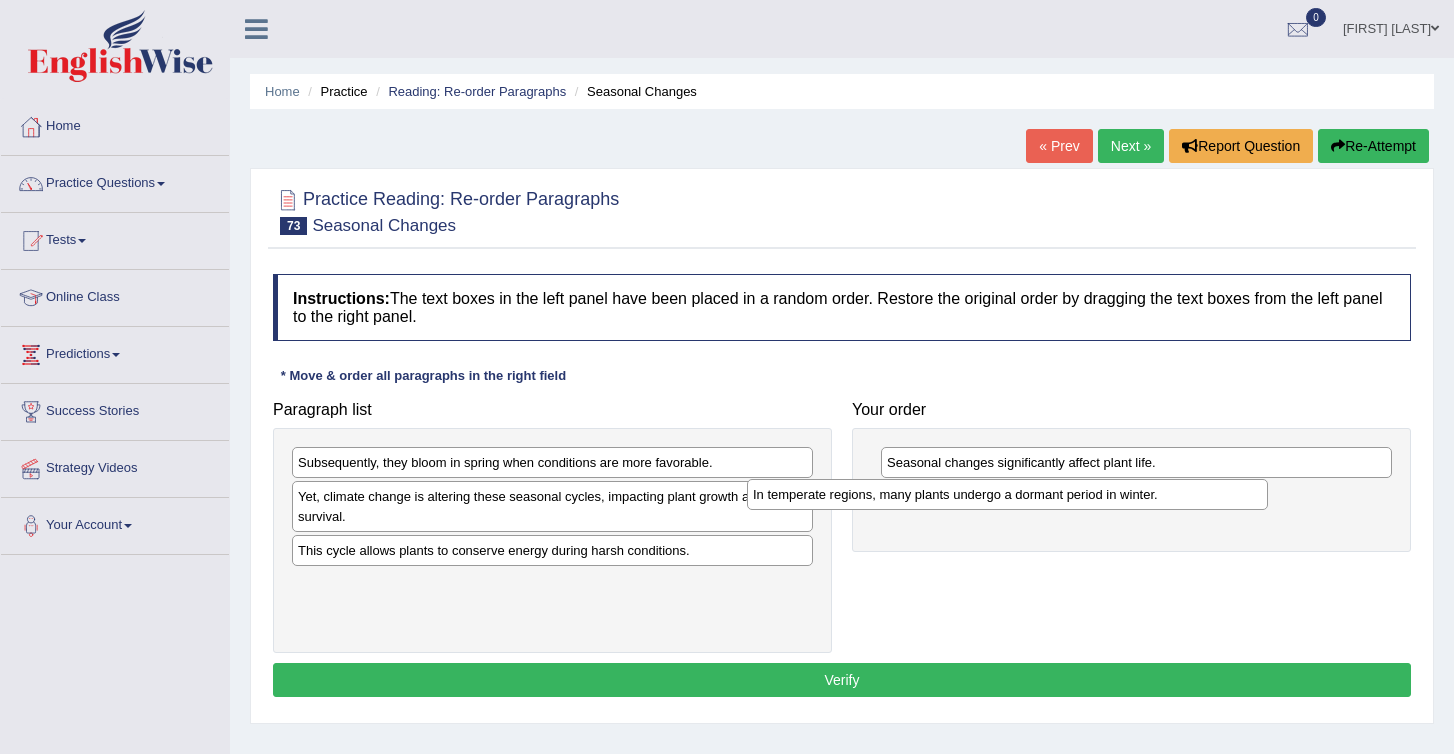 drag, startPoint x: 393, startPoint y: 555, endPoint x: 868, endPoint y: 507, distance: 477.4191 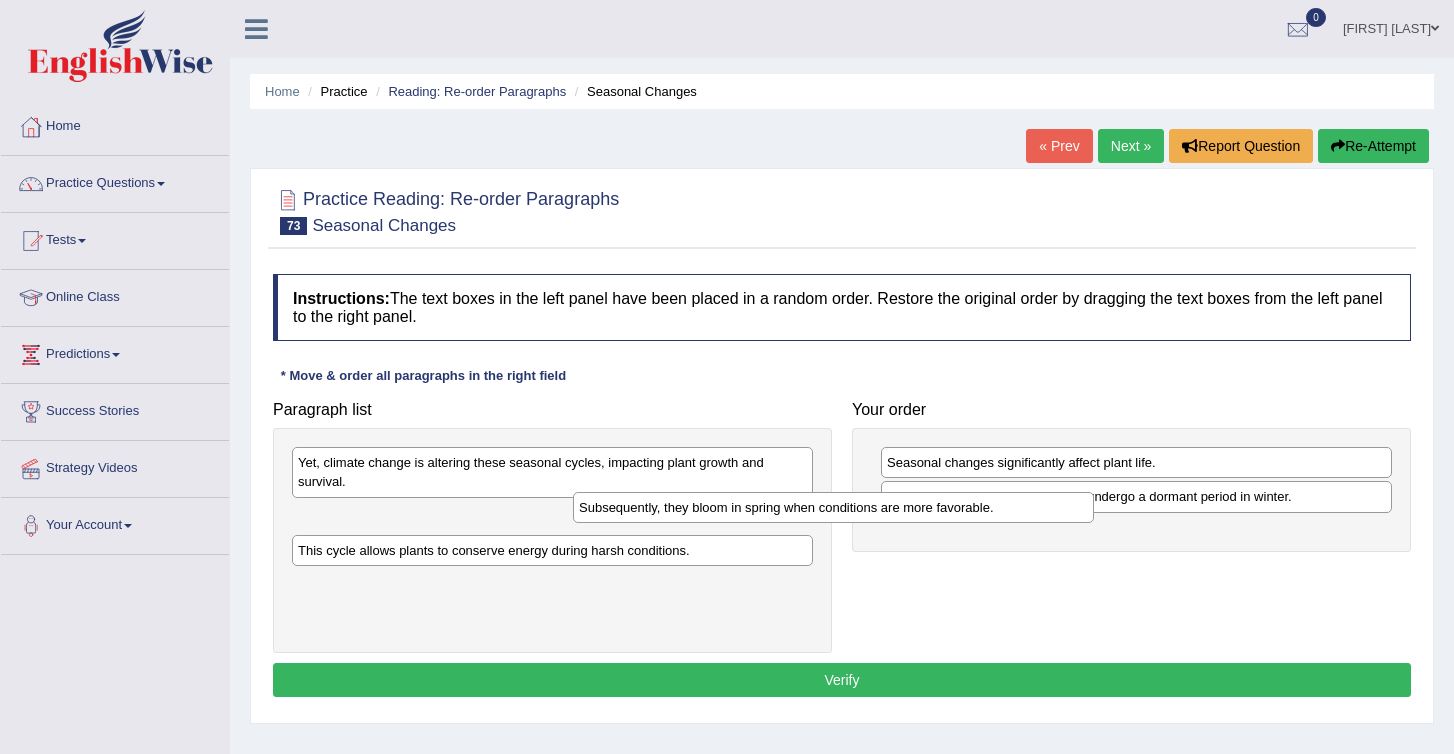 drag, startPoint x: 421, startPoint y: 470, endPoint x: 853, endPoint y: 596, distance: 450 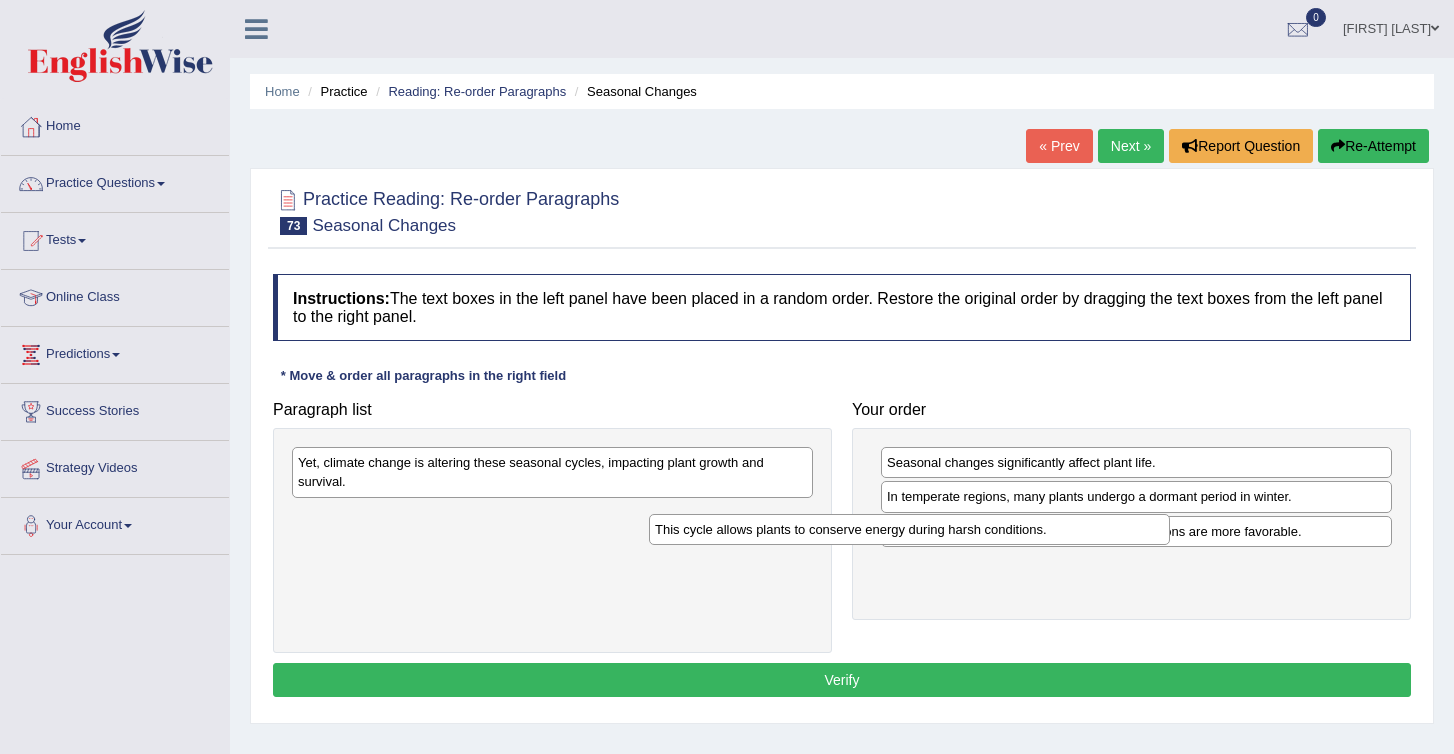 drag, startPoint x: 368, startPoint y: 521, endPoint x: 857, endPoint y: 569, distance: 491.3502 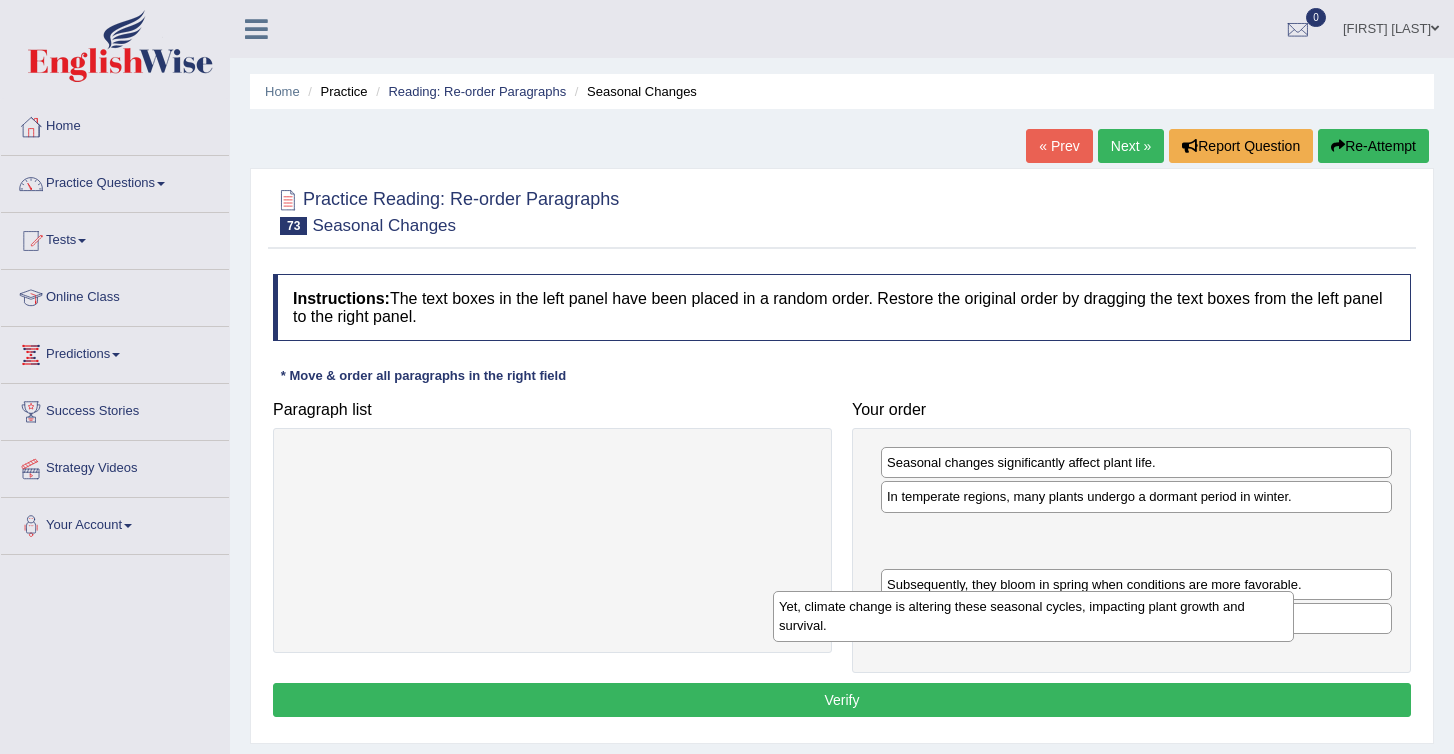 drag, startPoint x: 341, startPoint y: 473, endPoint x: 828, endPoint y: 619, distance: 508.4142 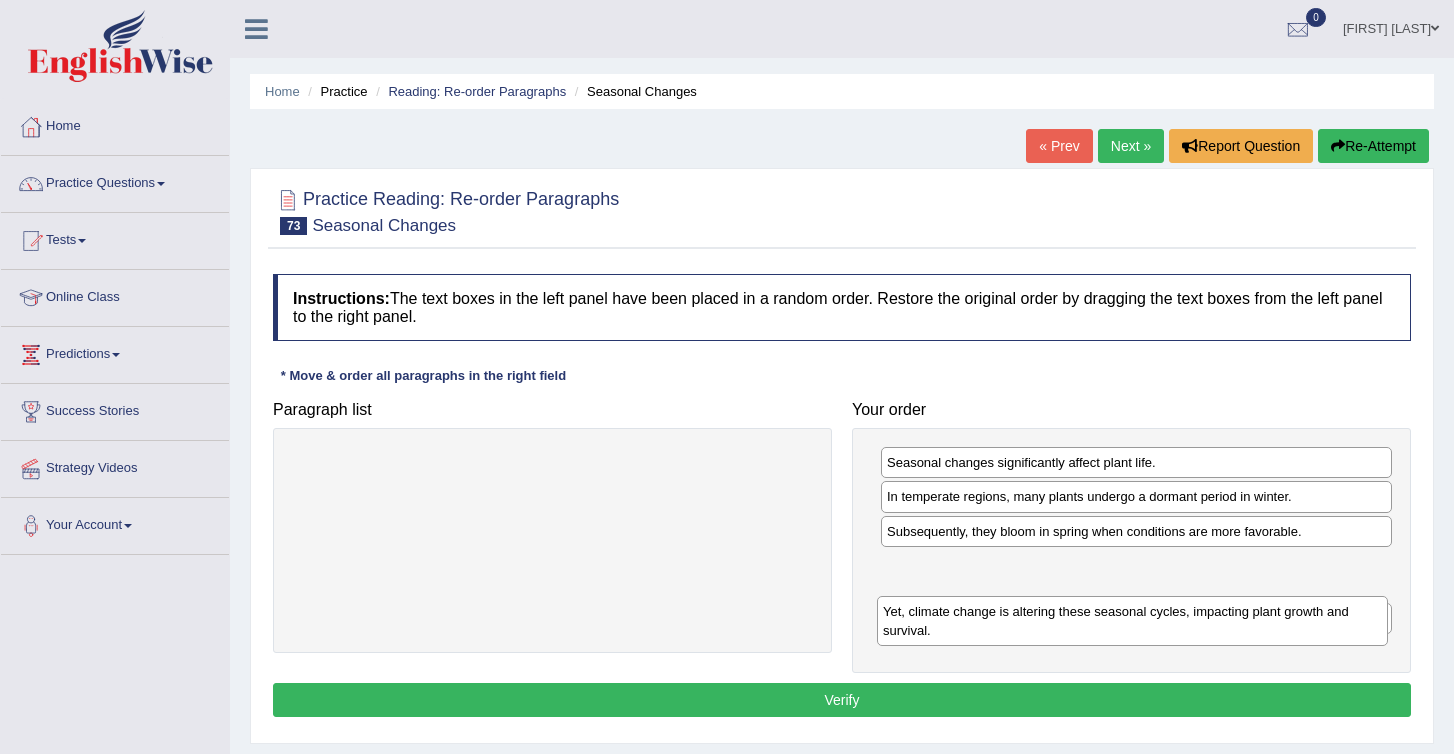 drag, startPoint x: 923, startPoint y: 533, endPoint x: 916, endPoint y: 670, distance: 137.17871 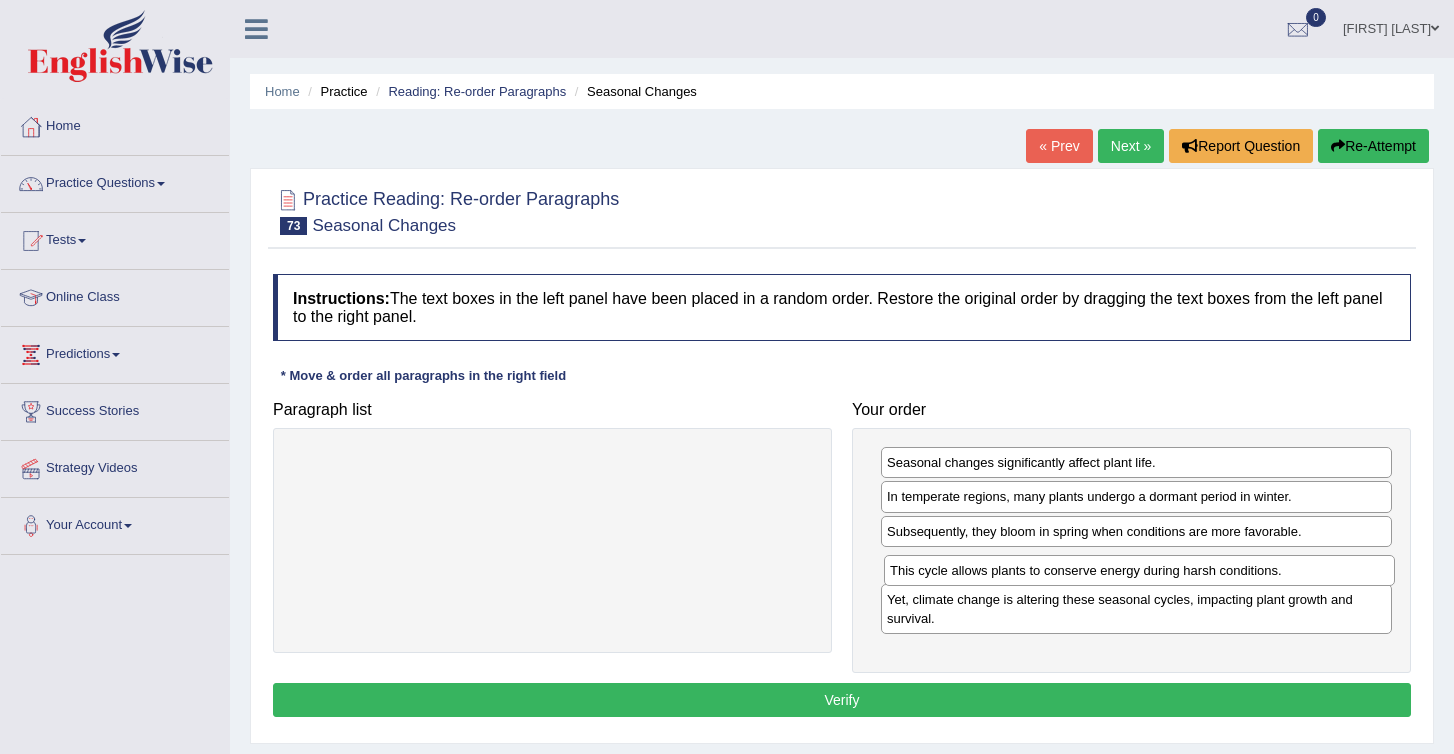 click on "This cycle allows plants to conserve energy during harsh conditions." at bounding box center [1139, 570] 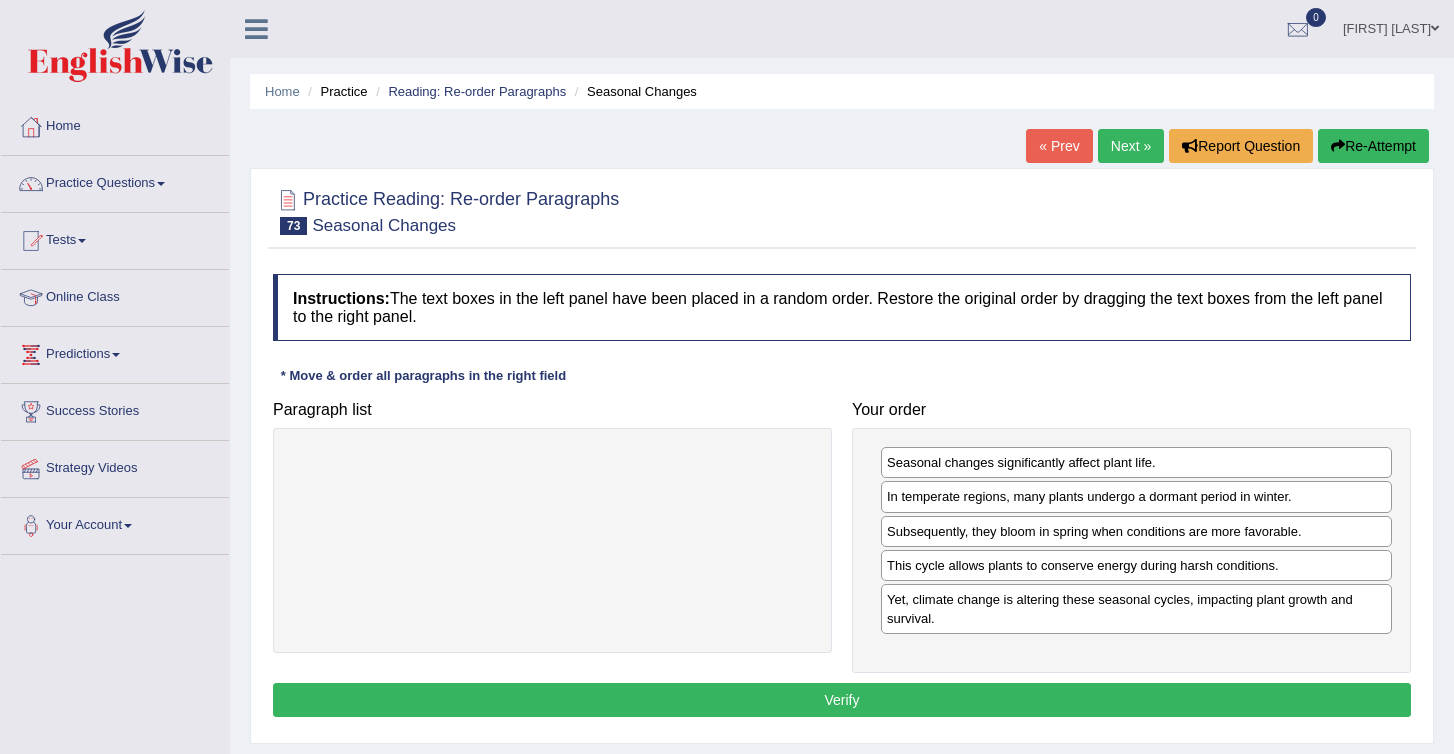 click on "Verify" at bounding box center (842, 700) 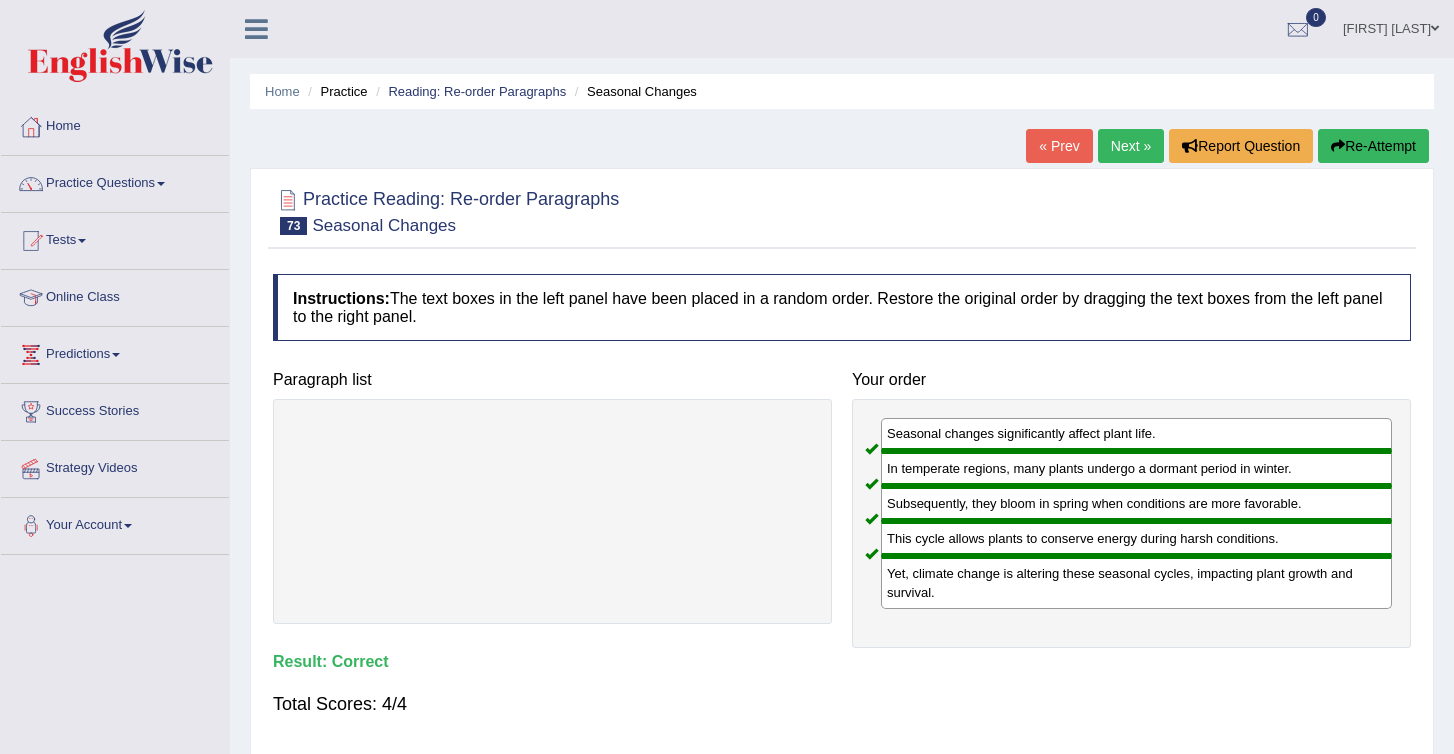 click on "Next »" at bounding box center [1131, 146] 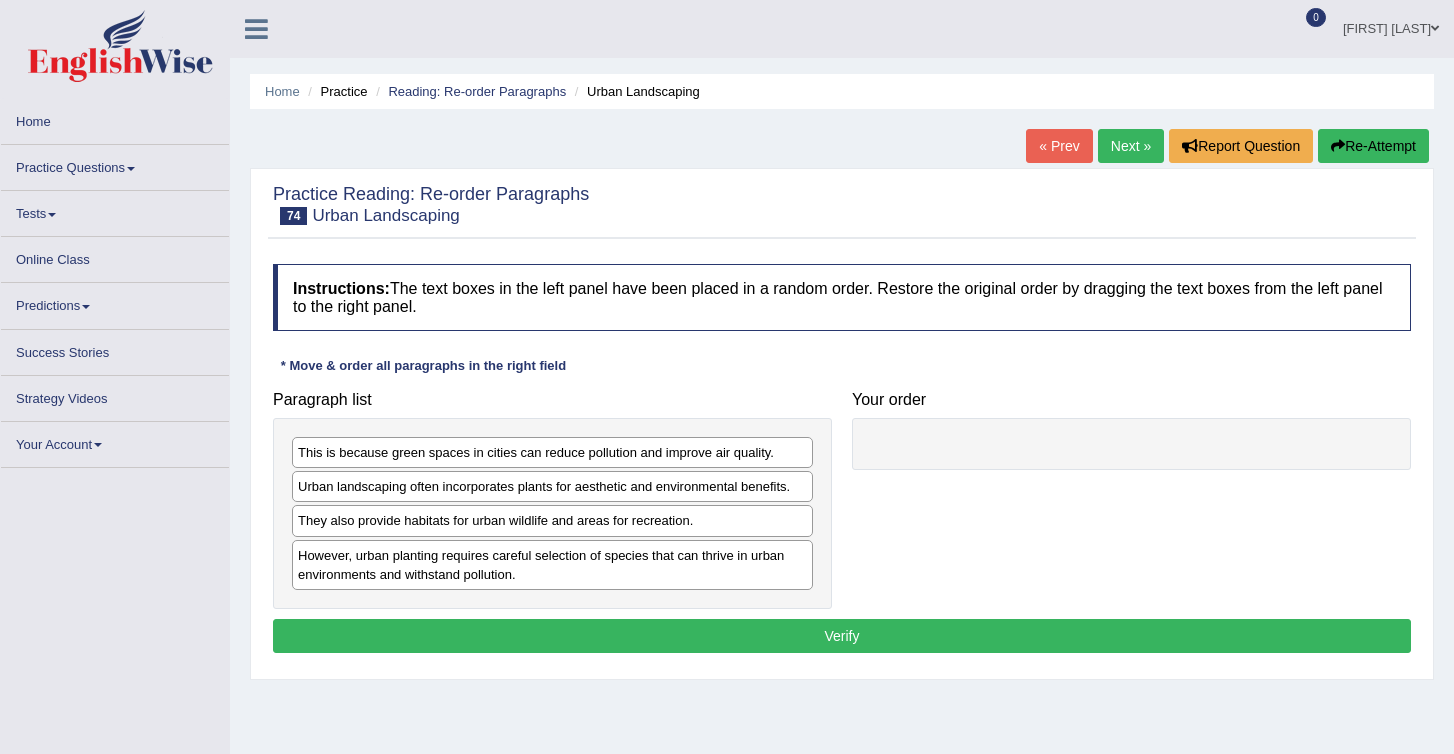 scroll, scrollTop: 0, scrollLeft: 0, axis: both 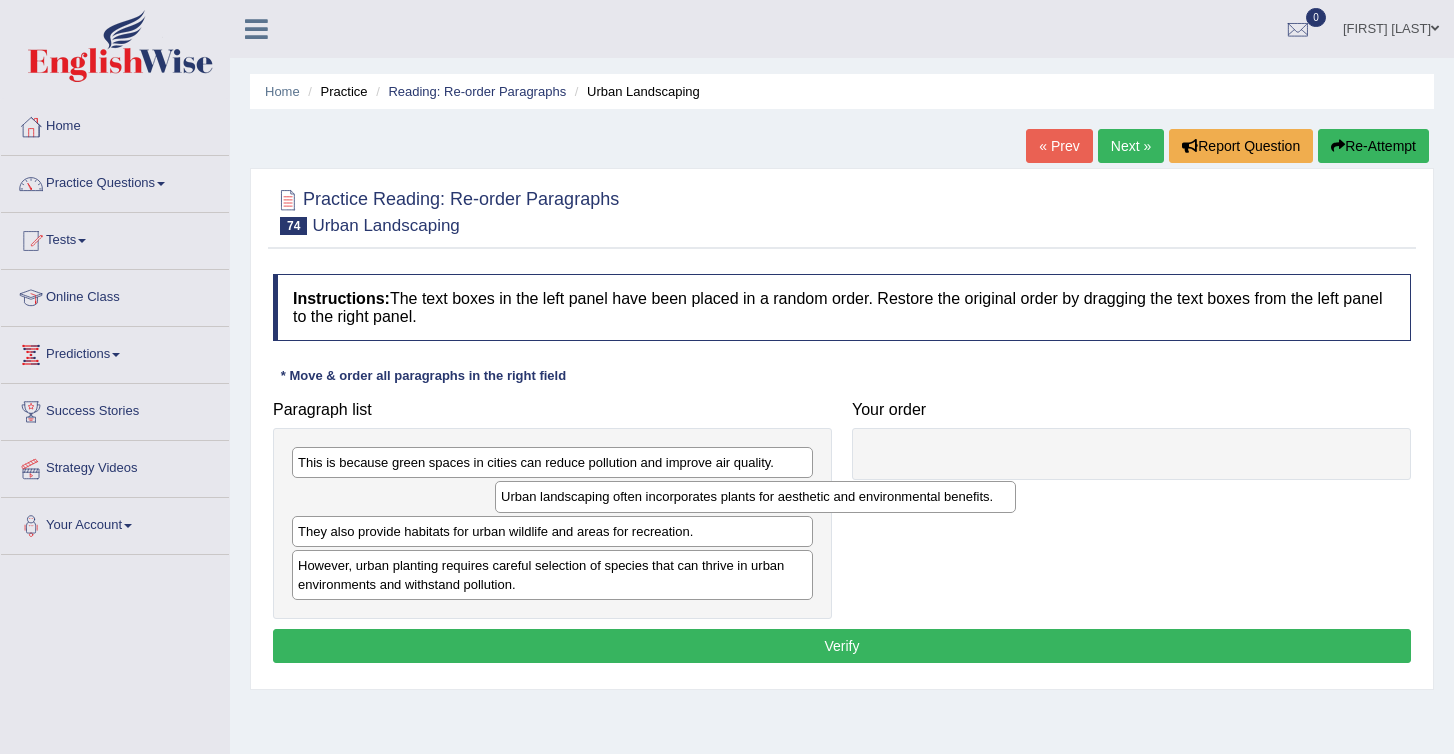 drag, startPoint x: 381, startPoint y: 504, endPoint x: 631, endPoint y: 502, distance: 250.008 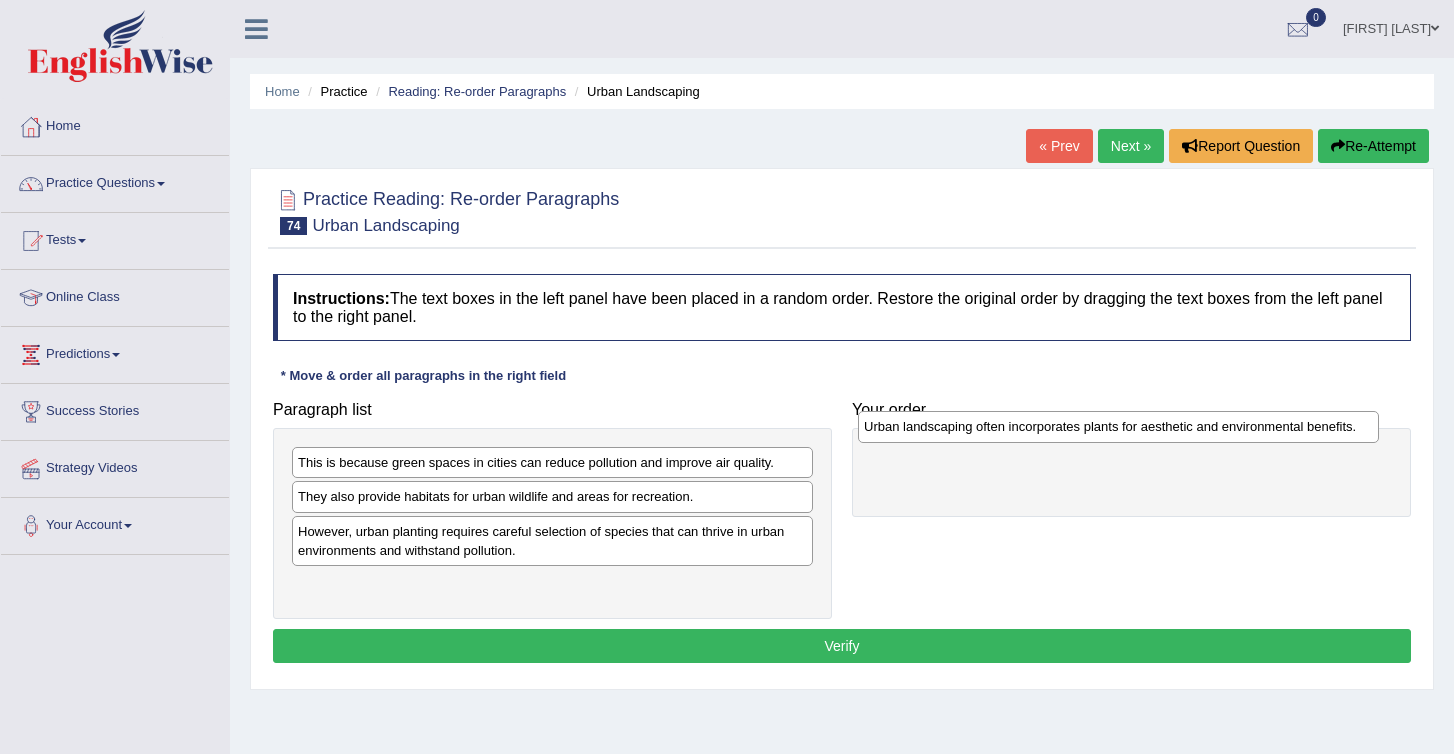 drag, startPoint x: 337, startPoint y: 497, endPoint x: 930, endPoint y: 423, distance: 597.59937 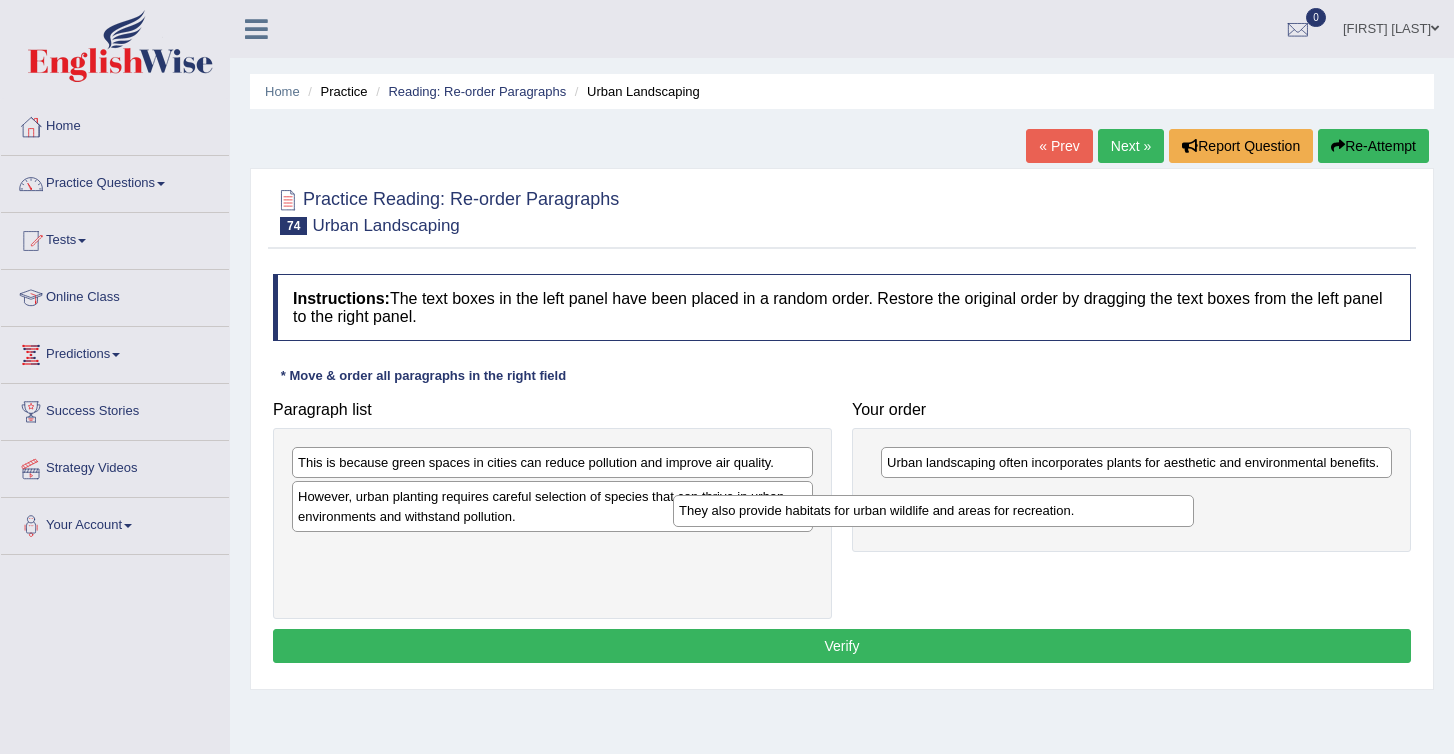 drag, startPoint x: 348, startPoint y: 495, endPoint x: 803, endPoint y: 508, distance: 455.18567 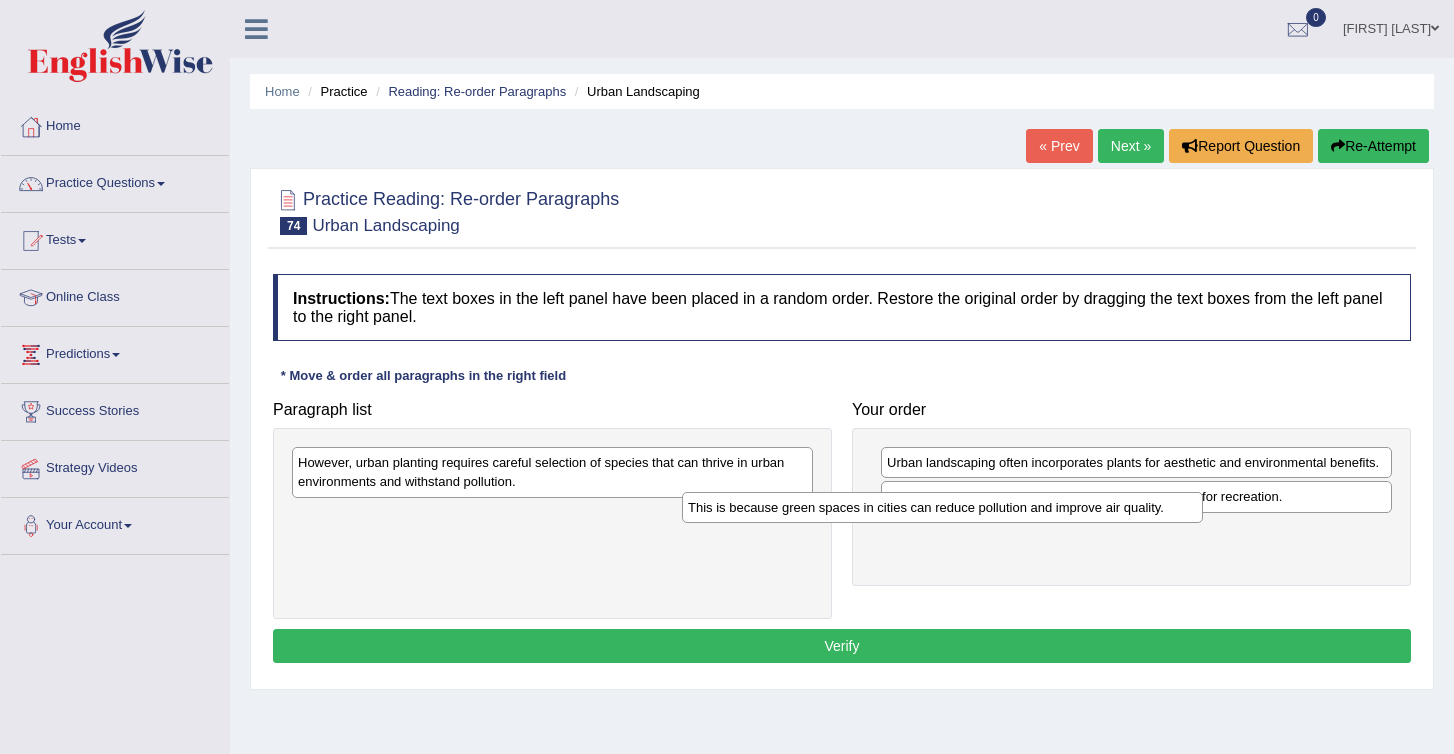 drag, startPoint x: 406, startPoint y: 467, endPoint x: 849, endPoint y: 548, distance: 450.3443 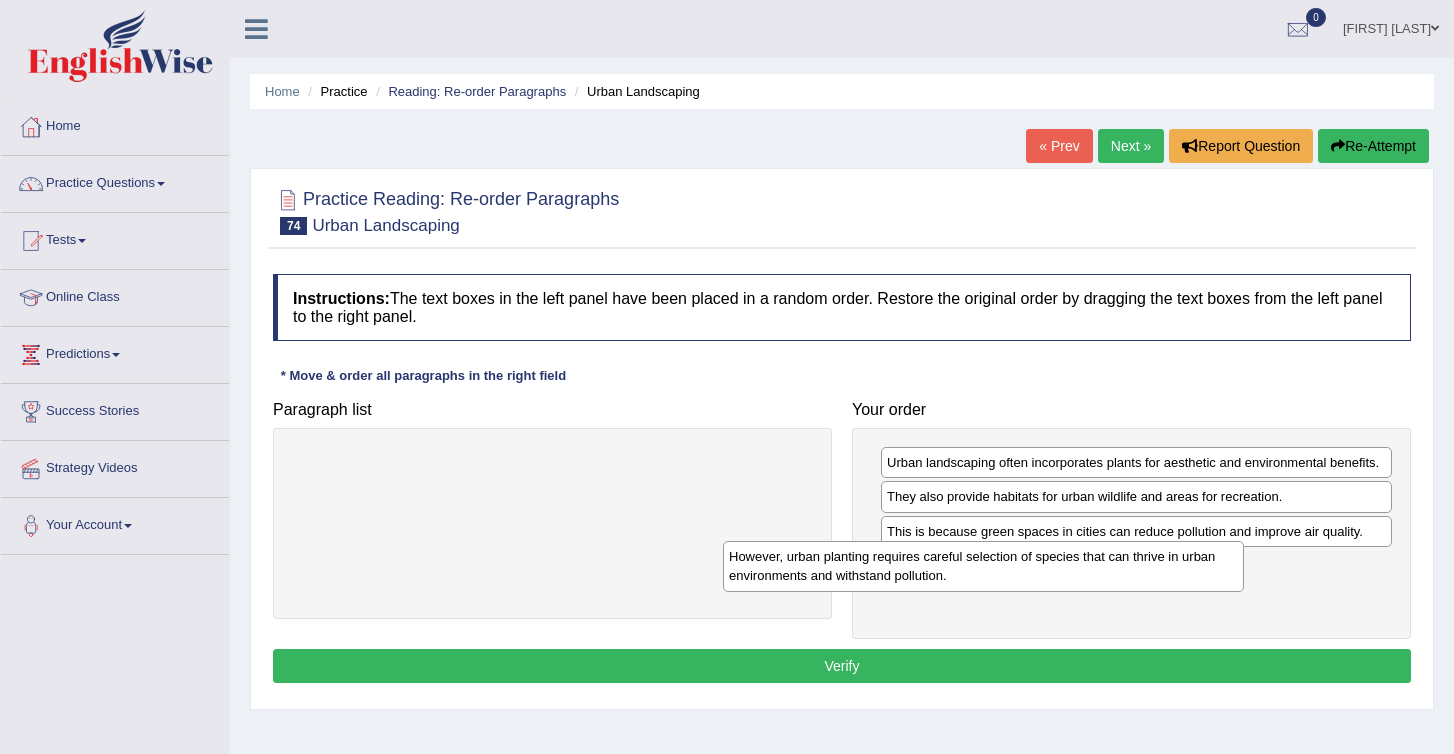 drag, startPoint x: 381, startPoint y: 470, endPoint x: 819, endPoint y: 572, distance: 449.7199 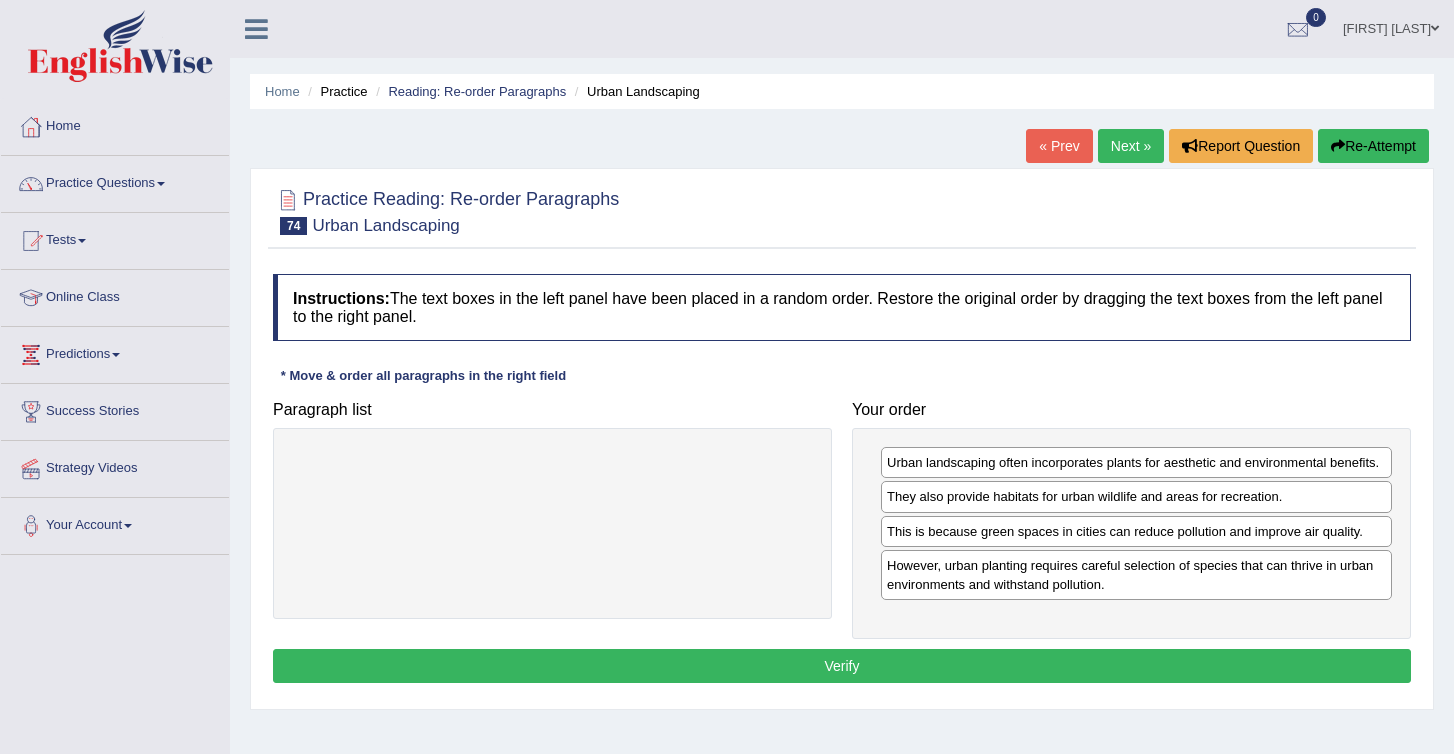 click on "Verify" at bounding box center [842, 666] 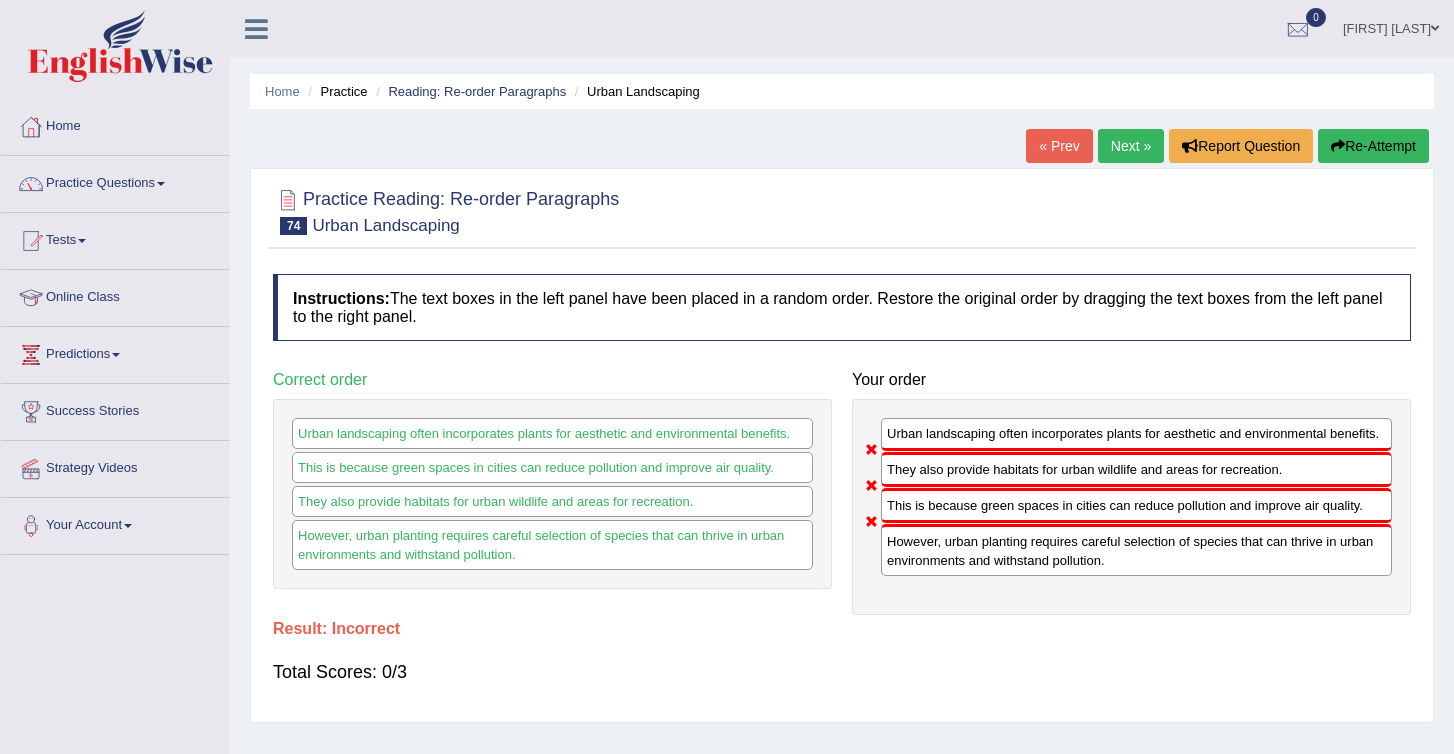 click on "Re-Attempt" at bounding box center [1373, 146] 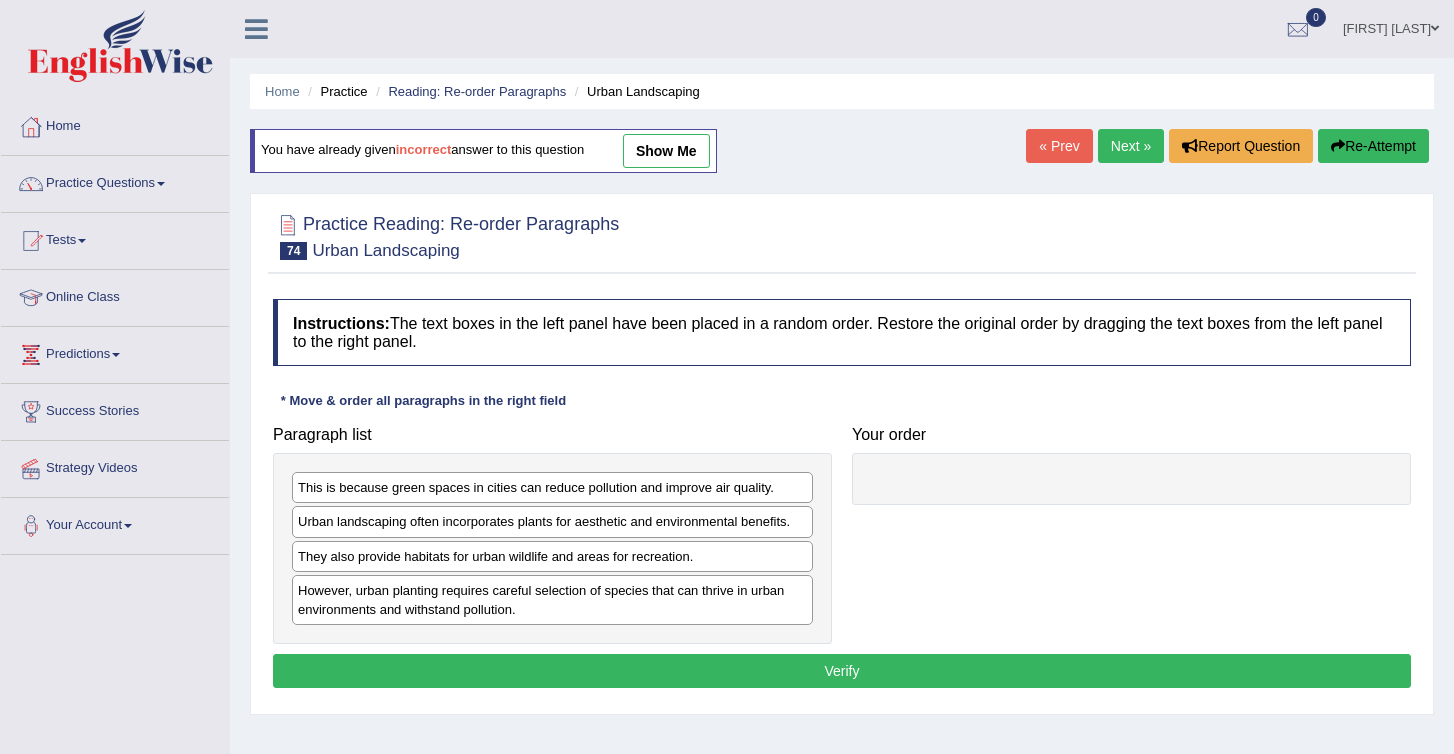 scroll, scrollTop: 0, scrollLeft: 0, axis: both 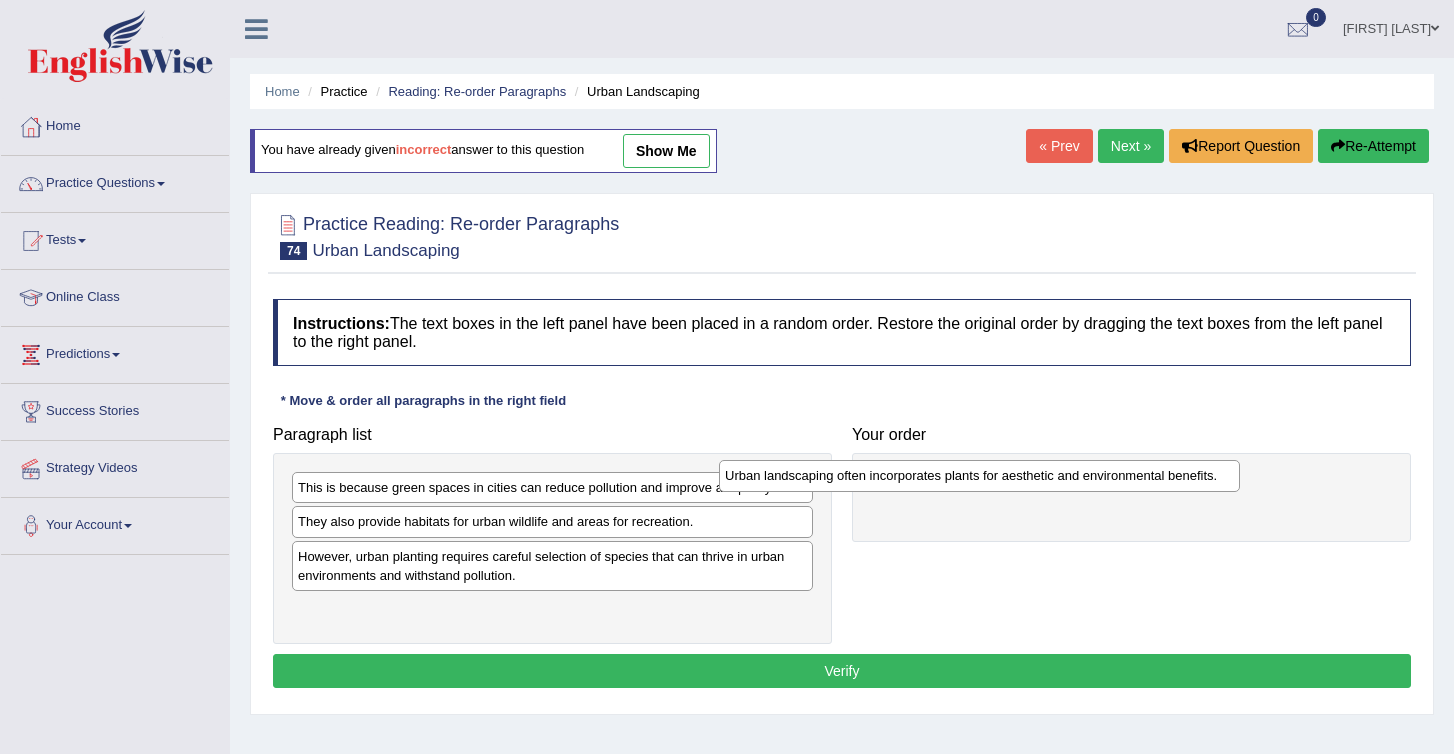 drag, startPoint x: 355, startPoint y: 526, endPoint x: 795, endPoint y: 478, distance: 442.61044 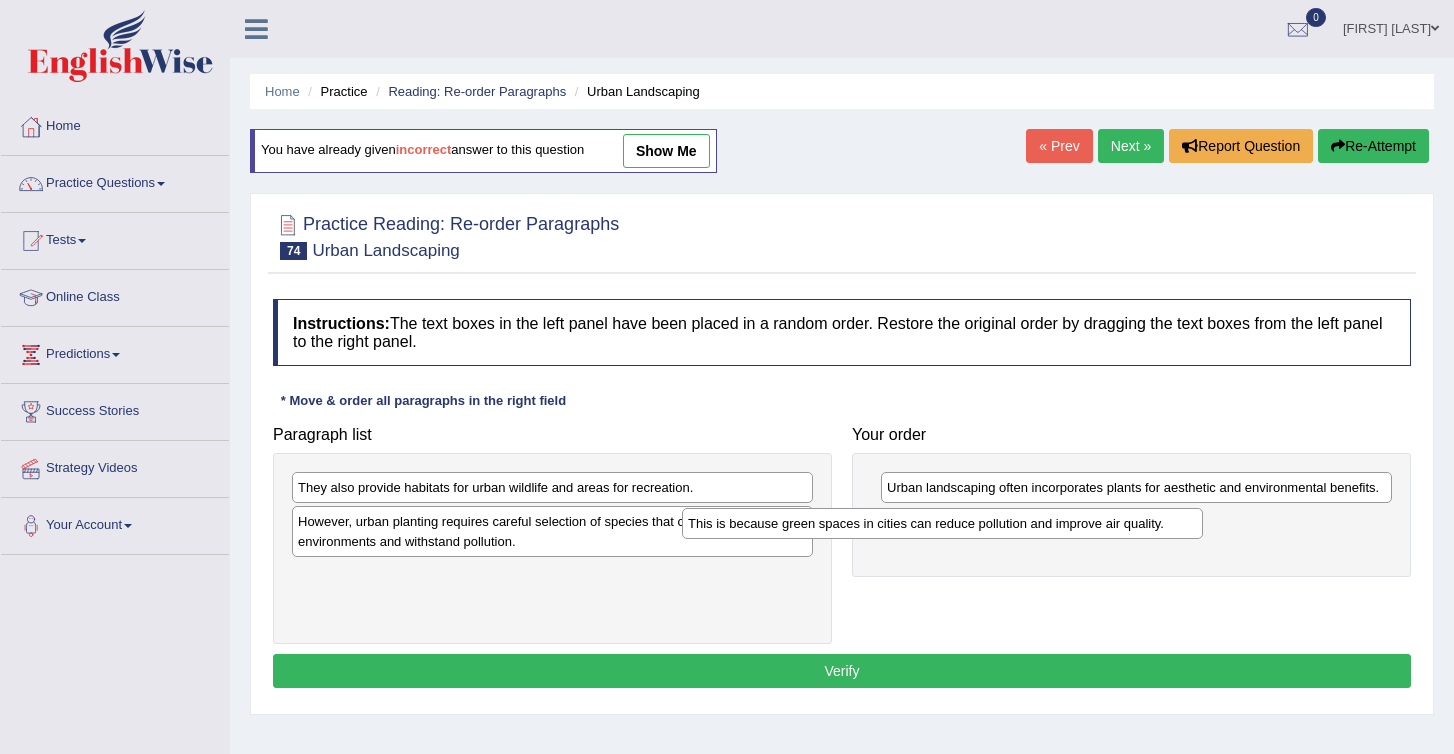 drag, startPoint x: 480, startPoint y: 498, endPoint x: 908, endPoint y: 547, distance: 430.79578 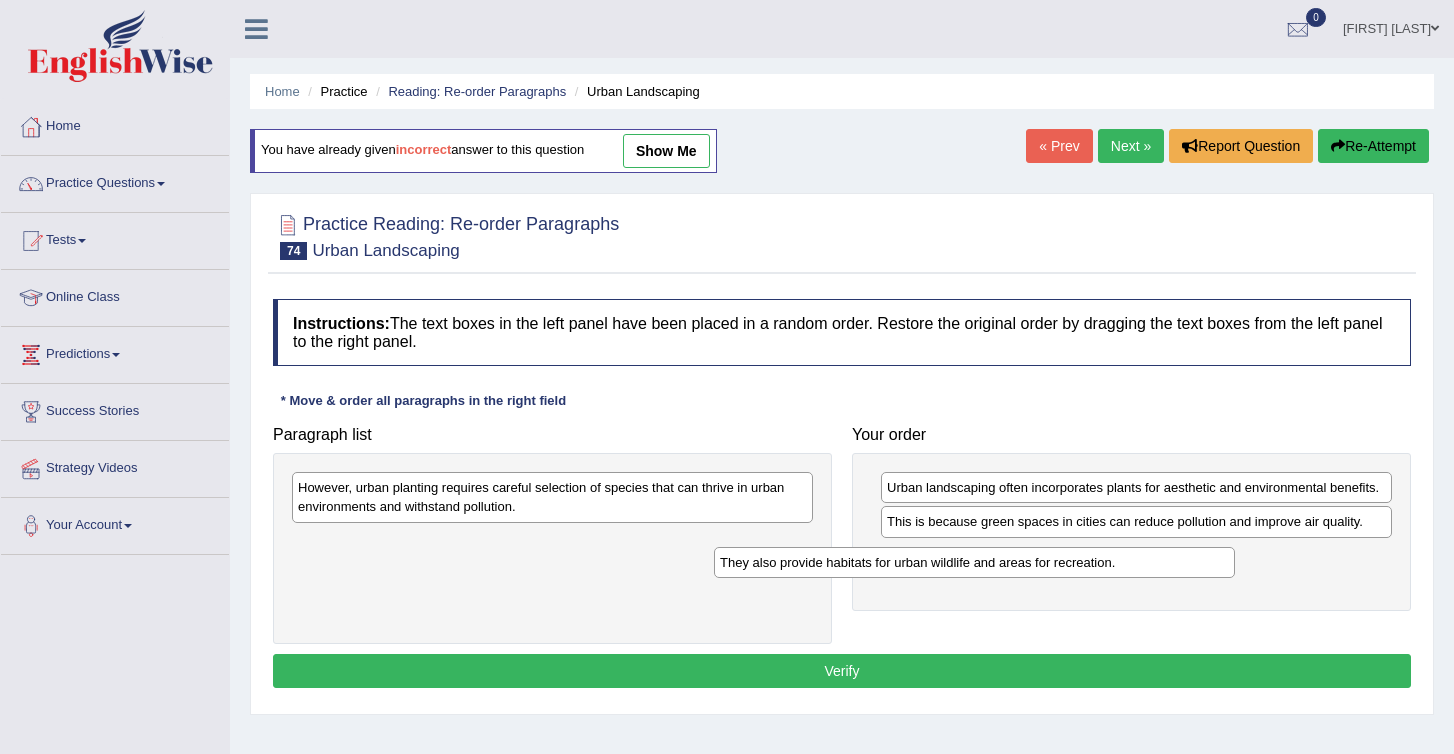 drag, startPoint x: 367, startPoint y: 494, endPoint x: 804, endPoint y: 581, distance: 445.57602 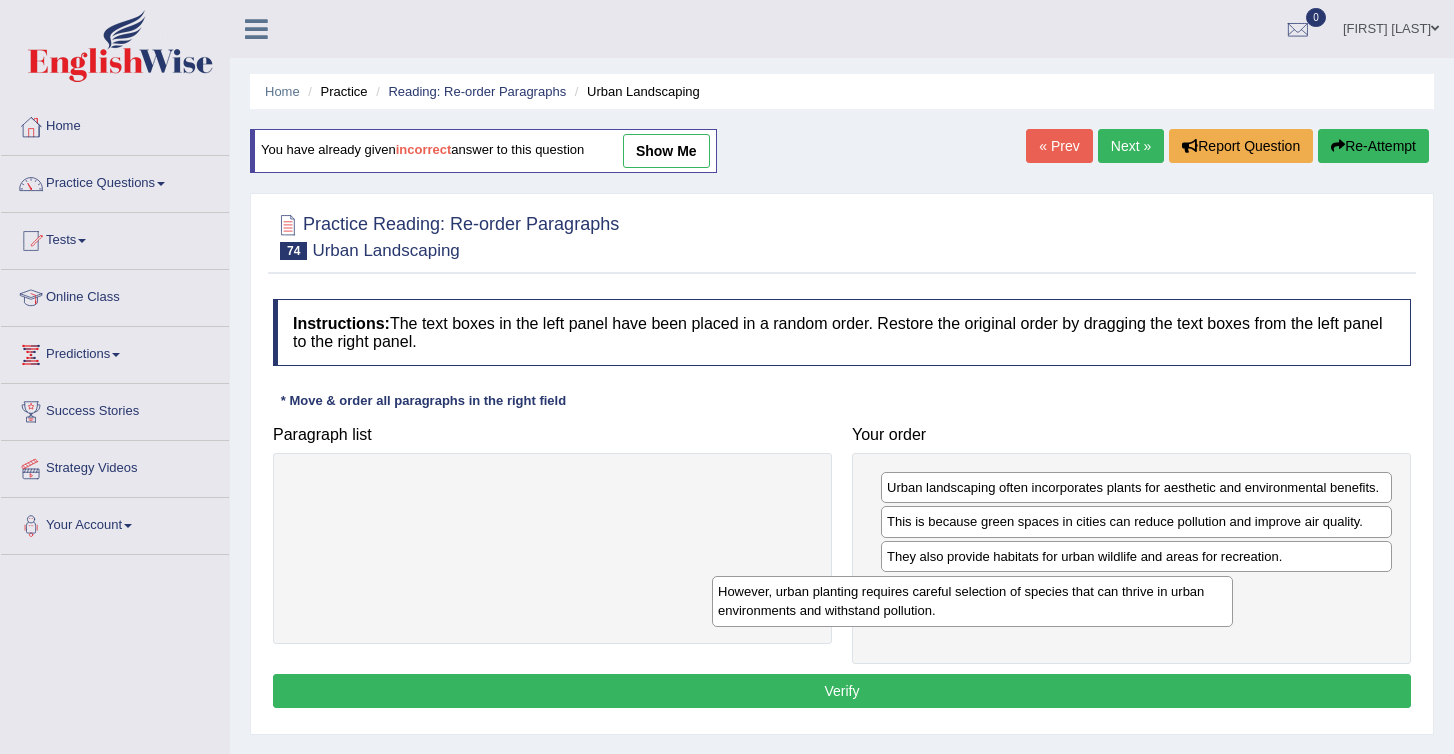drag, startPoint x: 388, startPoint y: 492, endPoint x: 867, endPoint y: 611, distance: 493.56055 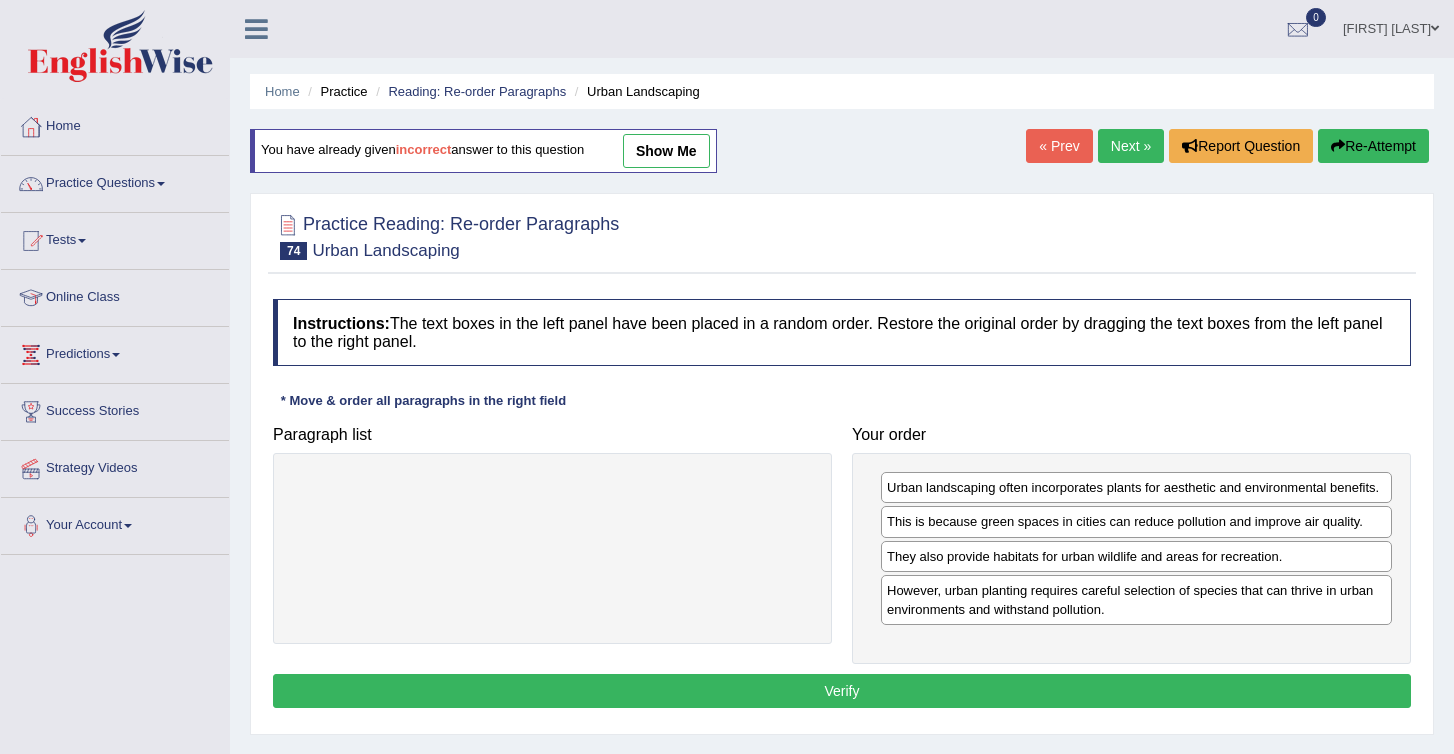 click on "Verify" at bounding box center (842, 691) 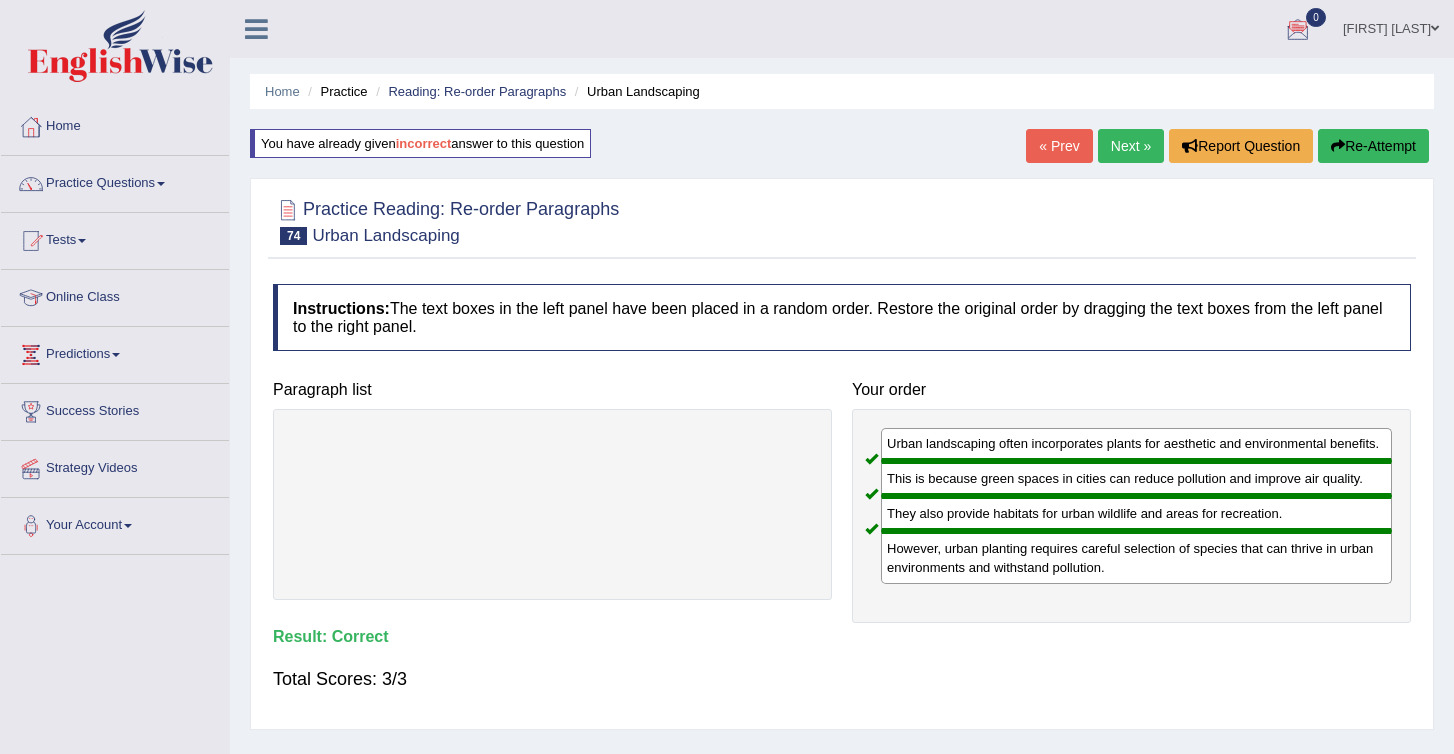 click on "Next »" at bounding box center (1131, 146) 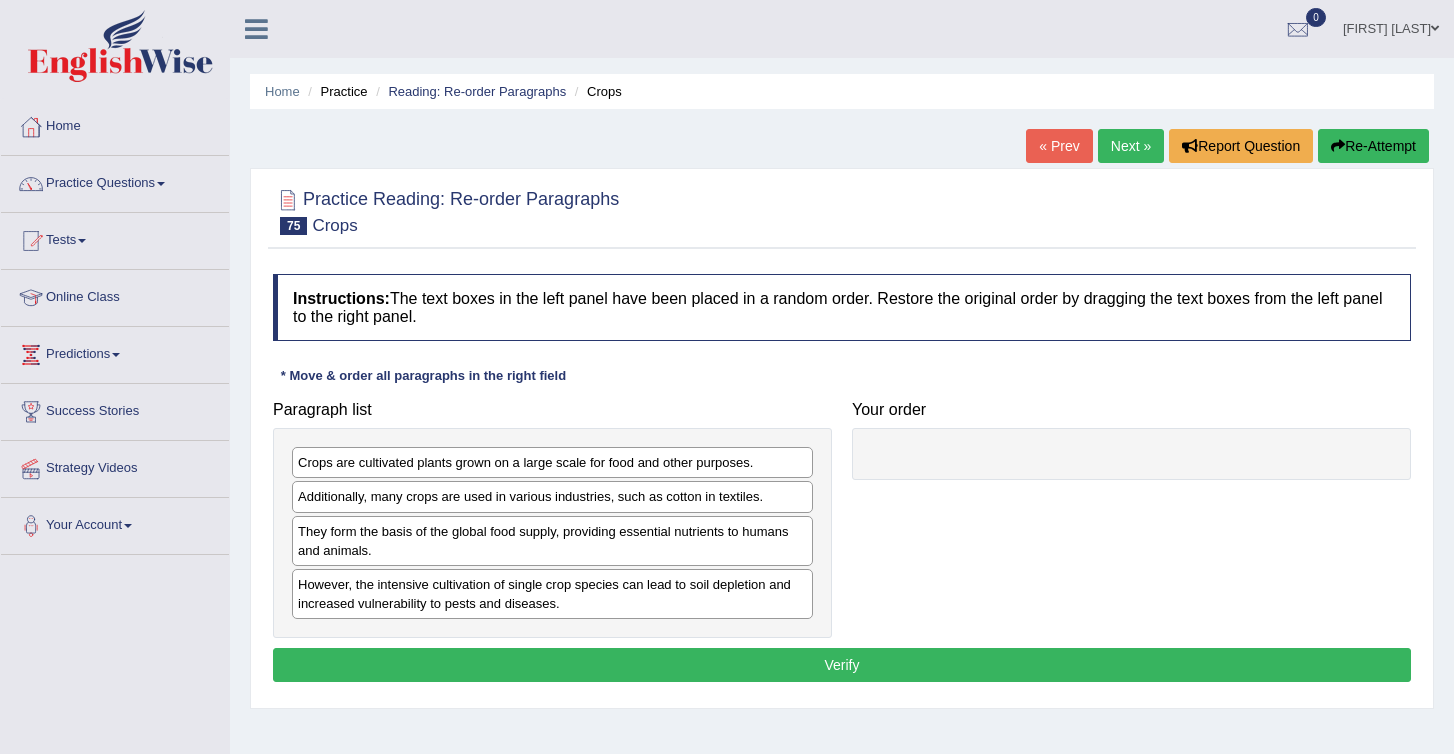 scroll, scrollTop: 0, scrollLeft: 0, axis: both 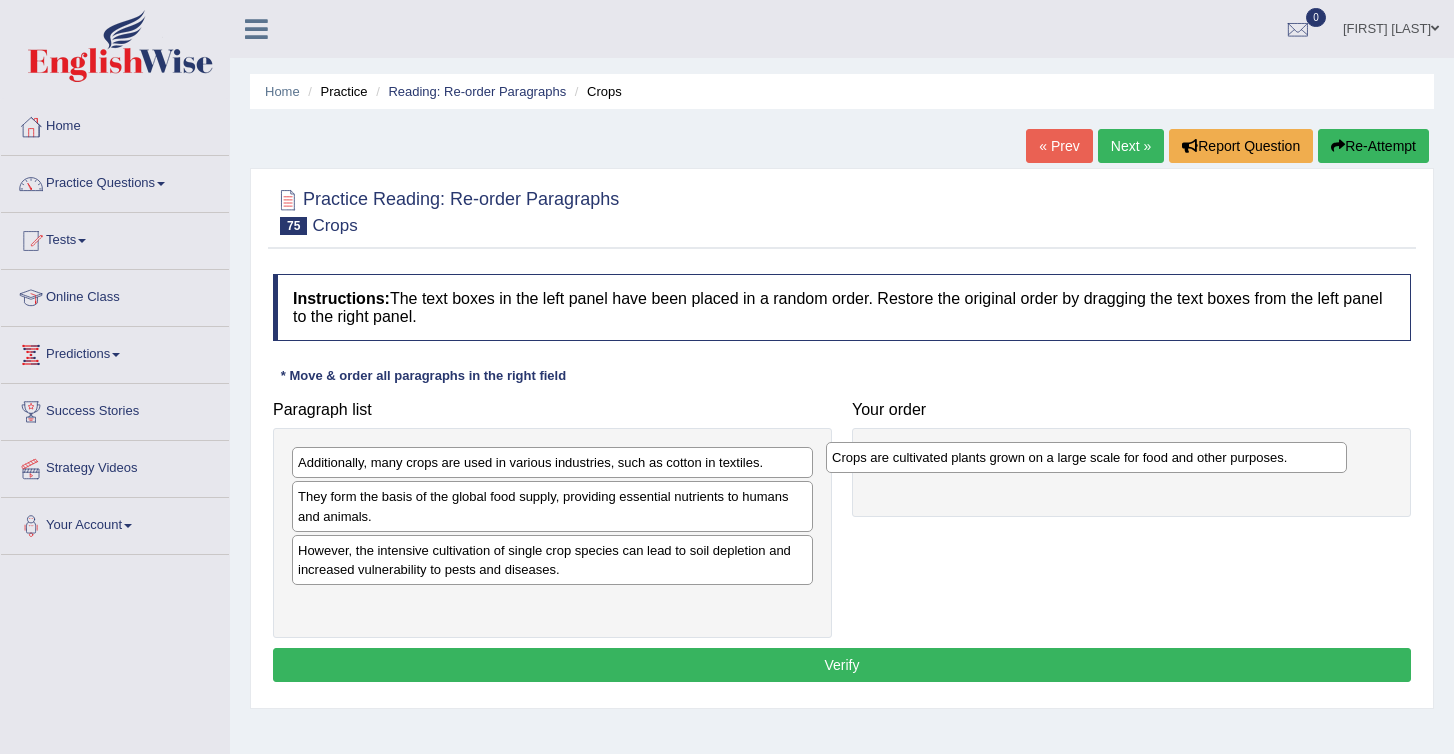 drag, startPoint x: 370, startPoint y: 459, endPoint x: 923, endPoint y: 454, distance: 553.0226 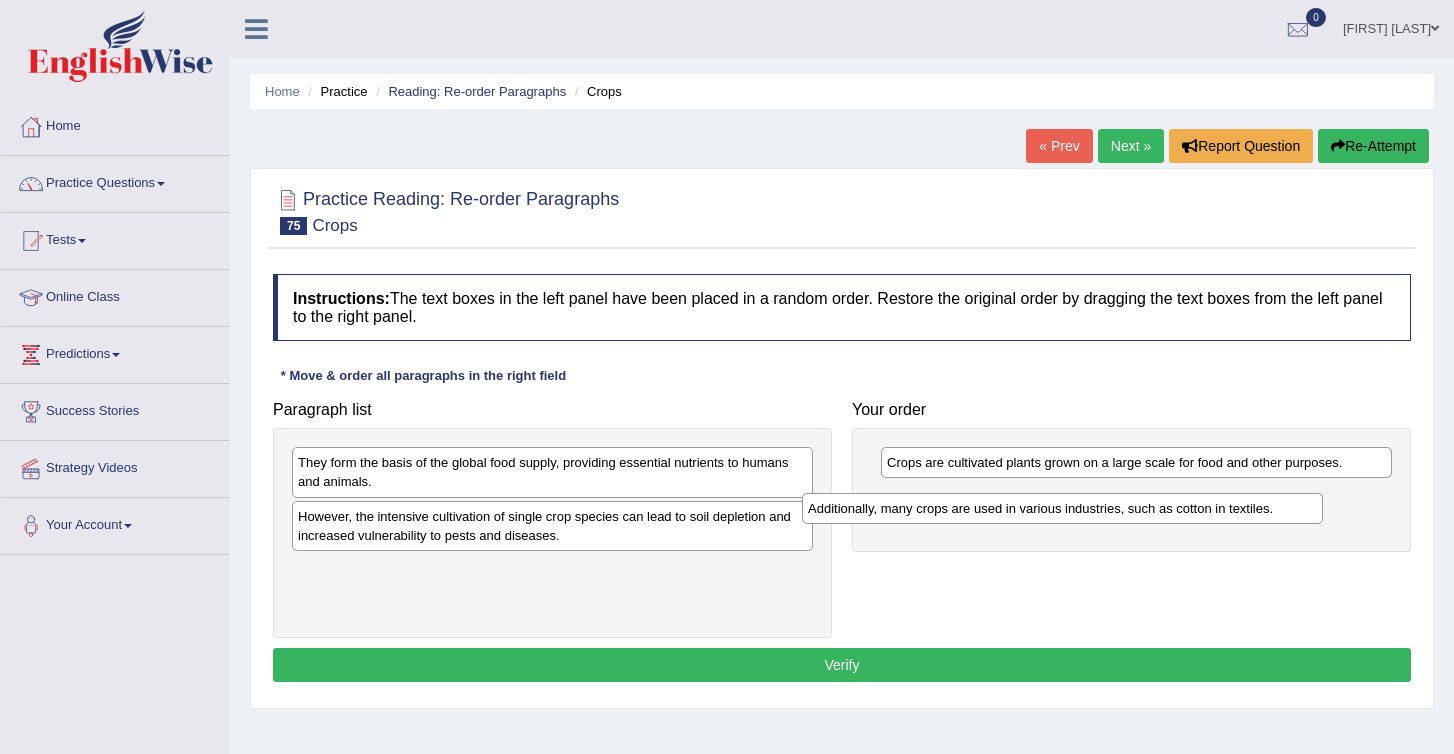 drag, startPoint x: 343, startPoint y: 463, endPoint x: 875, endPoint y: 531, distance: 536.32825 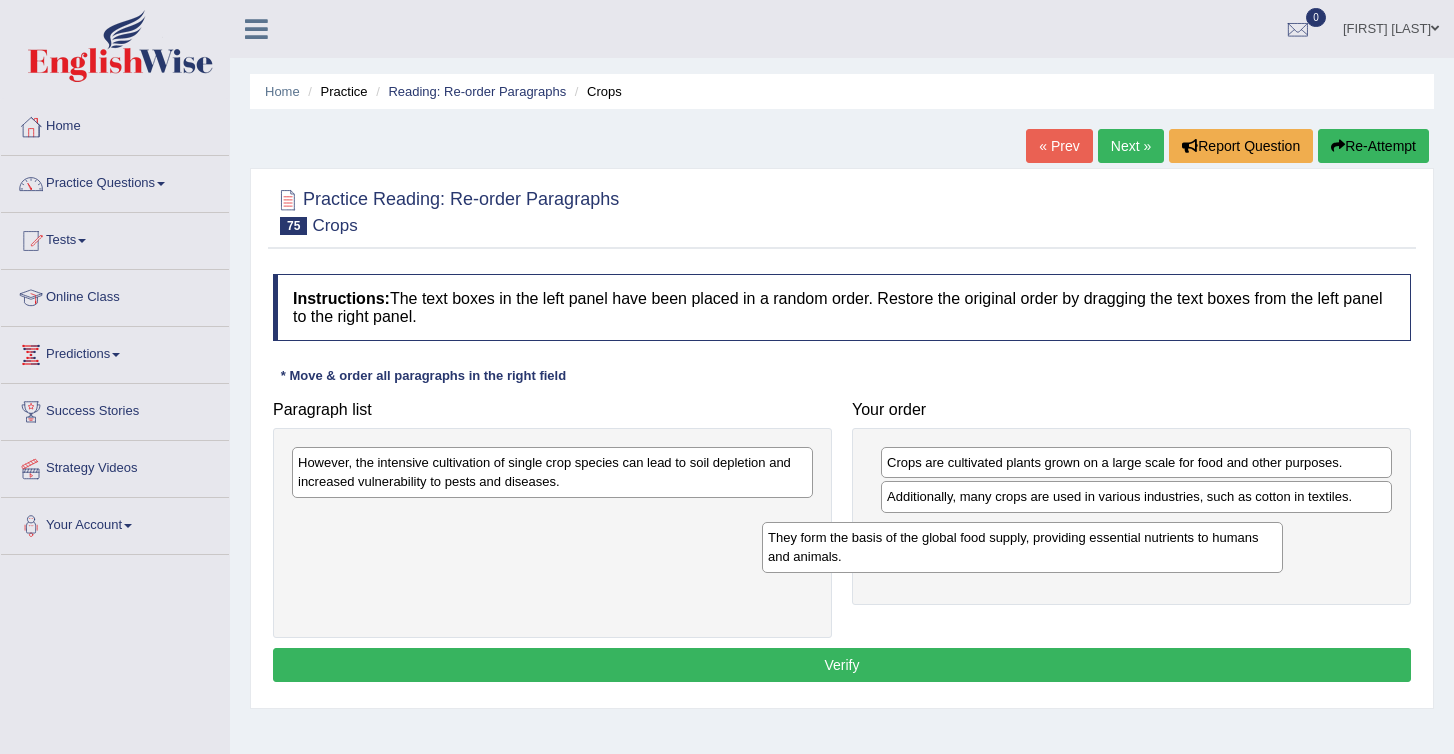 drag, startPoint x: 315, startPoint y: 491, endPoint x: 839, endPoint y: 590, distance: 533.2701 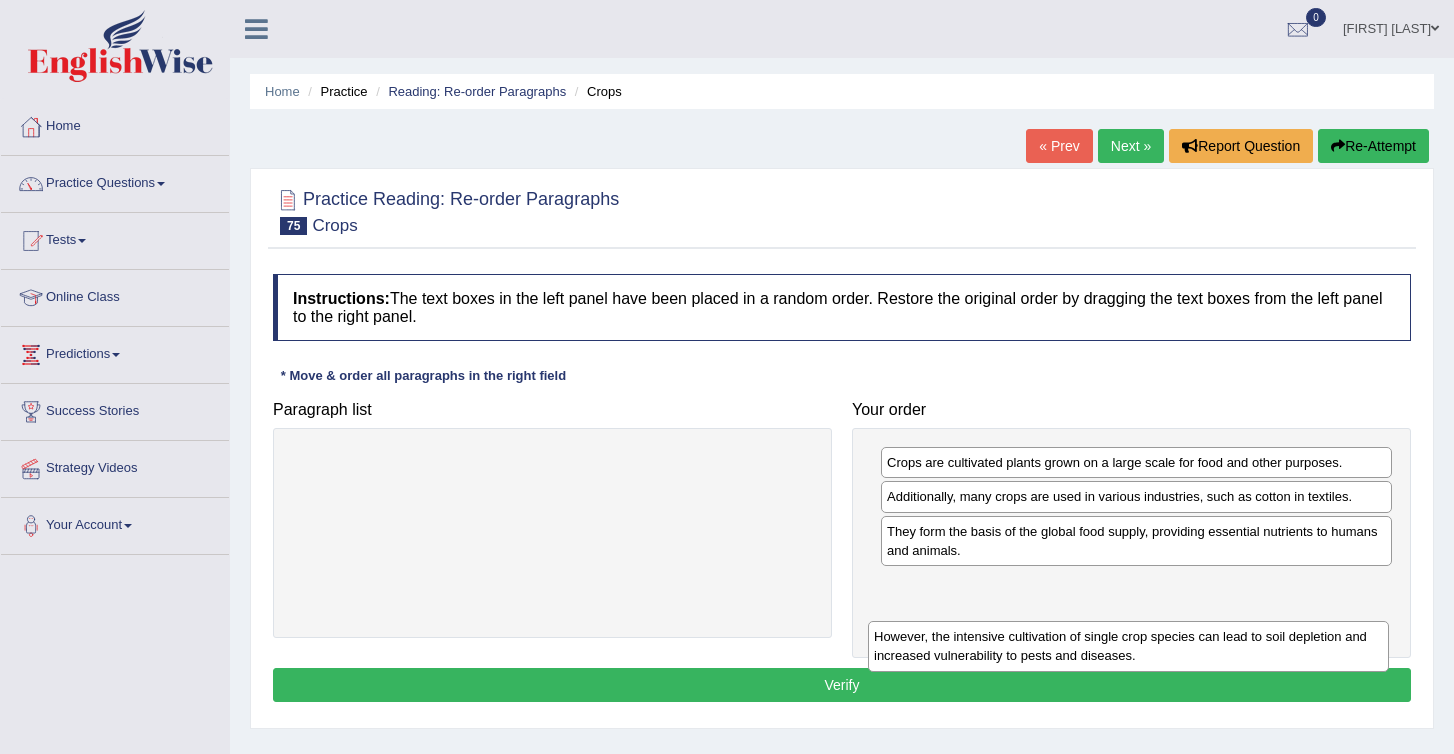 drag, startPoint x: 339, startPoint y: 476, endPoint x: 903, endPoint y: 675, distance: 598.07776 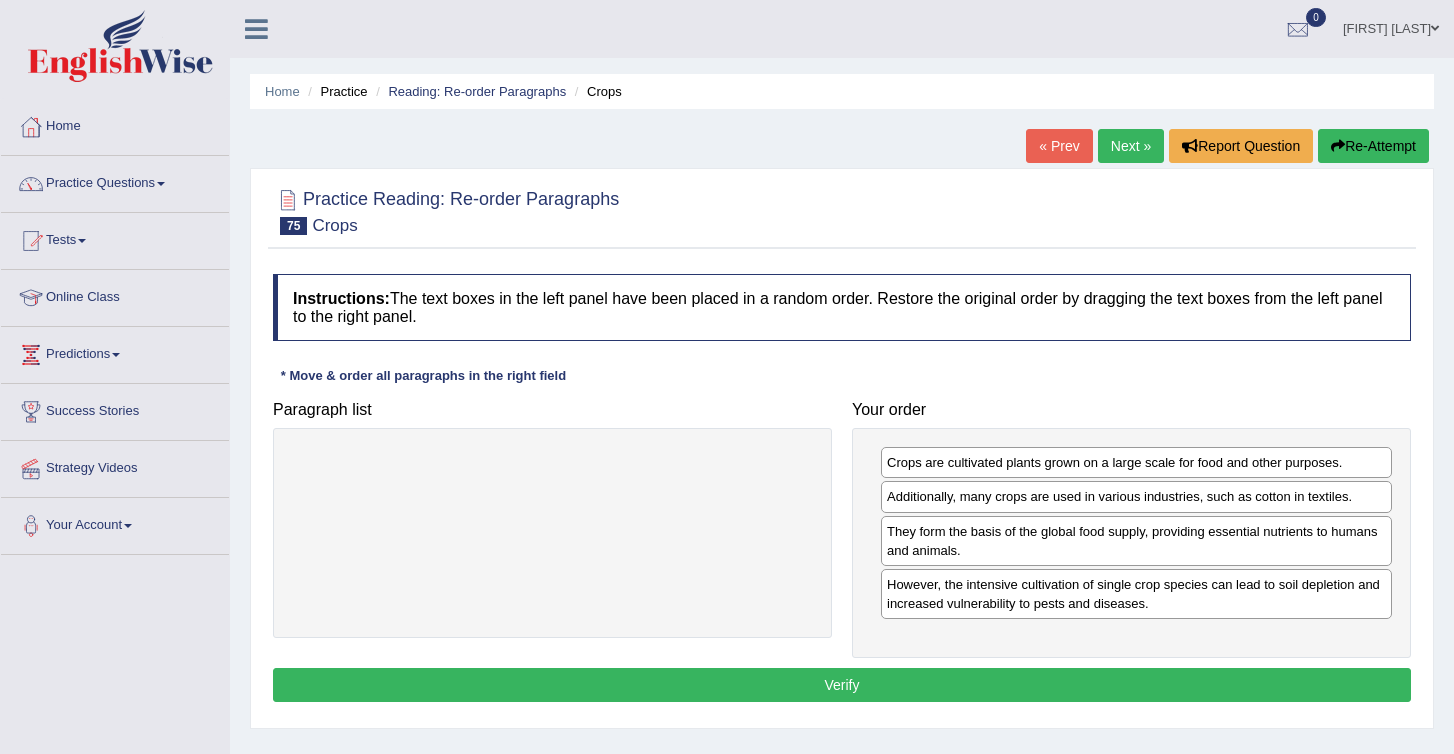 click on "Verify" at bounding box center [842, 685] 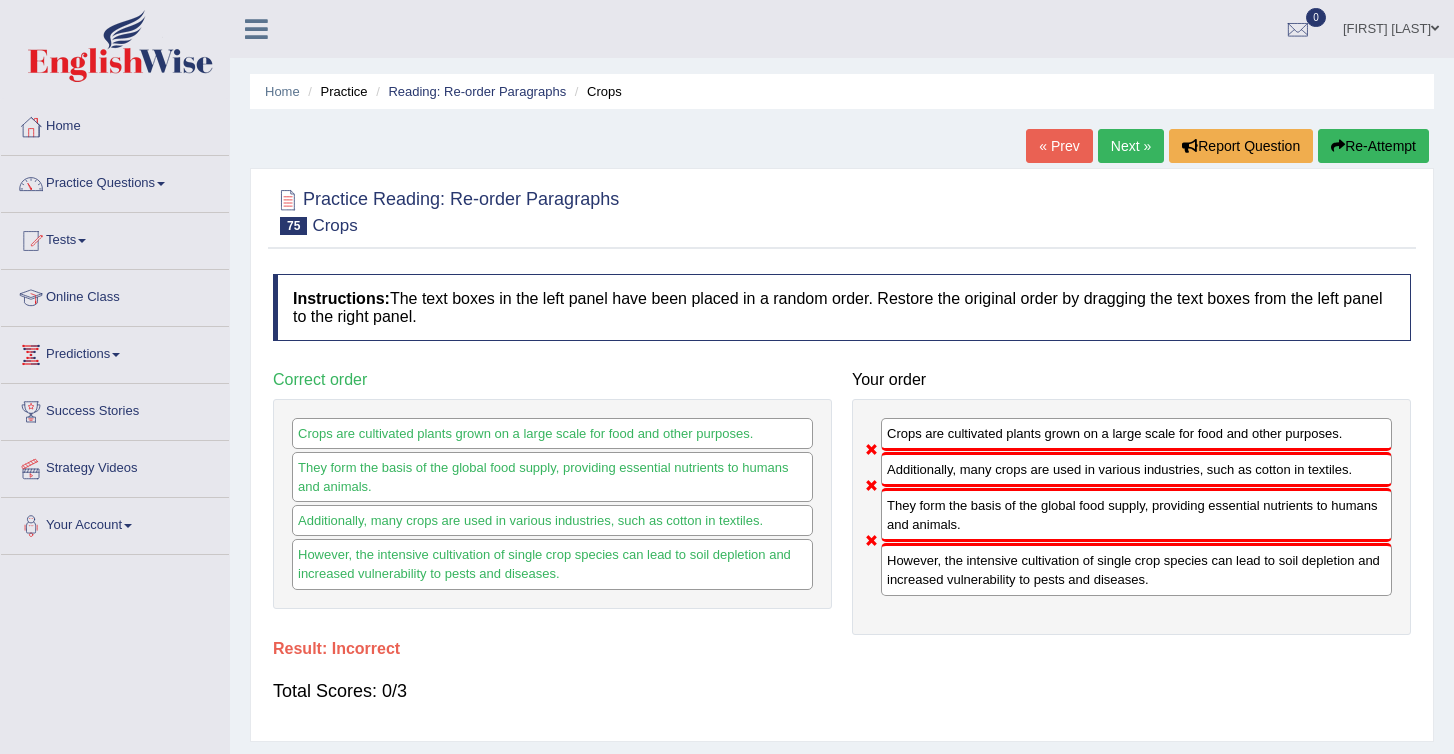 click on "Re-Attempt" at bounding box center [1373, 146] 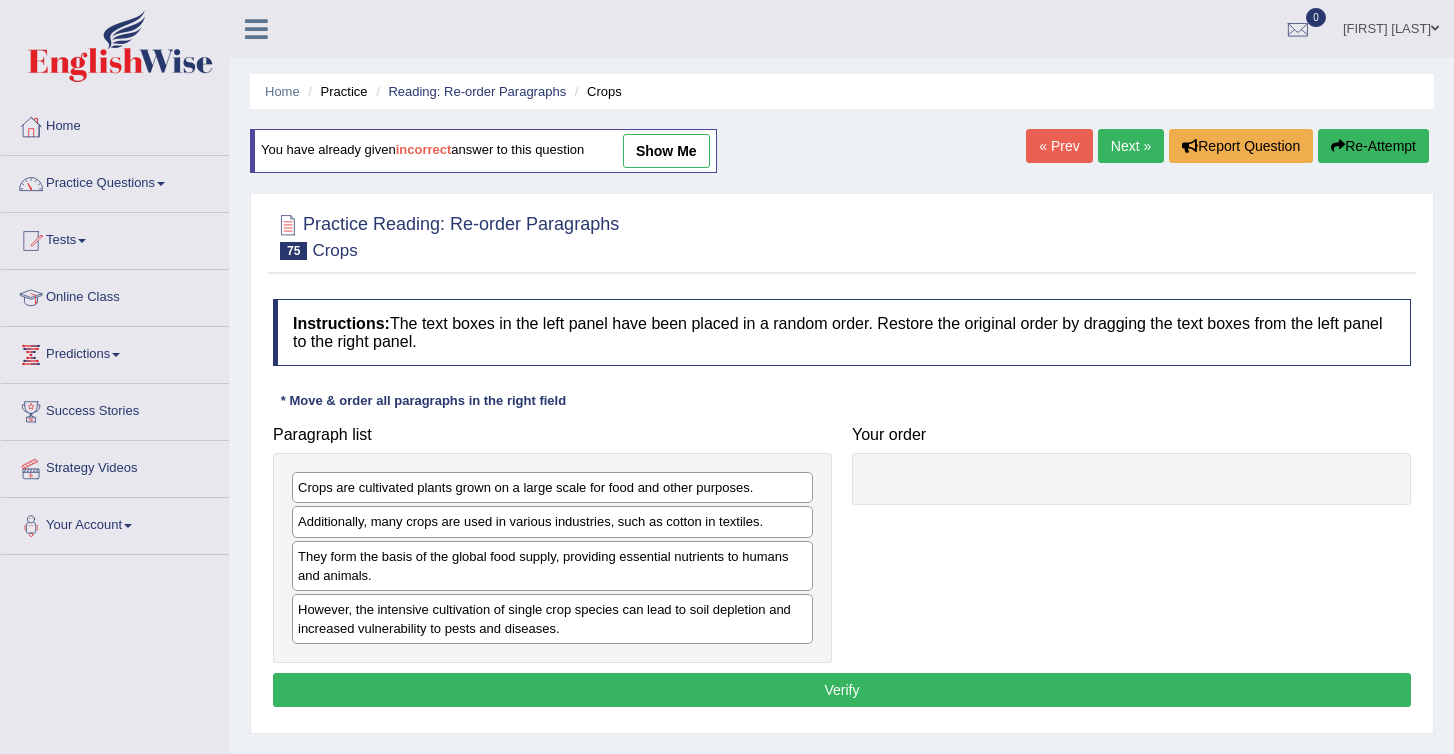 scroll, scrollTop: 0, scrollLeft: 0, axis: both 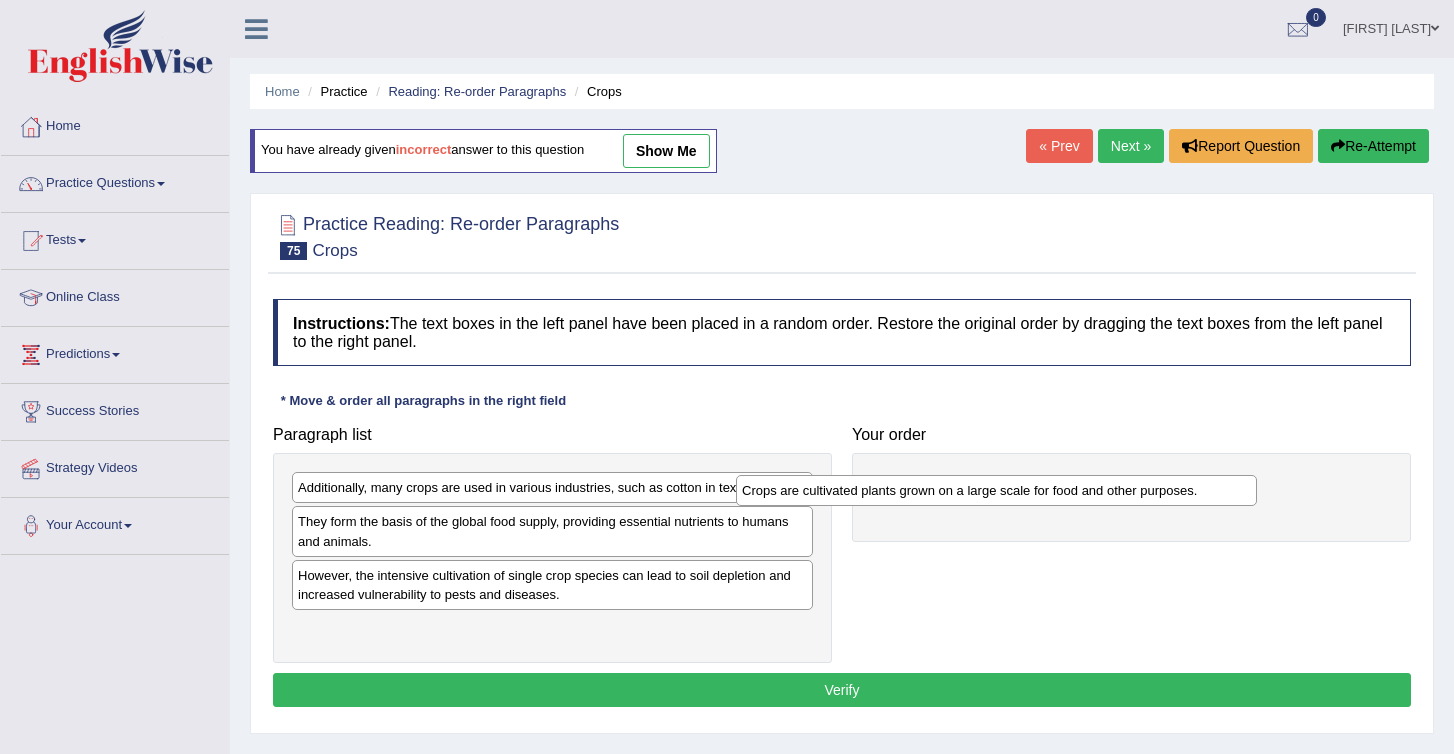 drag, startPoint x: 355, startPoint y: 502, endPoint x: 822, endPoint y: 506, distance: 467.01712 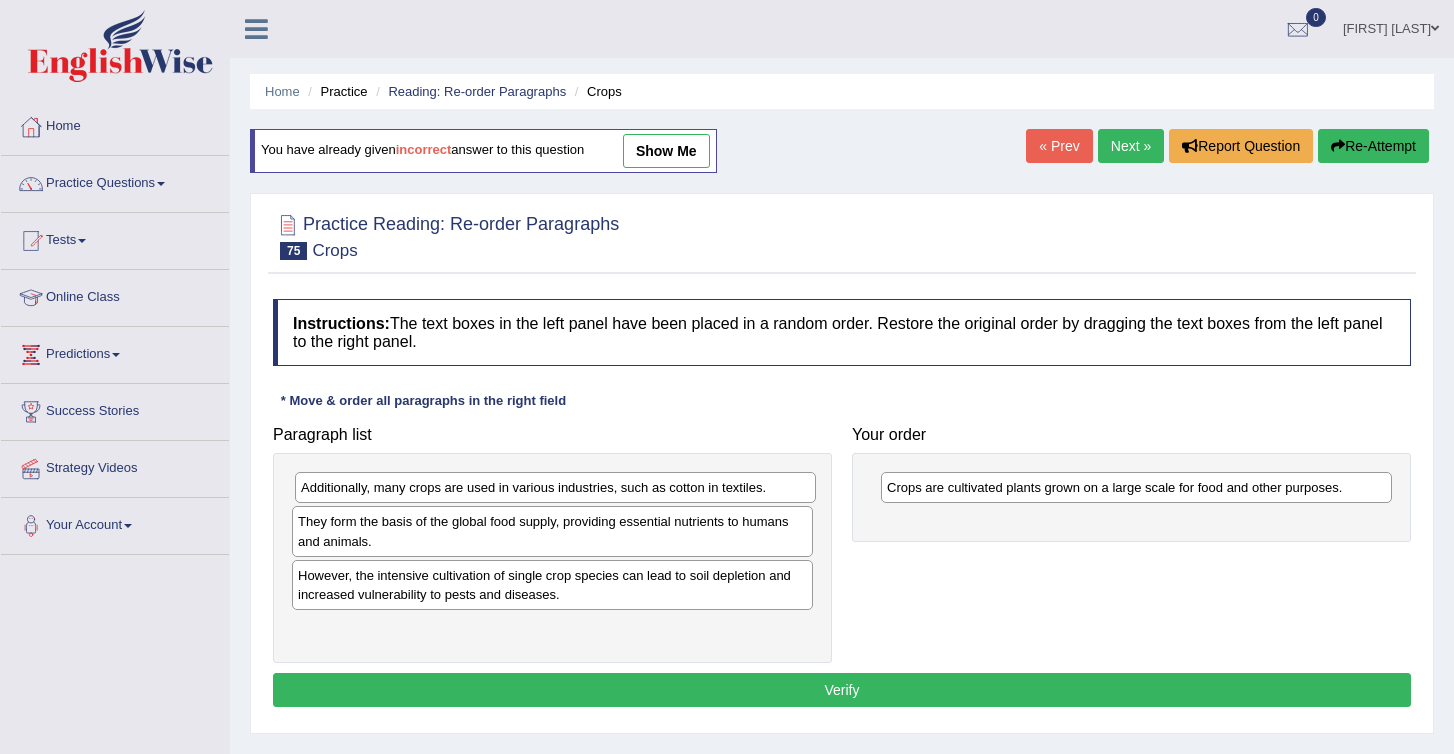 click on "Additionally, many crops are used in various industries, such as cotton in textiles." at bounding box center [555, 487] 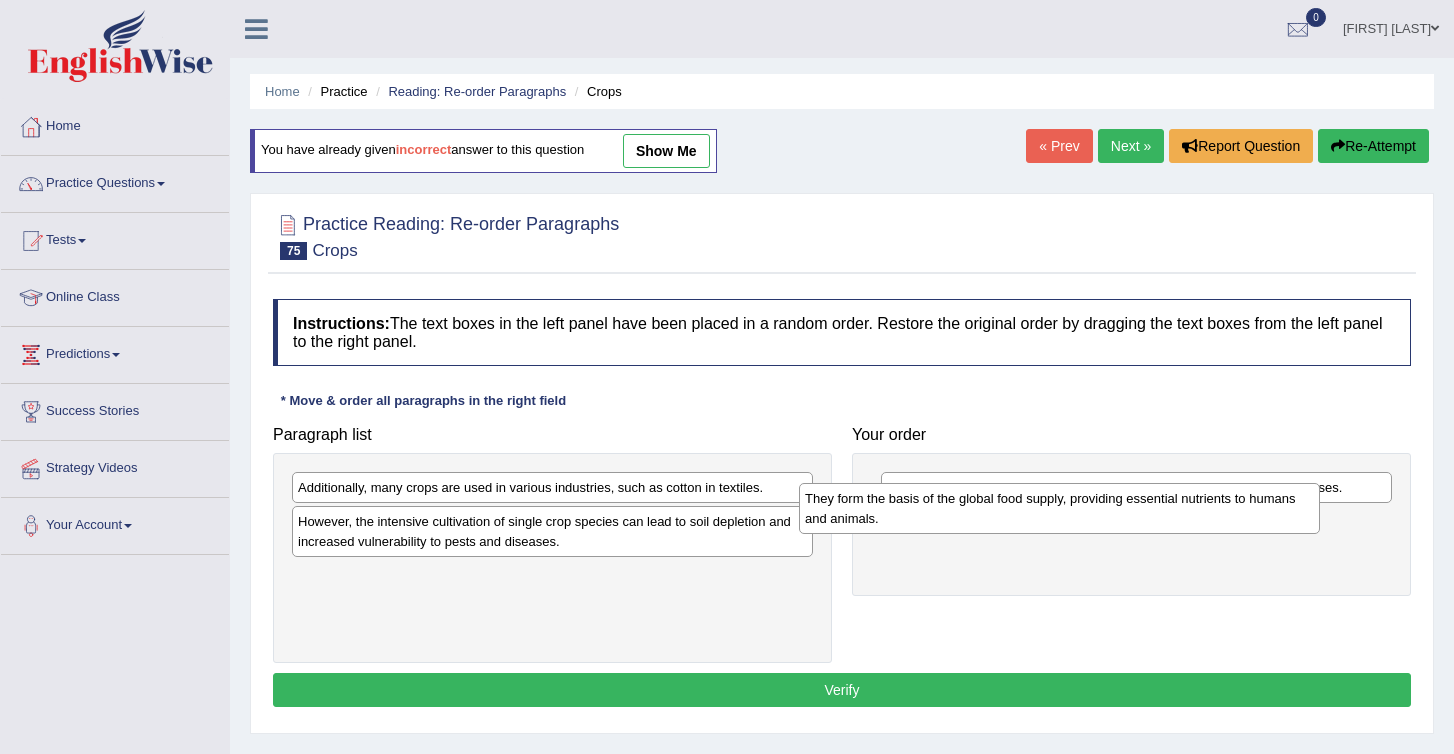 drag, startPoint x: 374, startPoint y: 554, endPoint x: 881, endPoint y: 532, distance: 507.47708 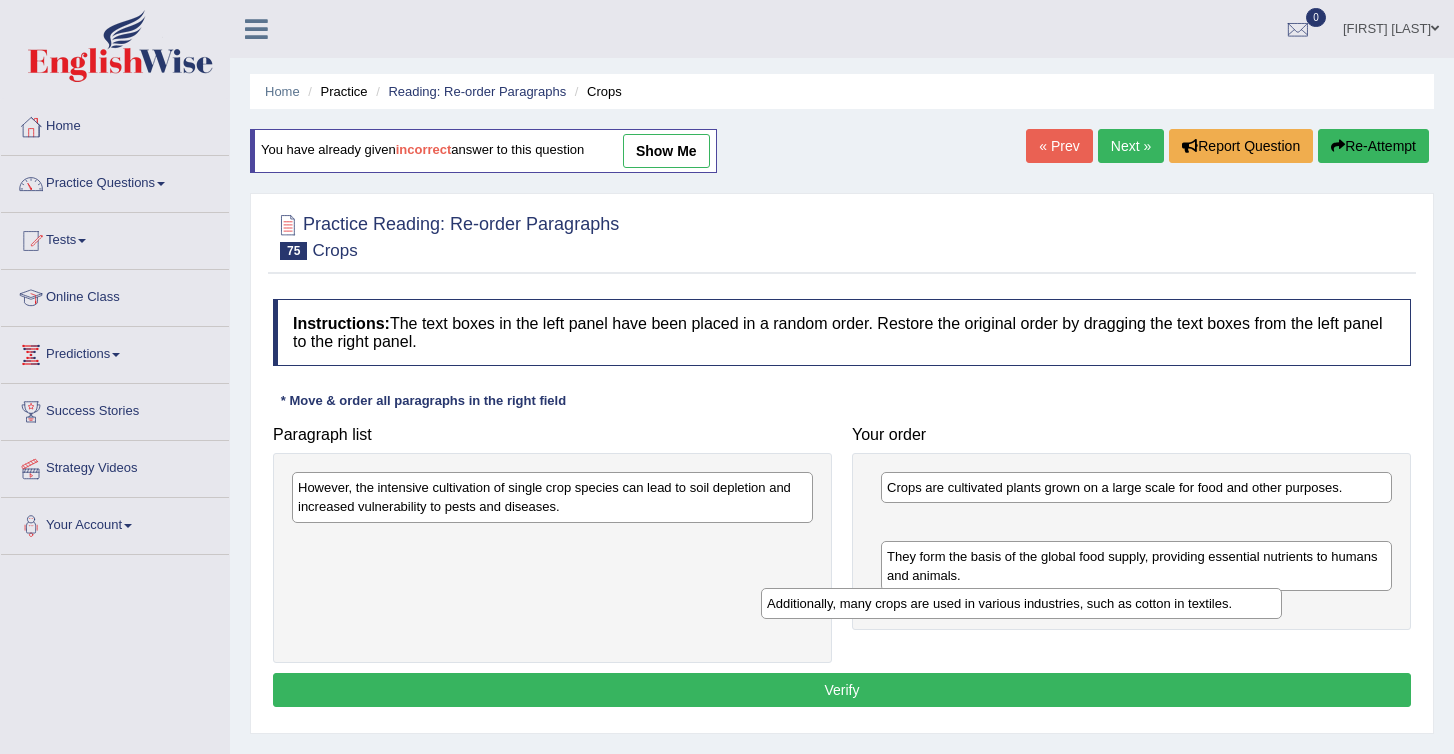 drag, startPoint x: 391, startPoint y: 489, endPoint x: 909, endPoint y: 608, distance: 531.49316 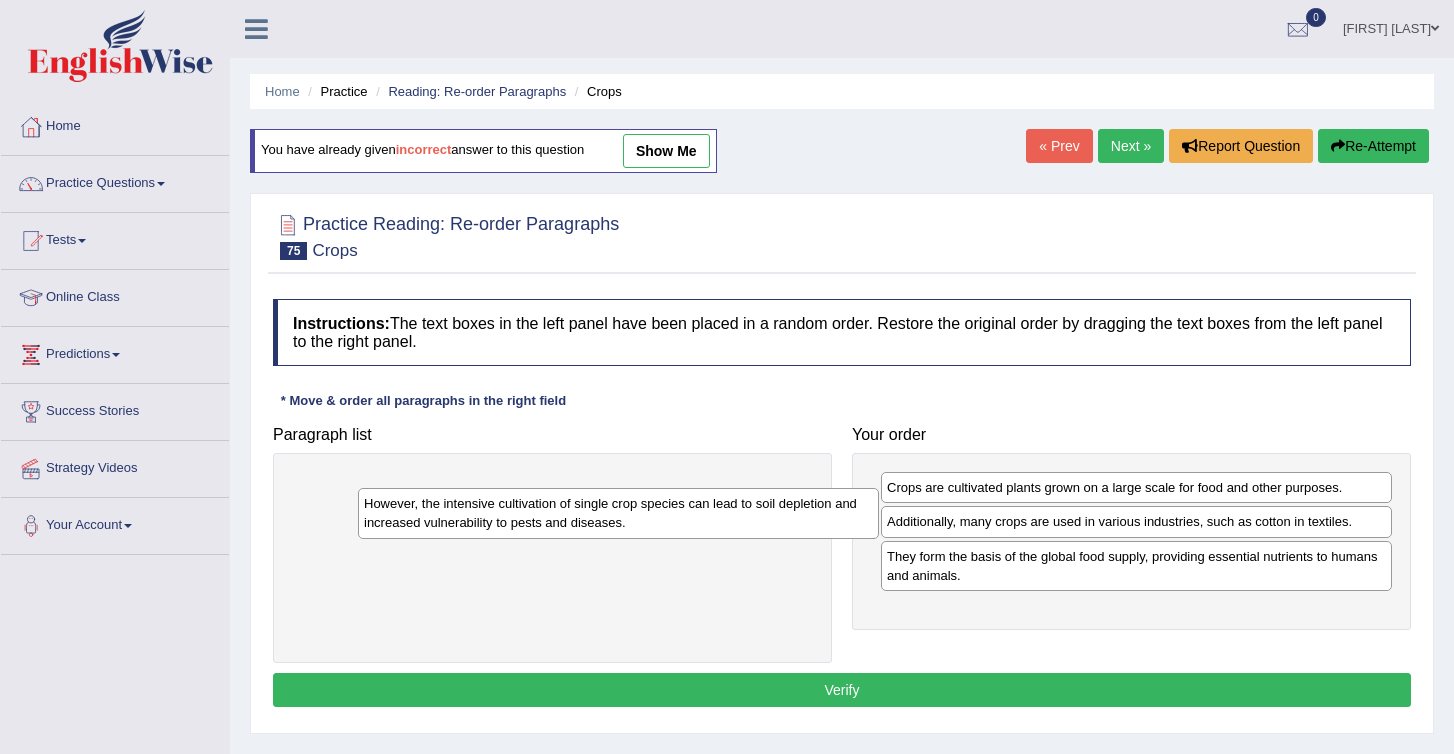 drag, startPoint x: 488, startPoint y: 494, endPoint x: 923, endPoint y: 644, distance: 460.13586 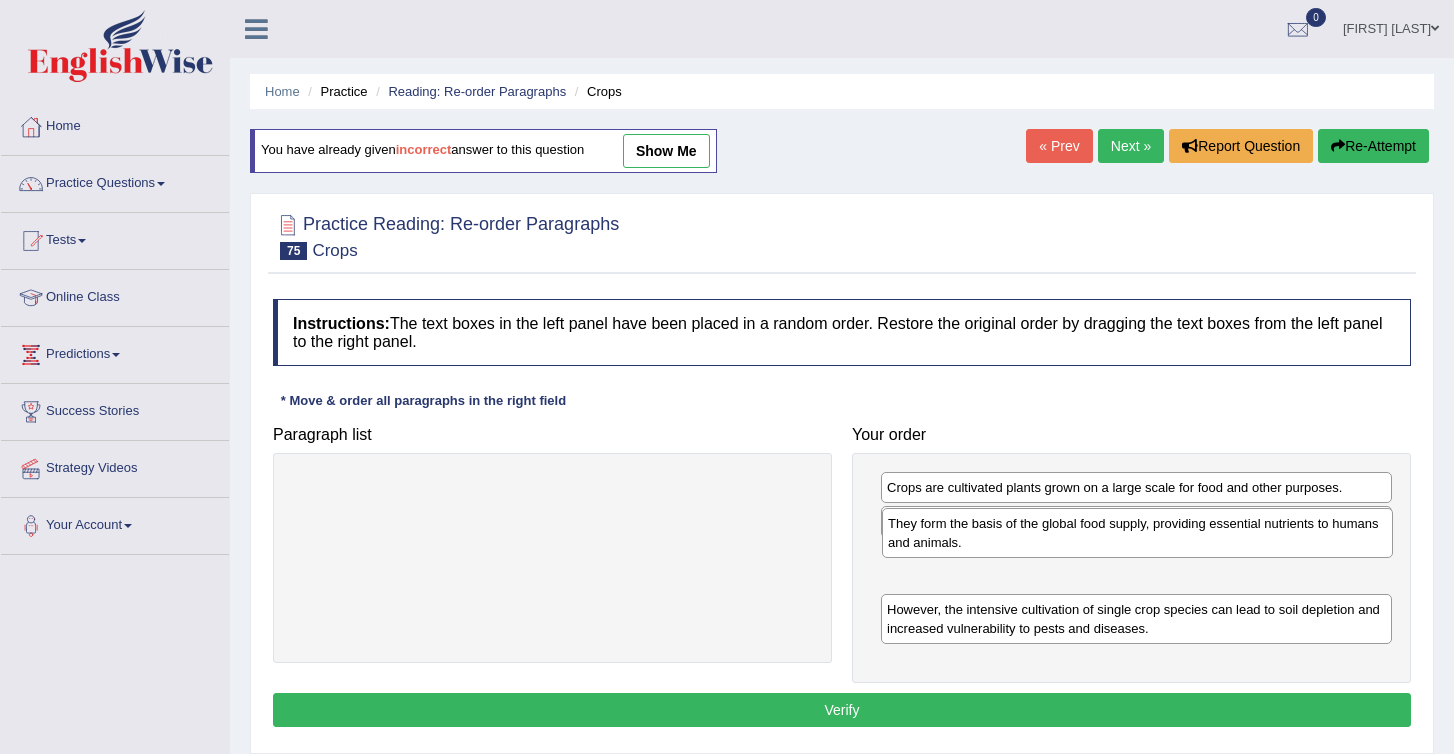 drag, startPoint x: 915, startPoint y: 581, endPoint x: 916, endPoint y: 527, distance: 54.00926 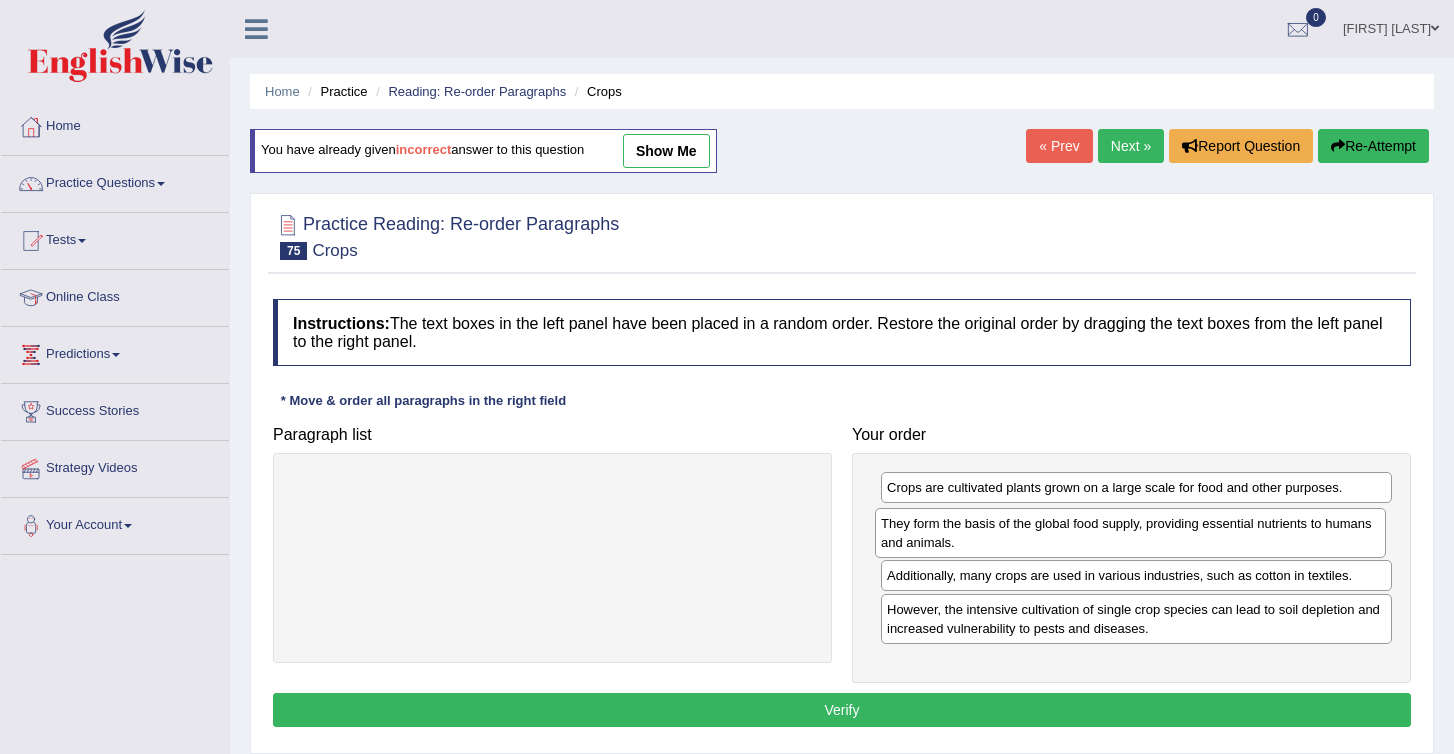 drag, startPoint x: 913, startPoint y: 576, endPoint x: 906, endPoint y: 542, distance: 34.713108 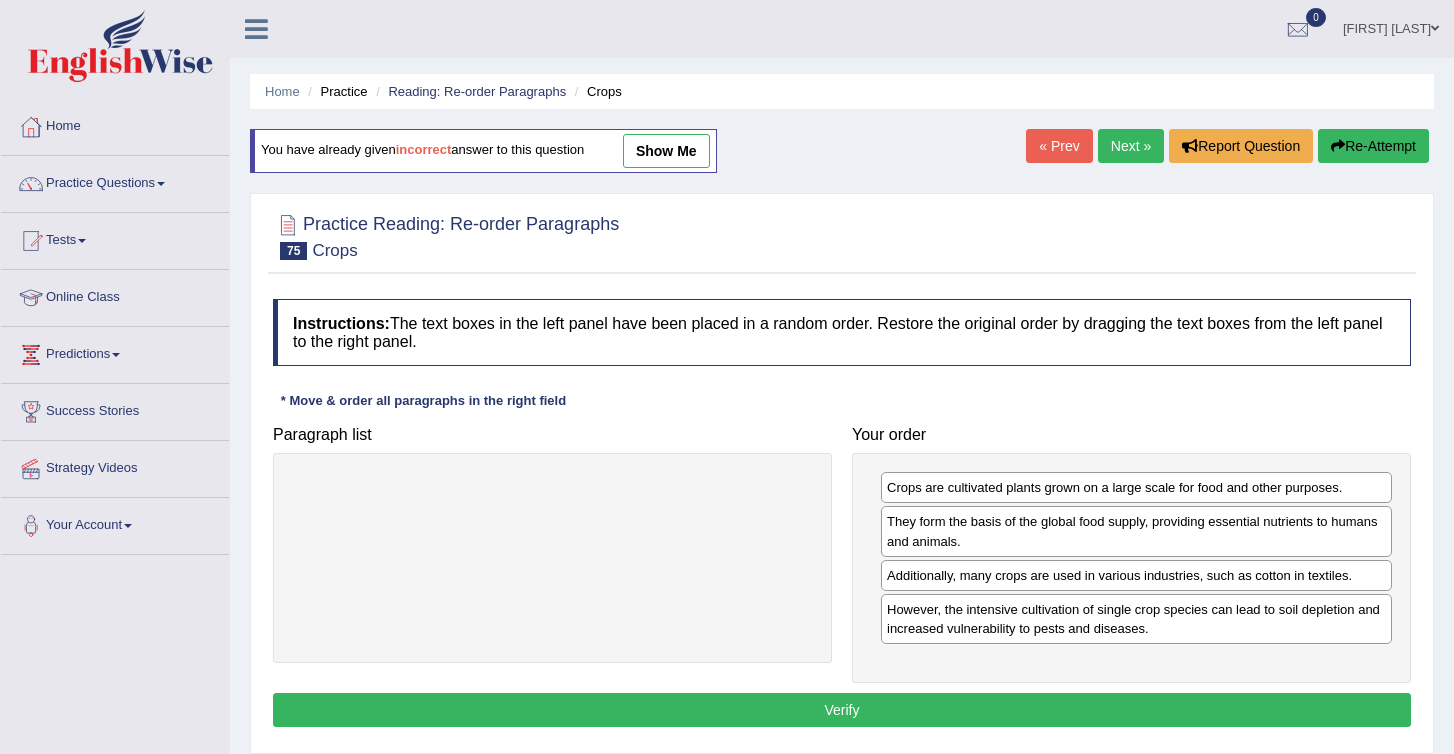 click on "Verify" at bounding box center (842, 710) 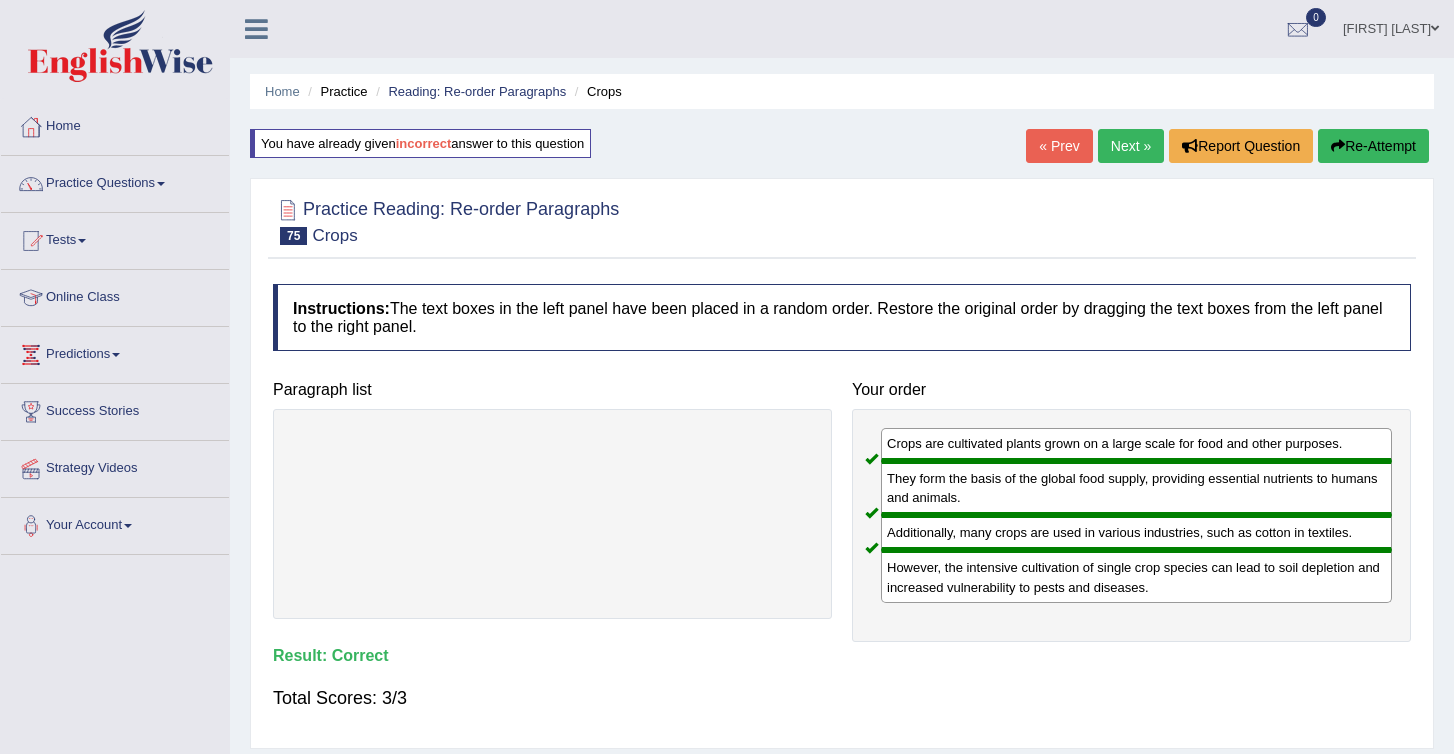 click on "Next »" at bounding box center (1131, 146) 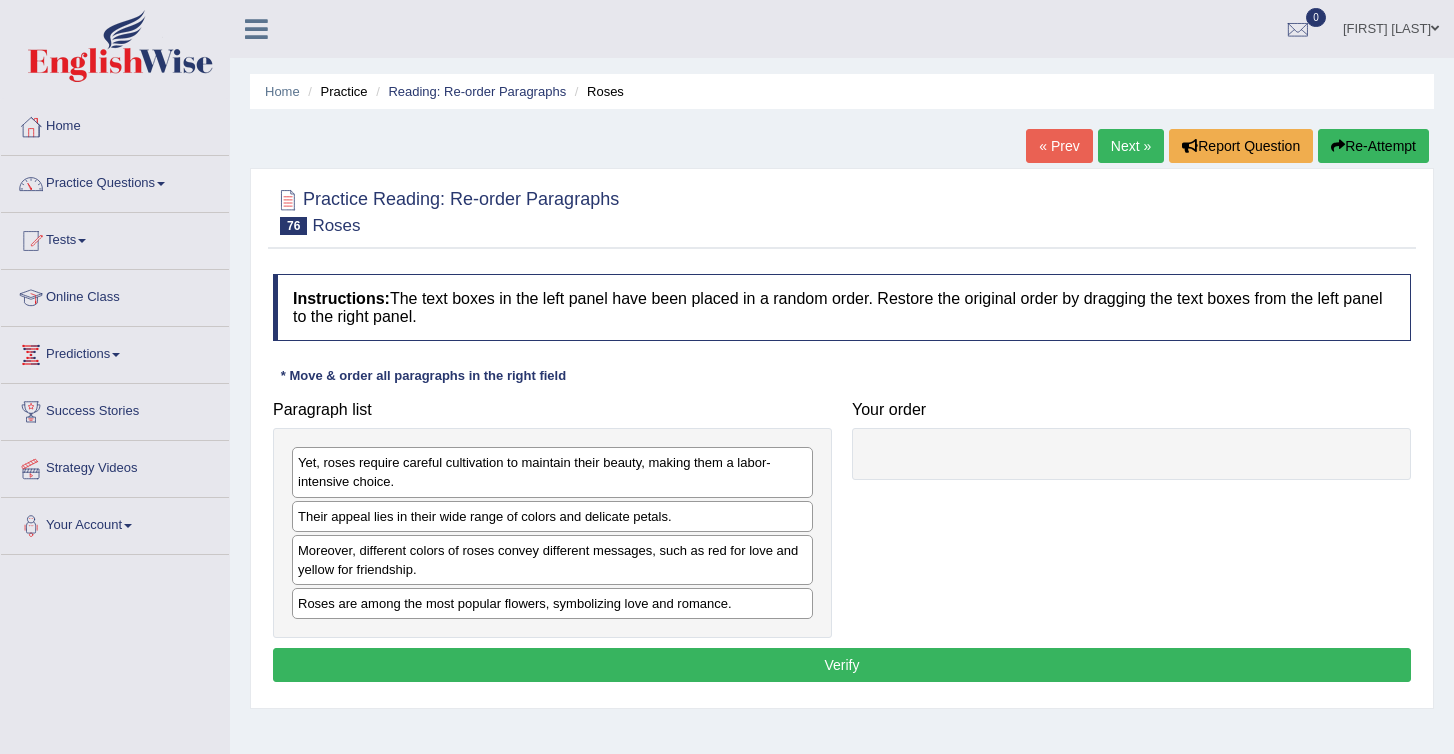 scroll, scrollTop: 0, scrollLeft: 0, axis: both 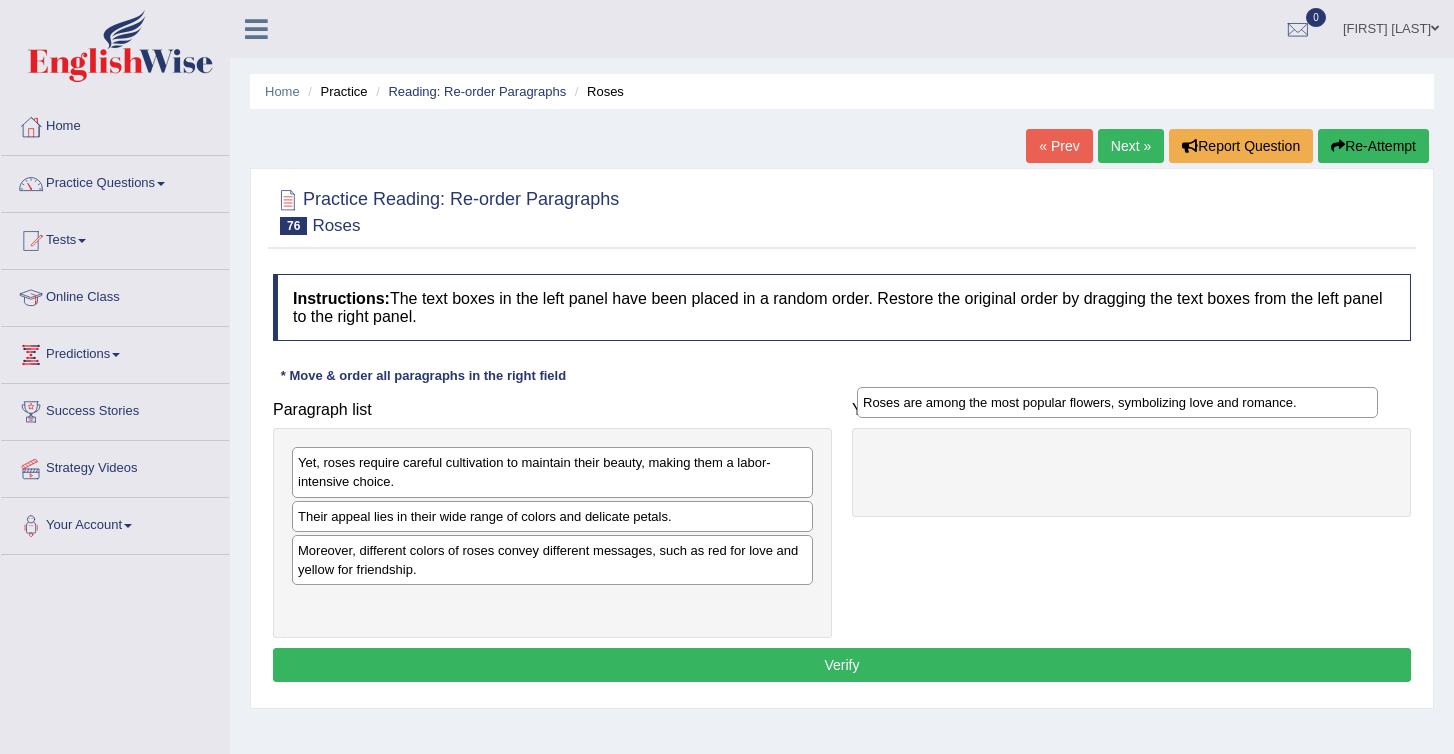 drag, startPoint x: 337, startPoint y: 610, endPoint x: 902, endPoint y: 409, distance: 599.68823 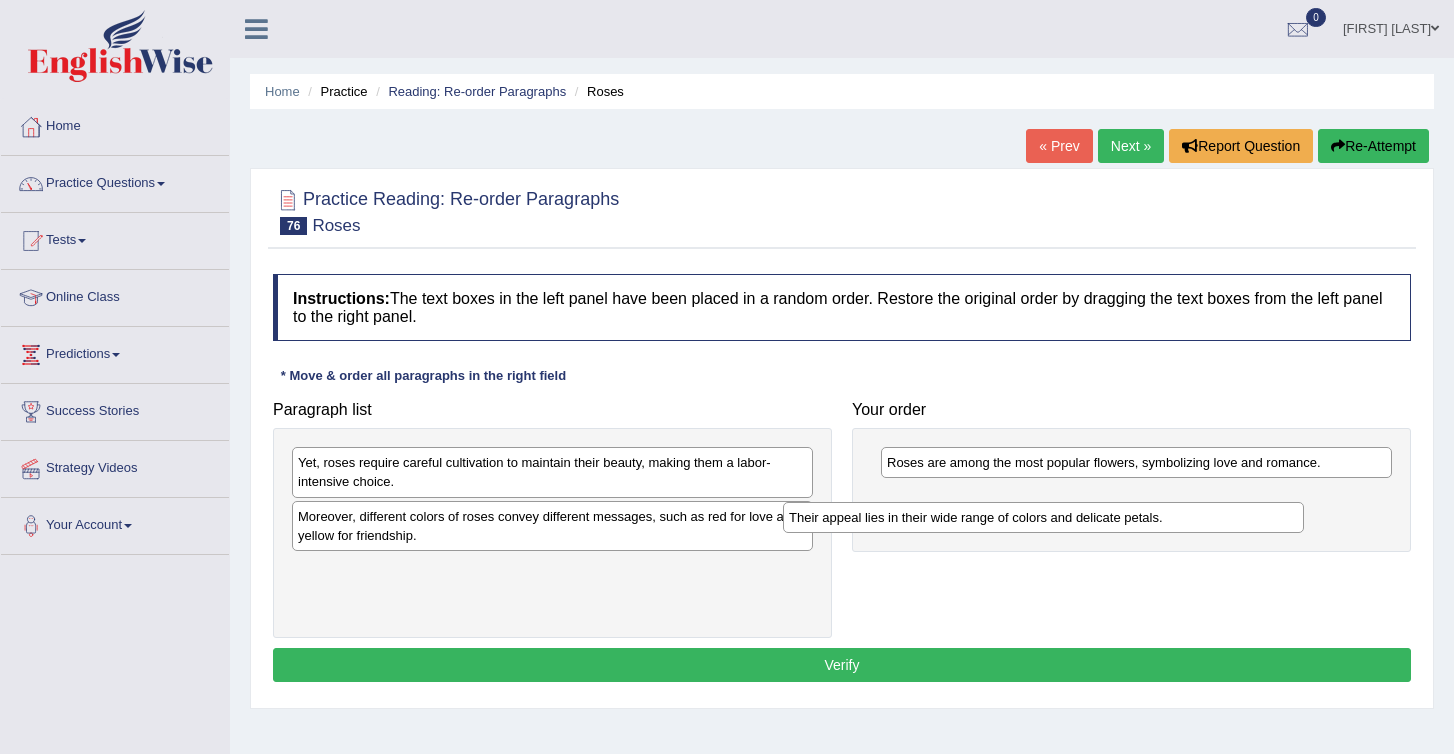 drag, startPoint x: 450, startPoint y: 519, endPoint x: 1002, endPoint y: 515, distance: 552.01447 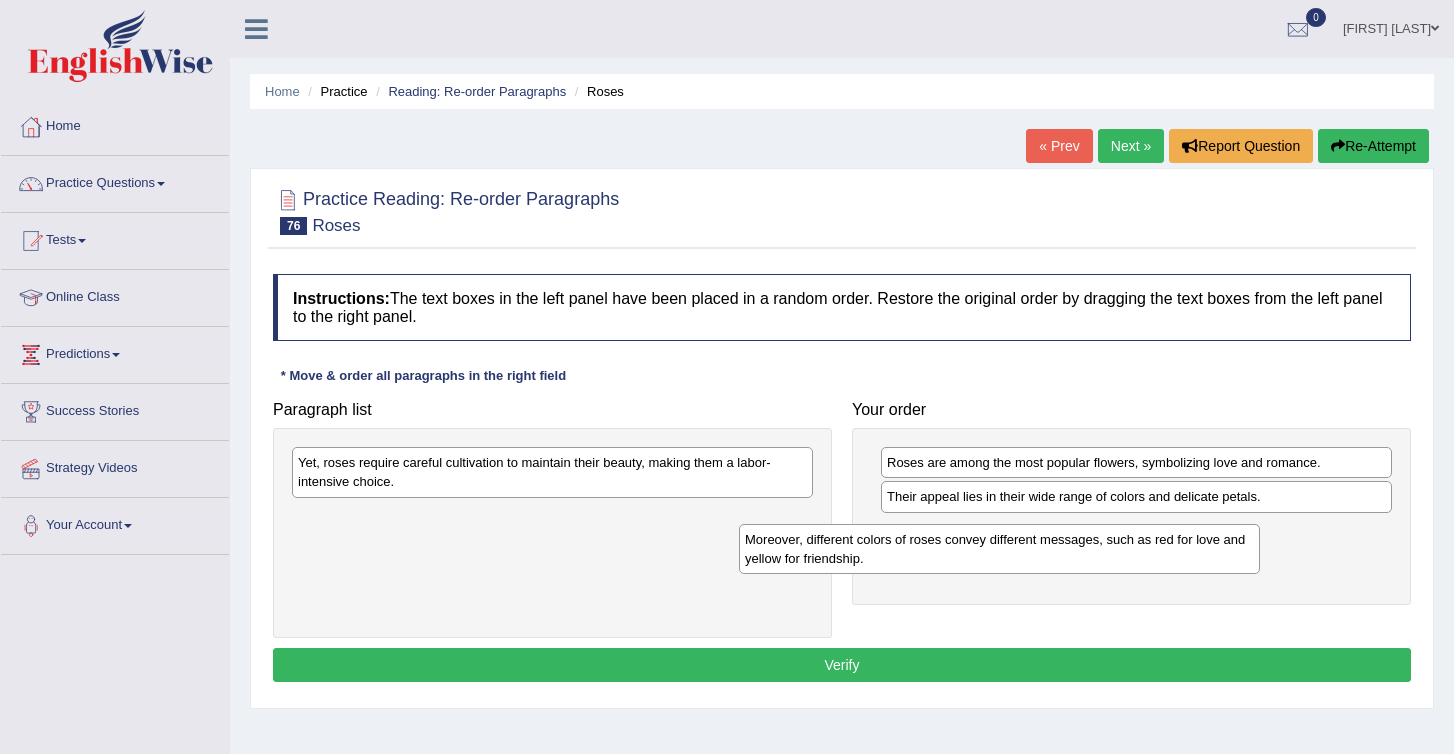drag, startPoint x: 367, startPoint y: 534, endPoint x: 848, endPoint y: 566, distance: 482.06326 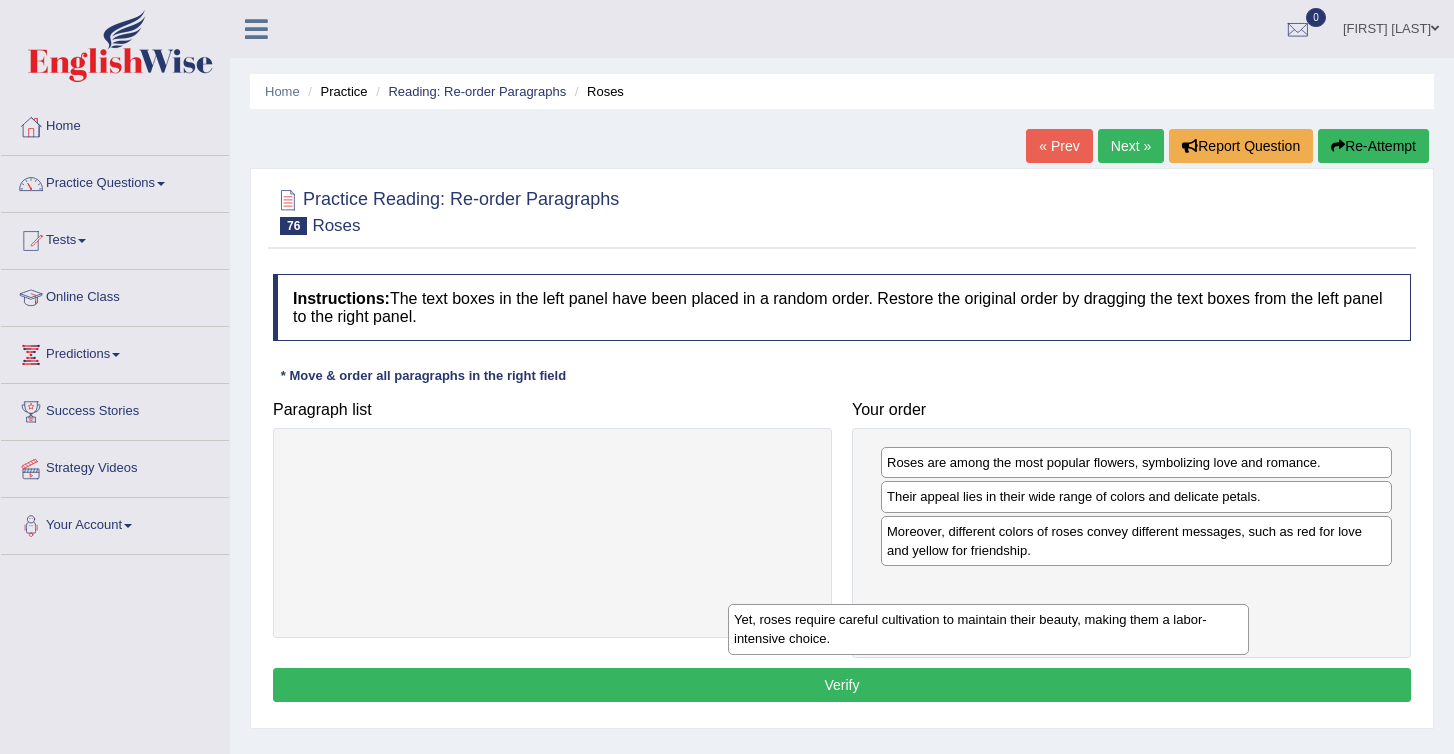 drag, startPoint x: 479, startPoint y: 470, endPoint x: 942, endPoint y: 618, distance: 486.07922 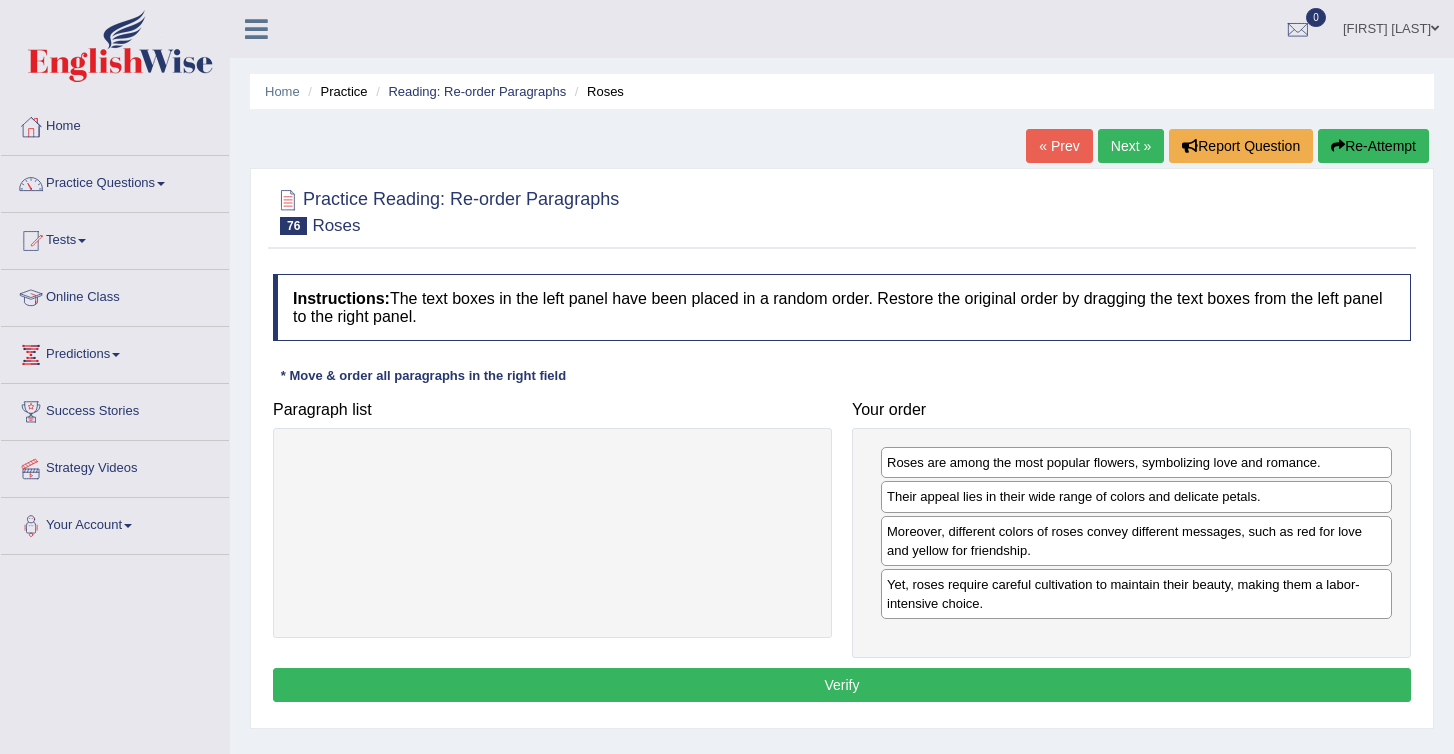 click on "Verify" at bounding box center (842, 685) 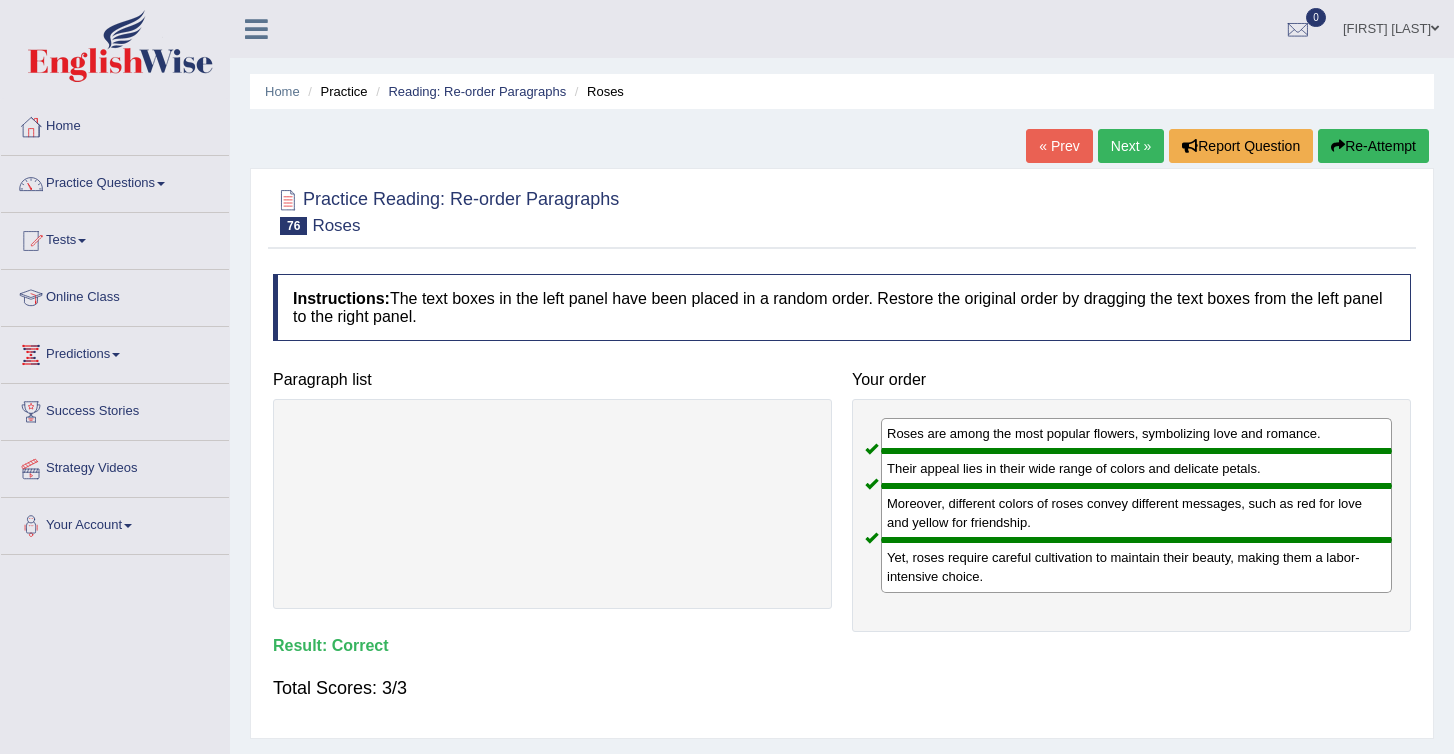 click on "Next »" at bounding box center (1131, 146) 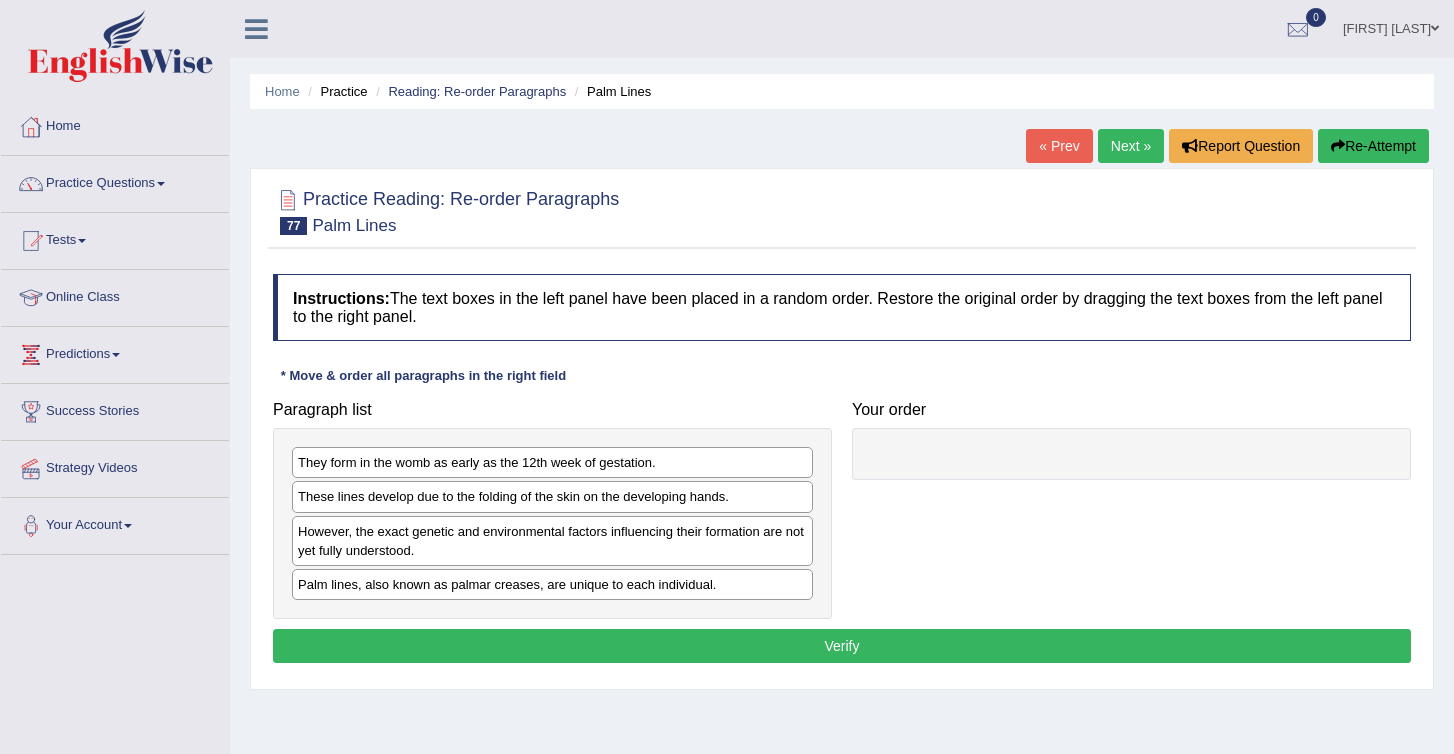 scroll, scrollTop: 0, scrollLeft: 0, axis: both 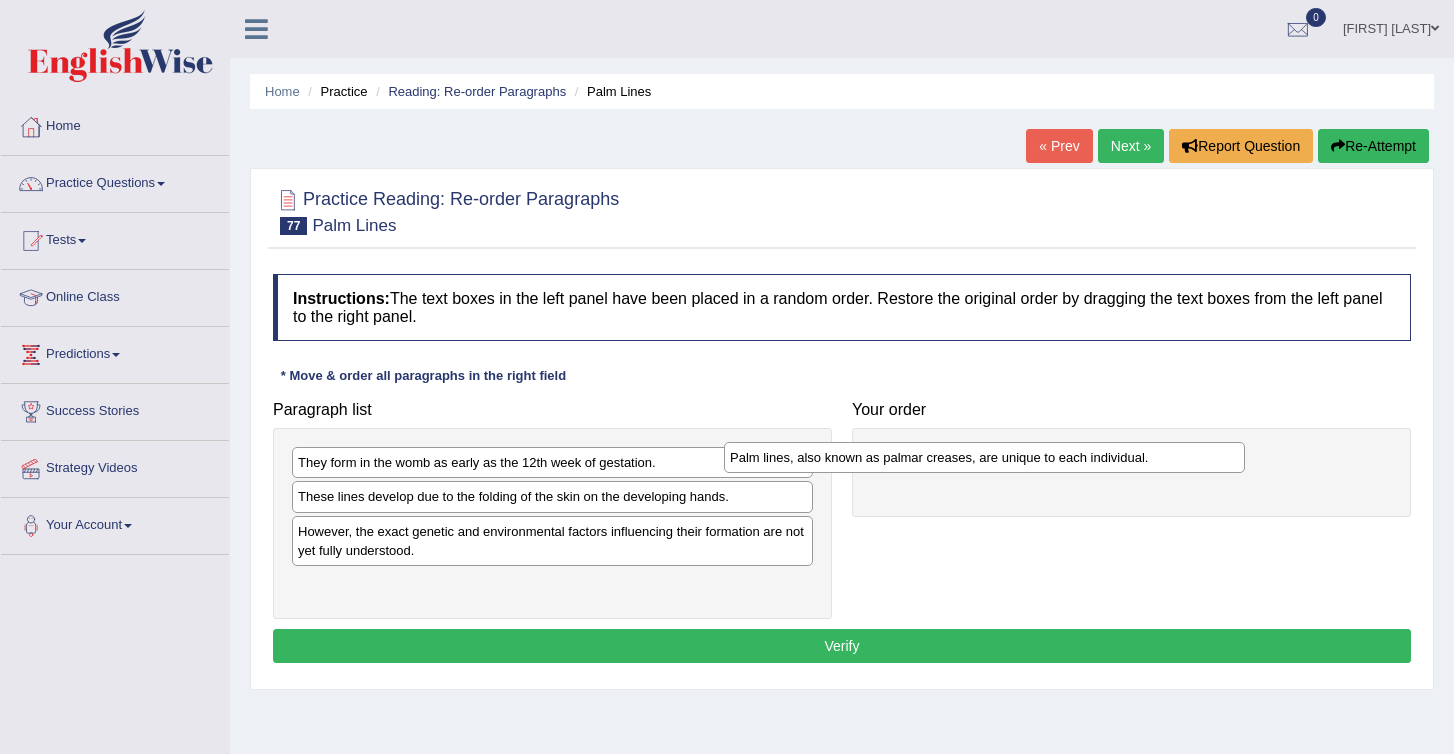 drag, startPoint x: 339, startPoint y: 593, endPoint x: 810, endPoint y: 461, distance: 489.14722 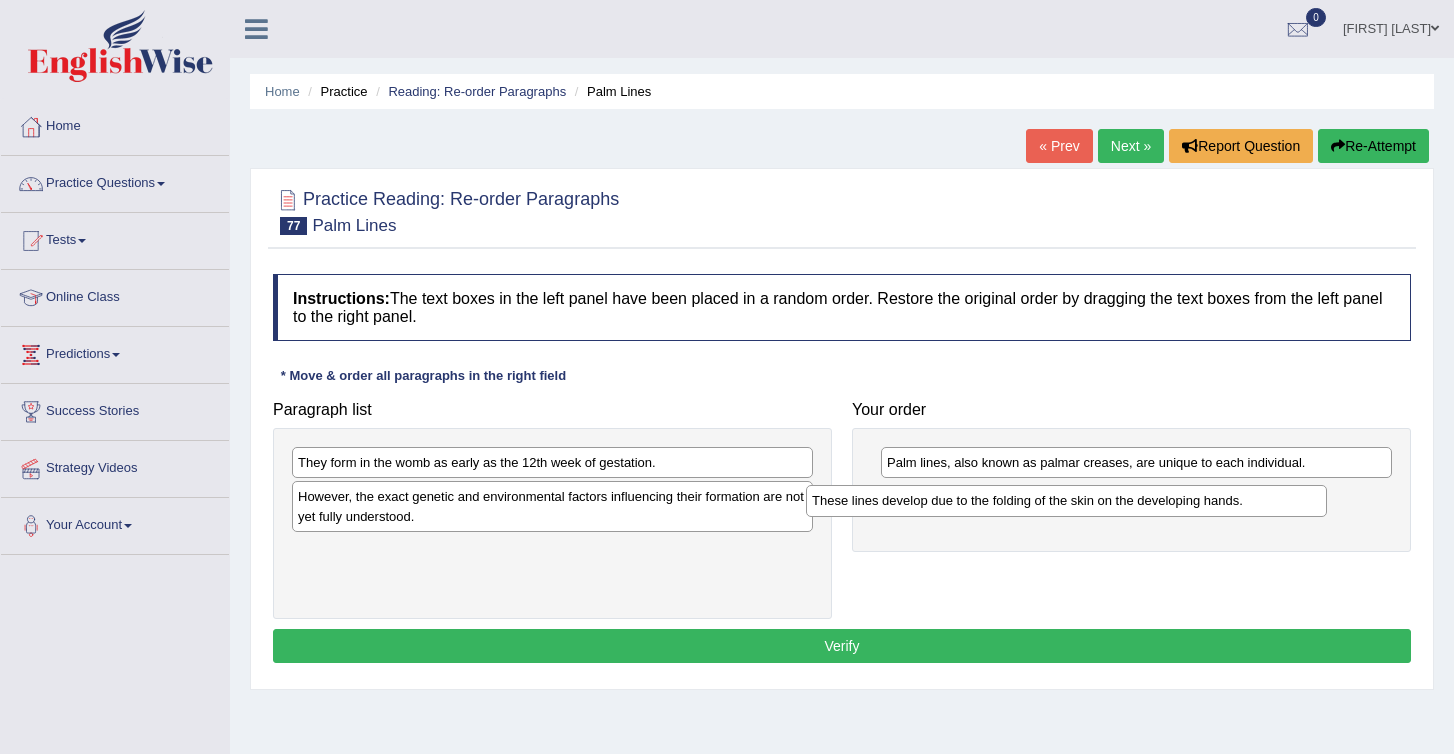 drag, startPoint x: 430, startPoint y: 503, endPoint x: 987, endPoint y: 514, distance: 557.1086 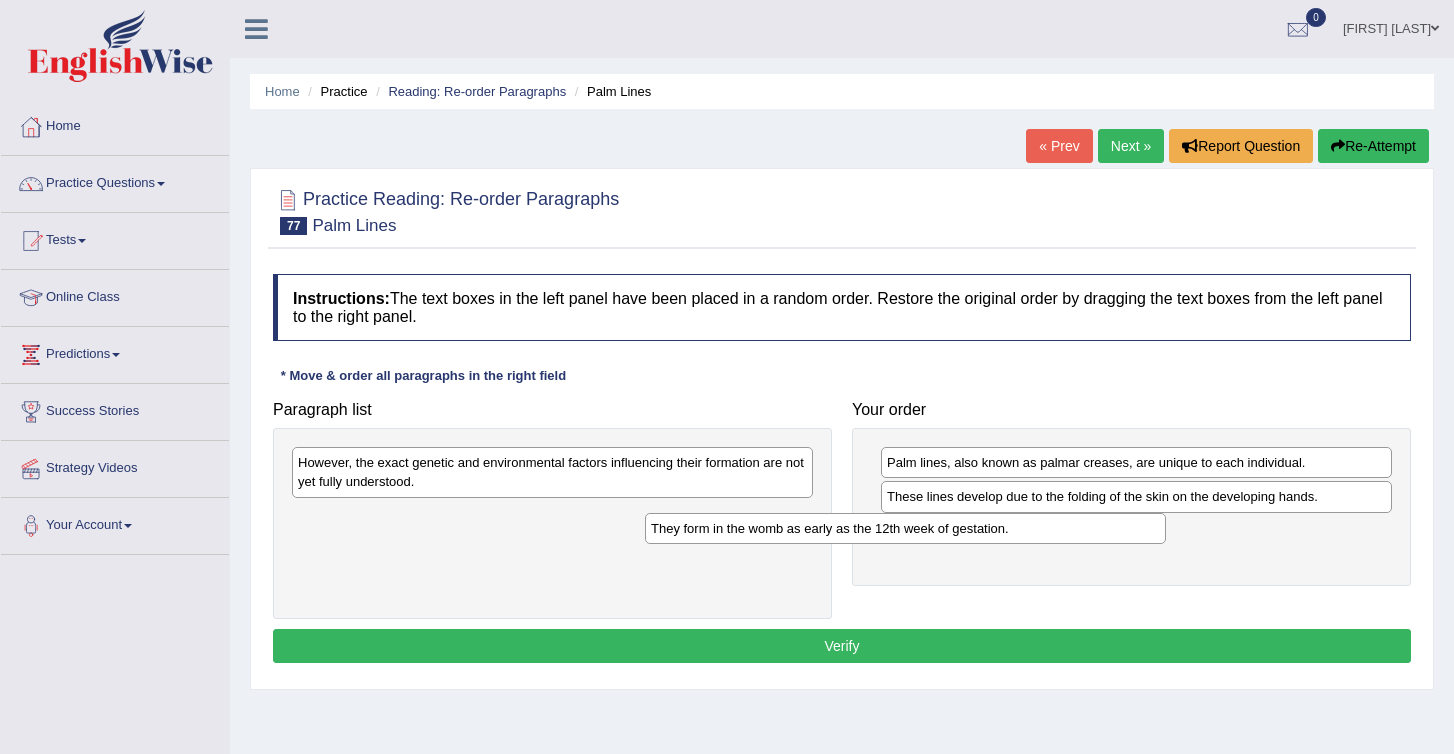 drag, startPoint x: 347, startPoint y: 465, endPoint x: 812, endPoint y: 572, distance: 477.15198 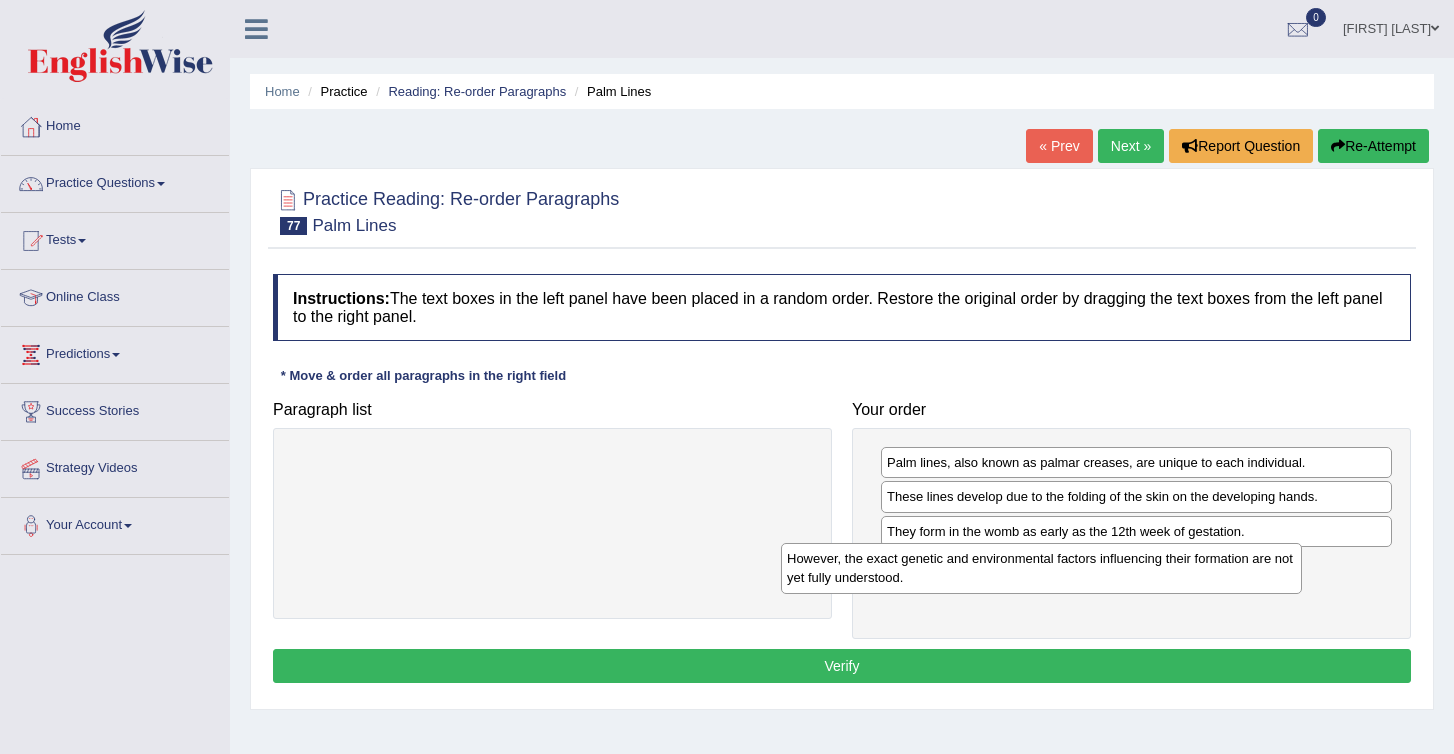drag, startPoint x: 469, startPoint y: 477, endPoint x: 958, endPoint y: 578, distance: 499.32153 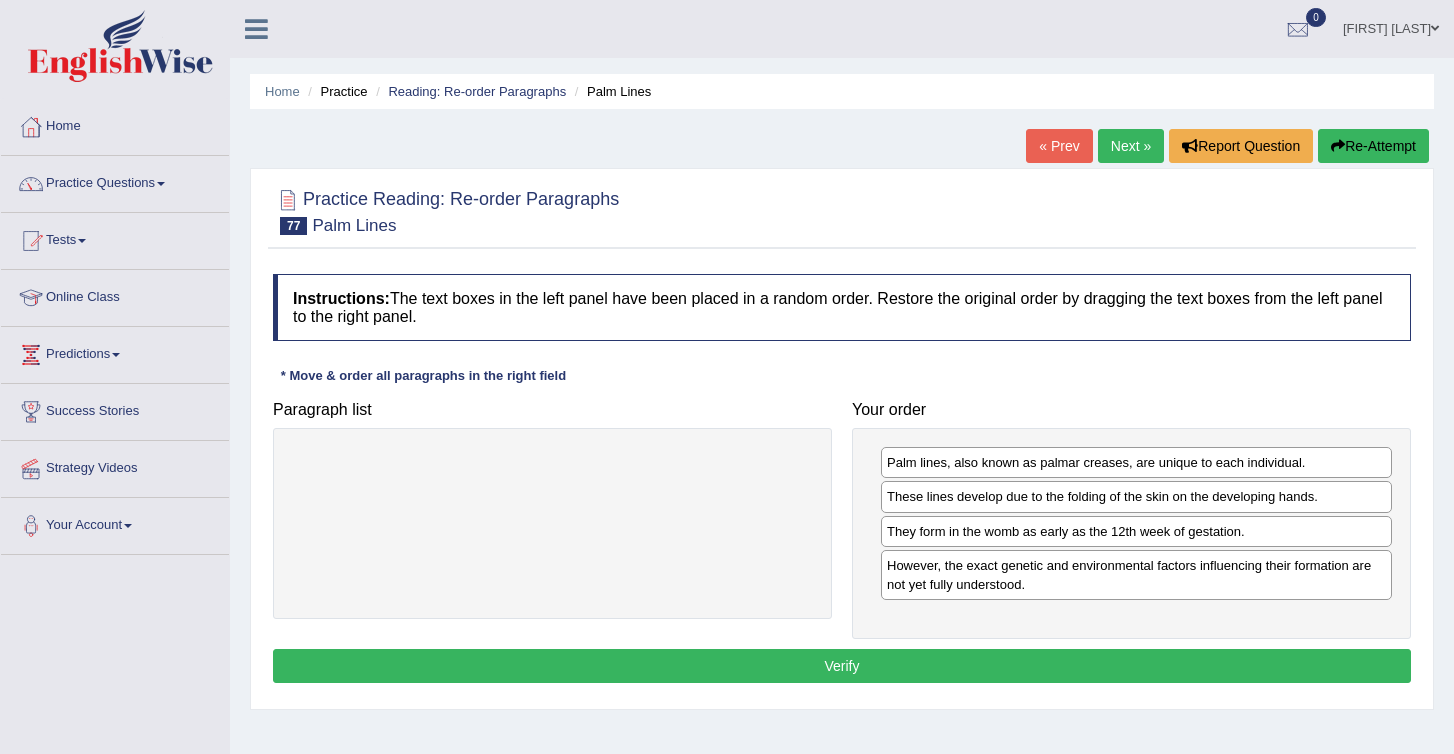 click on "Verify" at bounding box center [842, 666] 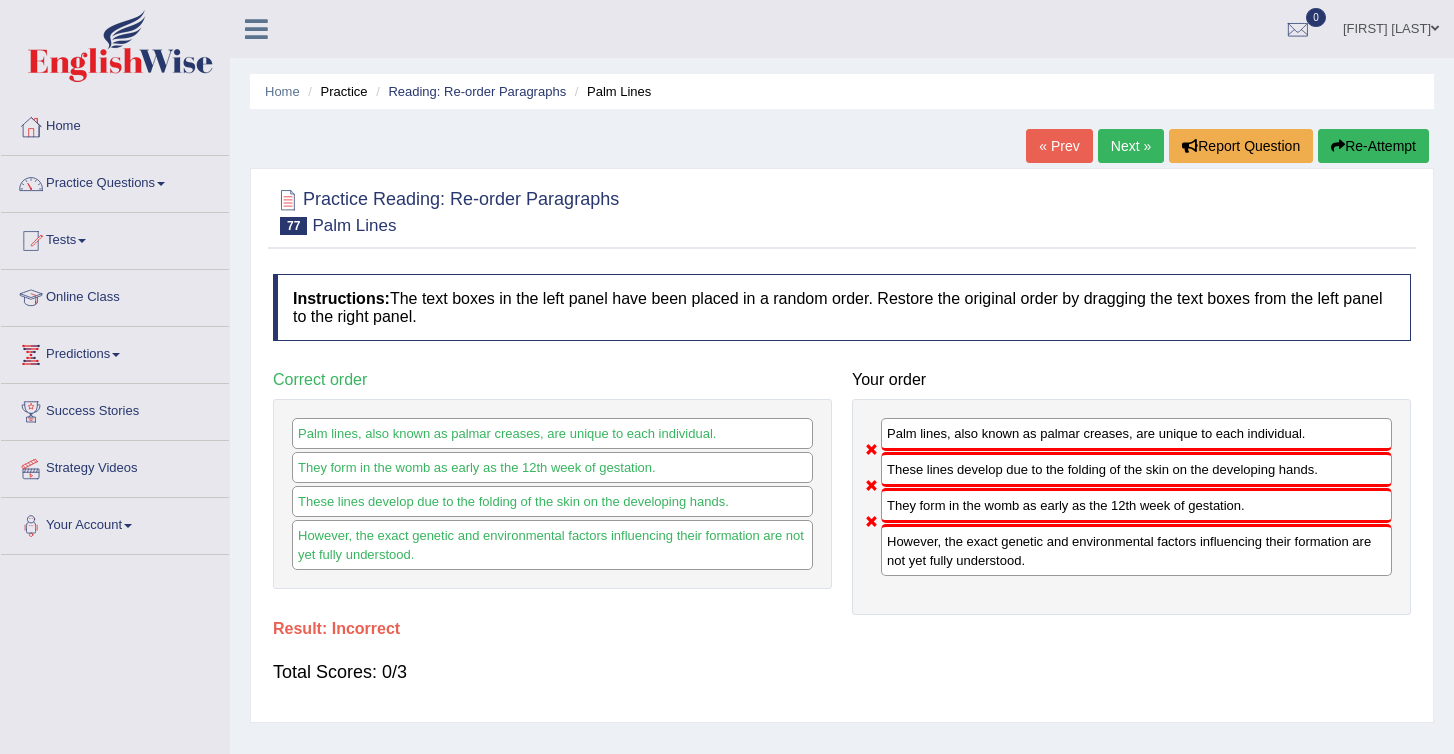 click on "Re-Attempt" at bounding box center (1373, 146) 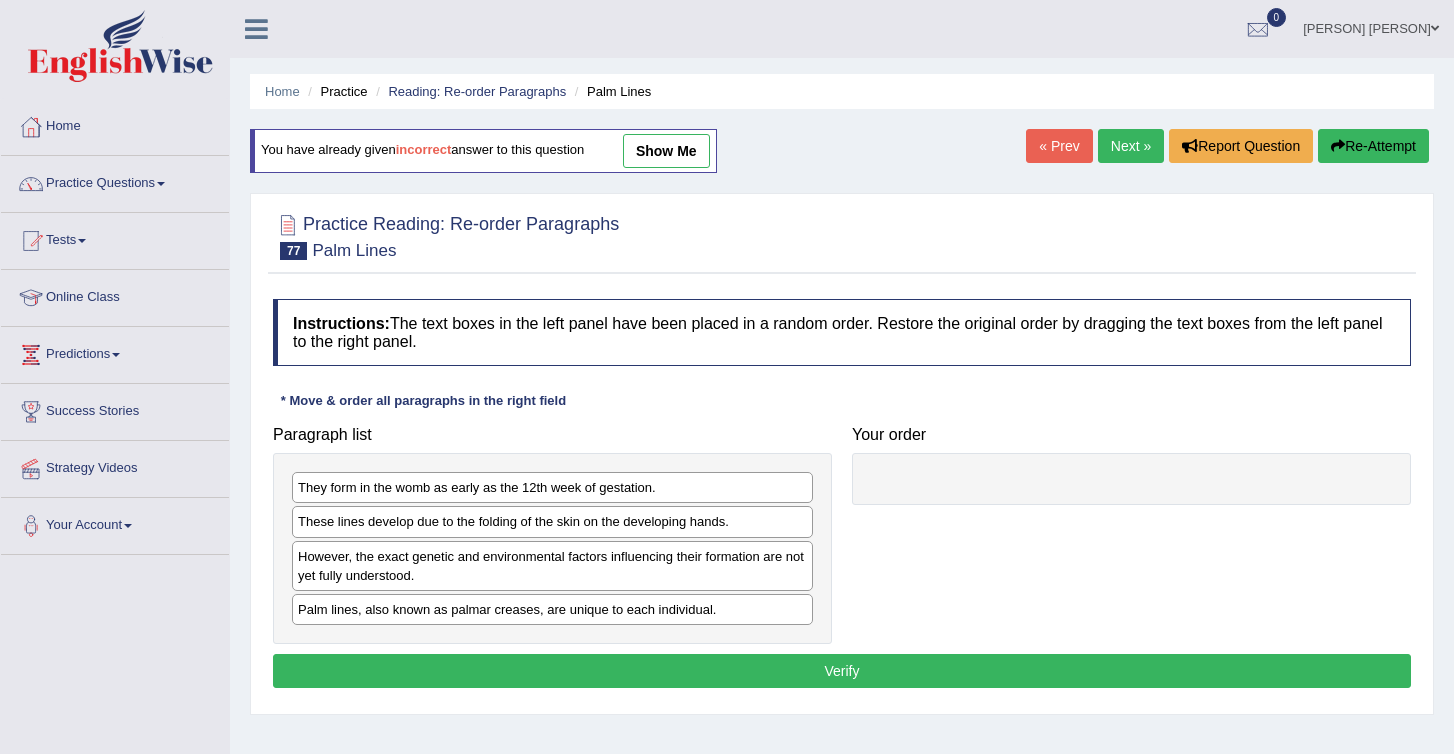 scroll, scrollTop: 0, scrollLeft: 0, axis: both 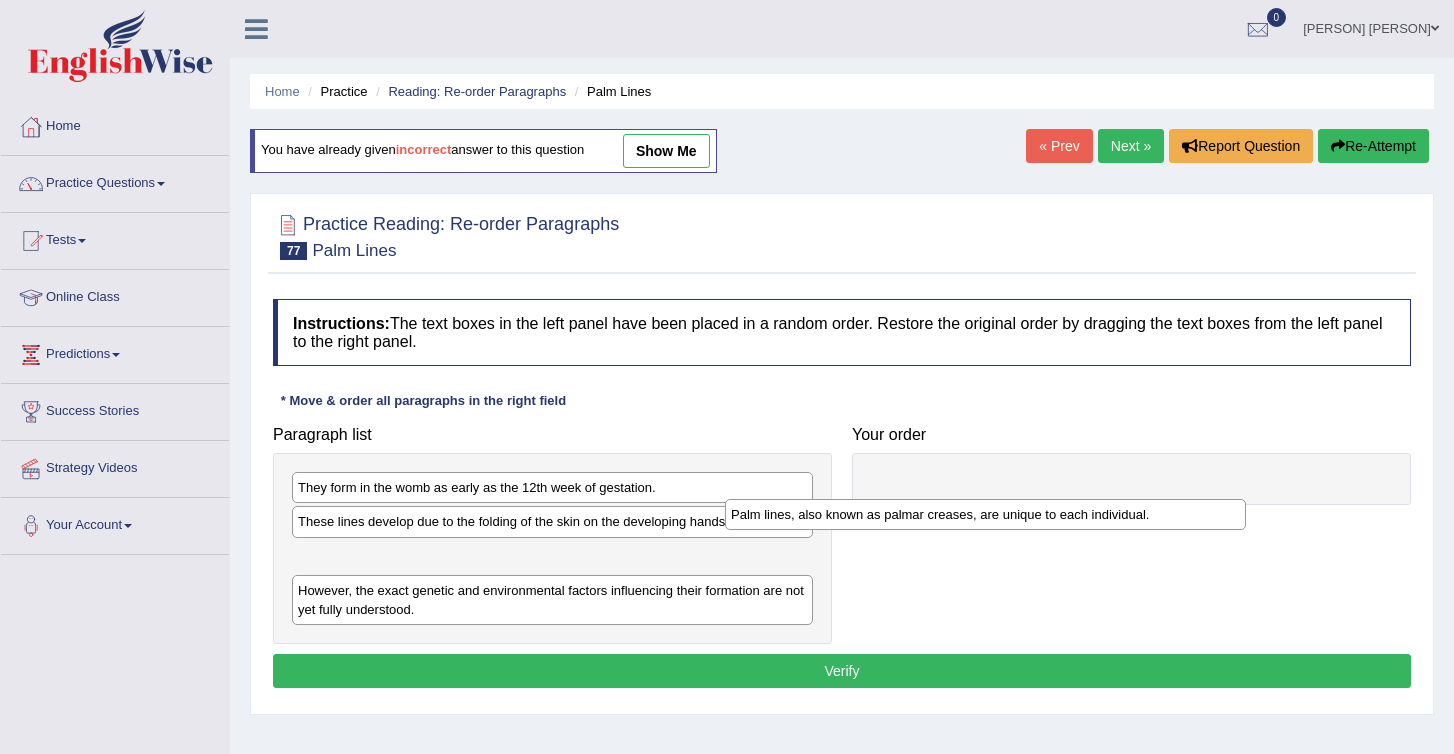drag, startPoint x: 333, startPoint y: 622, endPoint x: 812, endPoint y: 505, distance: 493.08215 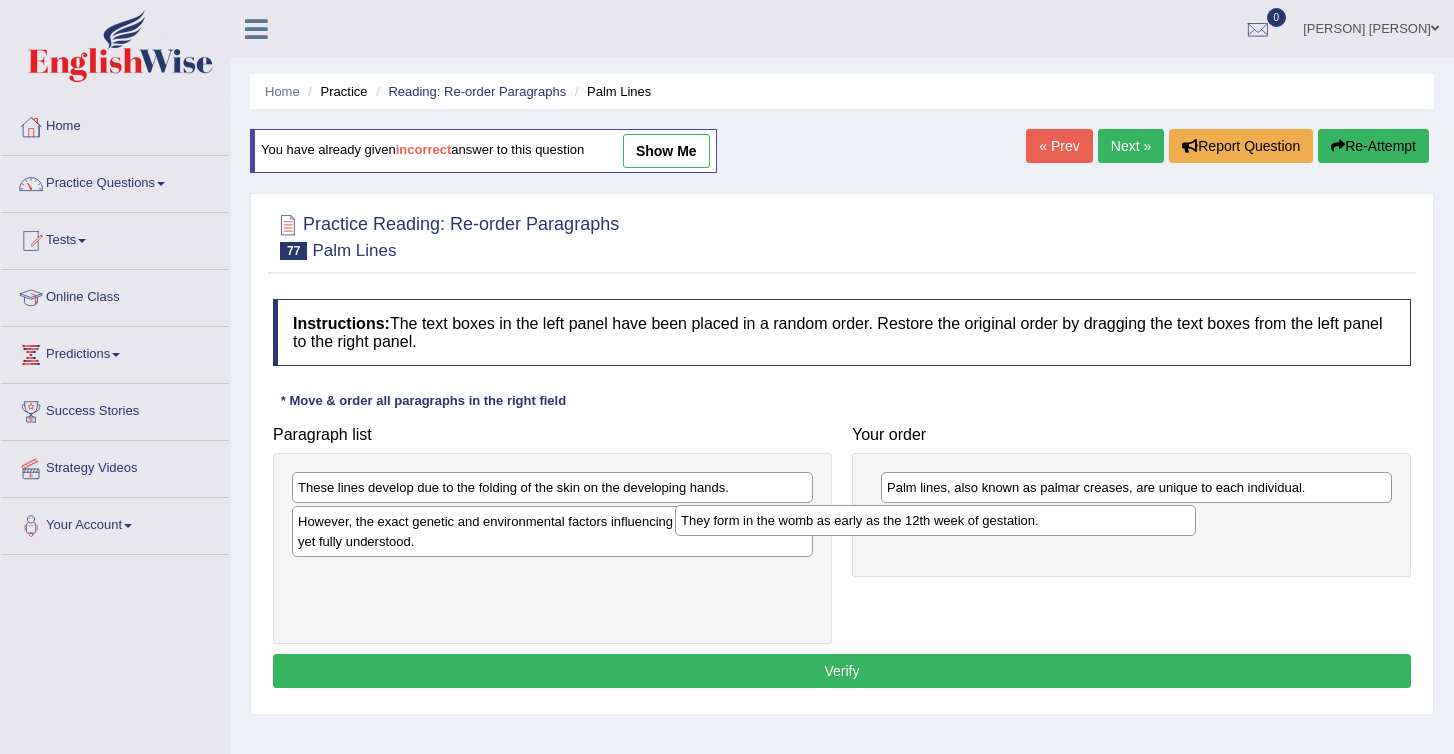 drag, startPoint x: 315, startPoint y: 500, endPoint x: 721, endPoint y: 540, distance: 407.9657 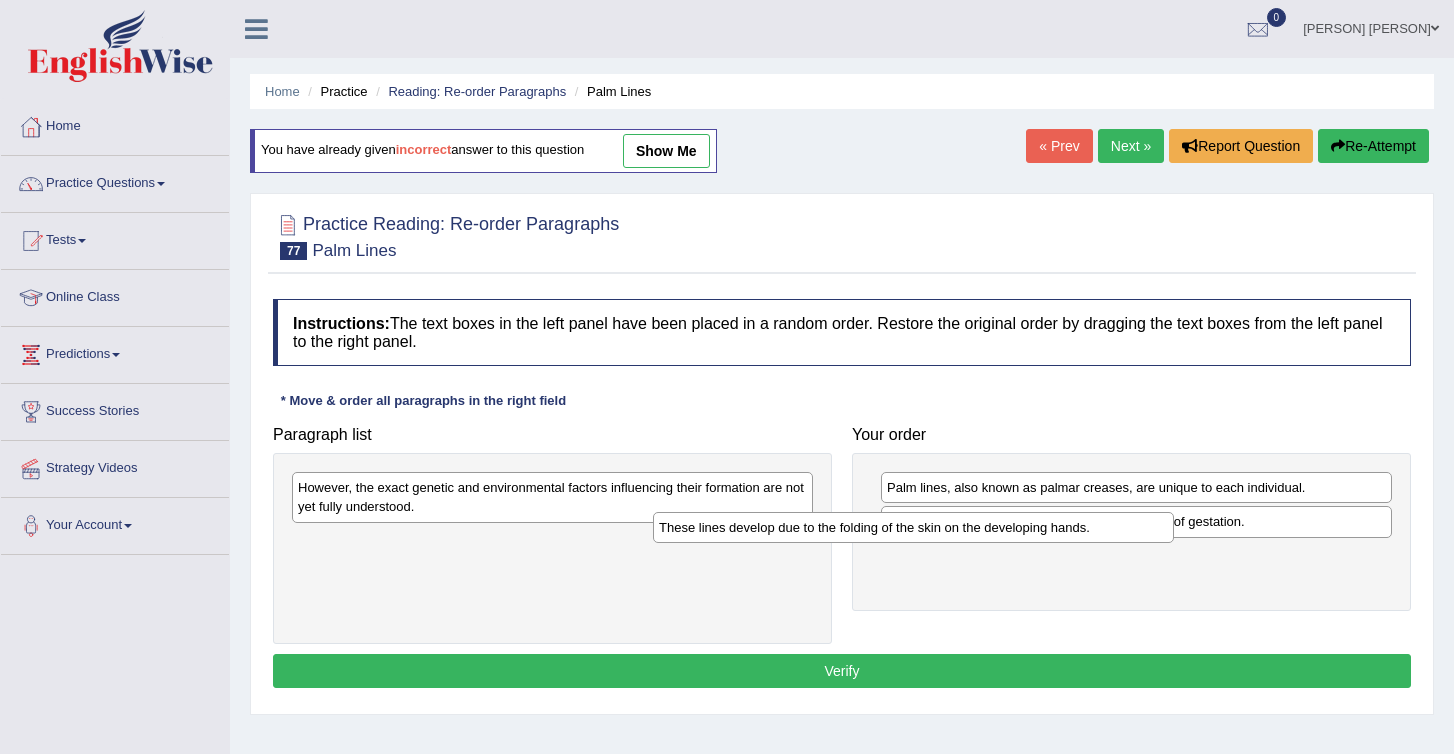 drag, startPoint x: 323, startPoint y: 491, endPoint x: 734, endPoint y: 566, distance: 417.78702 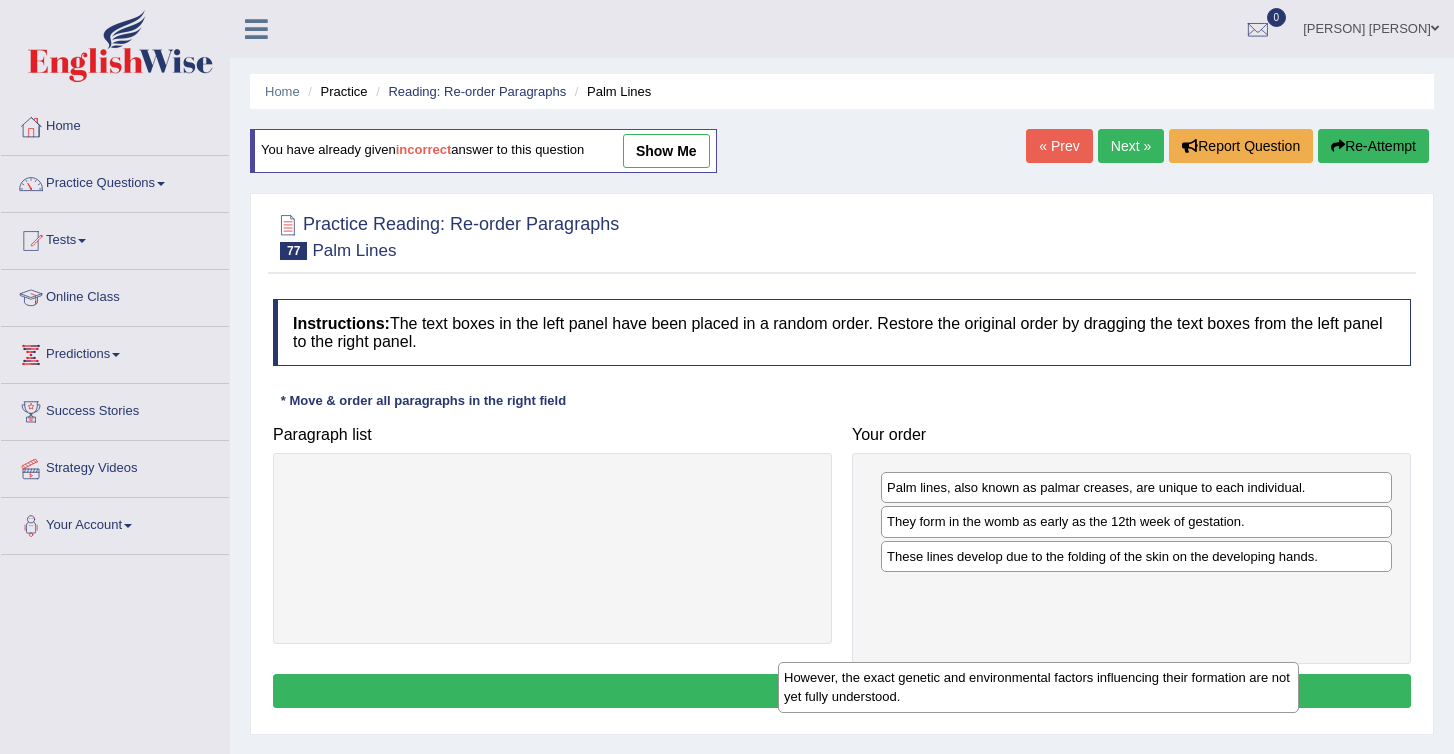 drag, startPoint x: 362, startPoint y: 494, endPoint x: 861, endPoint y: 660, distance: 525.88684 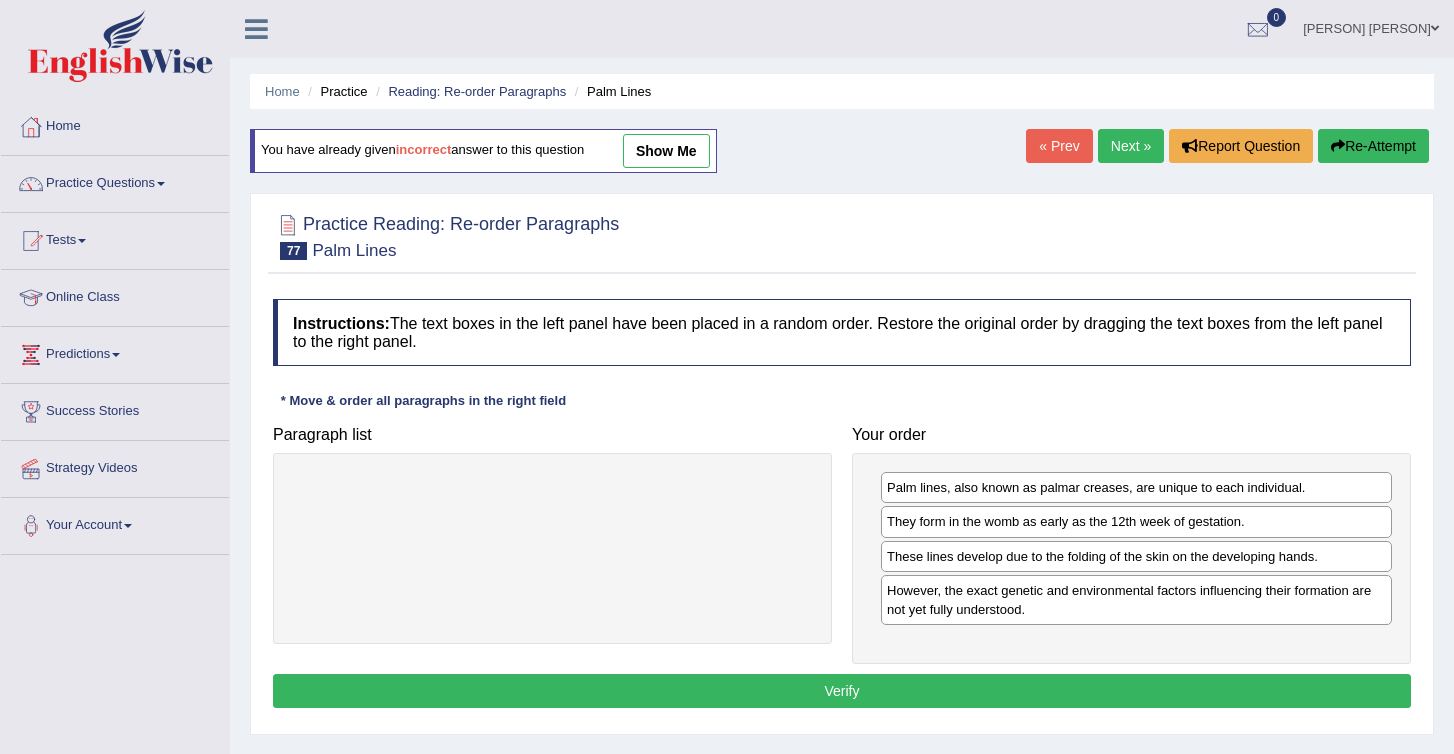 click on "Verify" at bounding box center [842, 691] 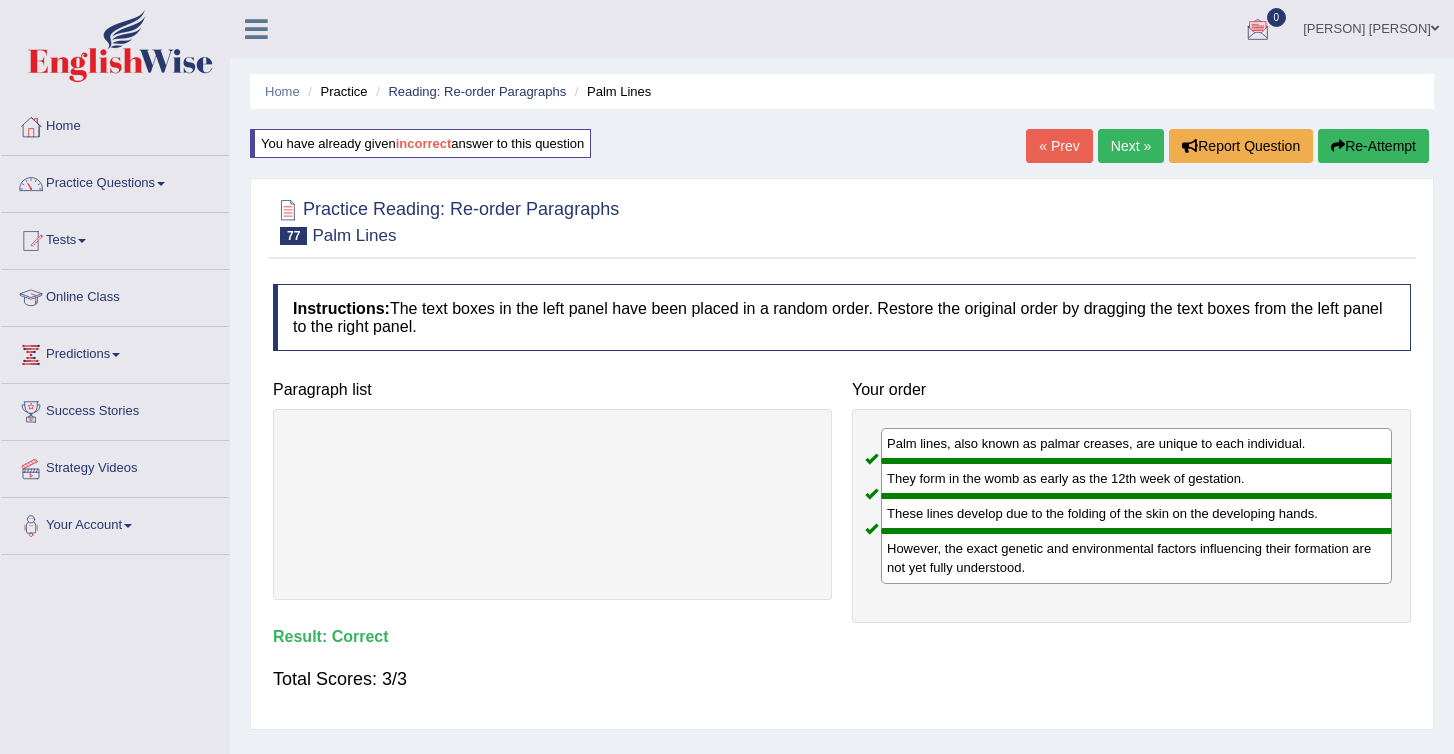 click on "Next »" at bounding box center [1131, 146] 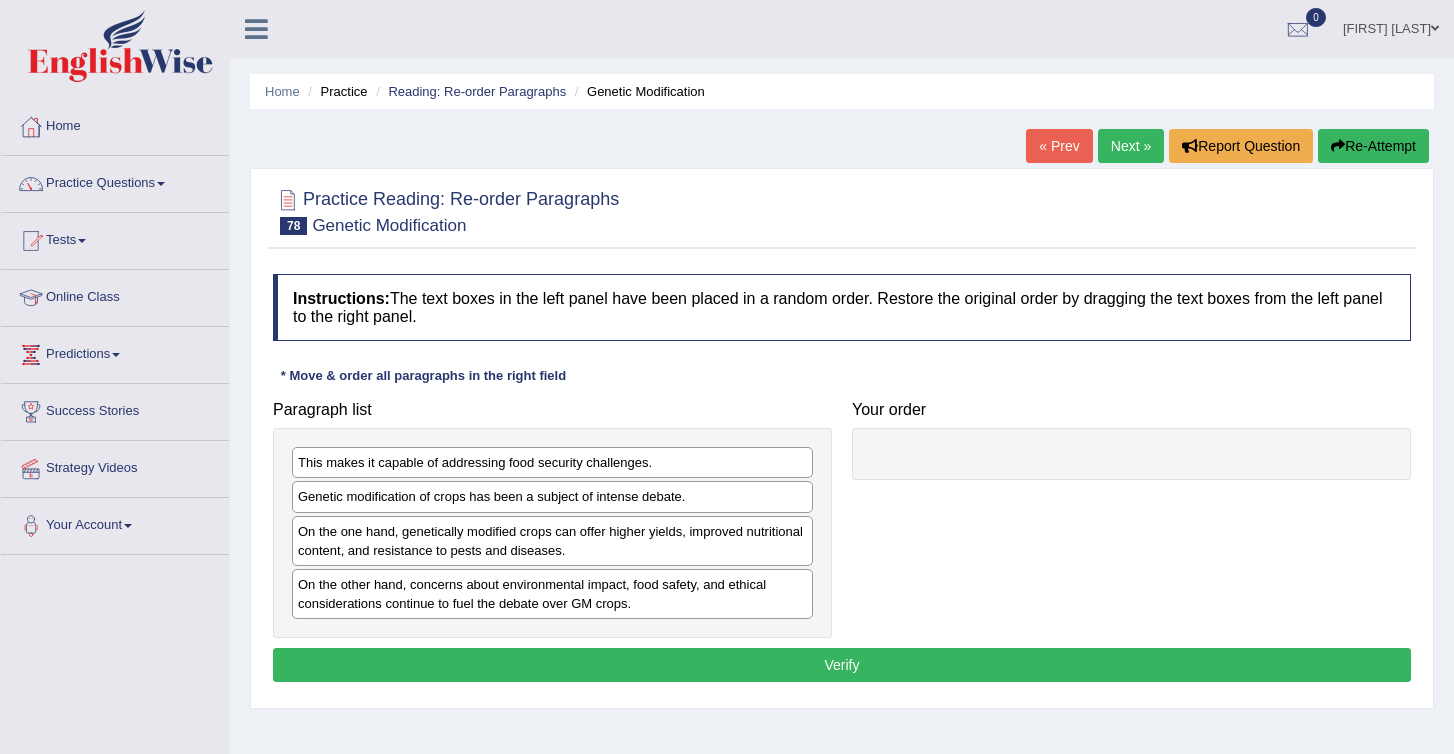 scroll, scrollTop: 0, scrollLeft: 0, axis: both 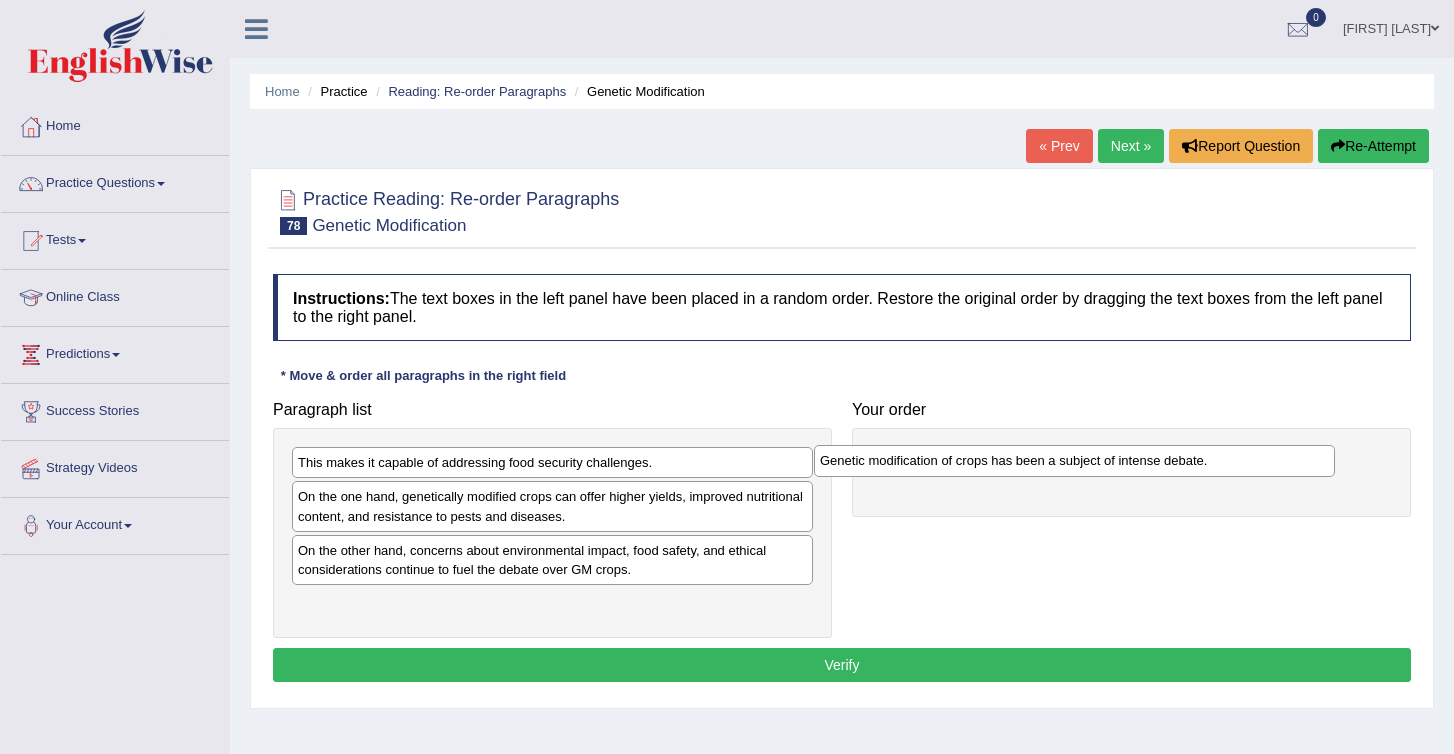 drag, startPoint x: 391, startPoint y: 501, endPoint x: 922, endPoint y: 465, distance: 532.21893 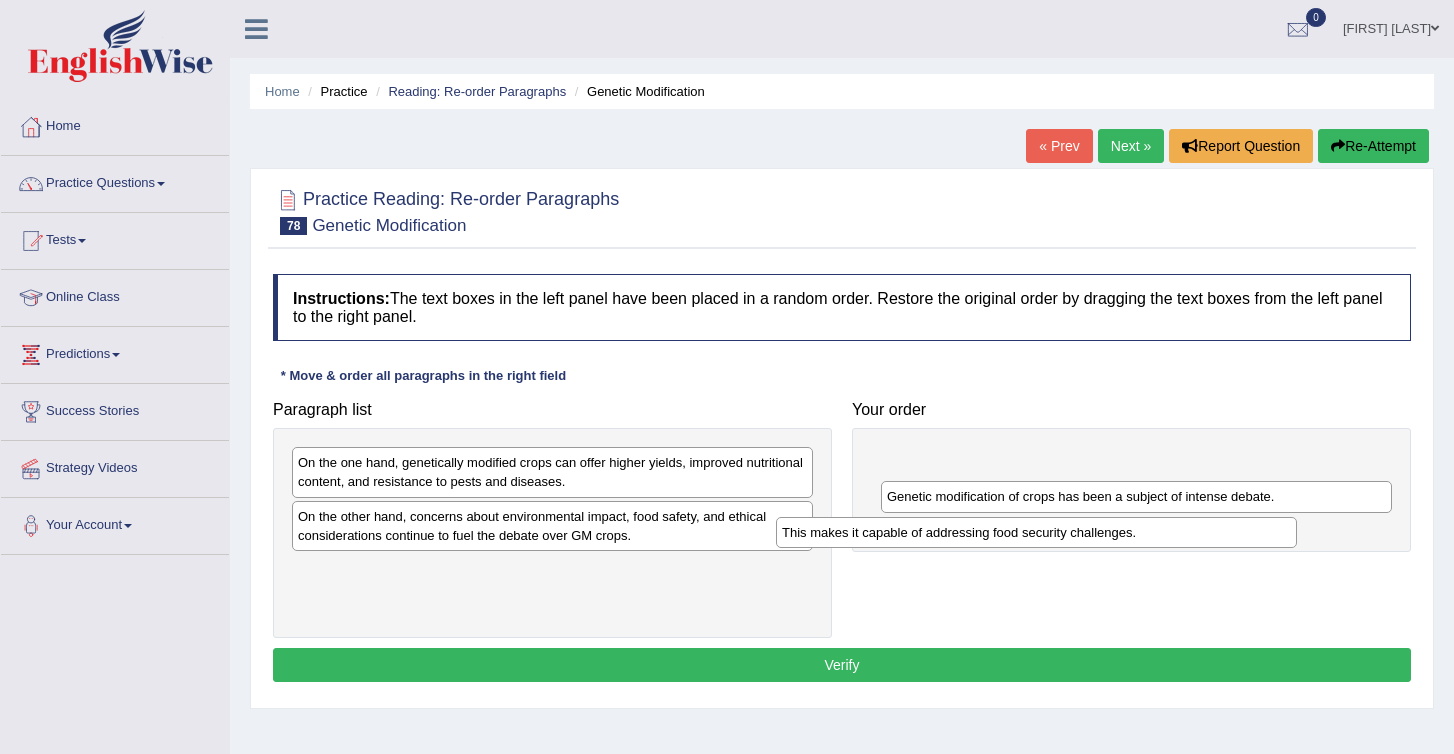 drag, startPoint x: 363, startPoint y: 476, endPoint x: 858, endPoint y: 565, distance: 502.93738 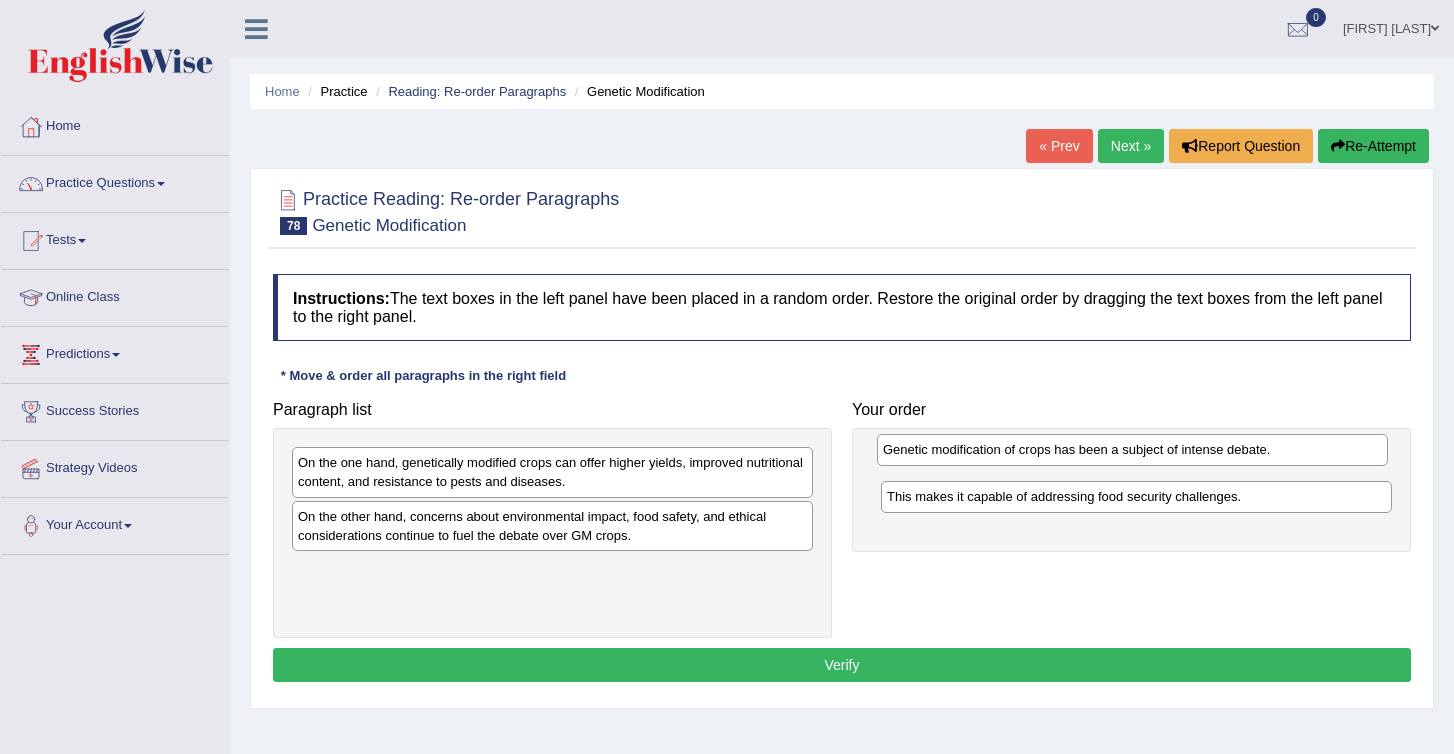 drag, startPoint x: 910, startPoint y: 498, endPoint x: 901, endPoint y: 431, distance: 67.601776 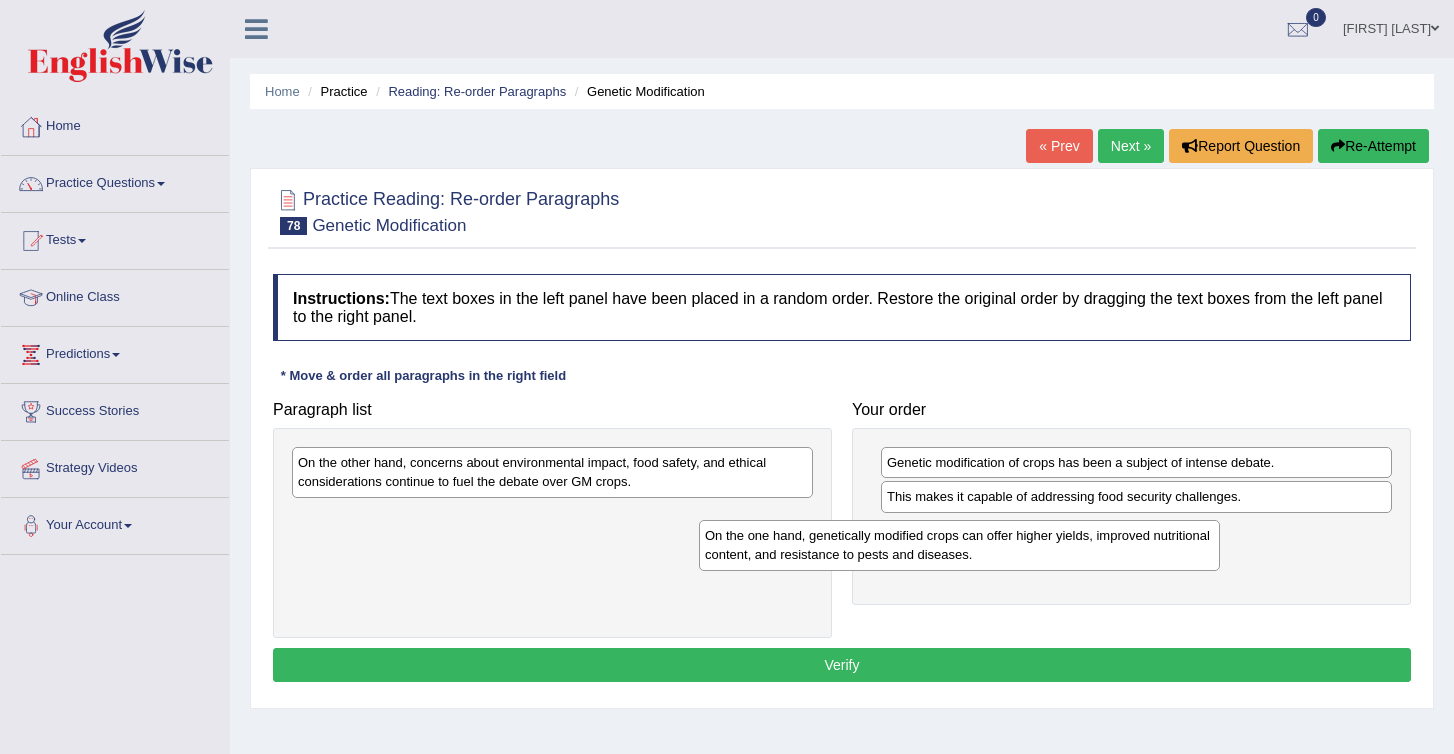 drag, startPoint x: 397, startPoint y: 465, endPoint x: 812, endPoint y: 535, distance: 420.8622 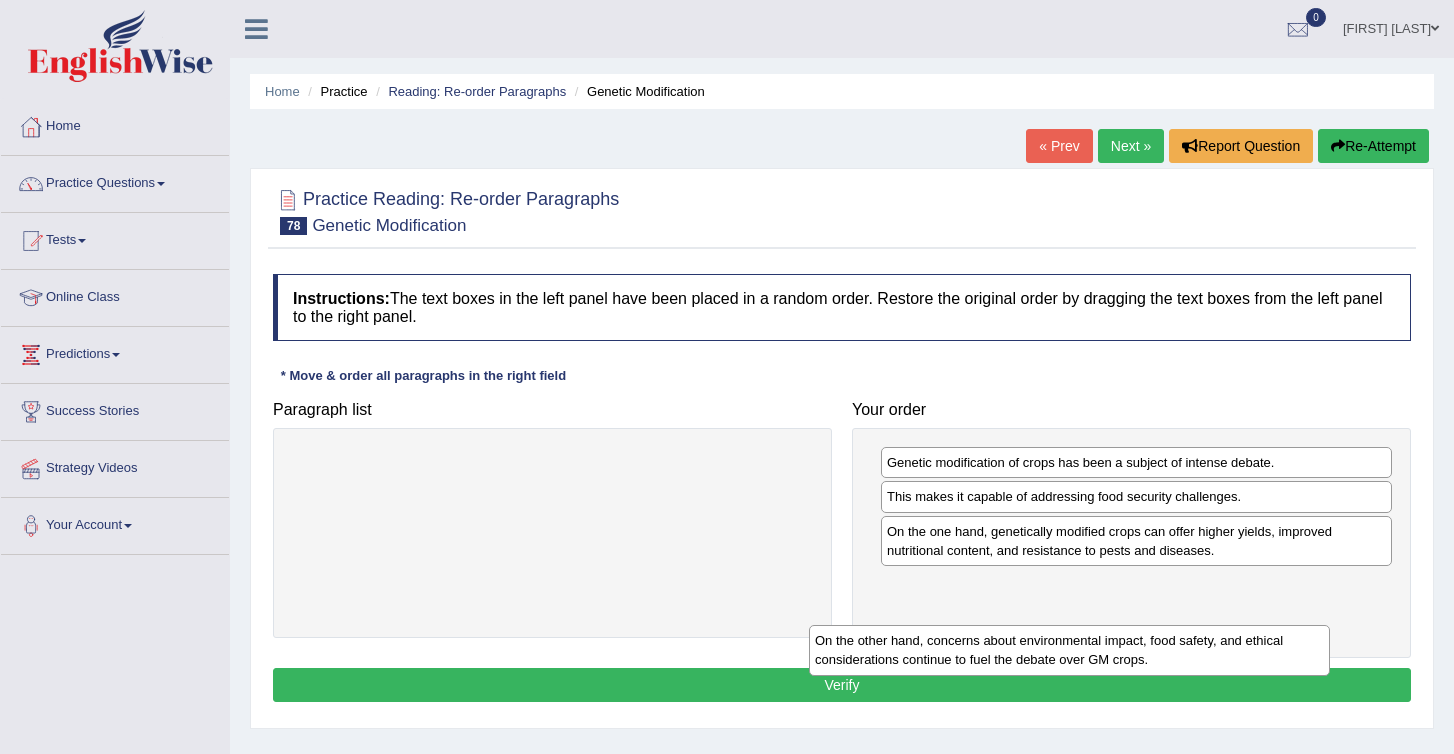 drag, startPoint x: 421, startPoint y: 471, endPoint x: 982, endPoint y: 644, distance: 587.069 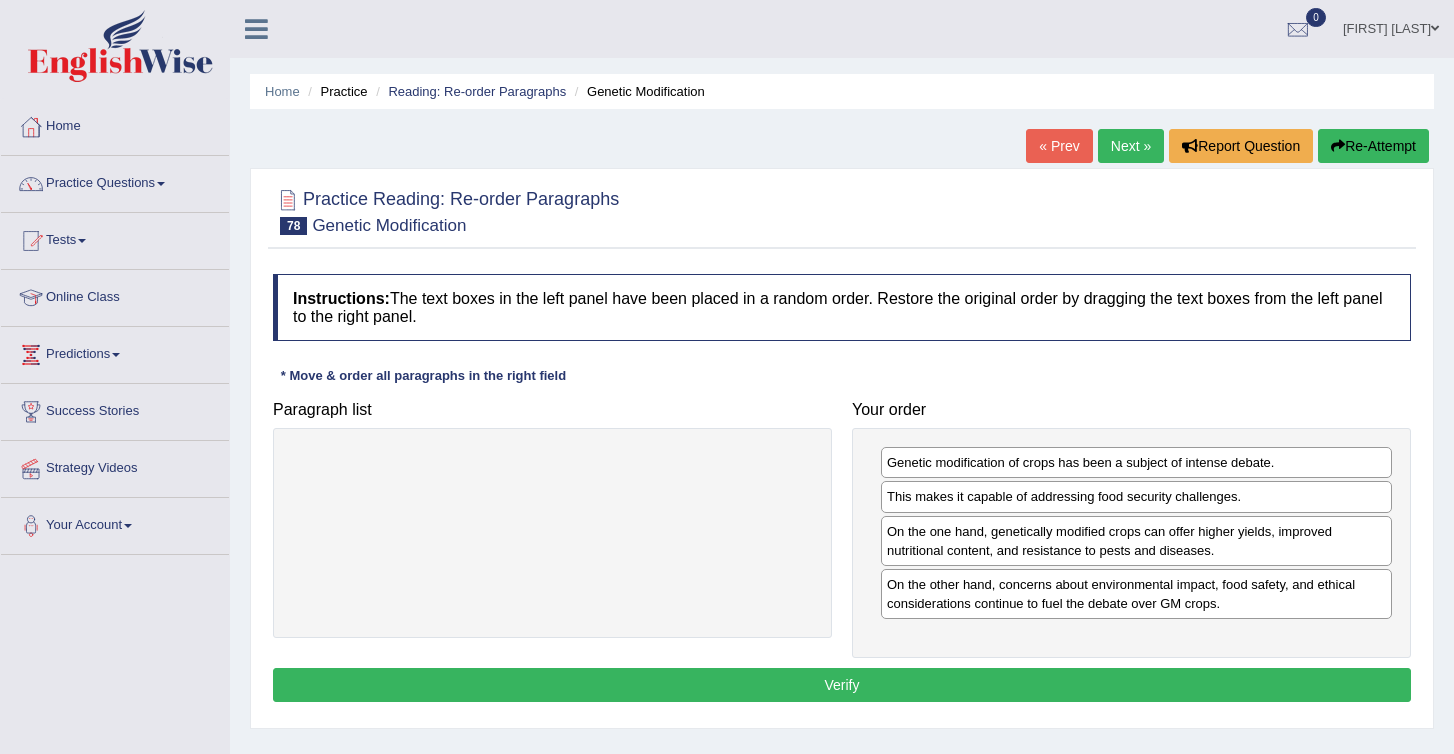 click on "Verify" at bounding box center [842, 685] 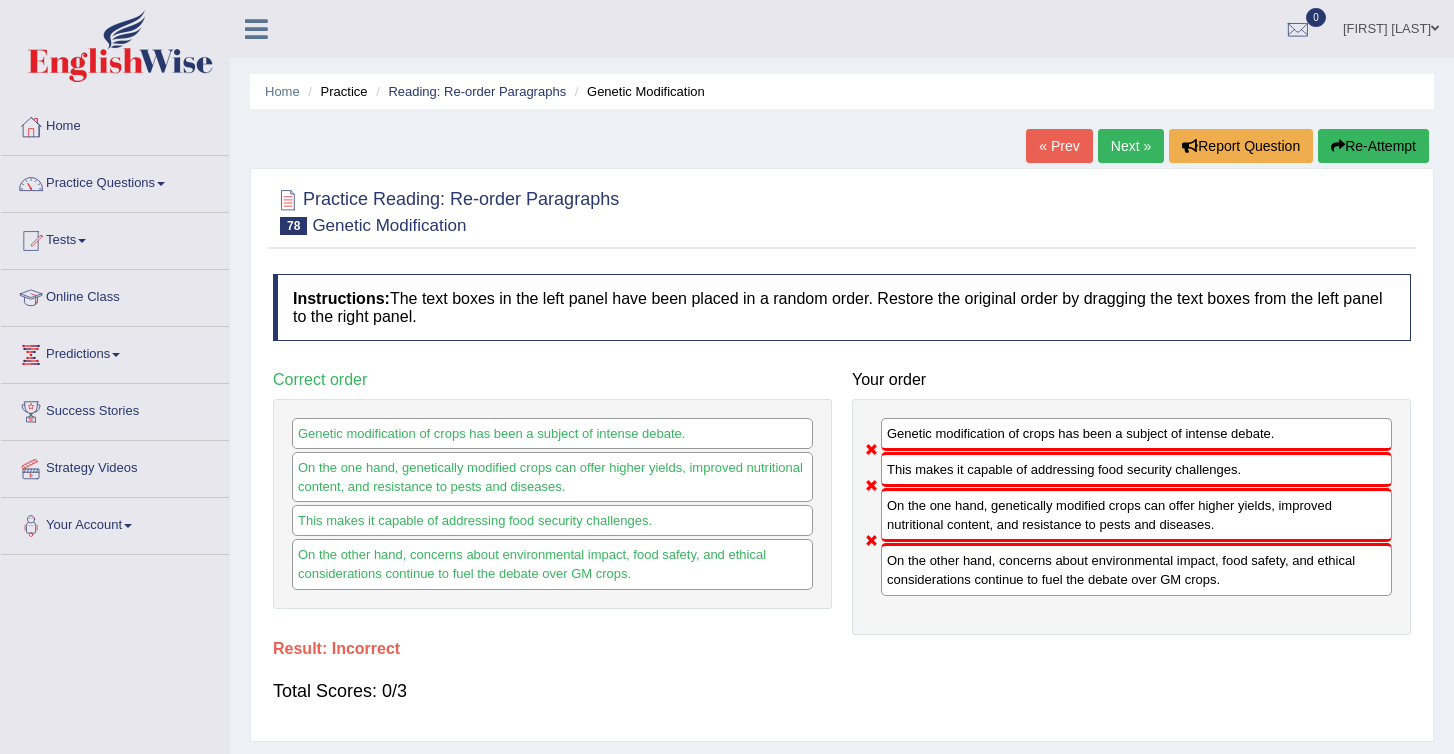 click at bounding box center (1338, 146) 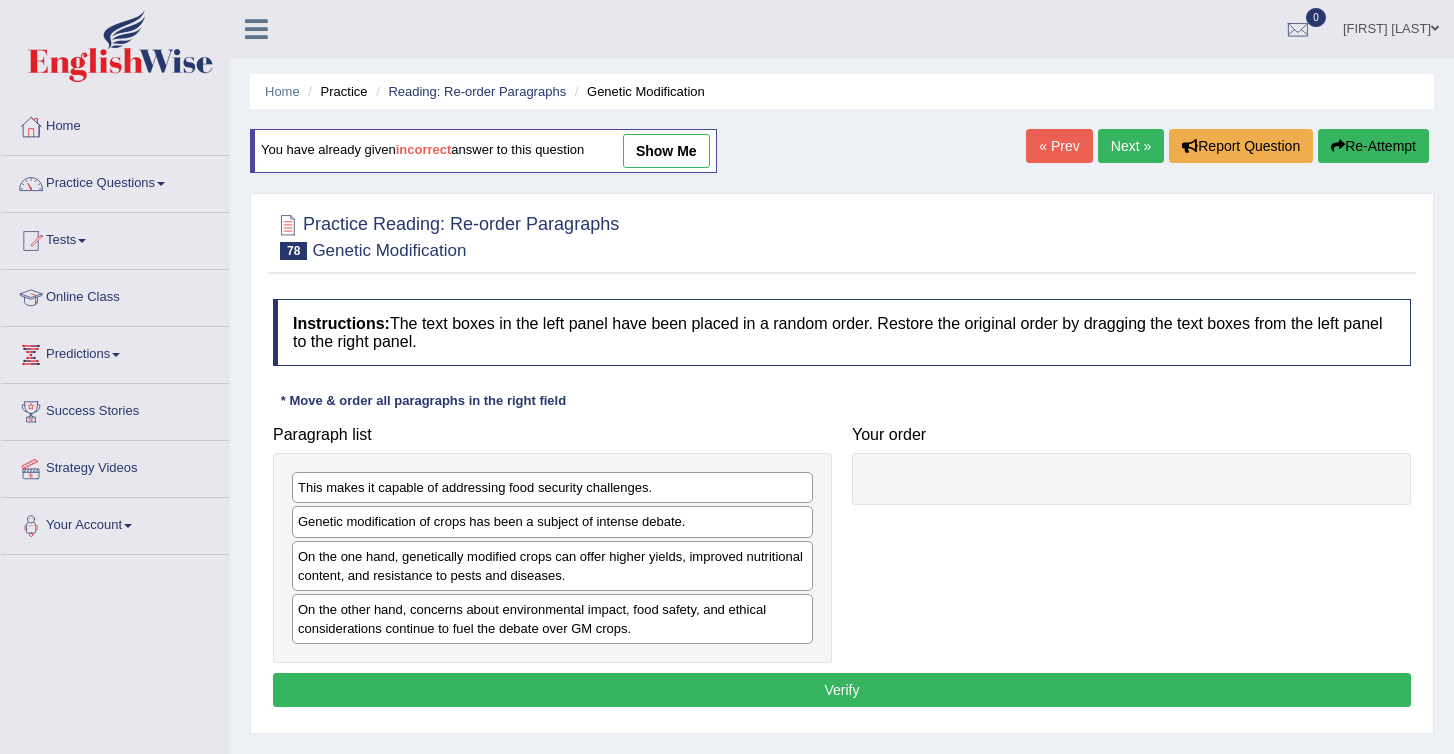 scroll, scrollTop: 0, scrollLeft: 0, axis: both 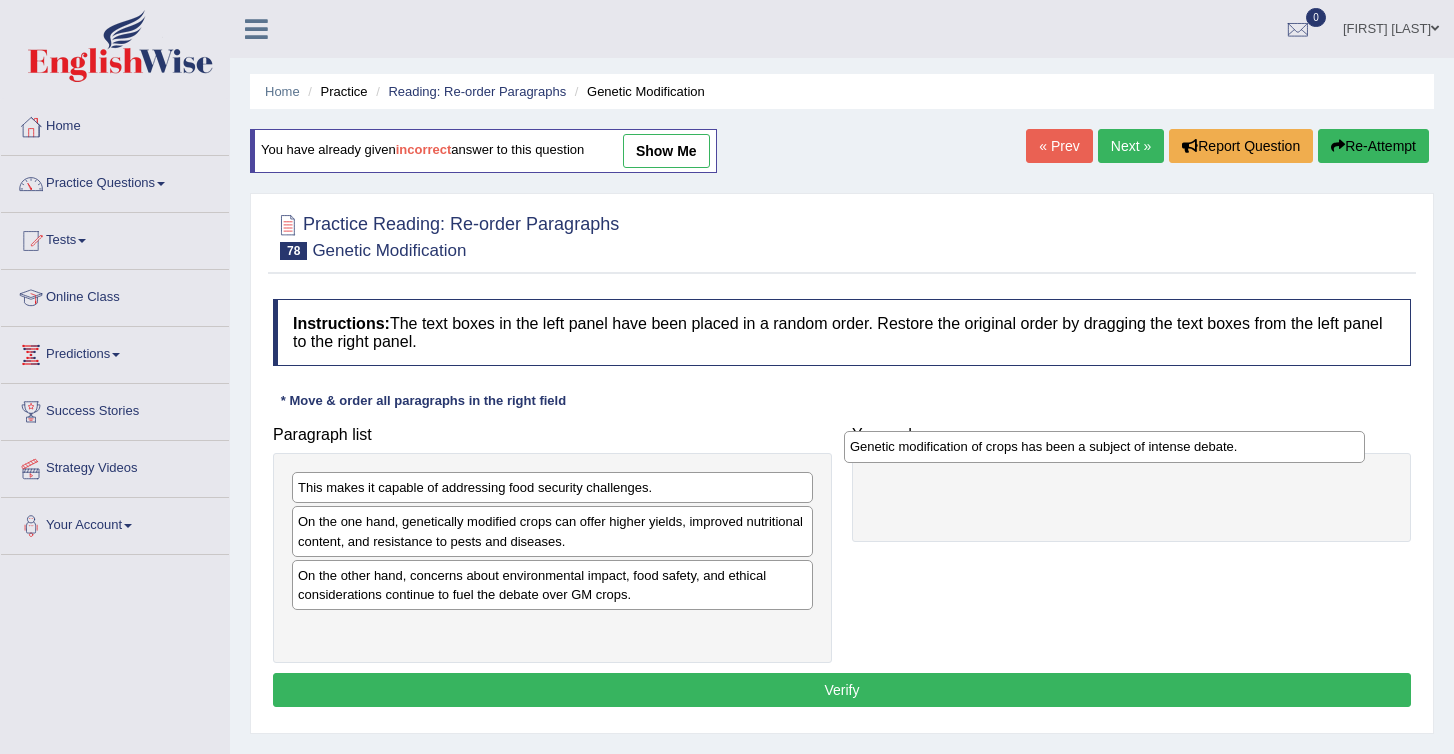 drag, startPoint x: 389, startPoint y: 528, endPoint x: 969, endPoint y: 455, distance: 584.5759 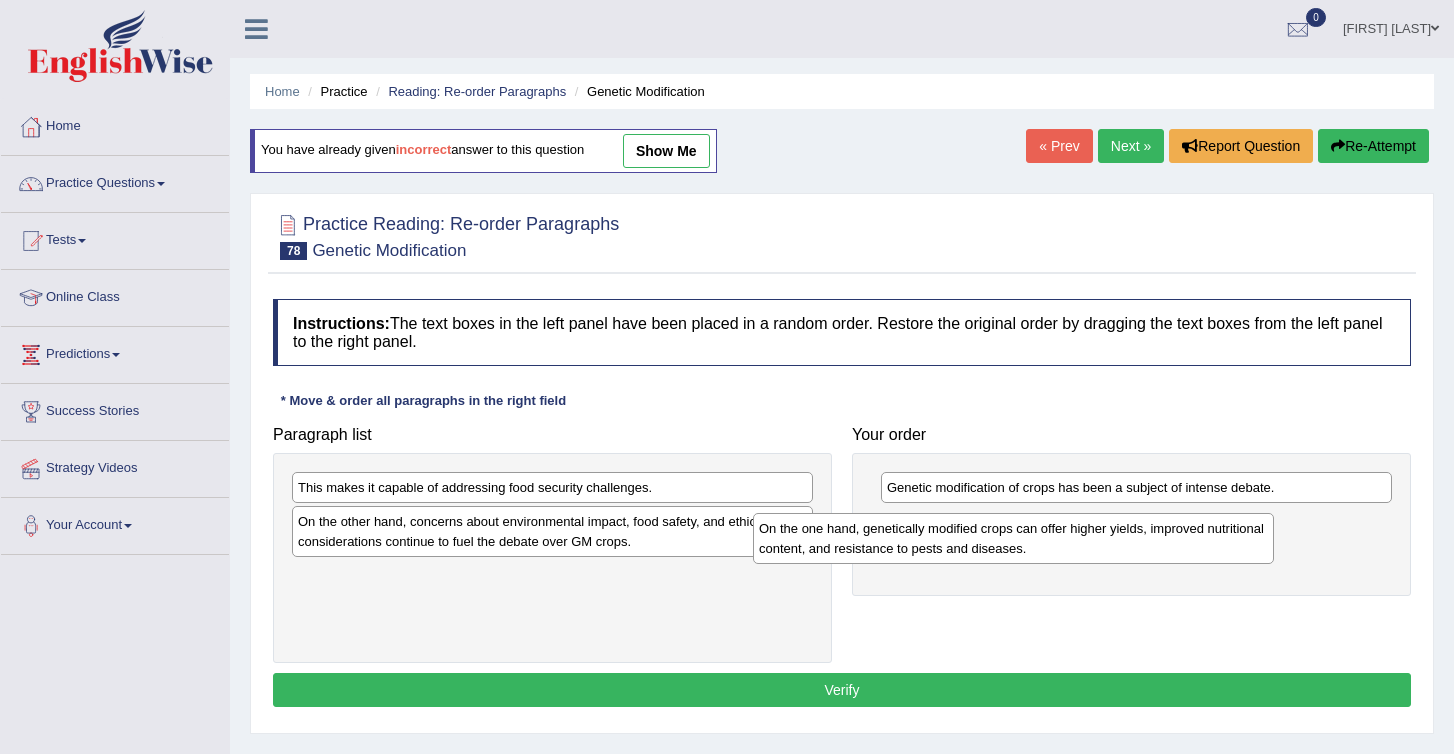 drag, startPoint x: 348, startPoint y: 544, endPoint x: 827, endPoint y: 564, distance: 479.41736 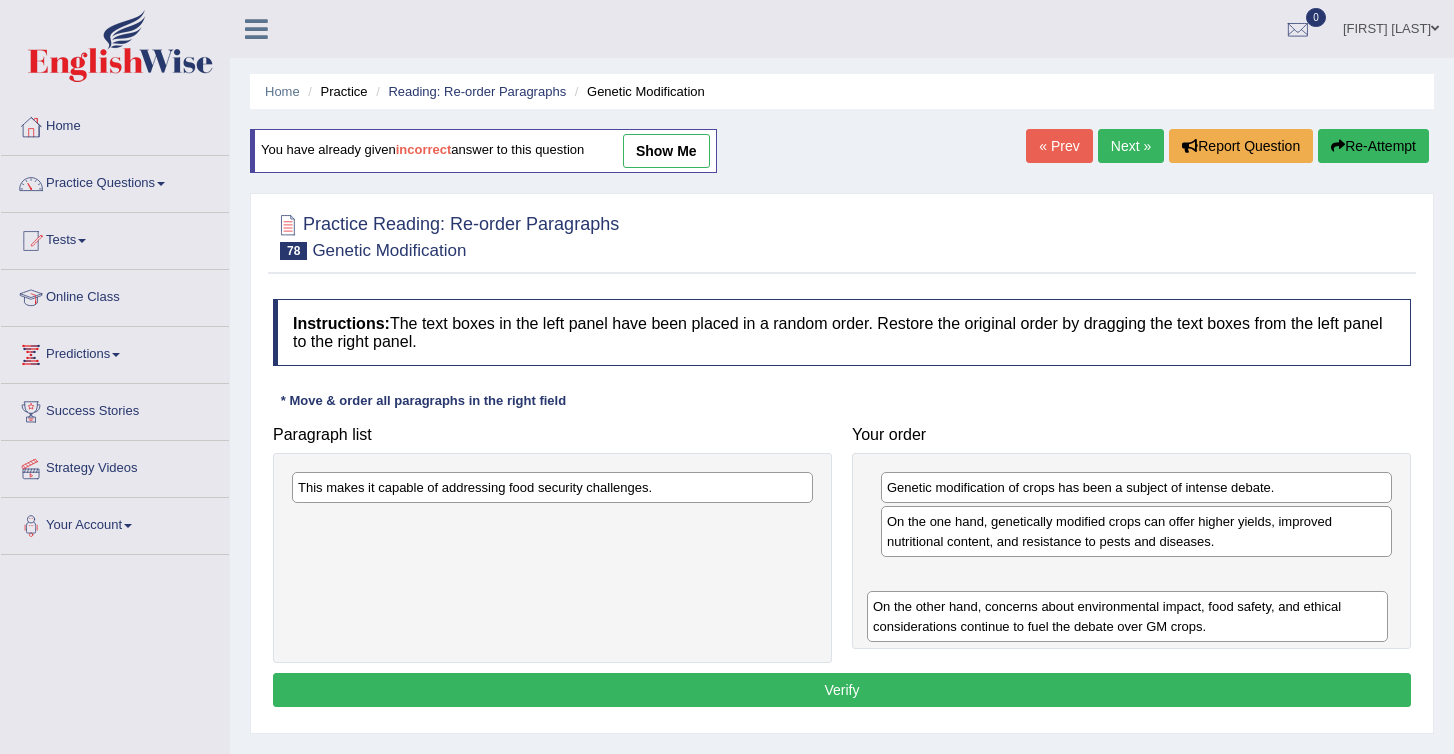 drag, startPoint x: 472, startPoint y: 547, endPoint x: 1053, endPoint y: 624, distance: 586.0802 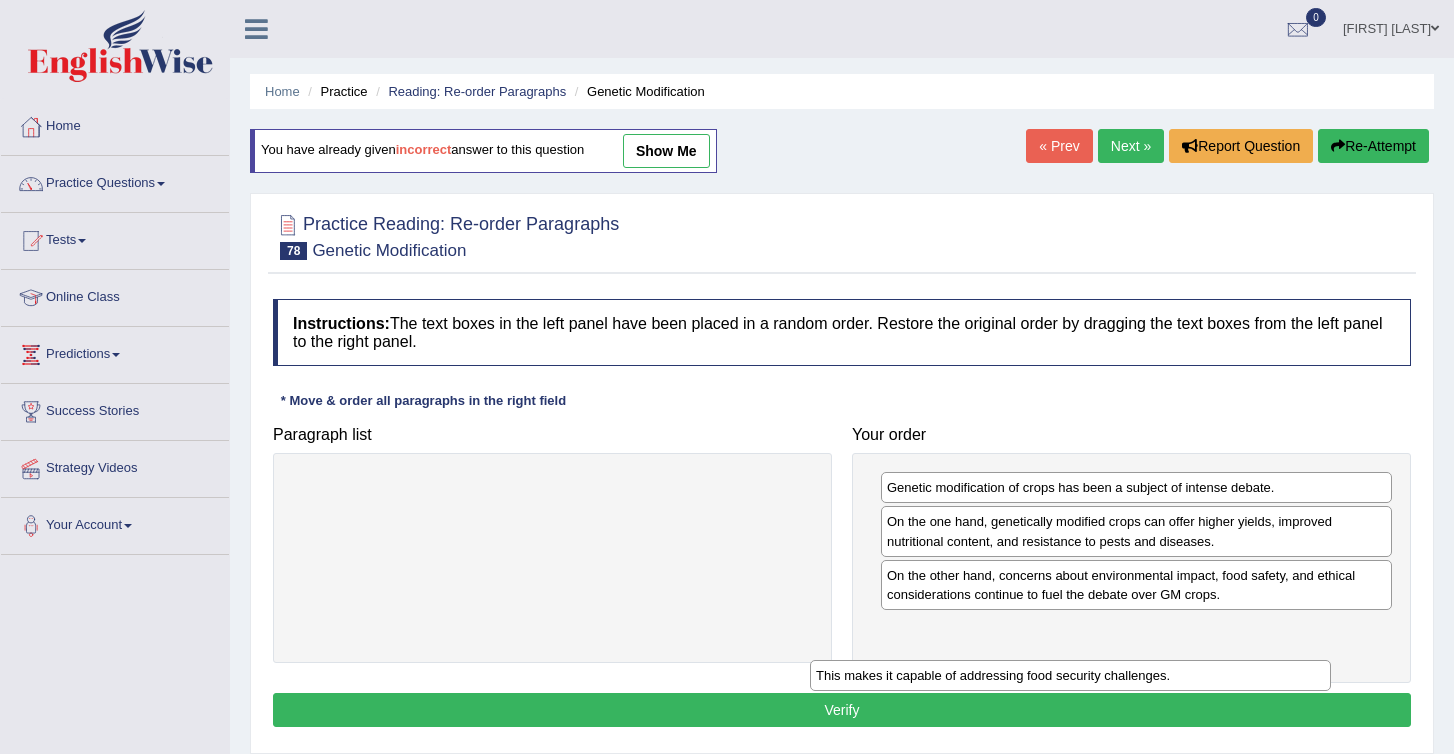 drag, startPoint x: 515, startPoint y: 496, endPoint x: 1069, endPoint y: 664, distance: 578.9128 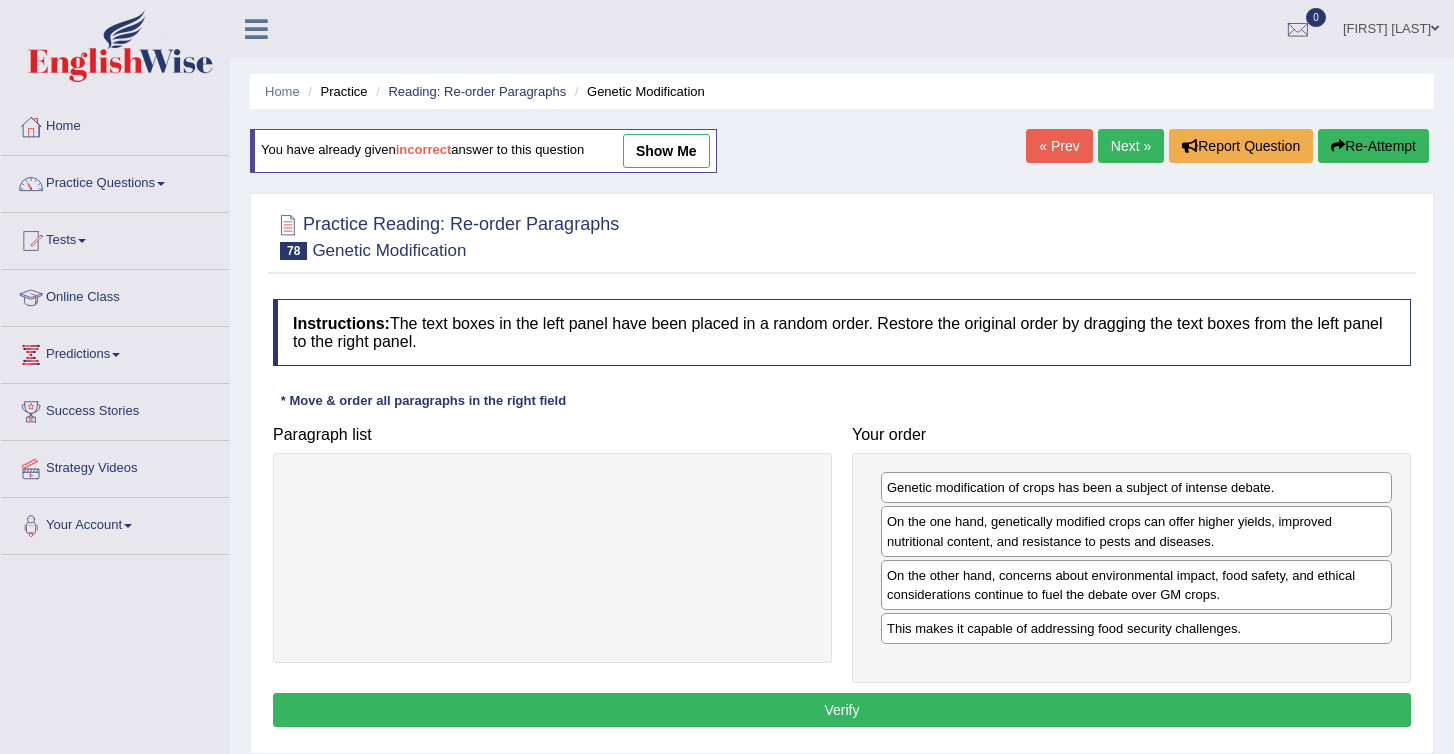 click on "Verify" at bounding box center (842, 710) 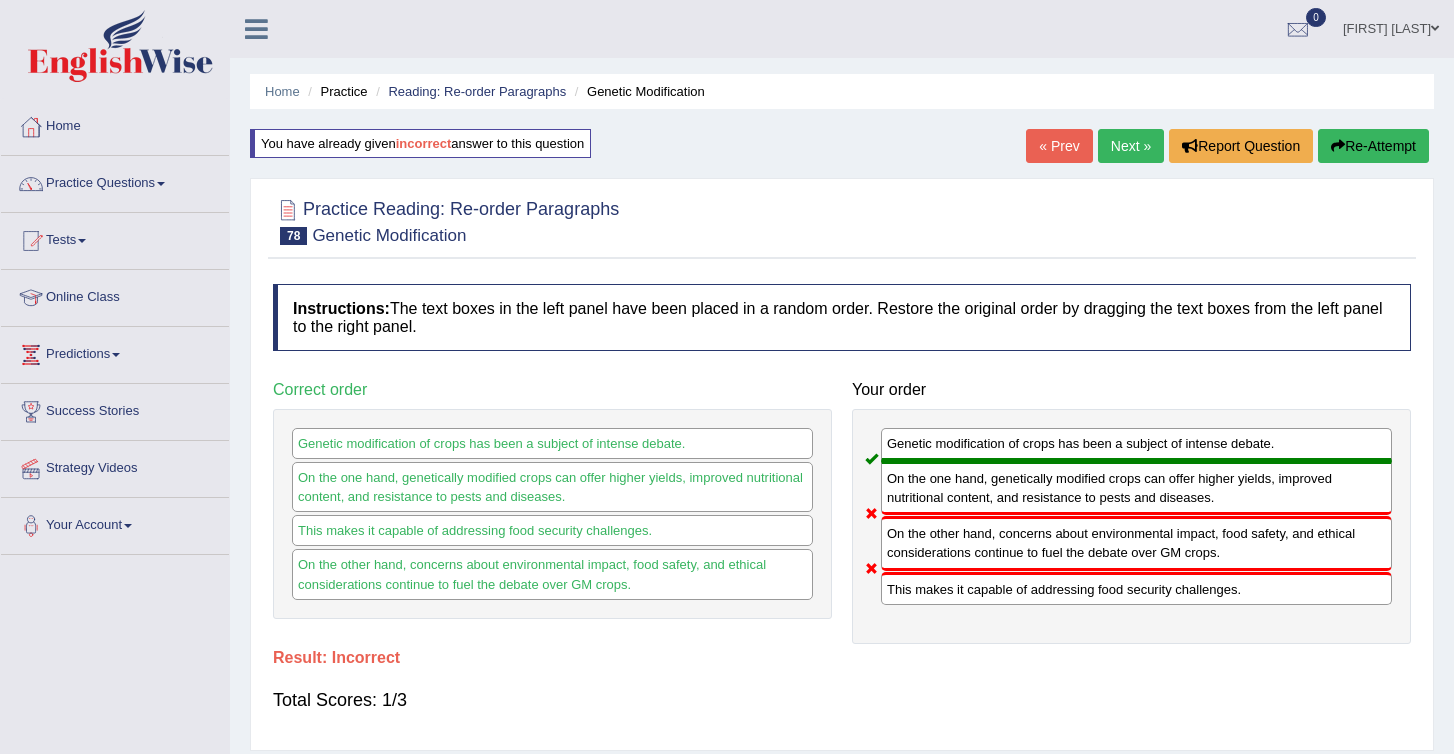 click on "Re-Attempt" at bounding box center [1373, 146] 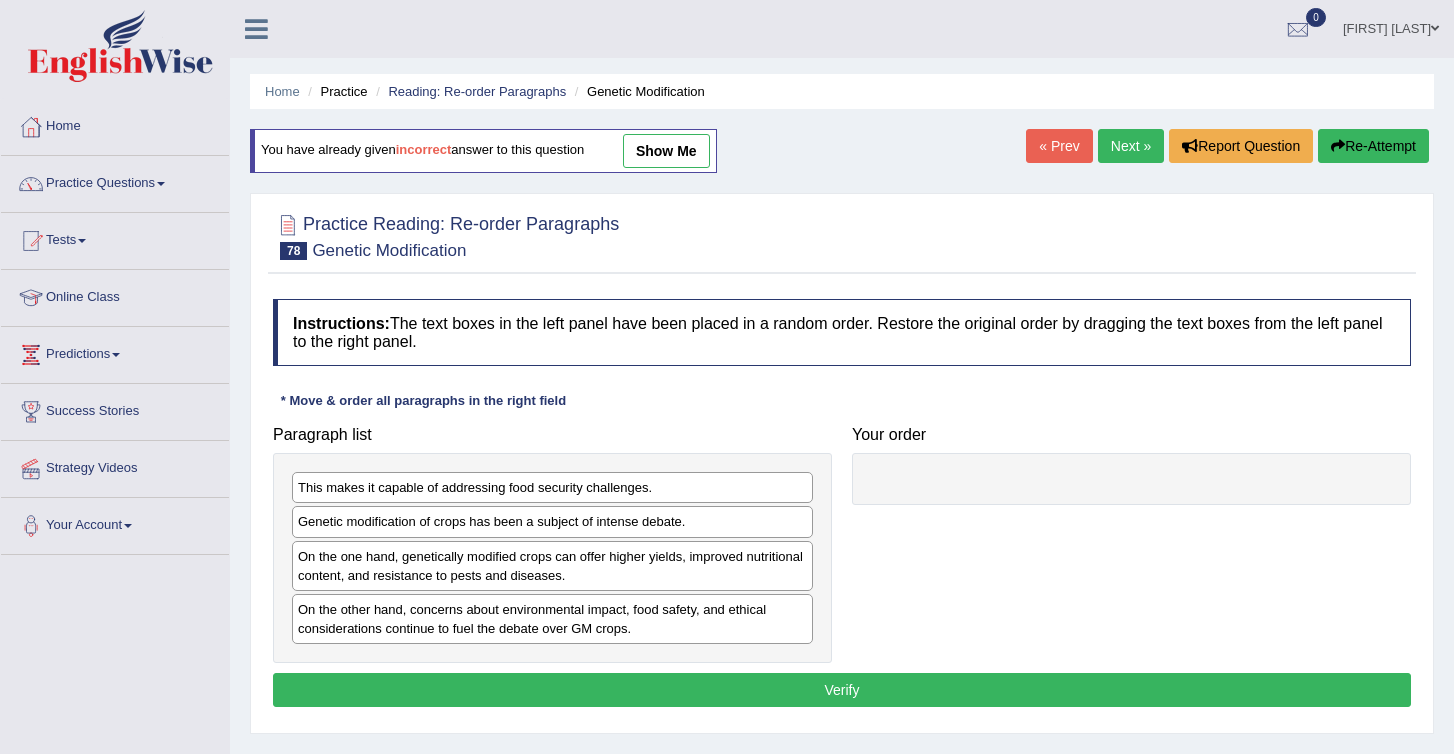 scroll, scrollTop: 0, scrollLeft: 0, axis: both 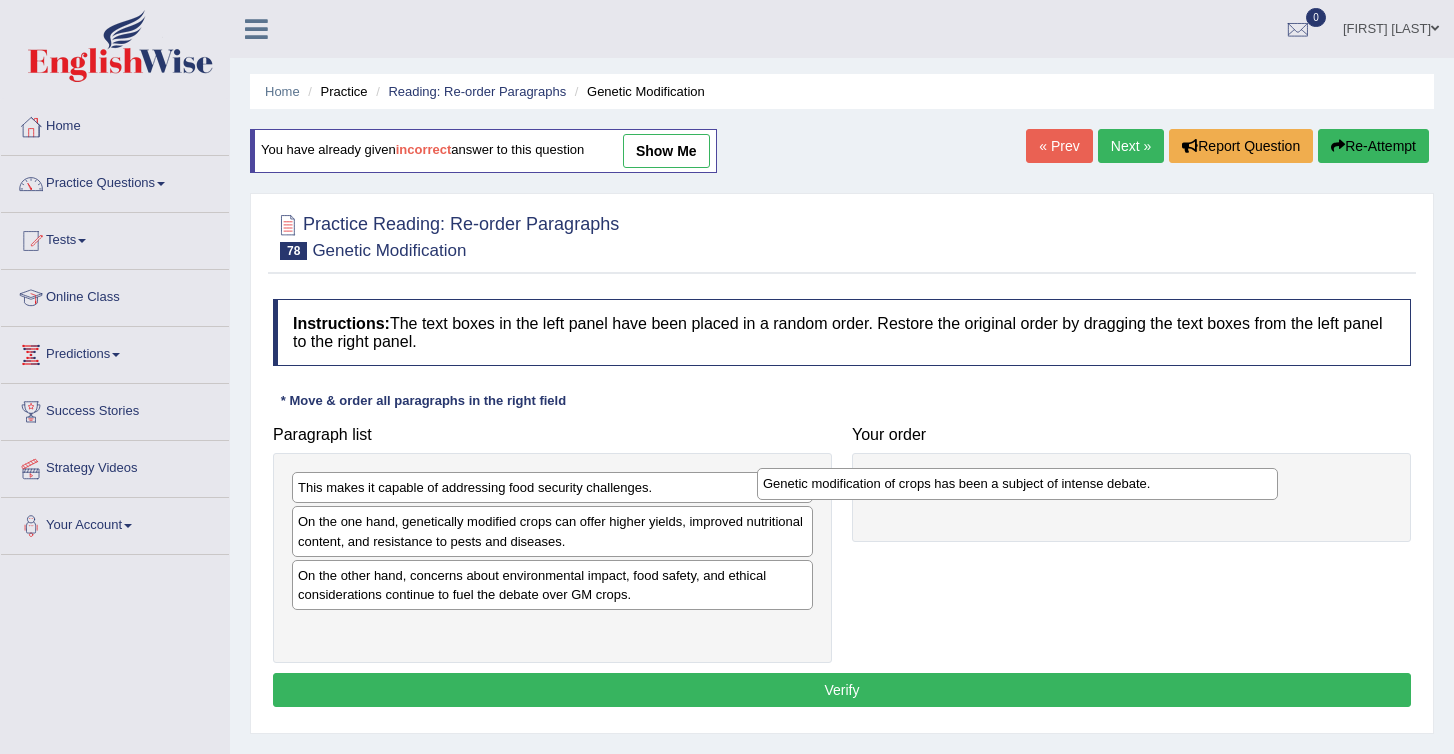 drag, startPoint x: 420, startPoint y: 521, endPoint x: 905, endPoint y: 489, distance: 486.05453 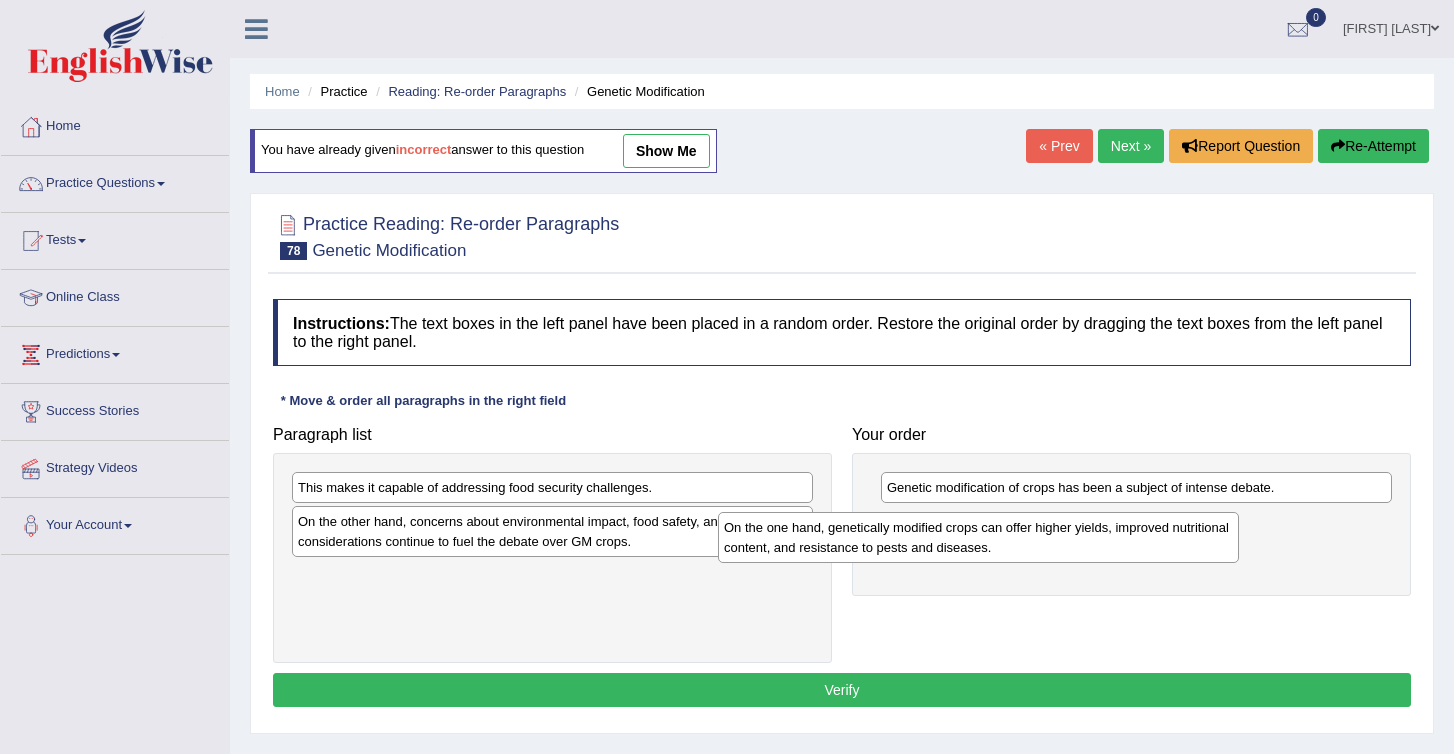 drag, startPoint x: 506, startPoint y: 547, endPoint x: 934, endPoint y: 553, distance: 428.04205 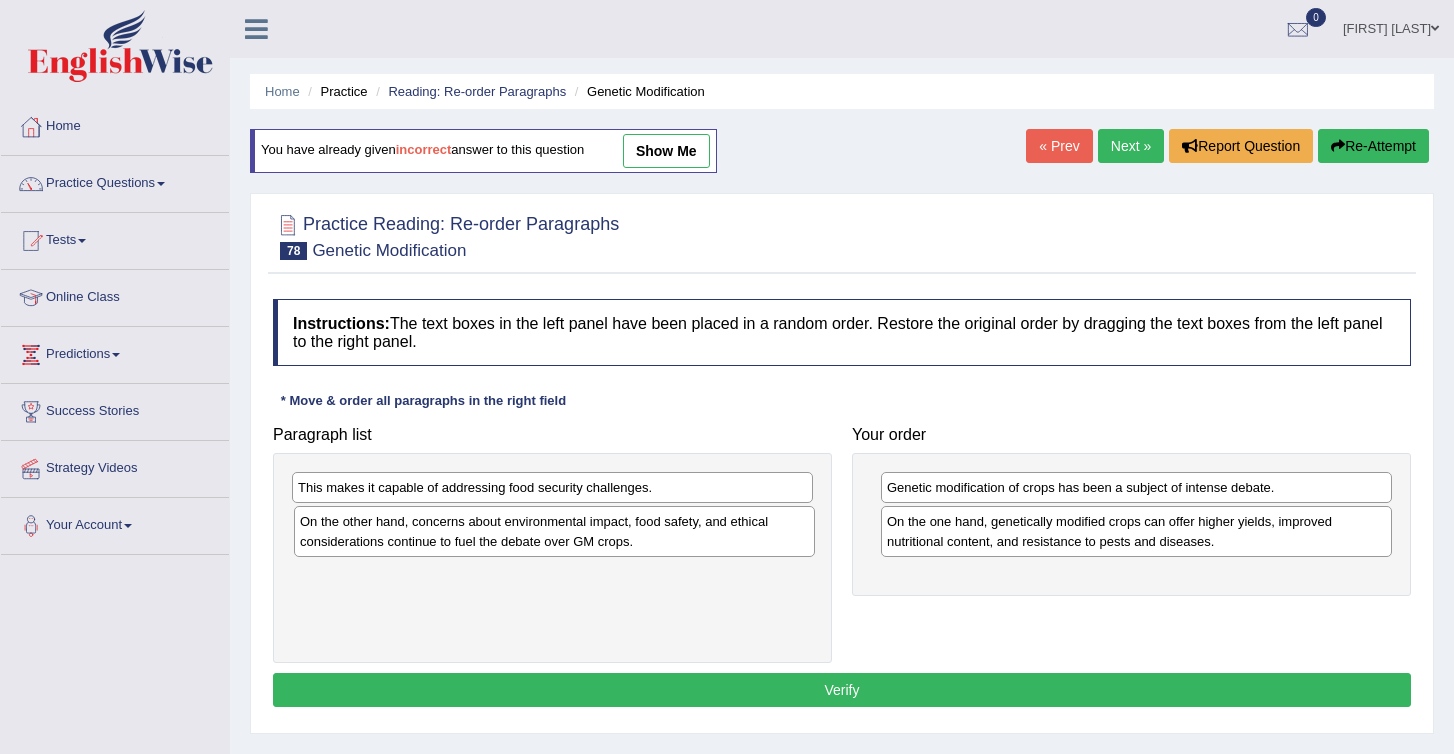 click on "On the other hand, concerns about environmental impact, food safety, and ethical considerations continue to
fuel the debate over GM crops." at bounding box center [554, 531] 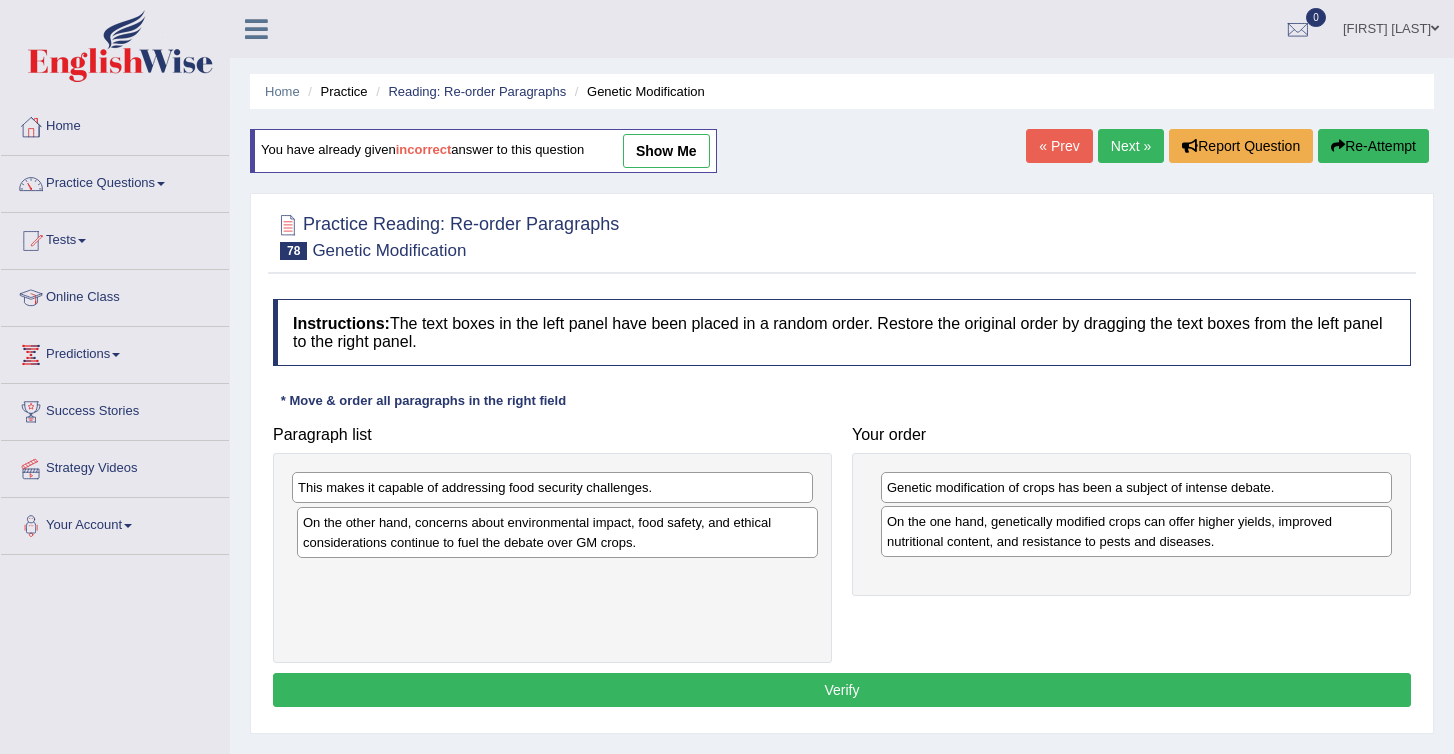 click on "On the other hand, concerns about environmental impact, food safety, and ethical considerations continue to
fuel the debate over GM crops." at bounding box center [557, 532] 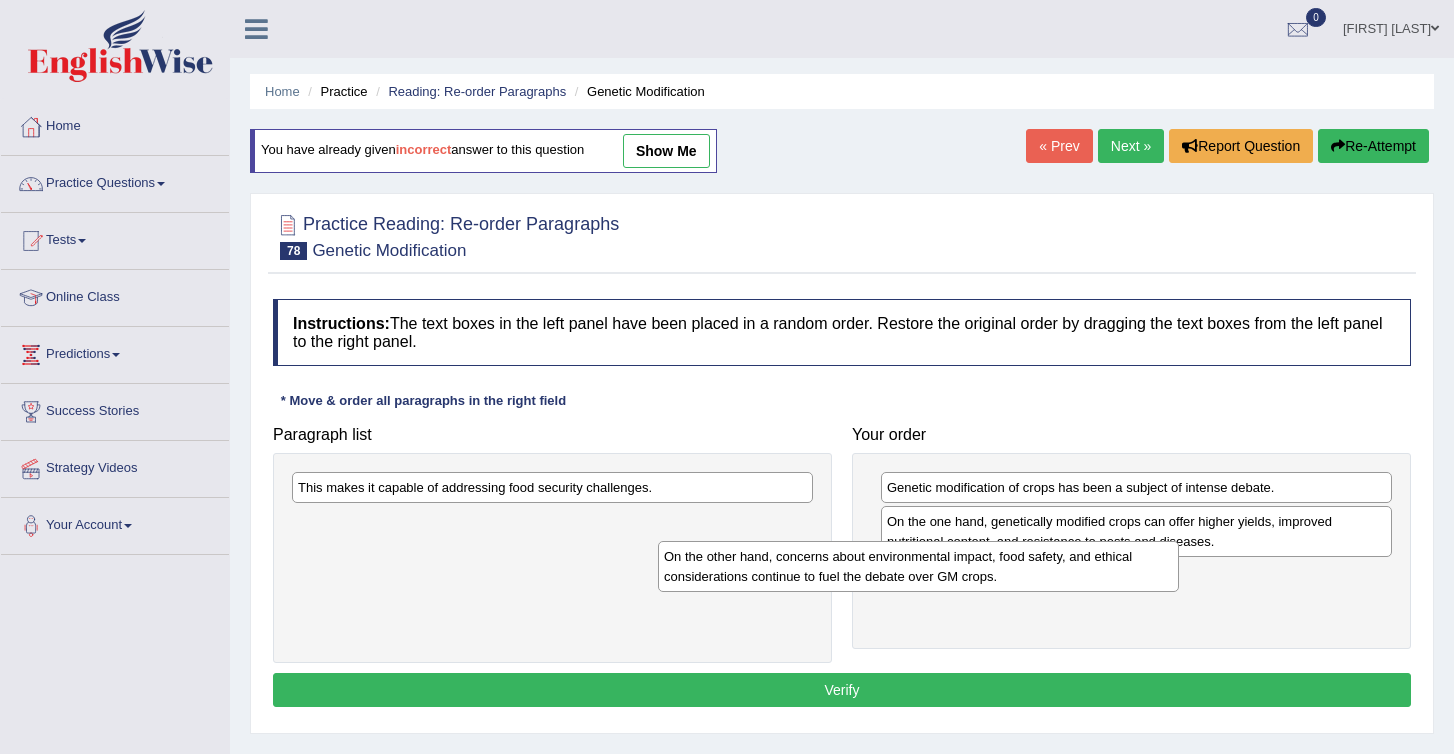 drag, startPoint x: 455, startPoint y: 553, endPoint x: 861, endPoint y: 595, distance: 408.16663 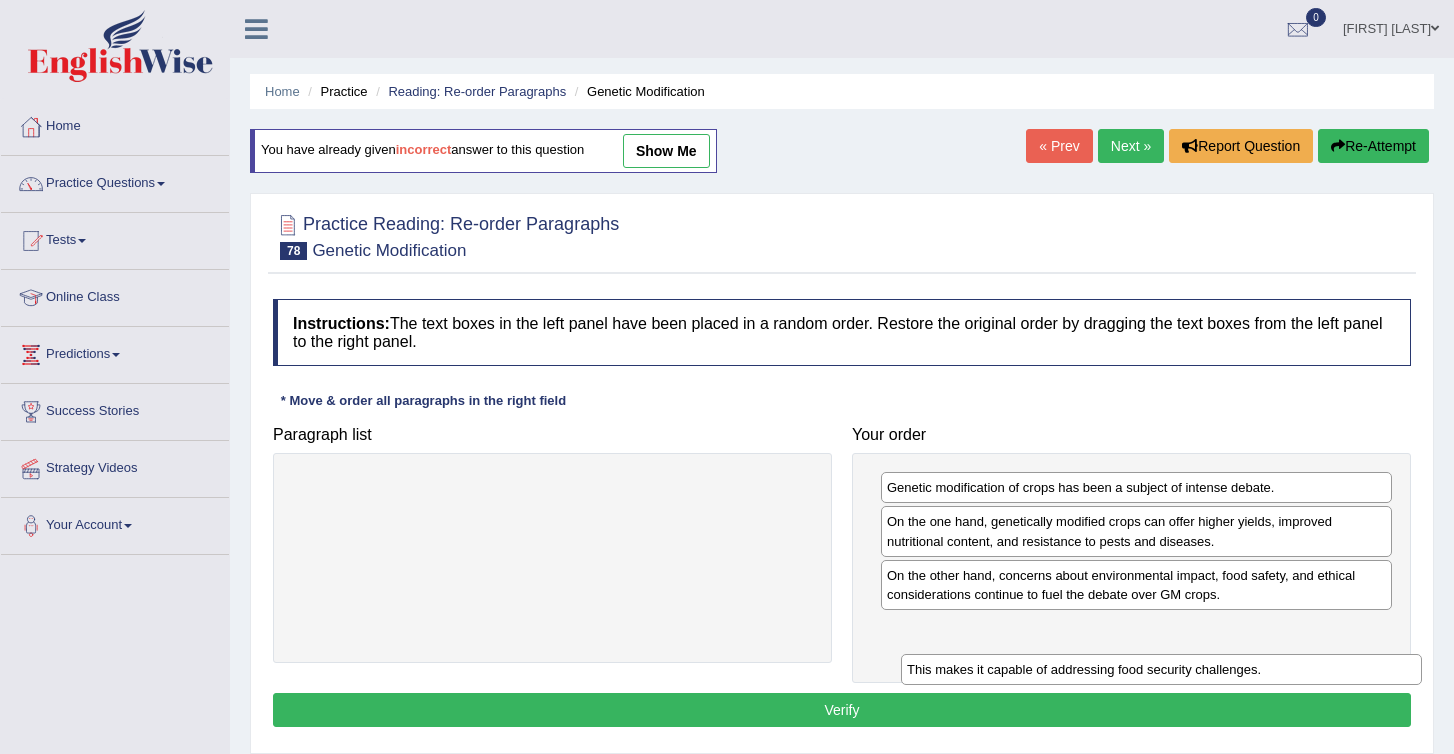 drag, startPoint x: 455, startPoint y: 478, endPoint x: 1063, endPoint y: 660, distance: 634.6558 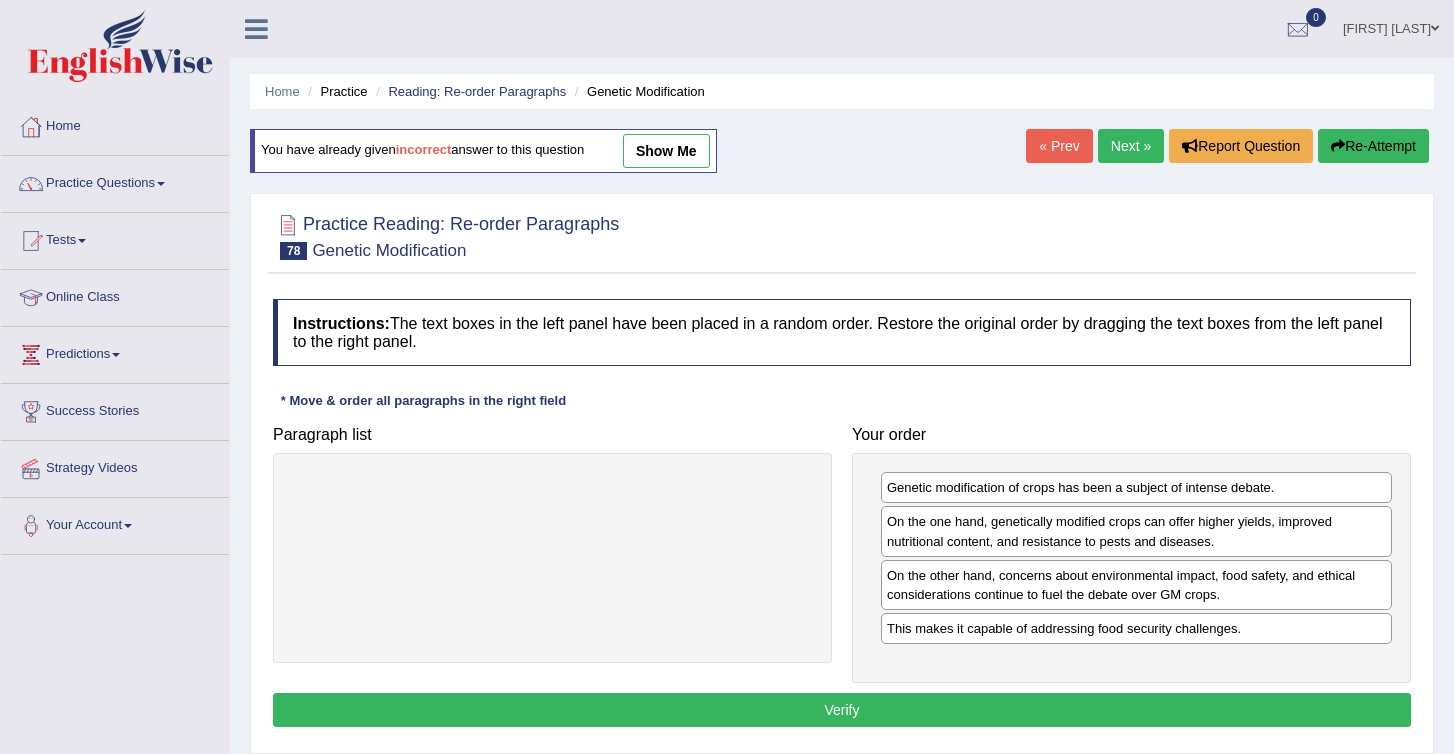 click on "Verify" at bounding box center [842, 710] 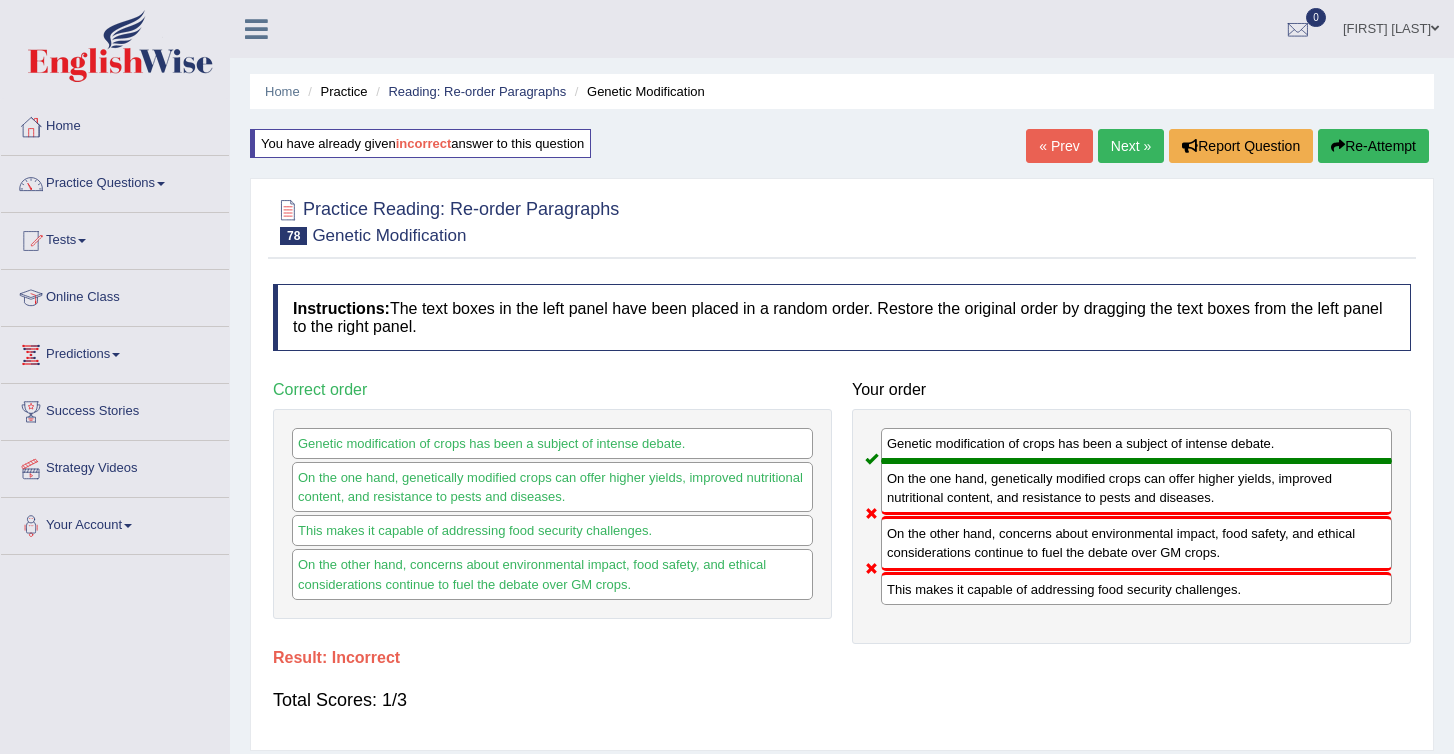 click on "Re-Attempt" at bounding box center [1373, 146] 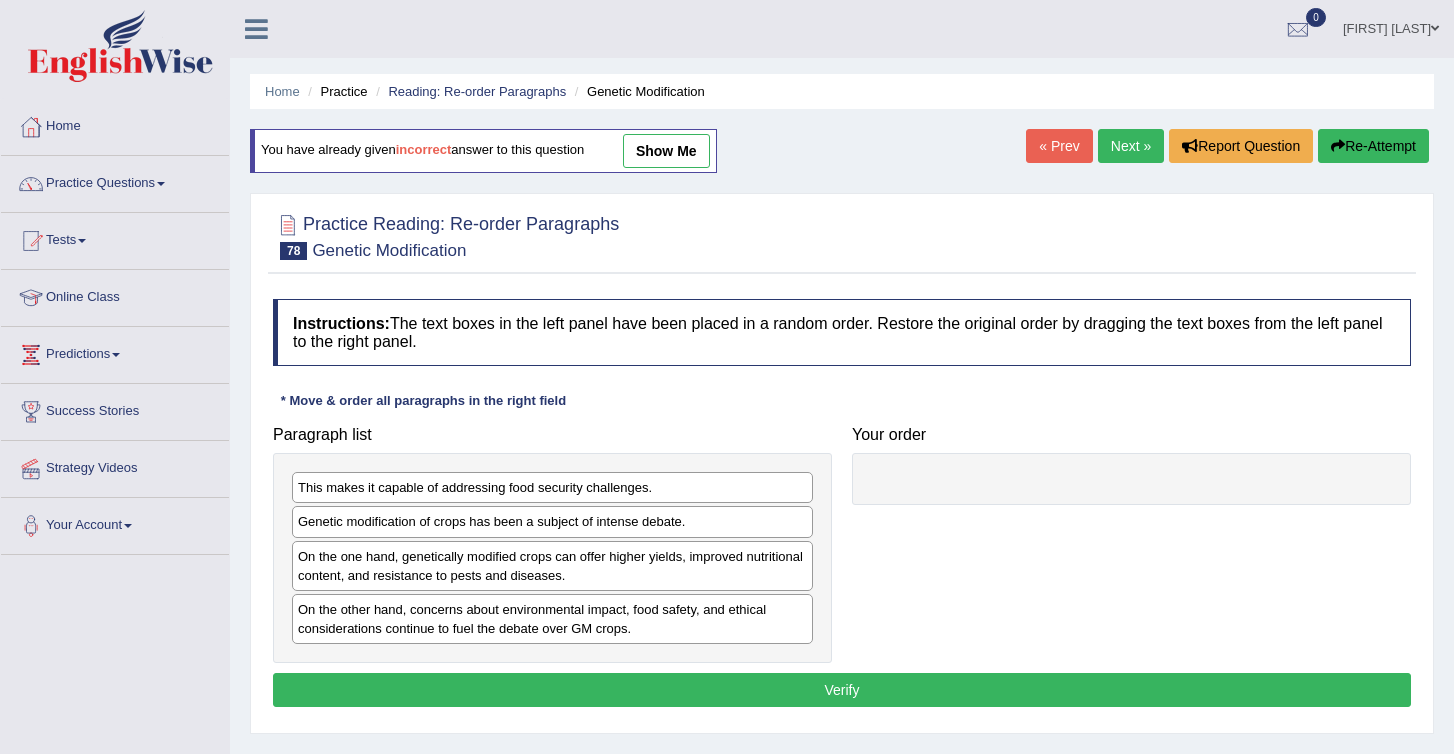 scroll, scrollTop: 0, scrollLeft: 0, axis: both 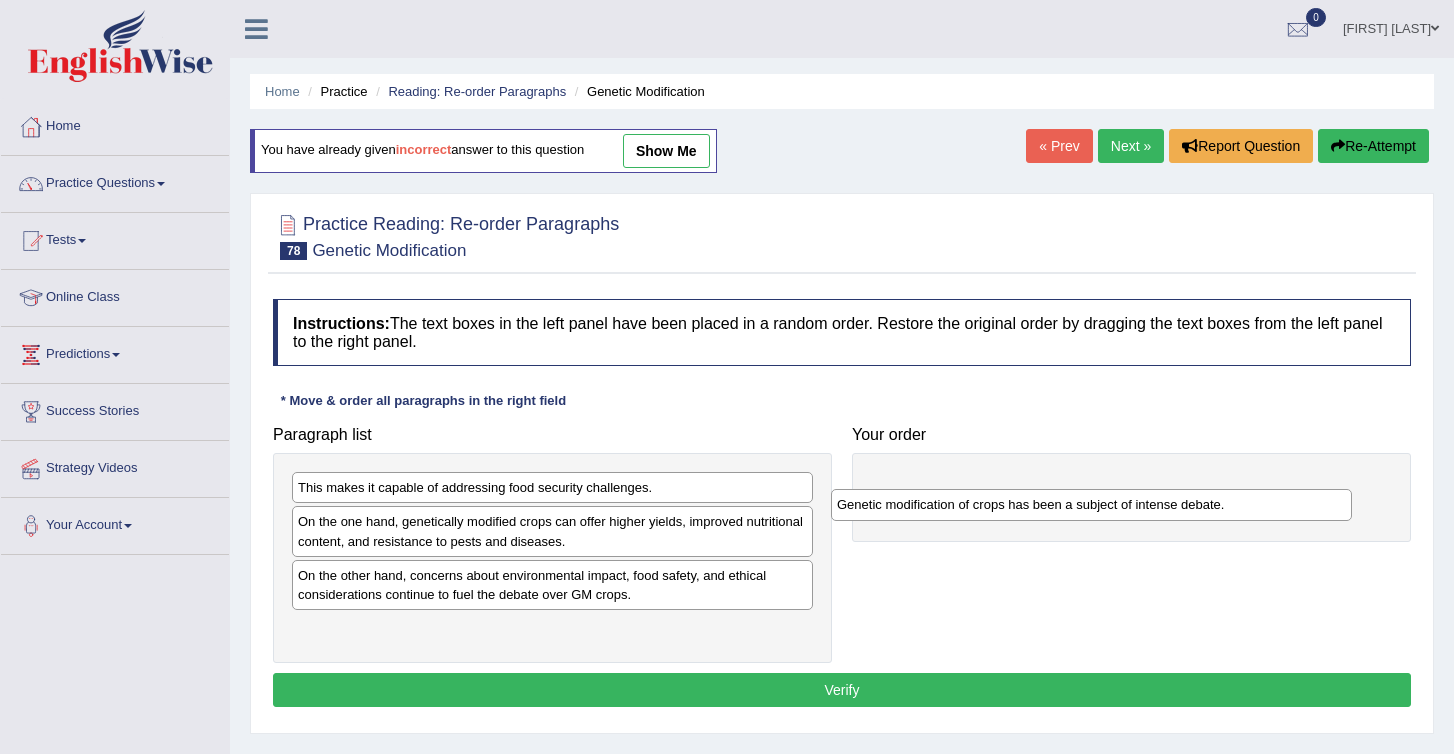 drag, startPoint x: 394, startPoint y: 526, endPoint x: 933, endPoint y: 505, distance: 539.40894 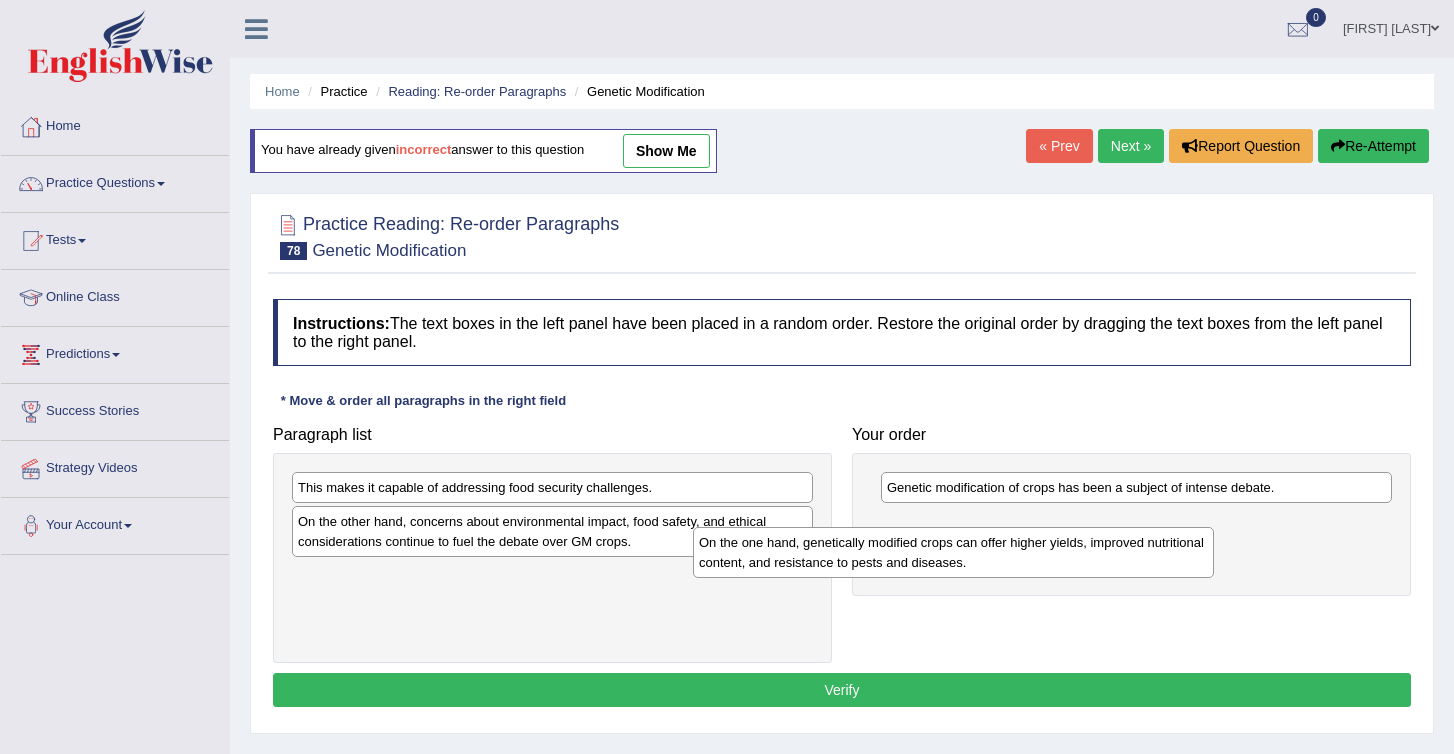 drag, startPoint x: 348, startPoint y: 549, endPoint x: 765, endPoint y: 580, distance: 418.1507 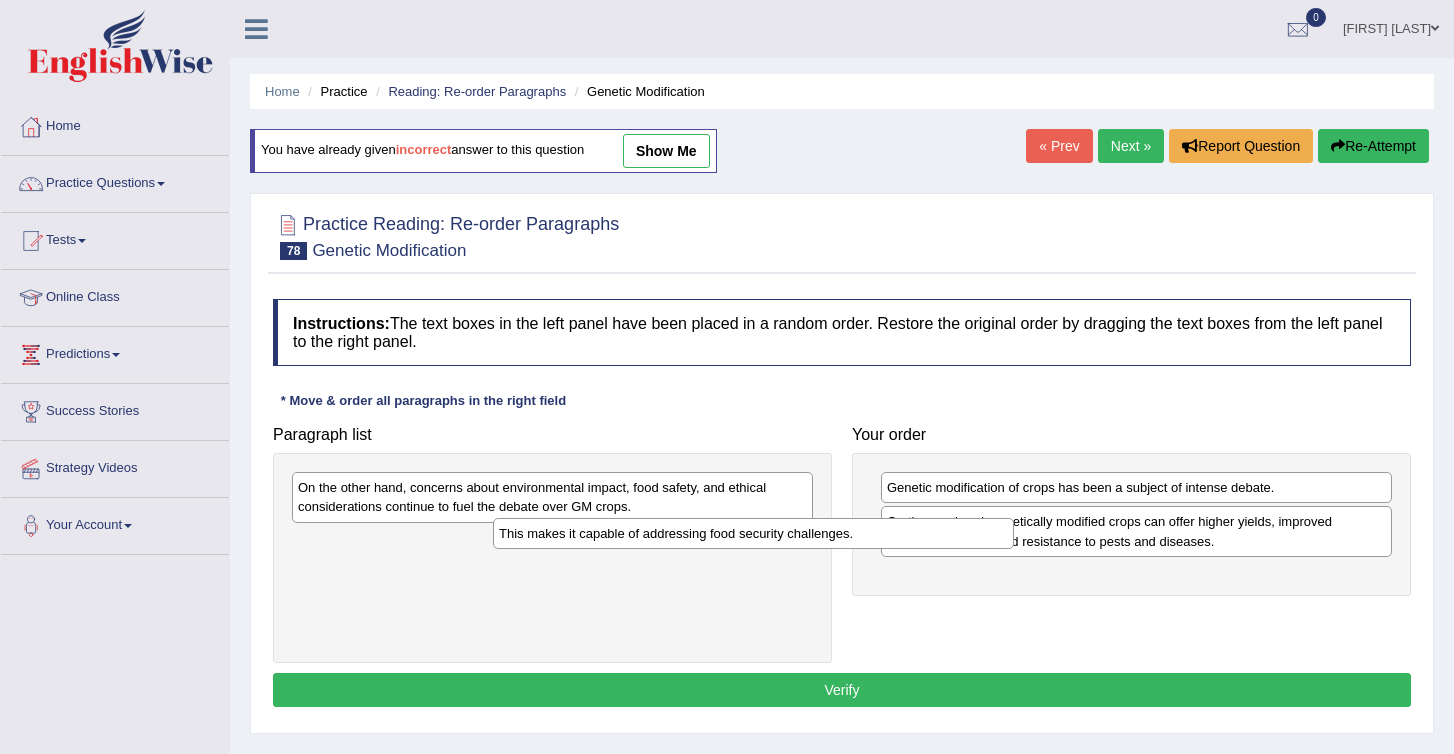 drag, startPoint x: 487, startPoint y: 502, endPoint x: 914, endPoint y: 641, distance: 449.05457 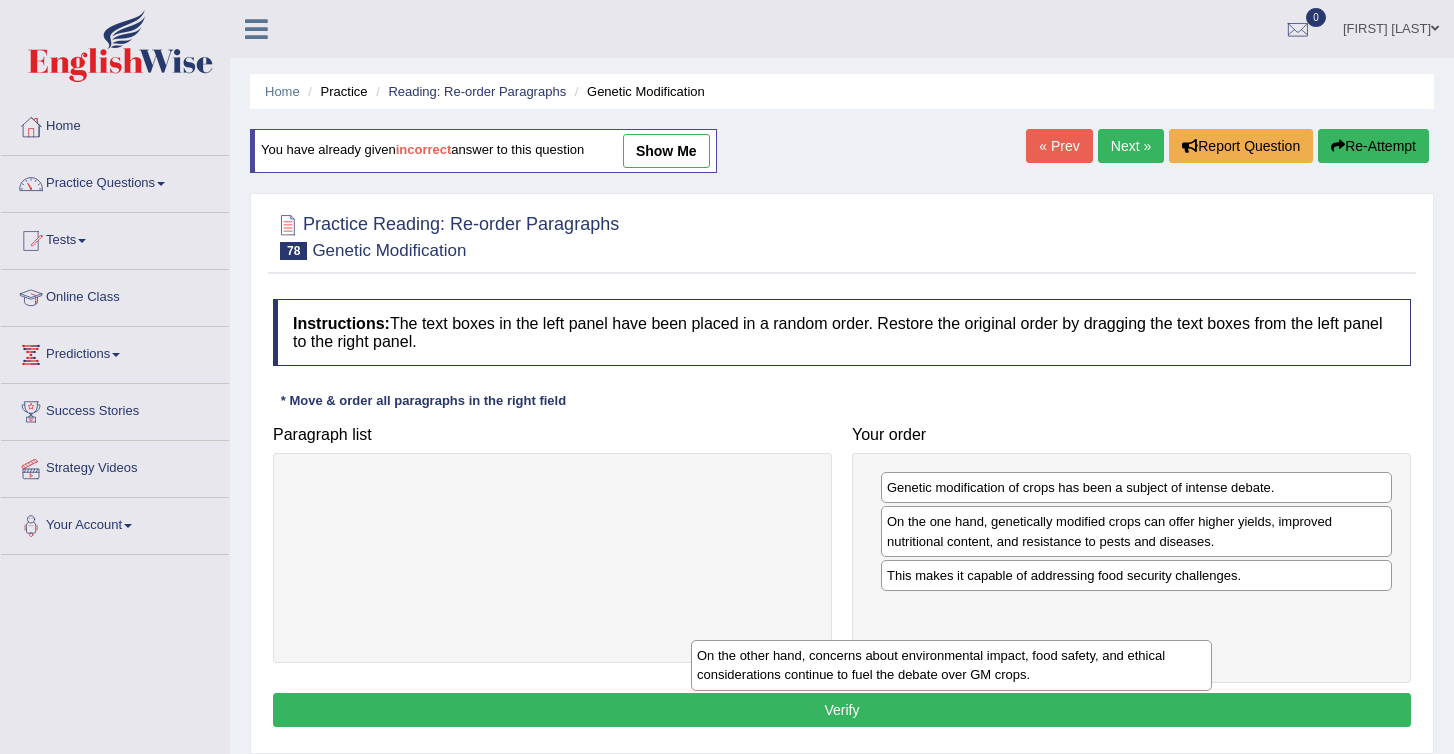 drag, startPoint x: 524, startPoint y: 499, endPoint x: 941, endPoint y: 682, distance: 455.38776 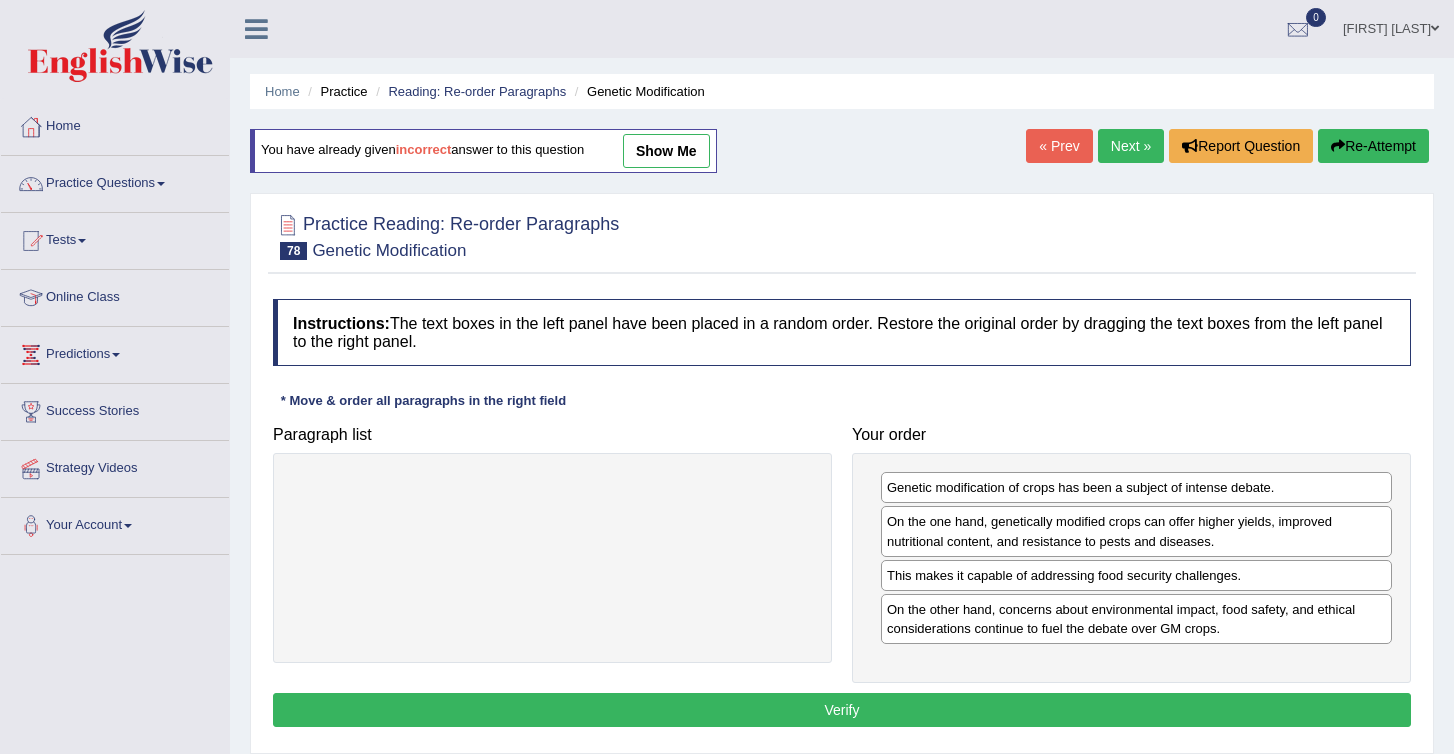 click on "Verify" at bounding box center [842, 710] 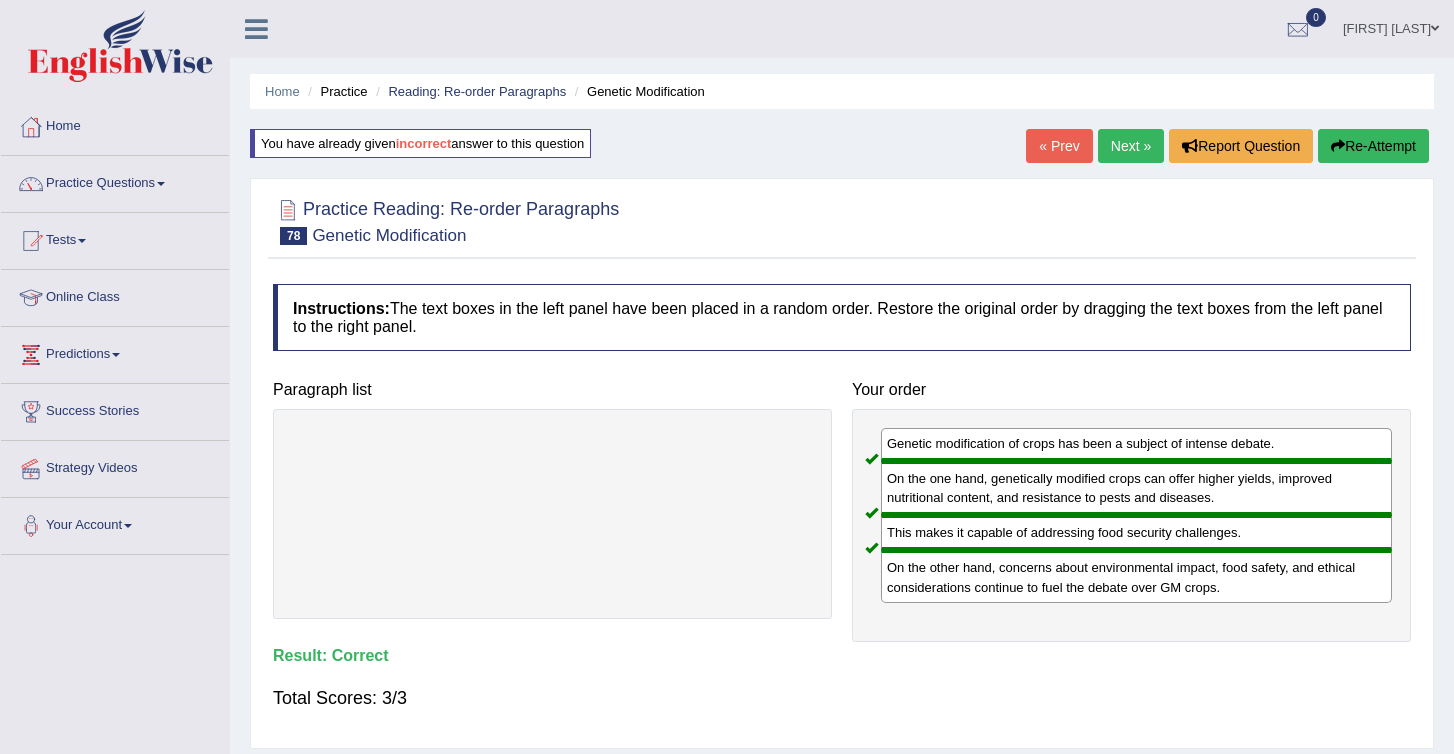 click on "Next »" at bounding box center [1131, 146] 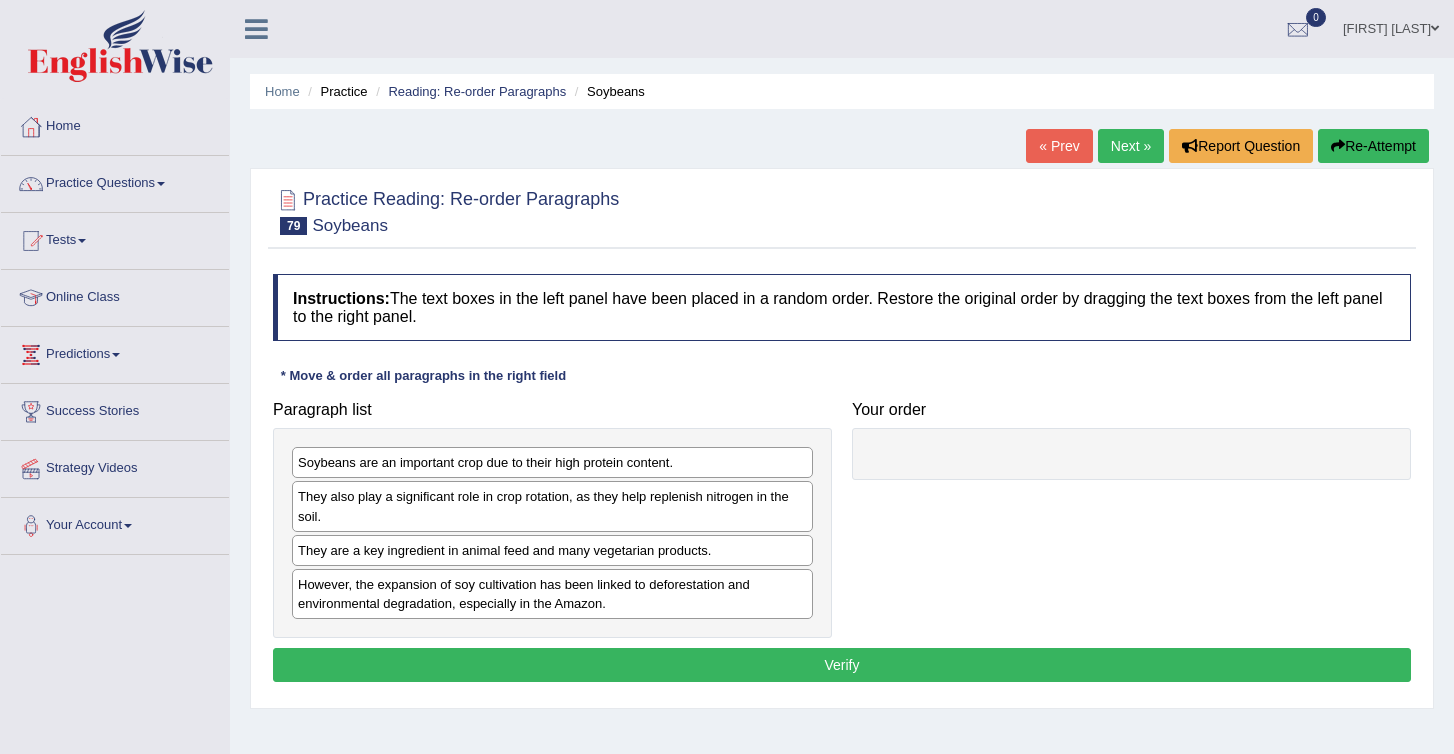 scroll, scrollTop: 0, scrollLeft: 0, axis: both 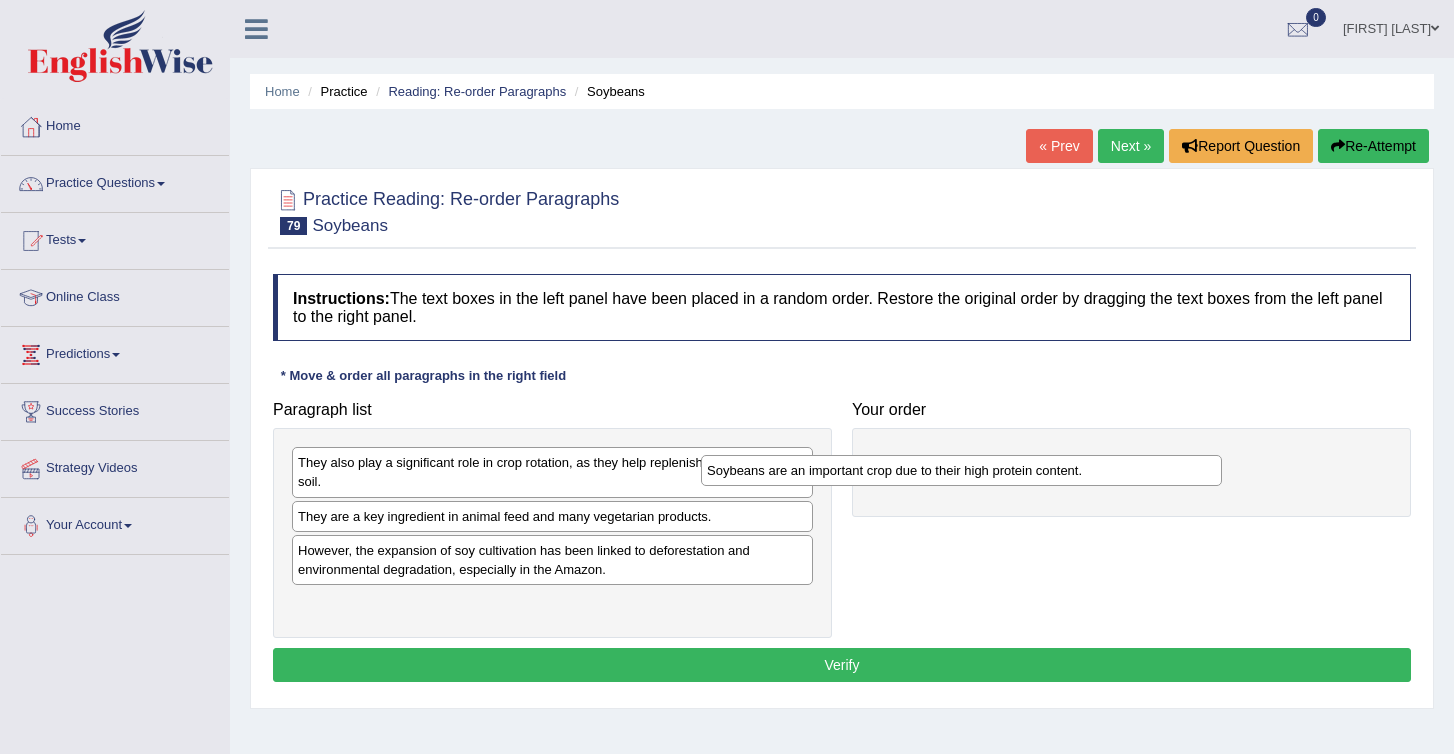 drag, startPoint x: 388, startPoint y: 469, endPoint x: 899, endPoint y: 490, distance: 511.43134 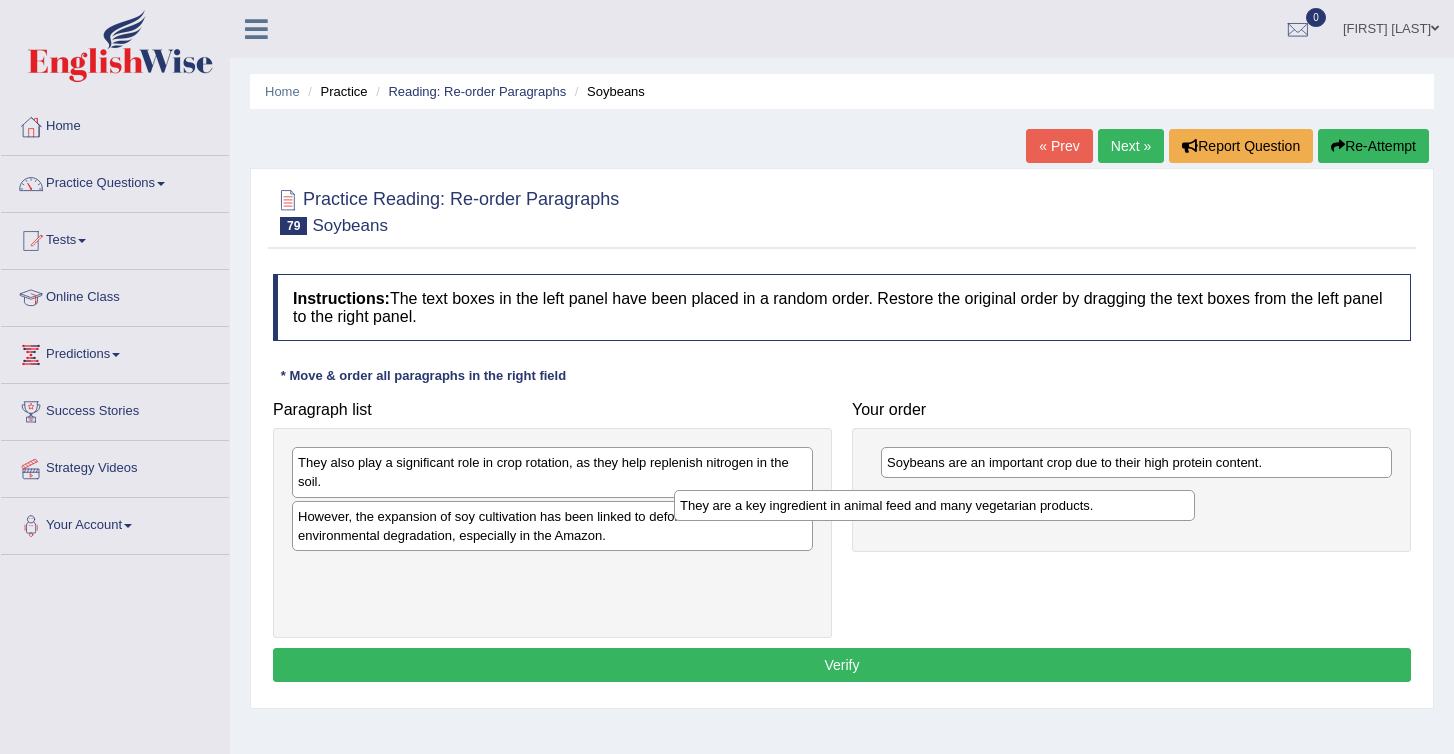 drag, startPoint x: 411, startPoint y: 525, endPoint x: 835, endPoint y: 525, distance: 424 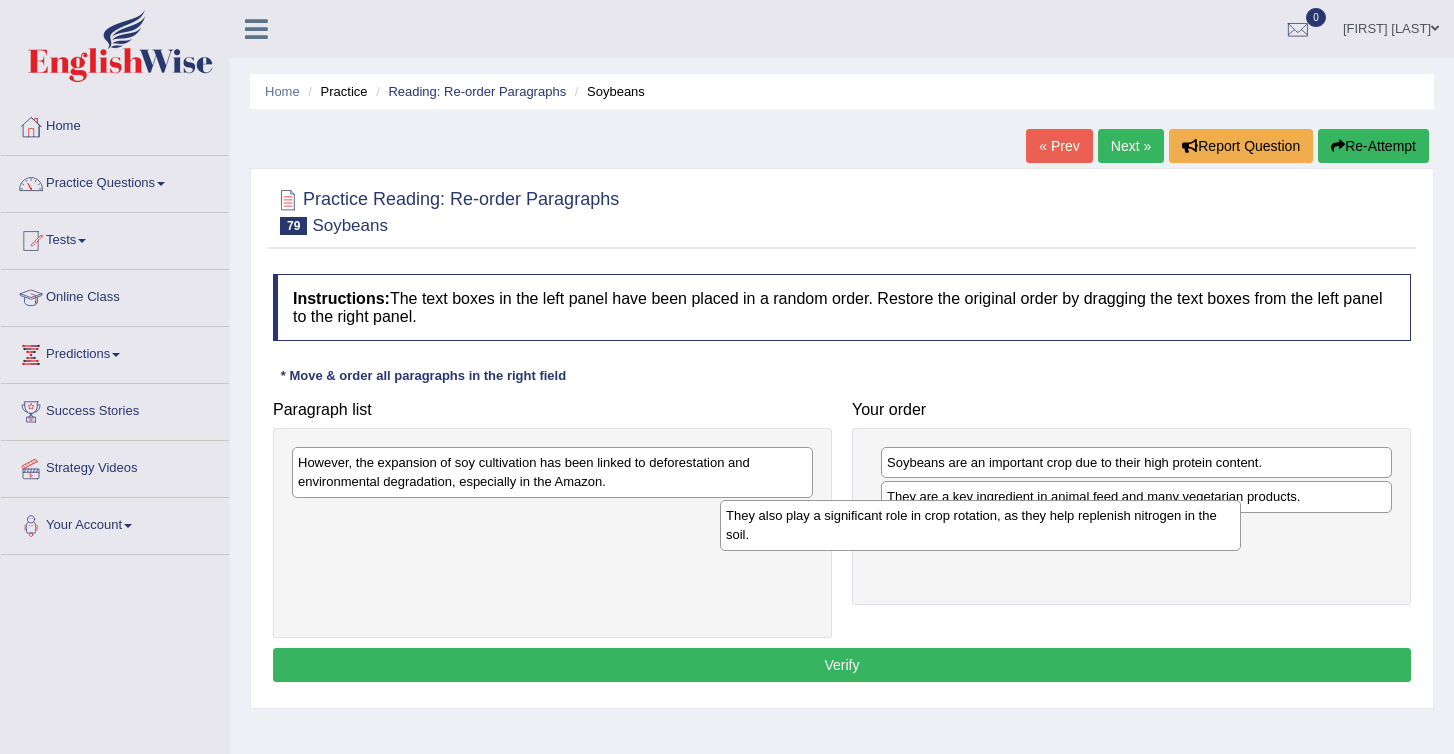 drag, startPoint x: 389, startPoint y: 479, endPoint x: 819, endPoint y: 537, distance: 433.89398 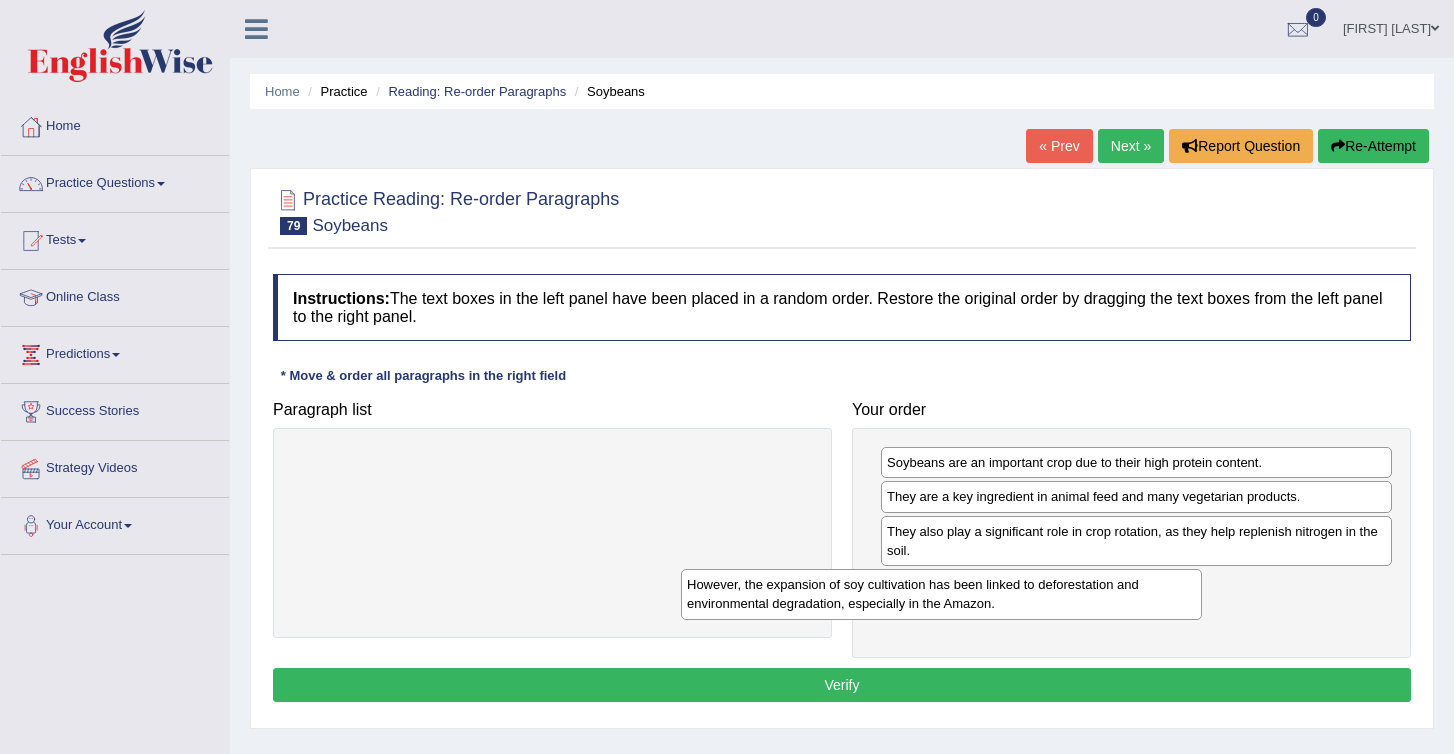 drag, startPoint x: 535, startPoint y: 469, endPoint x: 1010, endPoint y: 622, distance: 499.03305 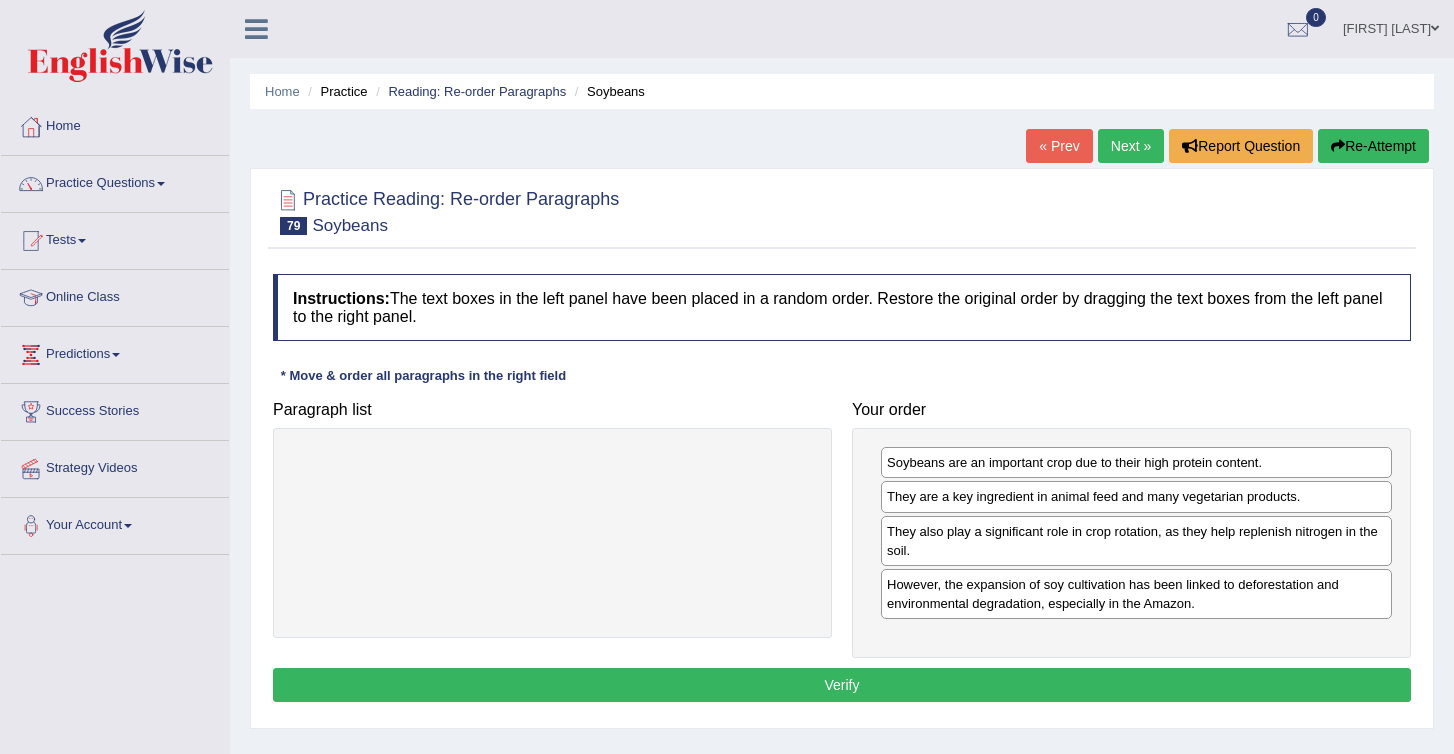 click on "Verify" at bounding box center [842, 685] 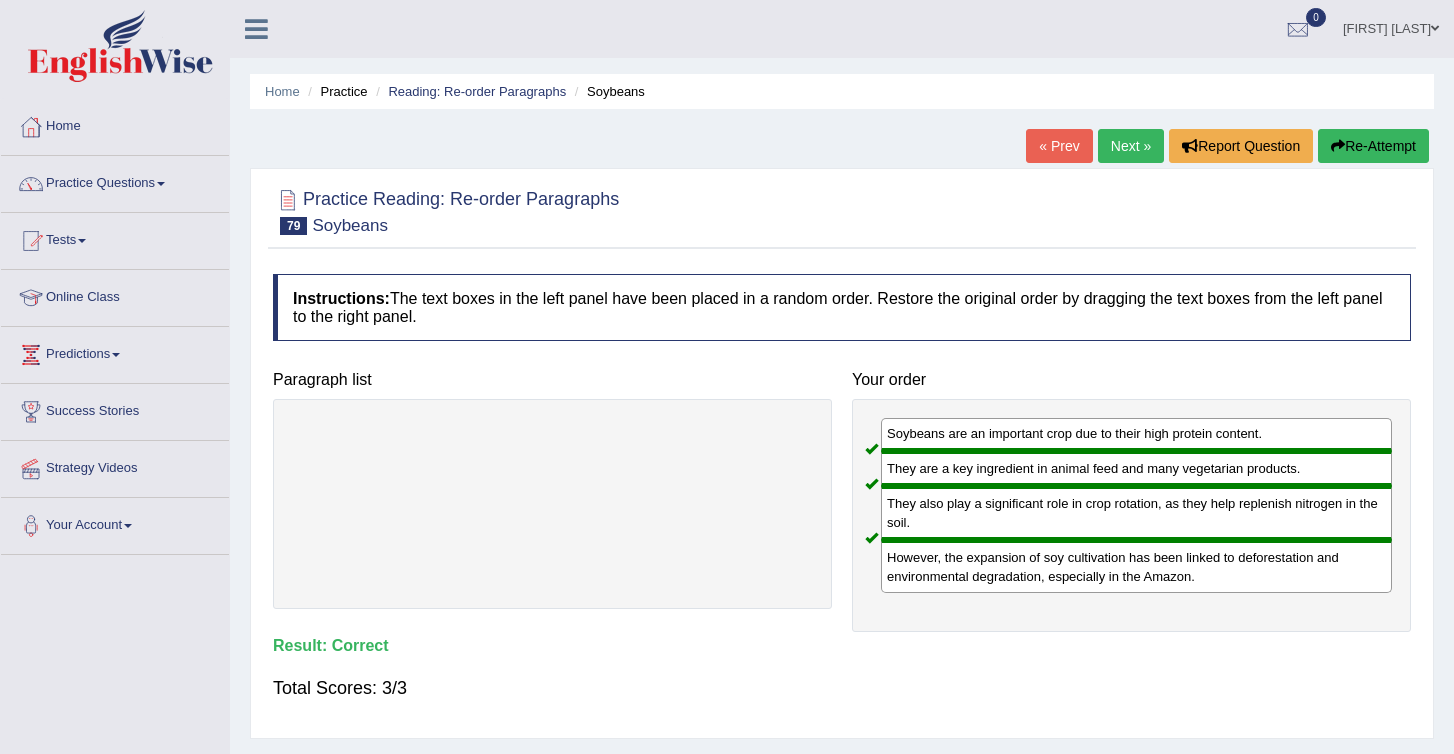 click on "Next »" at bounding box center [1131, 146] 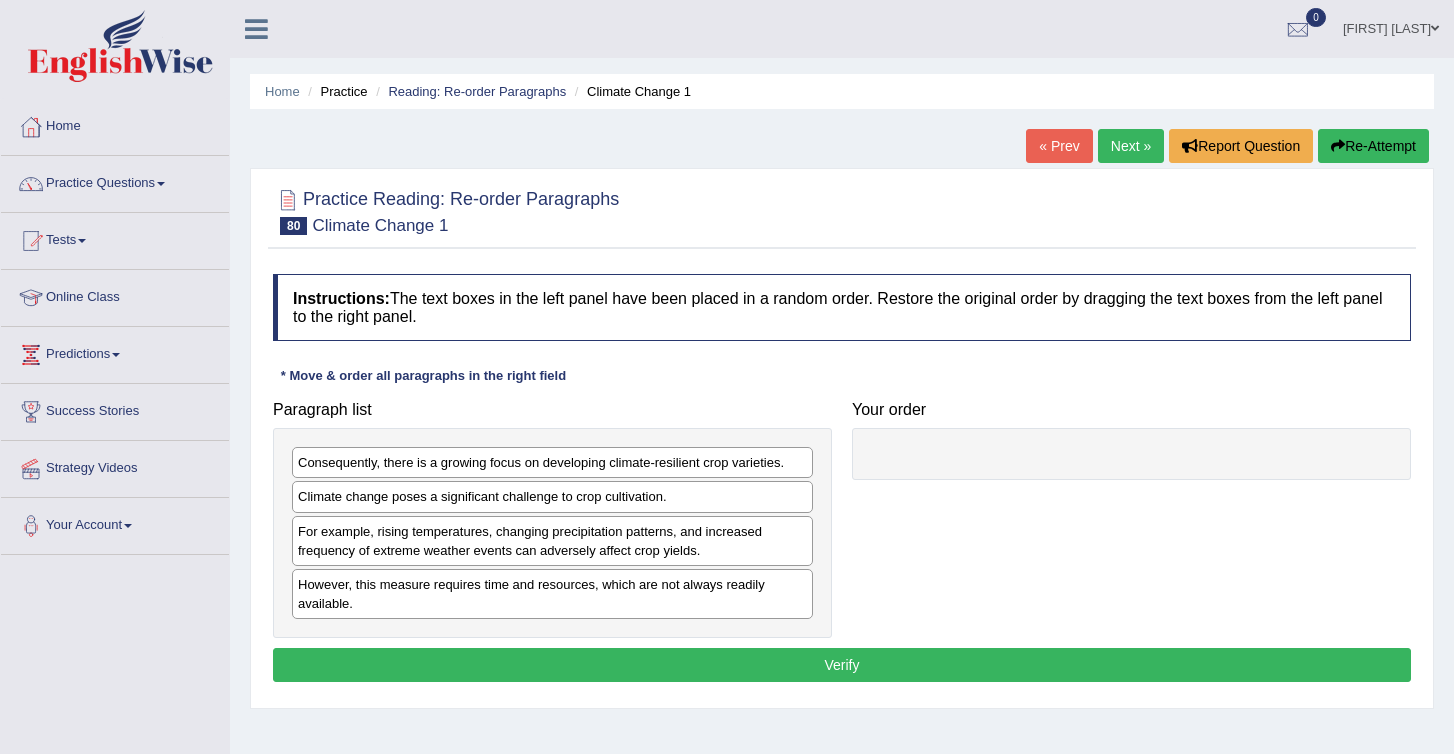 scroll, scrollTop: 0, scrollLeft: 0, axis: both 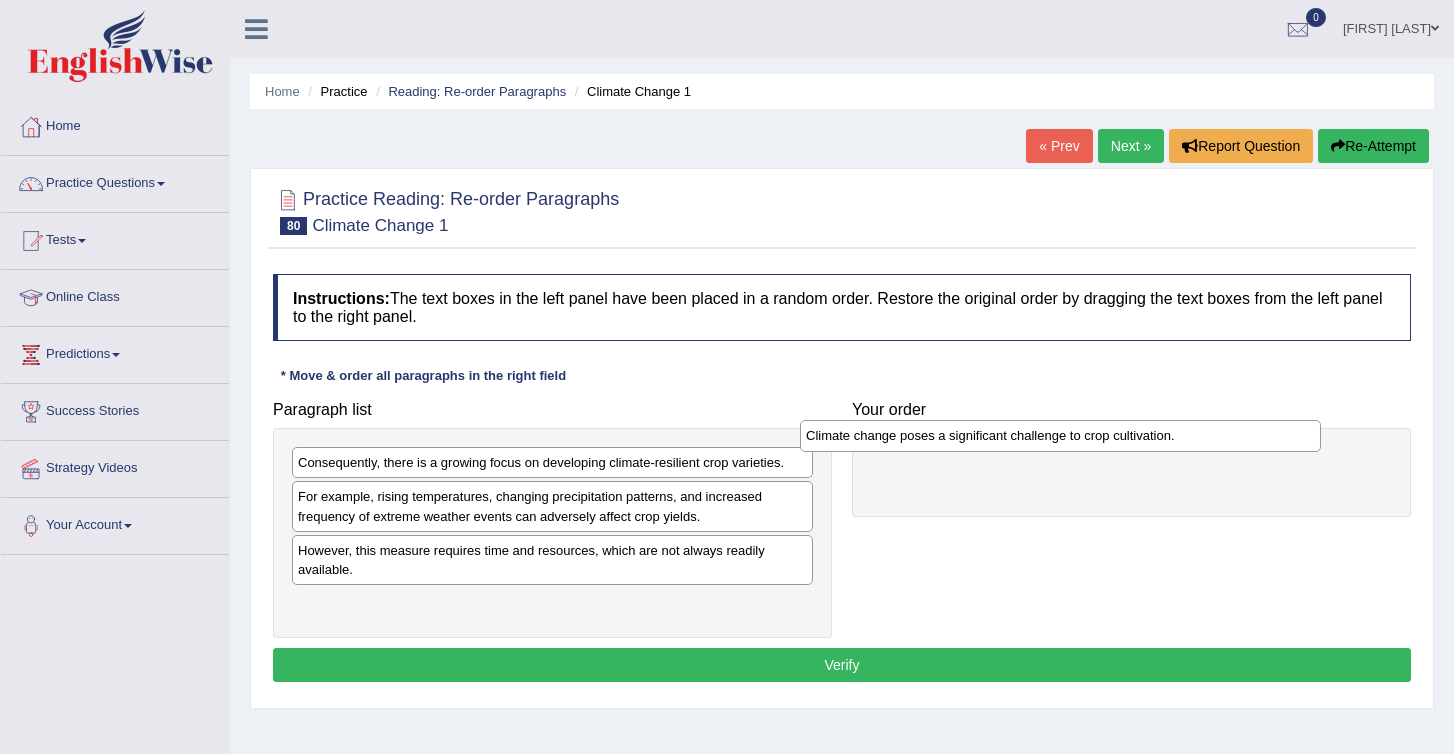drag, startPoint x: 382, startPoint y: 504, endPoint x: 950, endPoint y: 442, distance: 571.3738 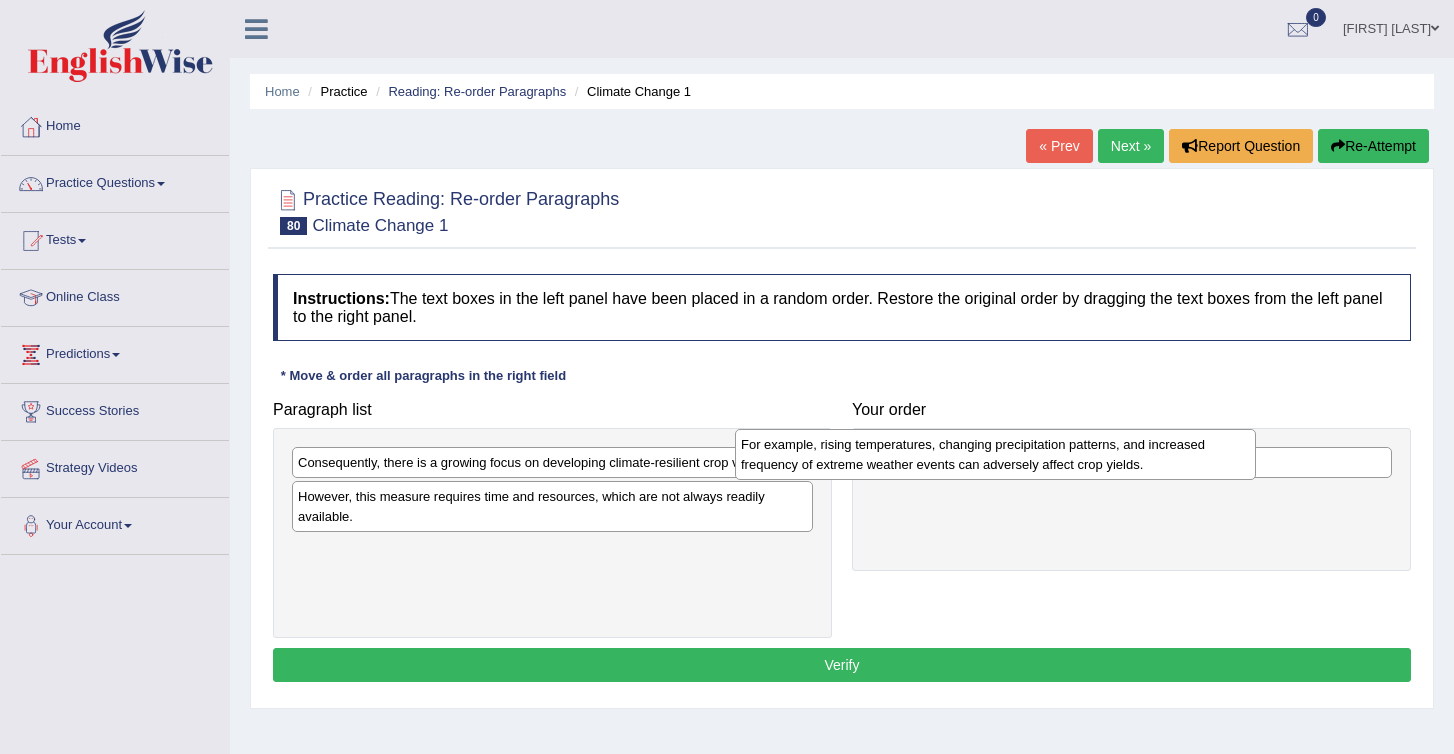 drag, startPoint x: 368, startPoint y: 514, endPoint x: 922, endPoint y: 488, distance: 554.6098 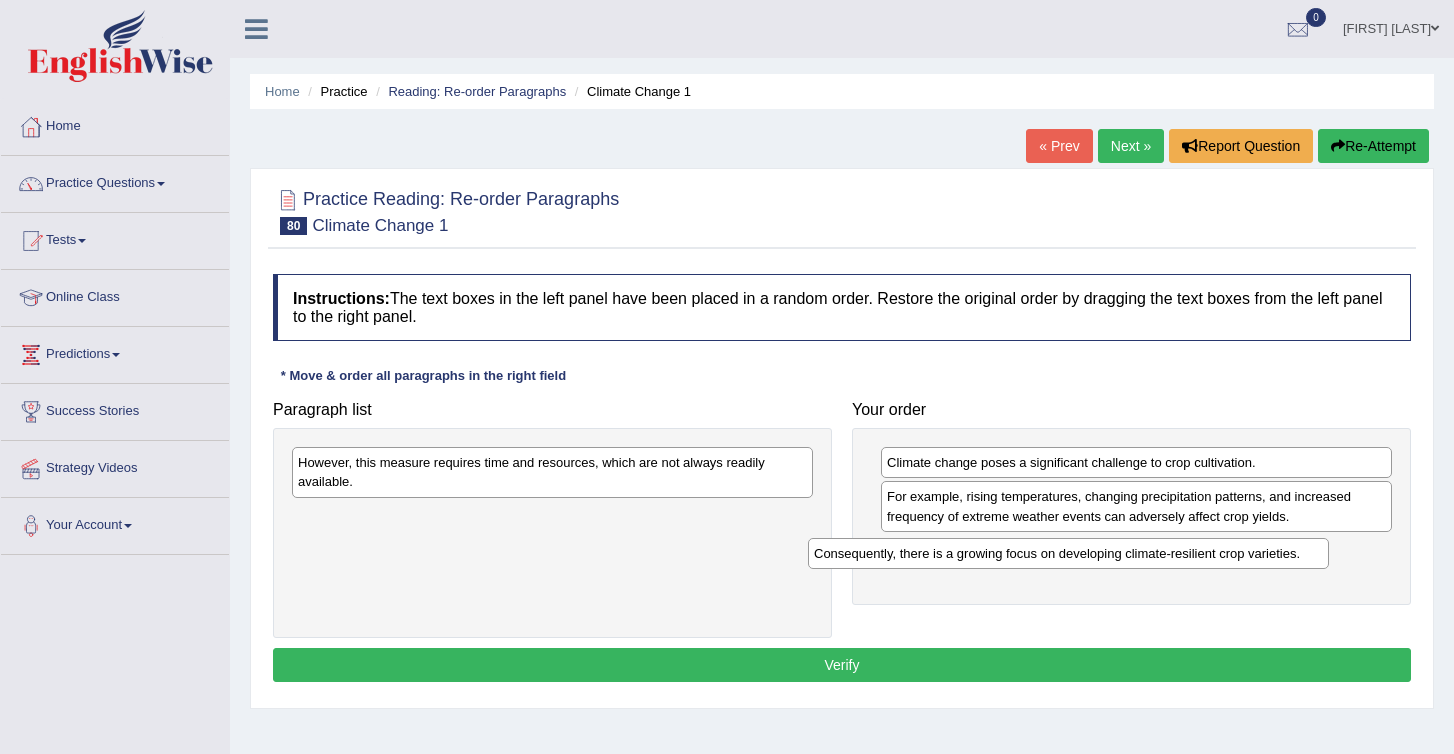 drag, startPoint x: 360, startPoint y: 467, endPoint x: 929, endPoint y: 592, distance: 582.5684 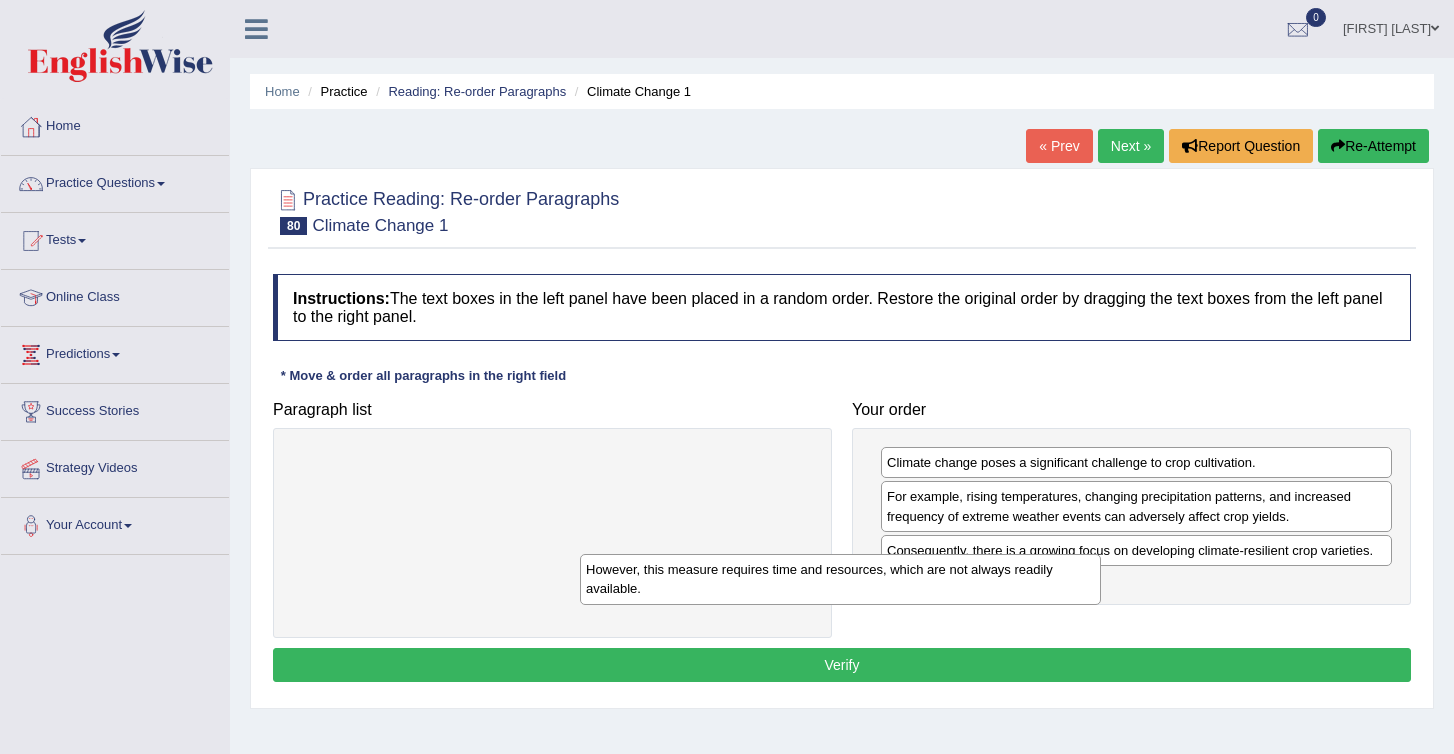 drag, startPoint x: 556, startPoint y: 469, endPoint x: 1056, endPoint y: 665, distance: 537.04376 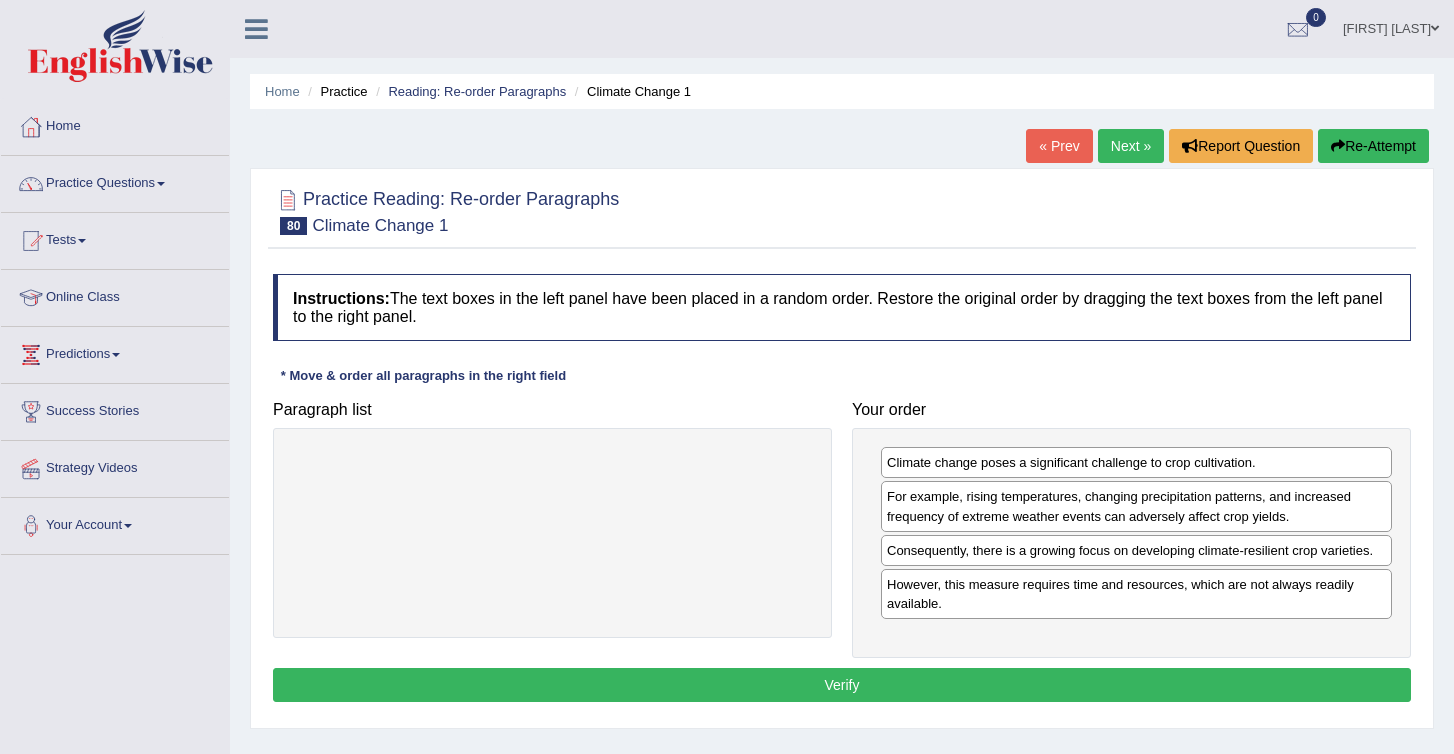 click on "Verify" at bounding box center (842, 685) 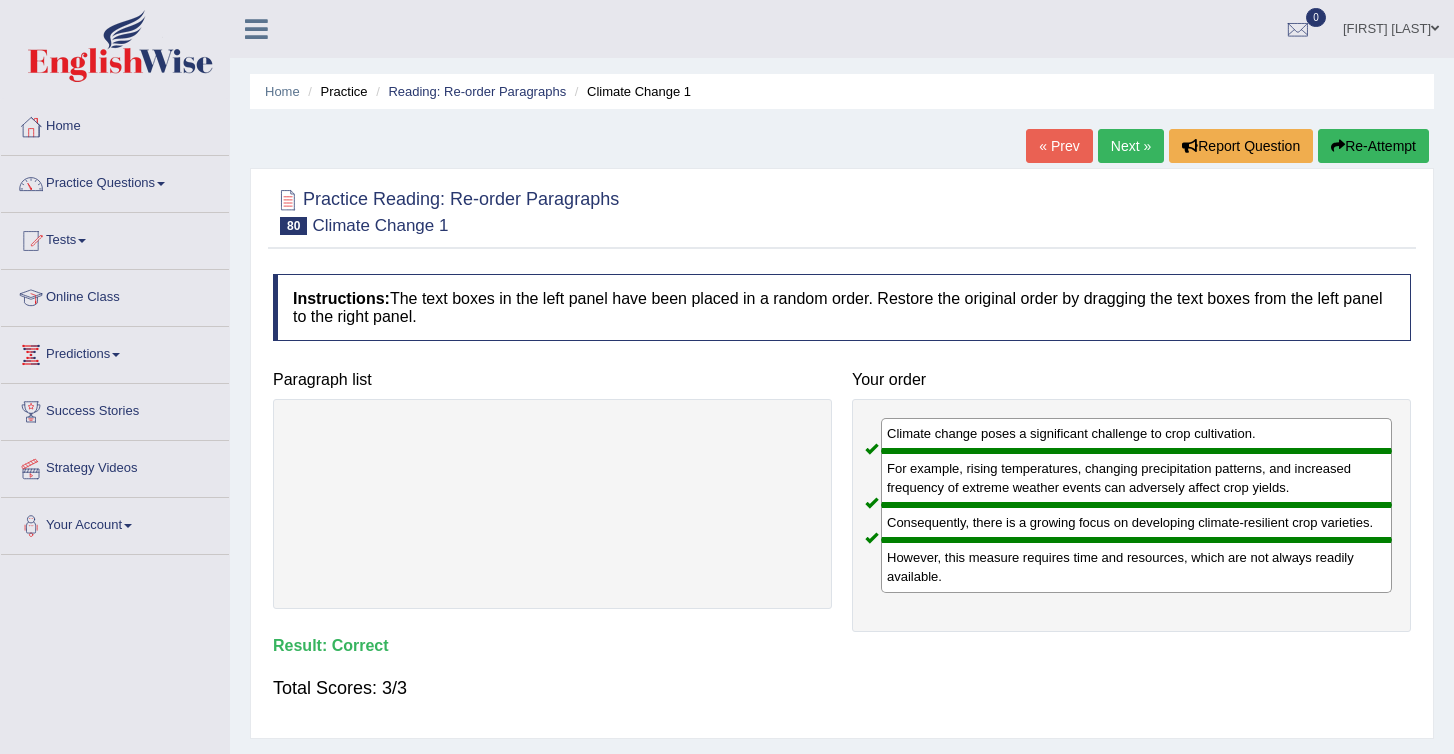 click on "Next »" at bounding box center (1131, 146) 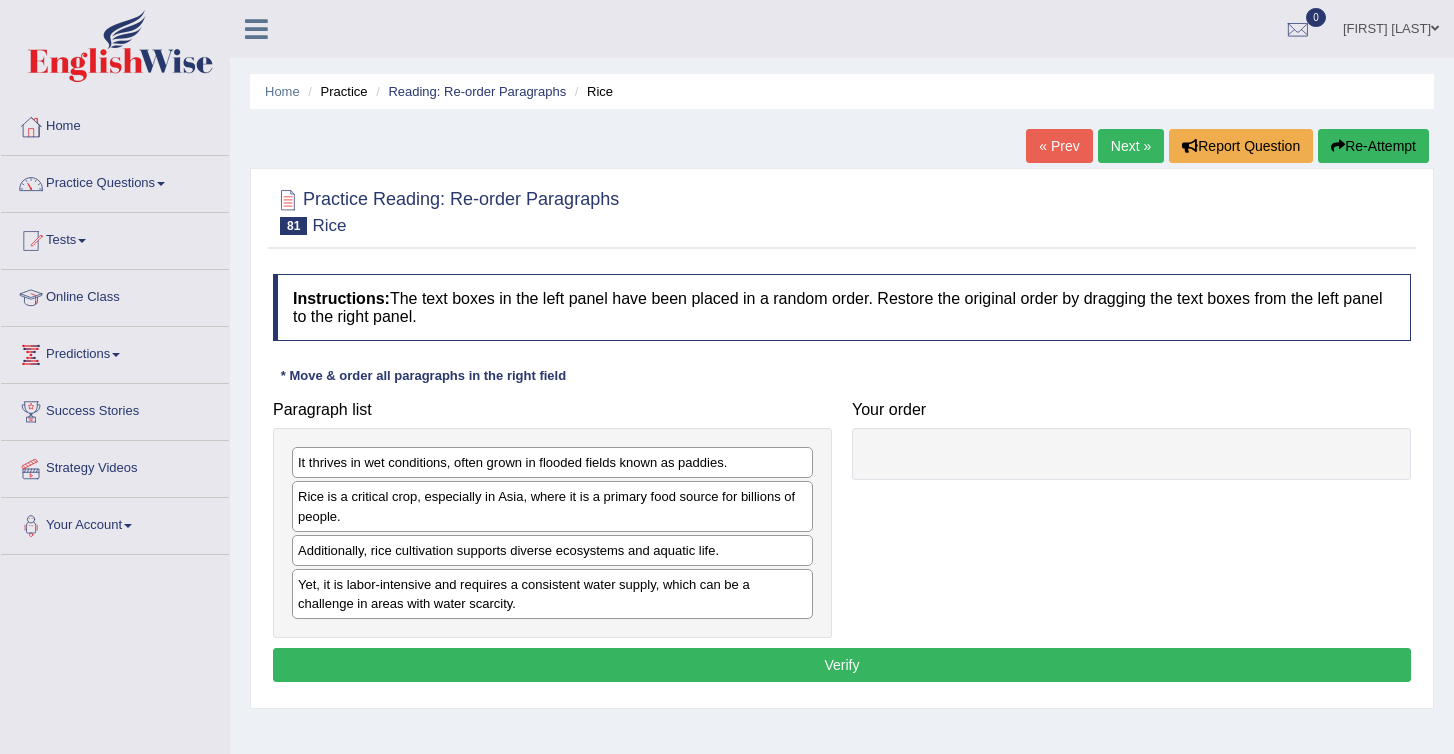 scroll, scrollTop: 0, scrollLeft: 0, axis: both 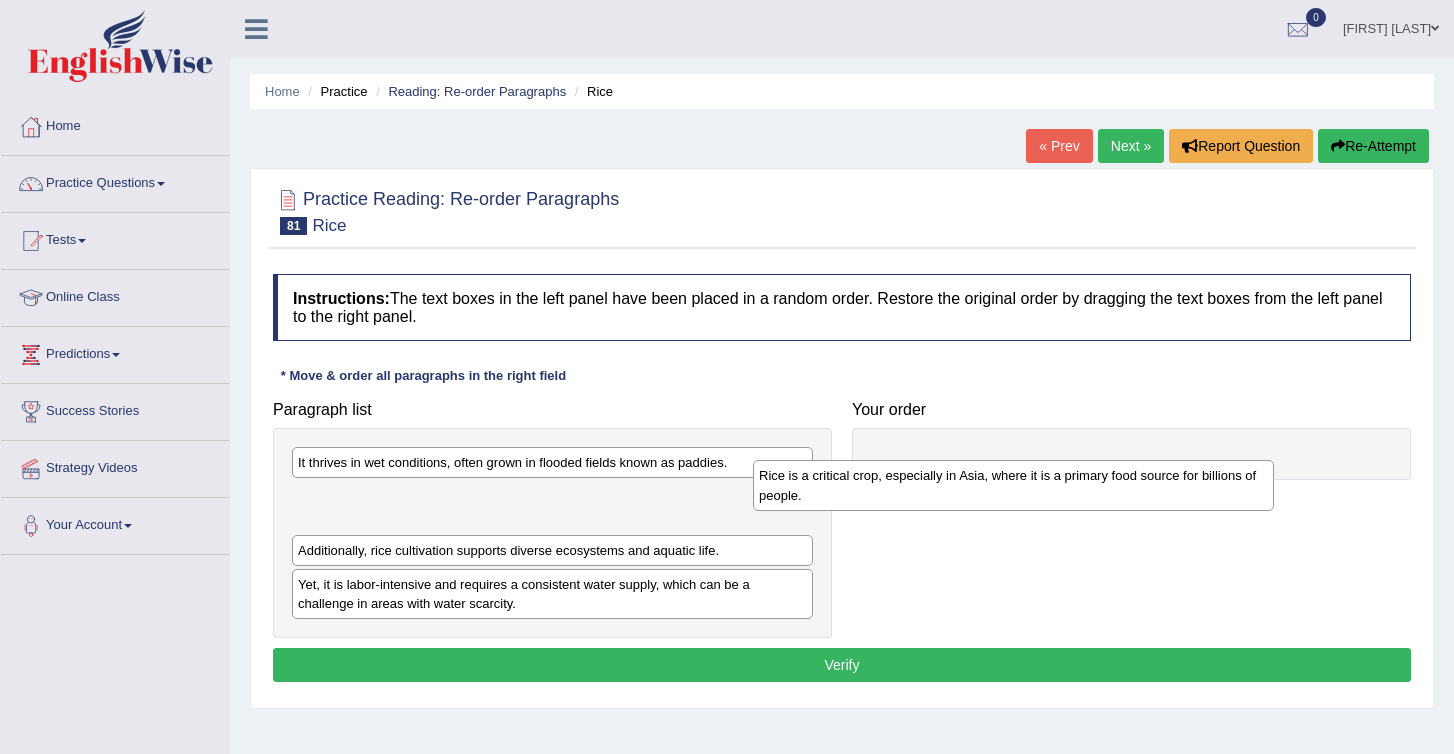 drag, startPoint x: 334, startPoint y: 500, endPoint x: 838, endPoint y: 475, distance: 504.61966 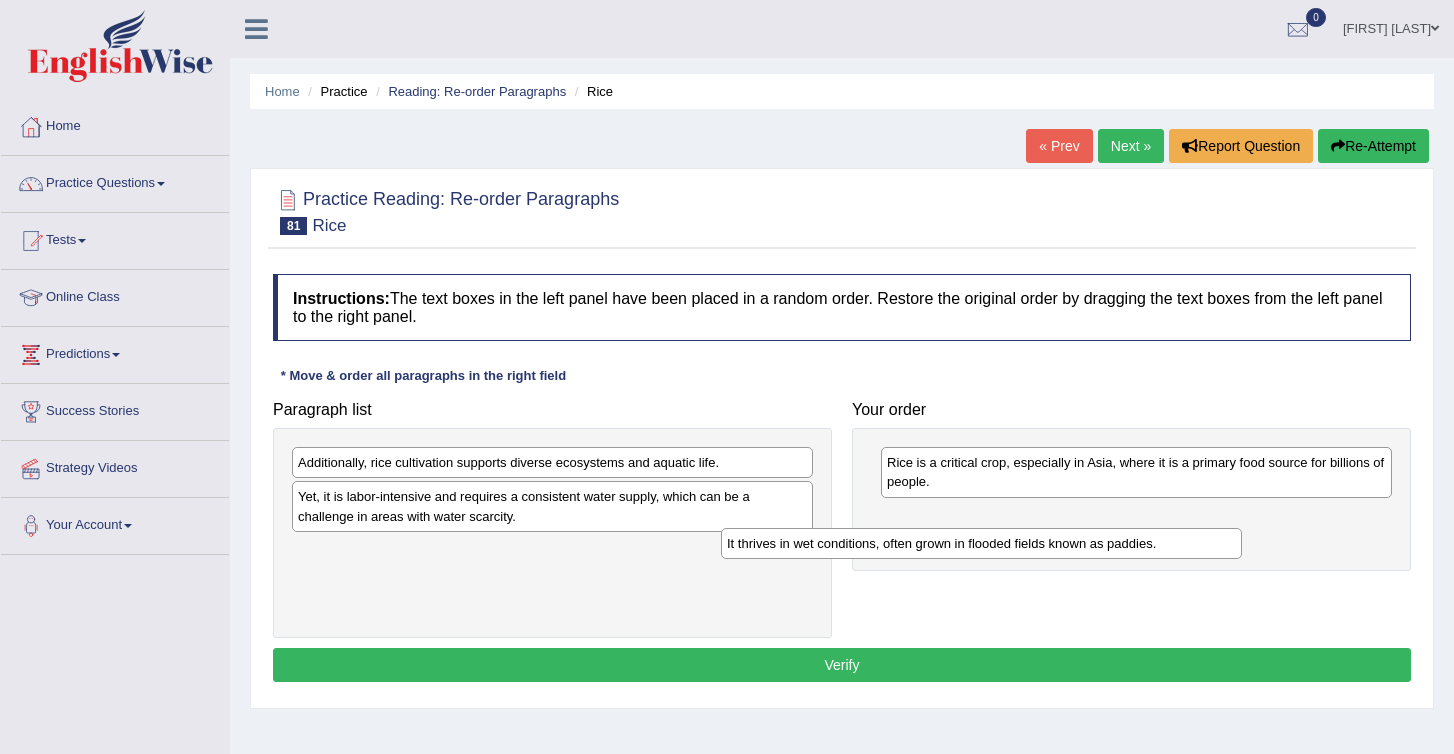 drag, startPoint x: 441, startPoint y: 466, endPoint x: 881, endPoint y: 551, distance: 448.135 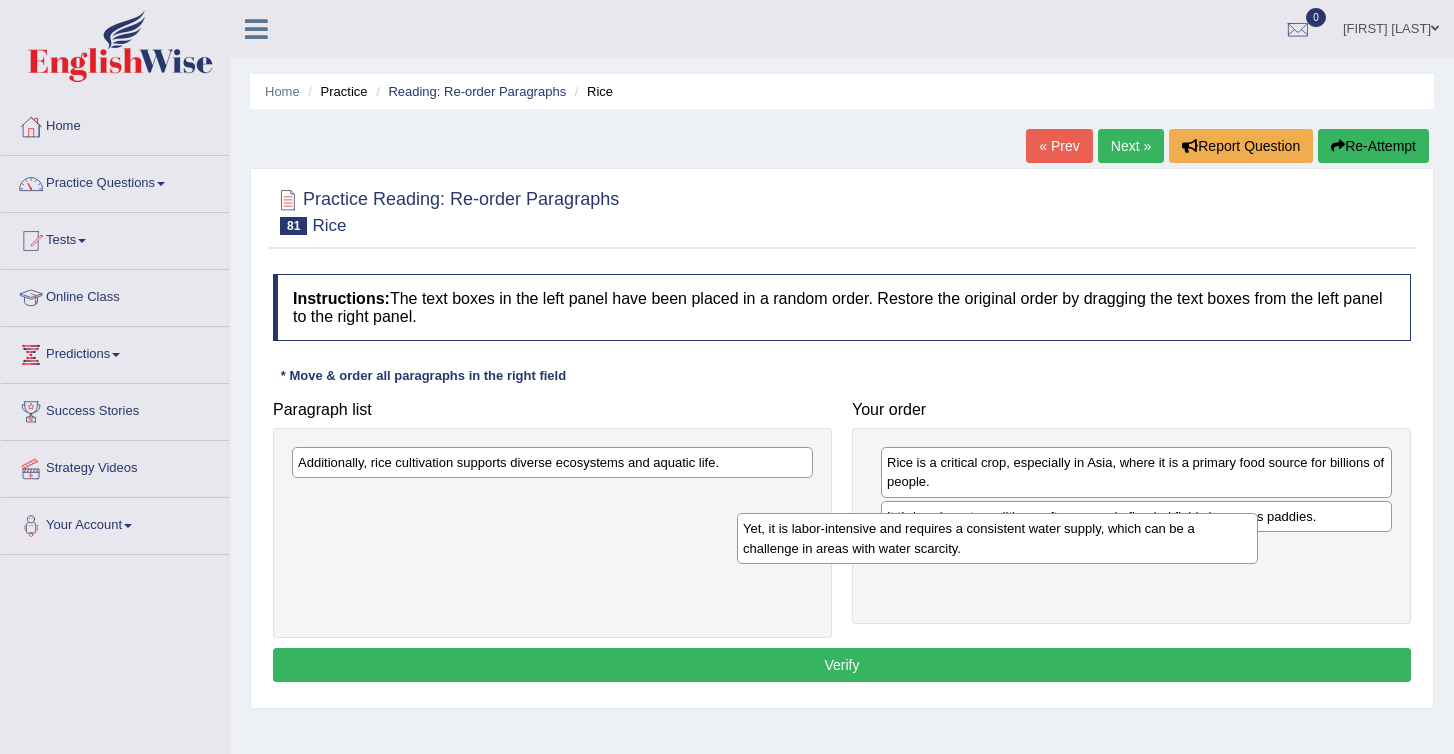 drag, startPoint x: 399, startPoint y: 501, endPoint x: 870, endPoint y: 543, distance: 472.8689 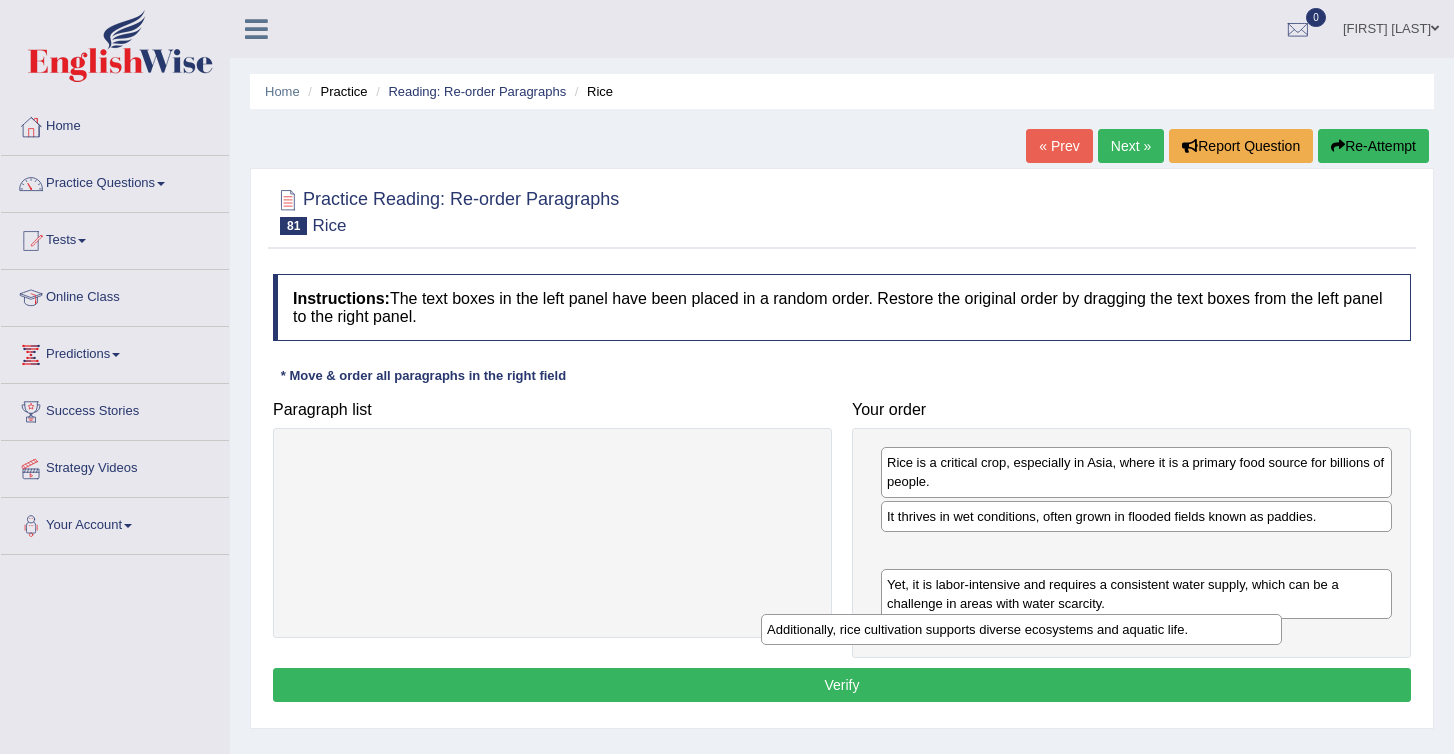 drag, startPoint x: 366, startPoint y: 460, endPoint x: 858, endPoint y: 642, distance: 524.5836 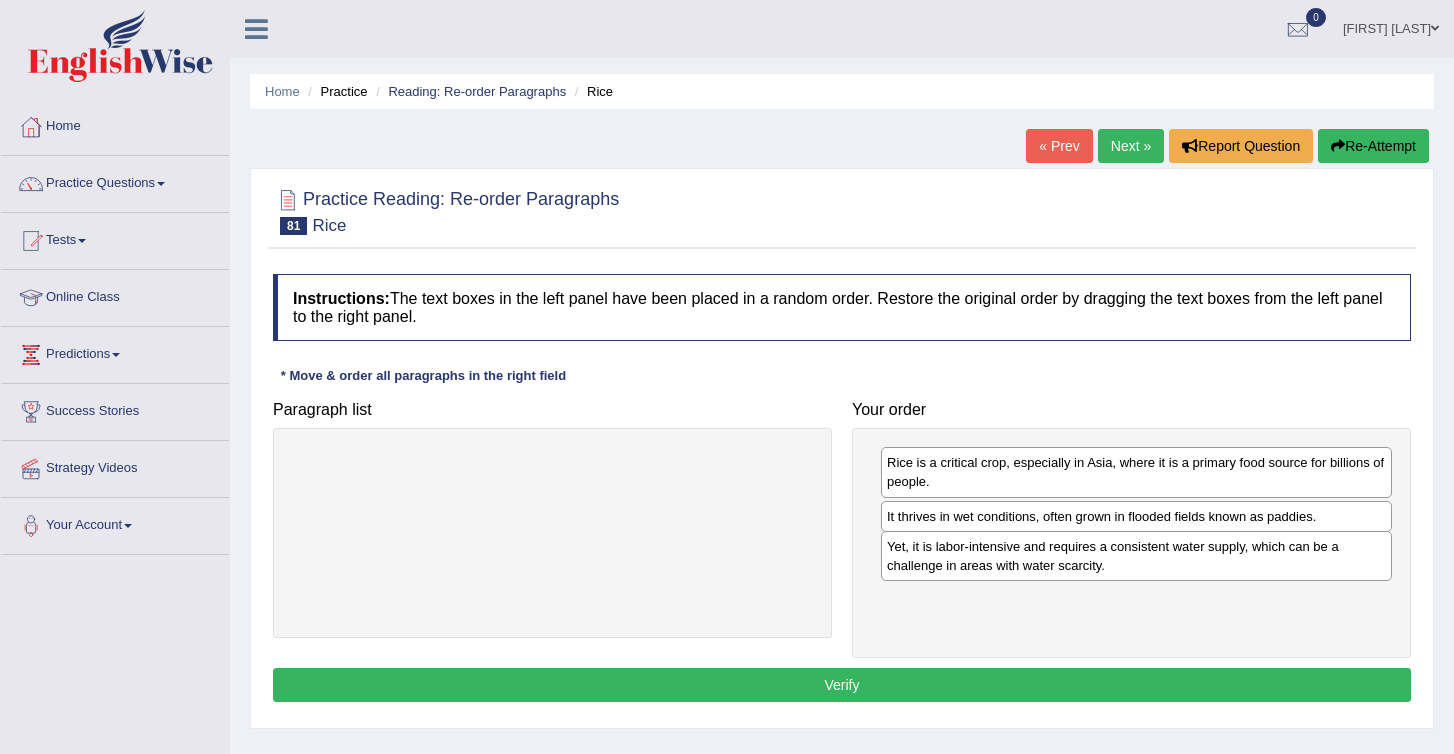 drag, startPoint x: 924, startPoint y: 597, endPoint x: 924, endPoint y: 559, distance: 38 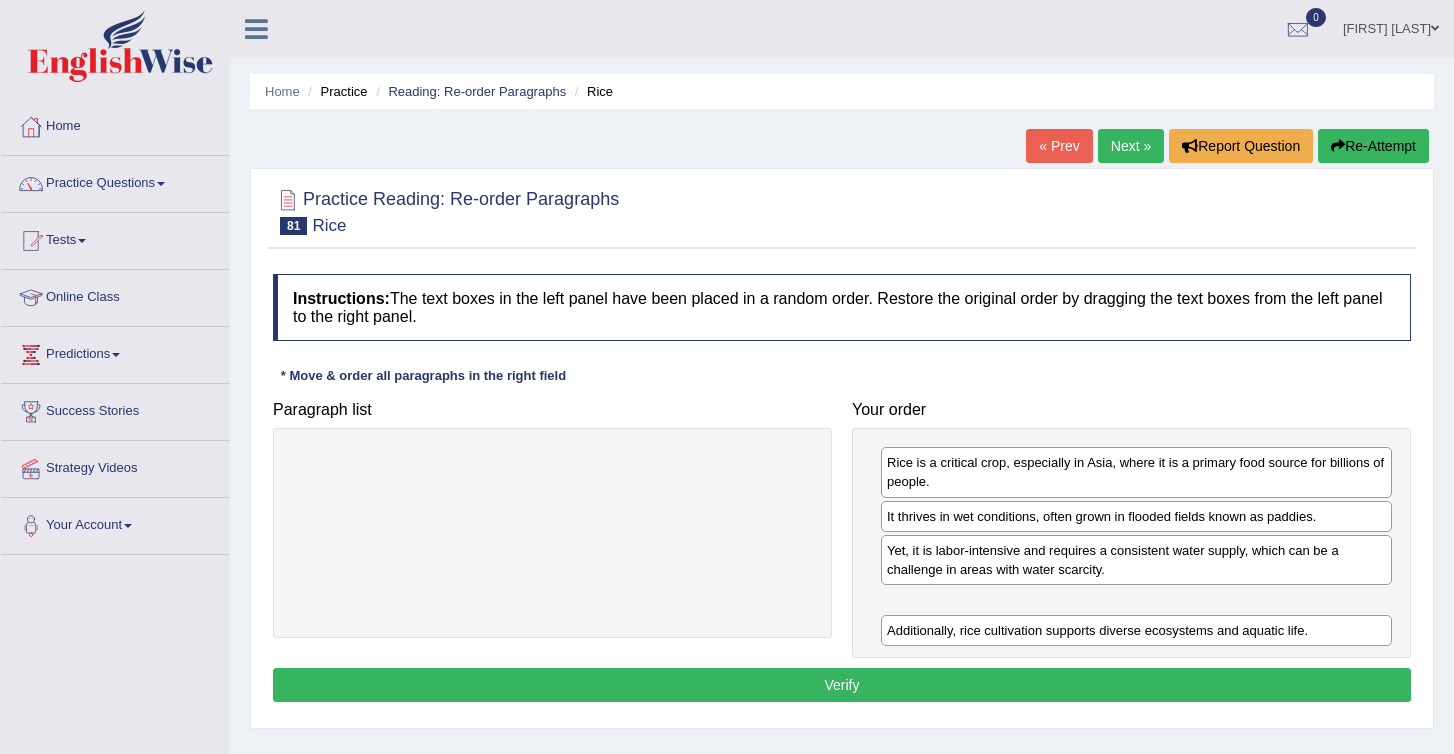 drag, startPoint x: 924, startPoint y: 556, endPoint x: 924, endPoint y: 634, distance: 78 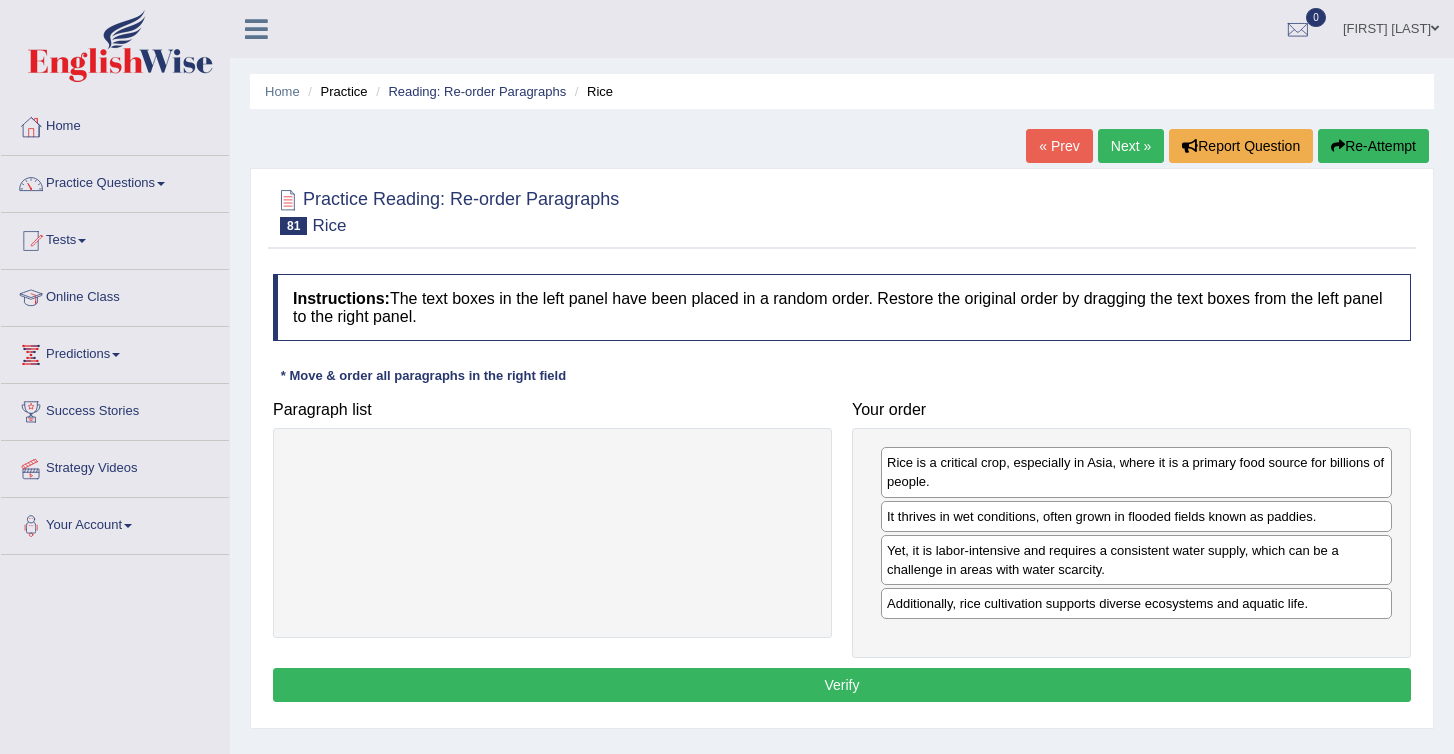 click on "Verify" at bounding box center (842, 685) 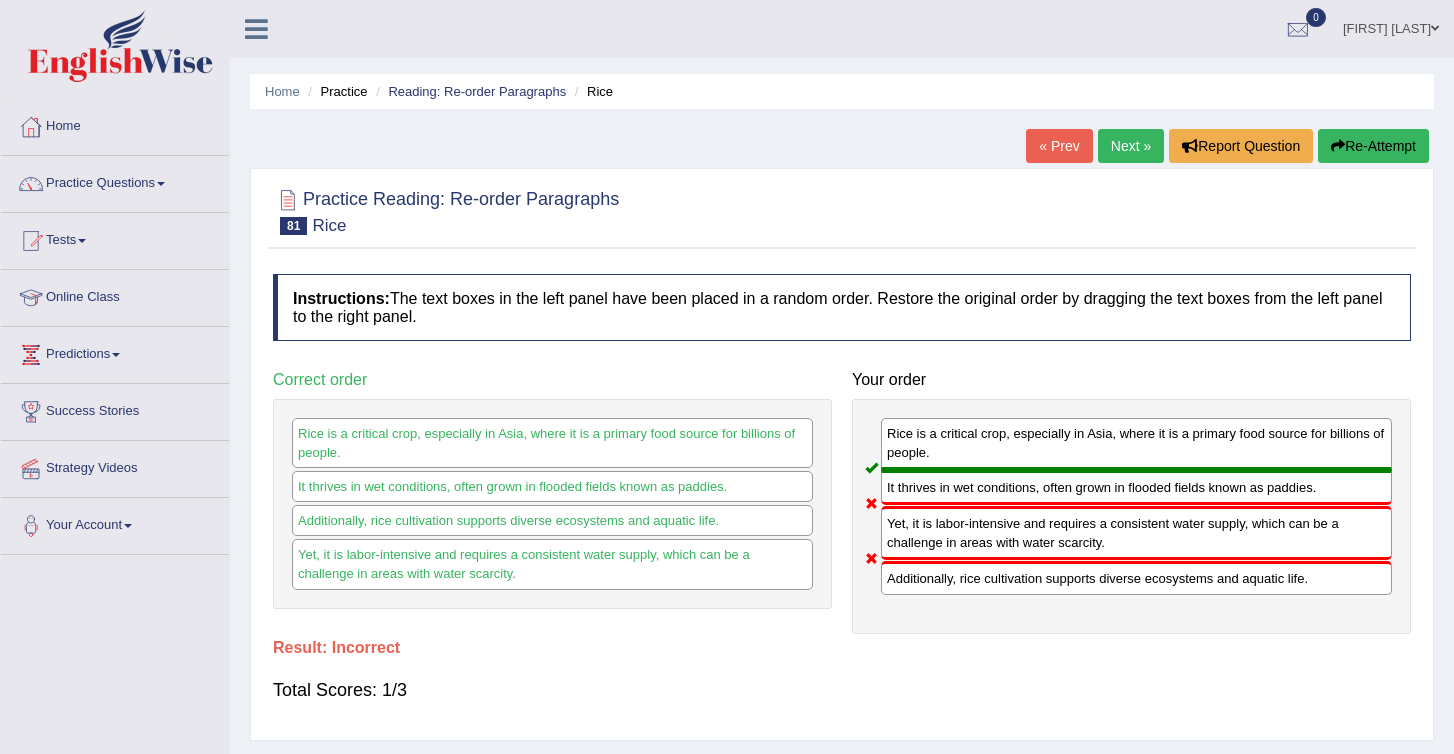 click on "Re-Attempt" at bounding box center (1373, 146) 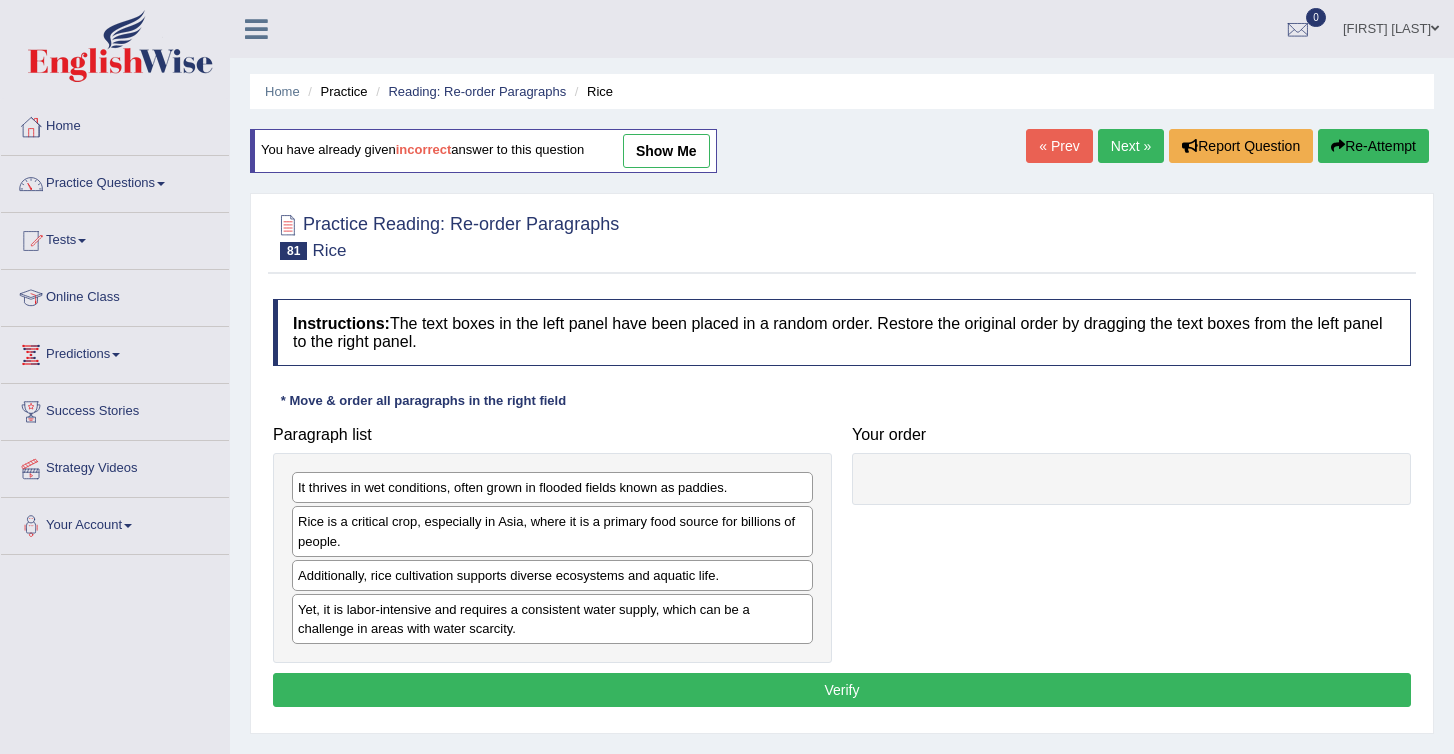 scroll, scrollTop: 0, scrollLeft: 0, axis: both 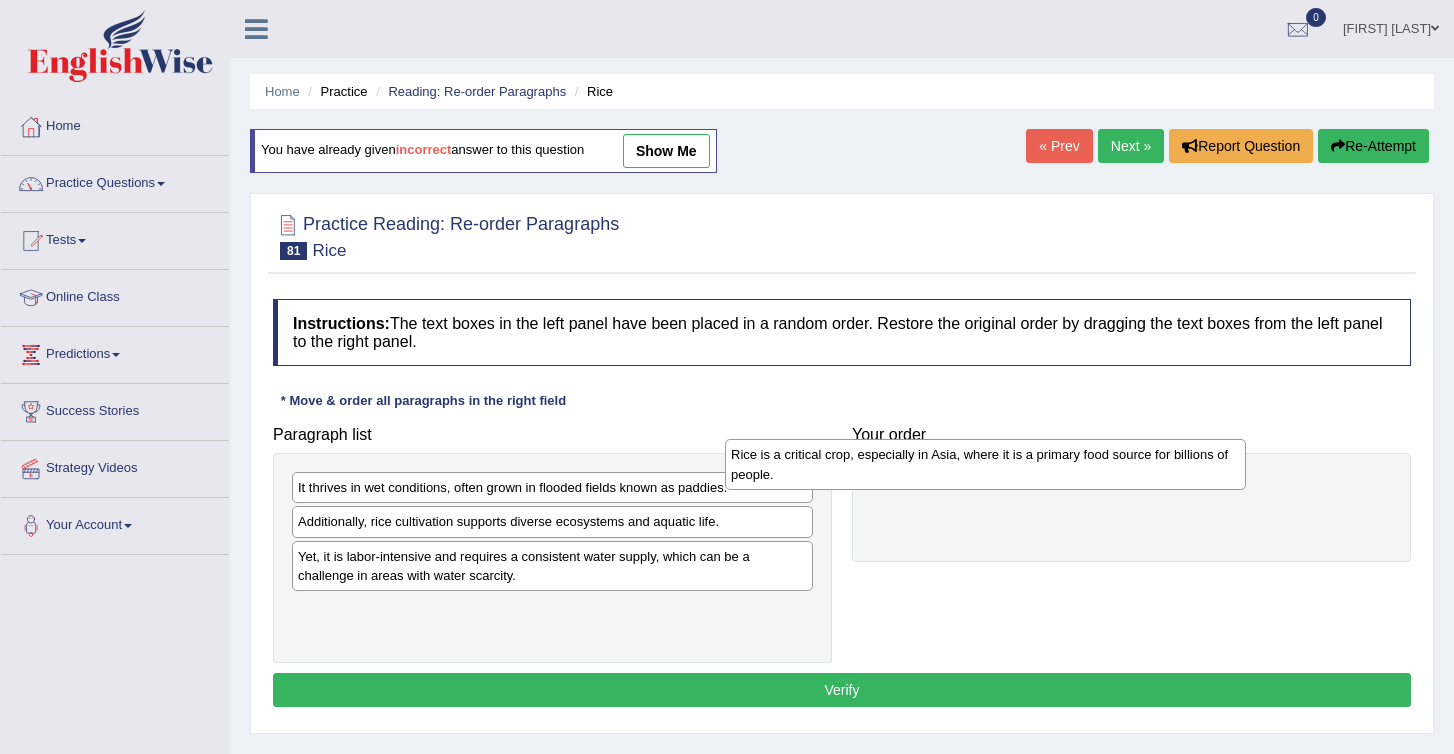 drag, startPoint x: 365, startPoint y: 544, endPoint x: 879, endPoint y: 479, distance: 518.0936 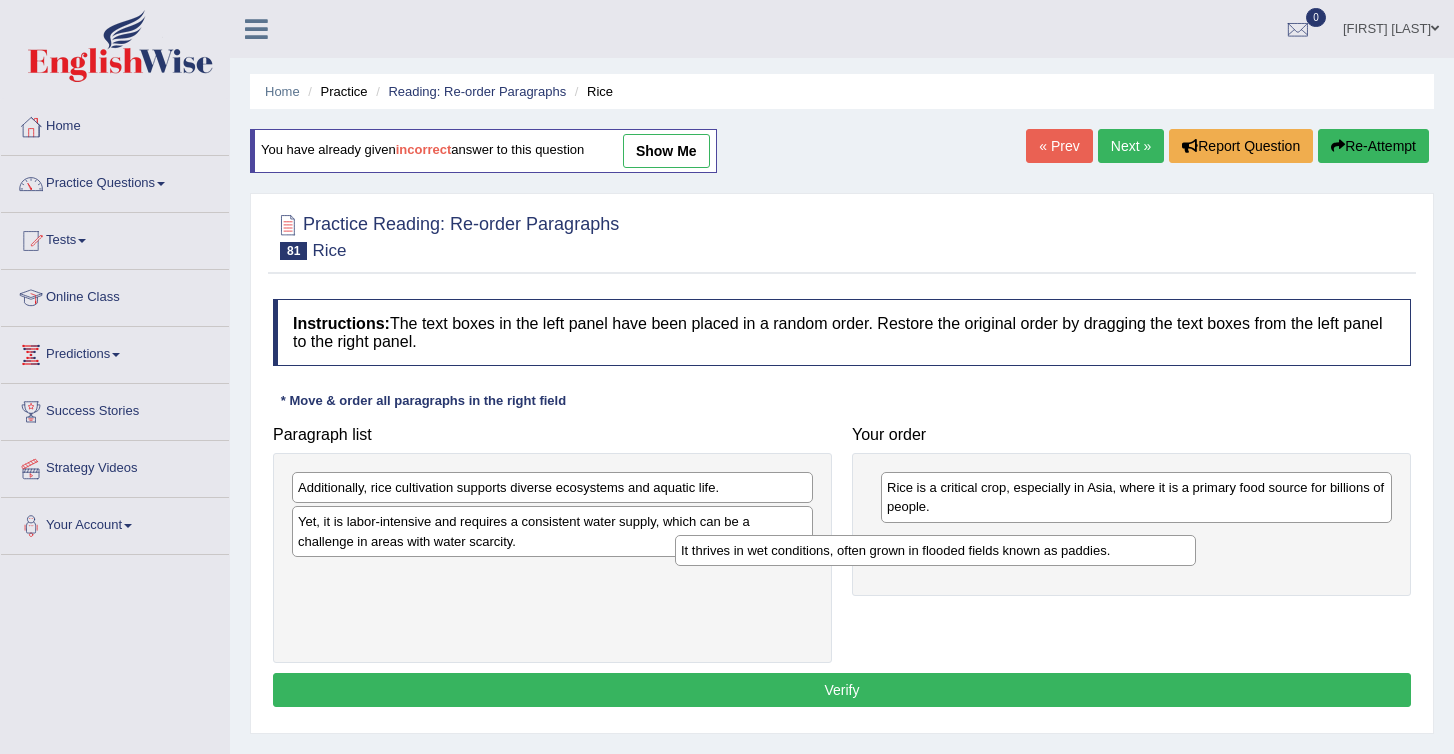 drag, startPoint x: 377, startPoint y: 491, endPoint x: 760, endPoint y: 554, distance: 388.14688 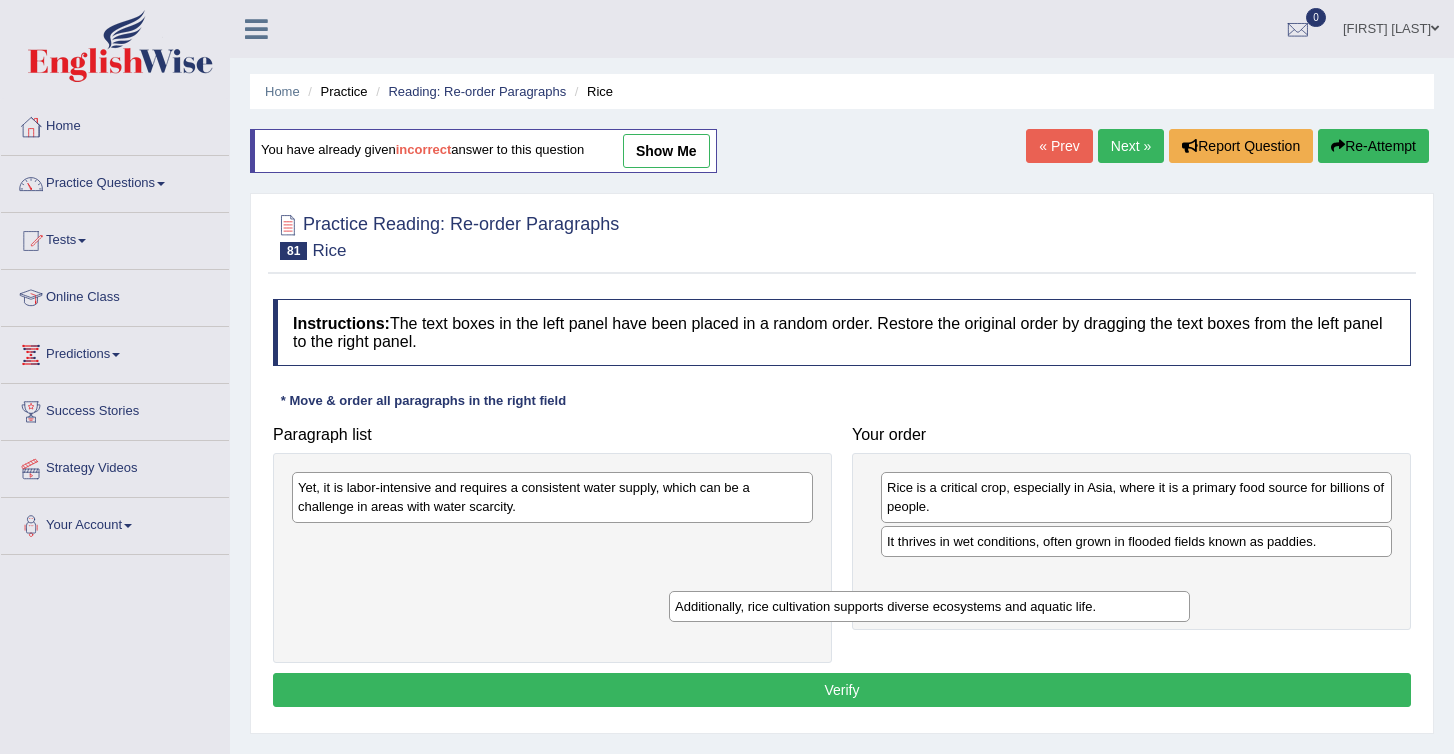 drag, startPoint x: 318, startPoint y: 491, endPoint x: 699, endPoint y: 633, distance: 406.60178 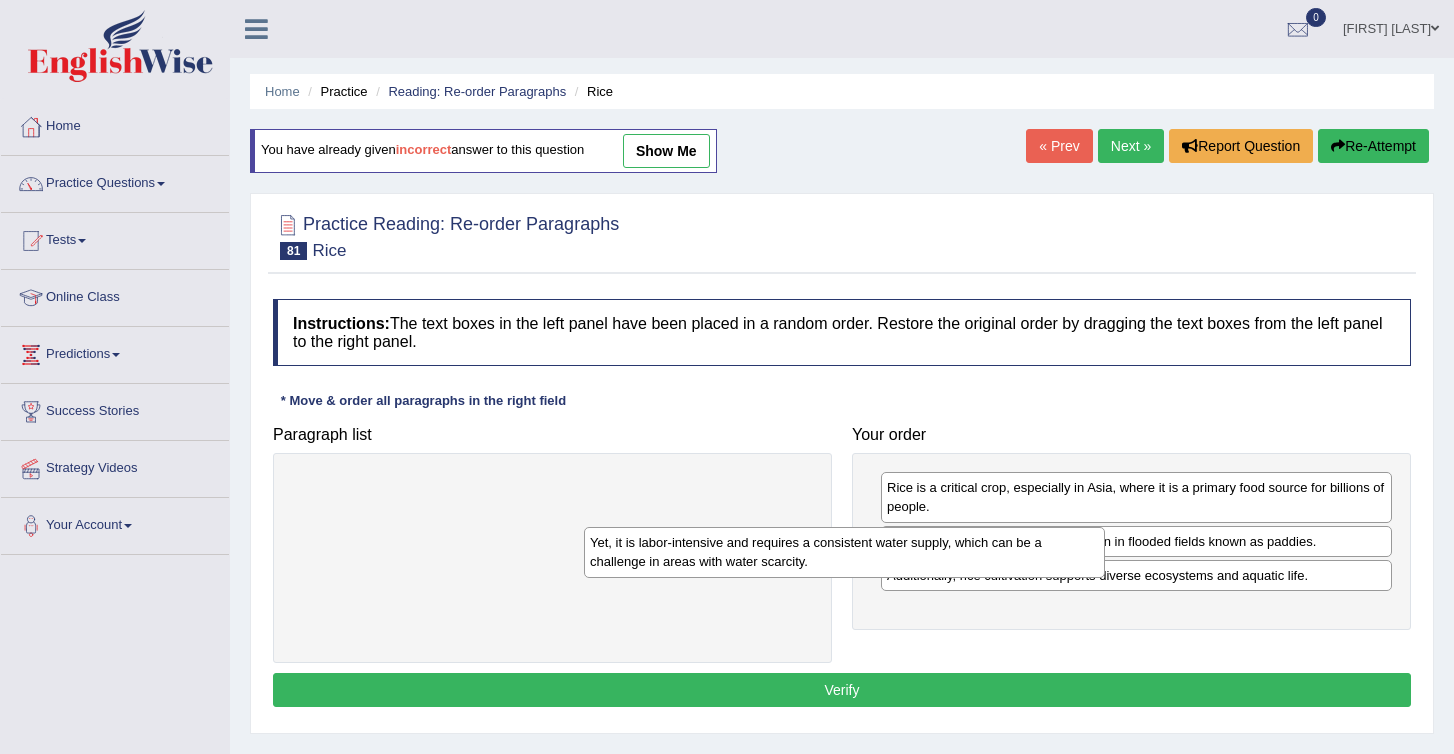 drag, startPoint x: 371, startPoint y: 503, endPoint x: 847, endPoint y: 697, distance: 514.01556 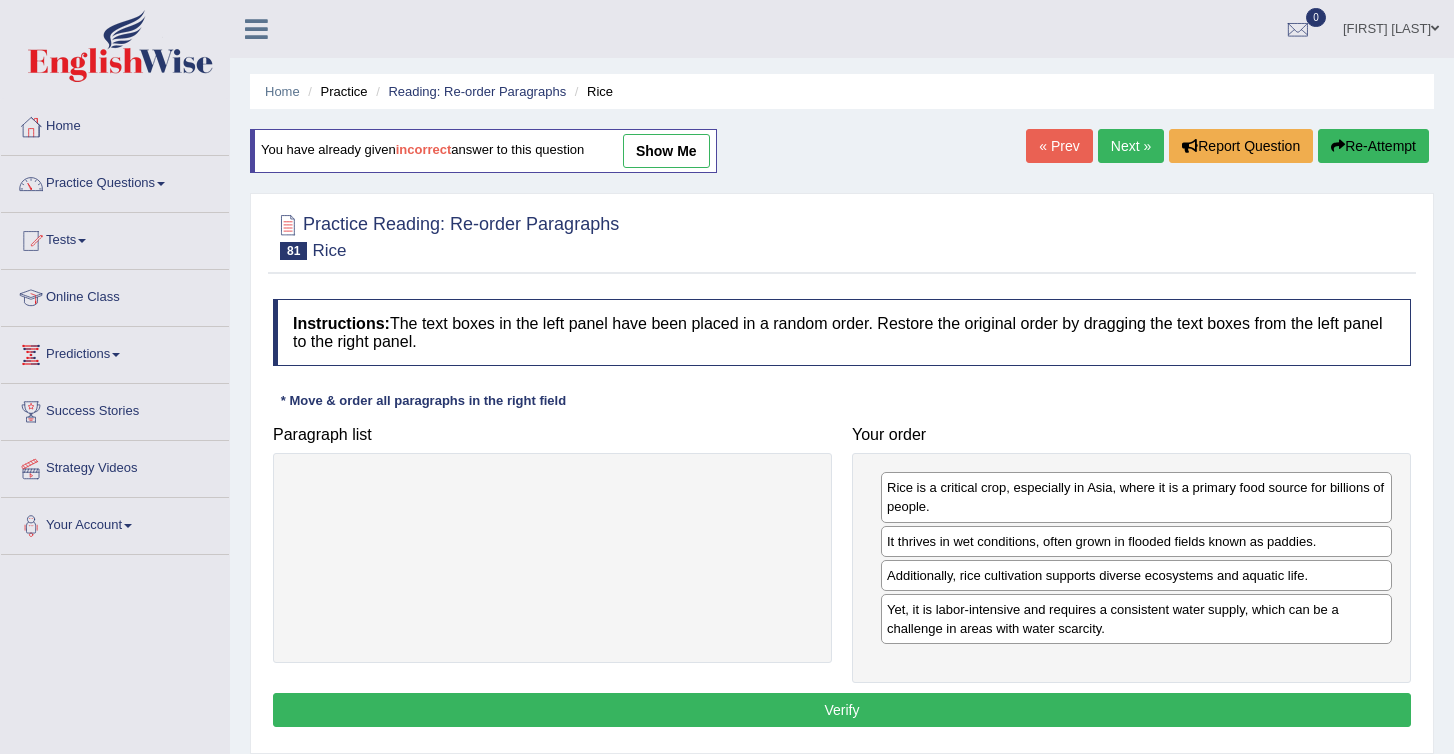 click on "Verify" at bounding box center [842, 710] 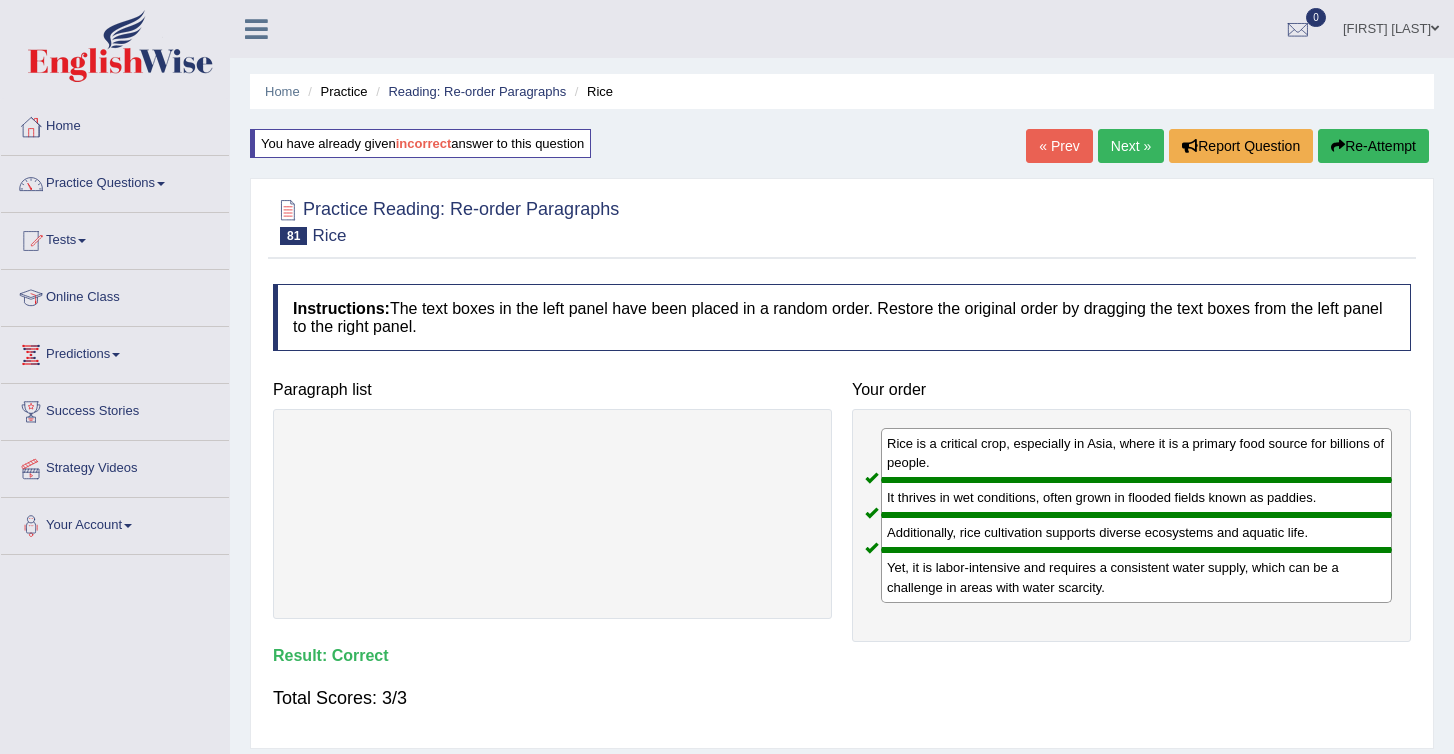 click on "Next »" at bounding box center [1131, 146] 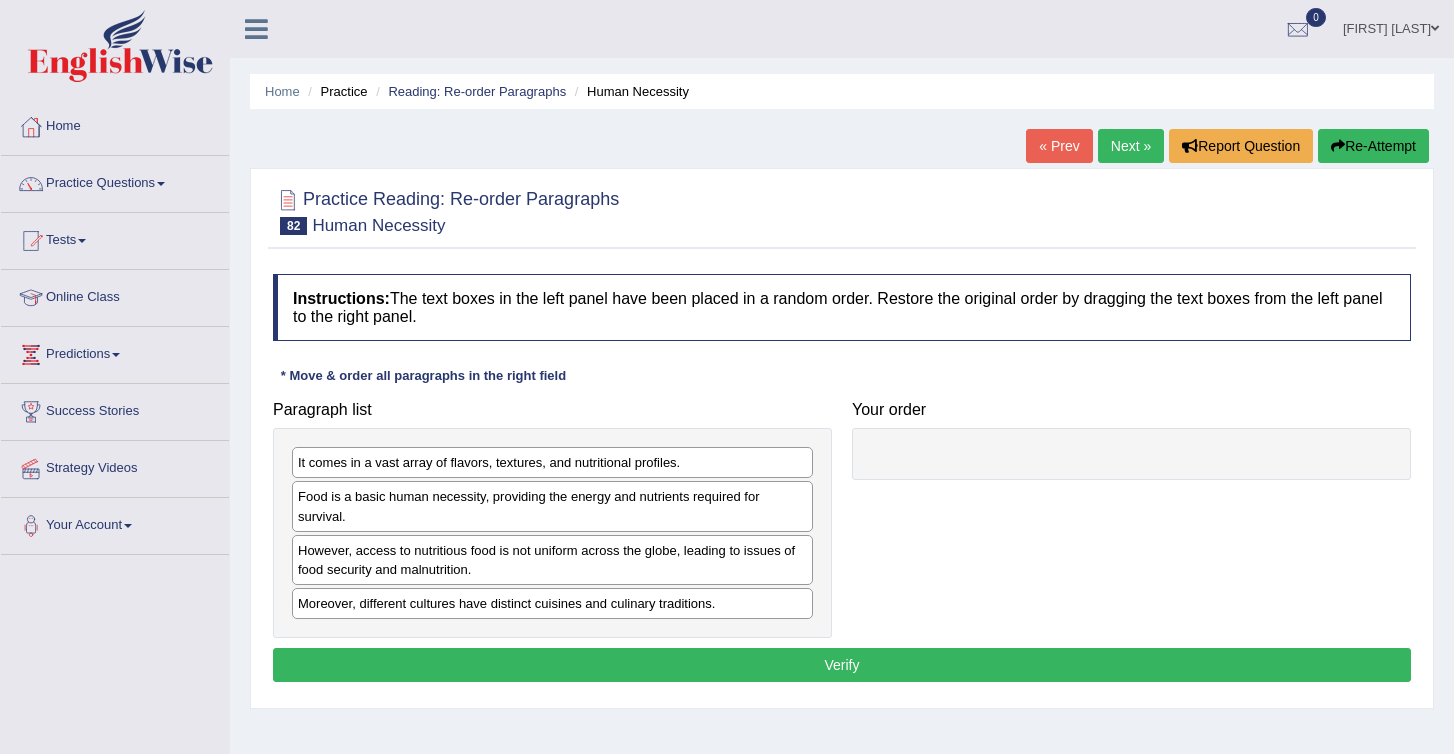 scroll, scrollTop: 0, scrollLeft: 0, axis: both 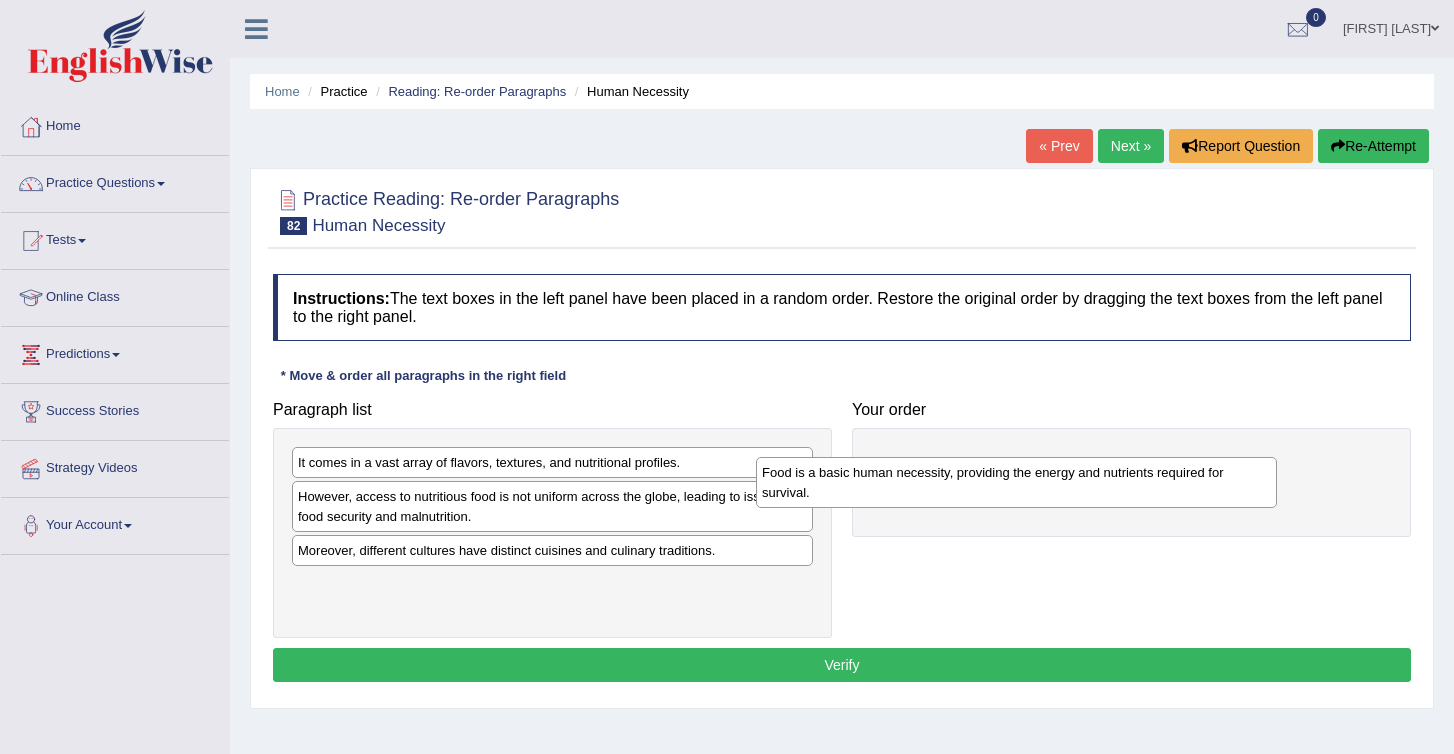 drag, startPoint x: 386, startPoint y: 517, endPoint x: 868, endPoint y: 491, distance: 482.70074 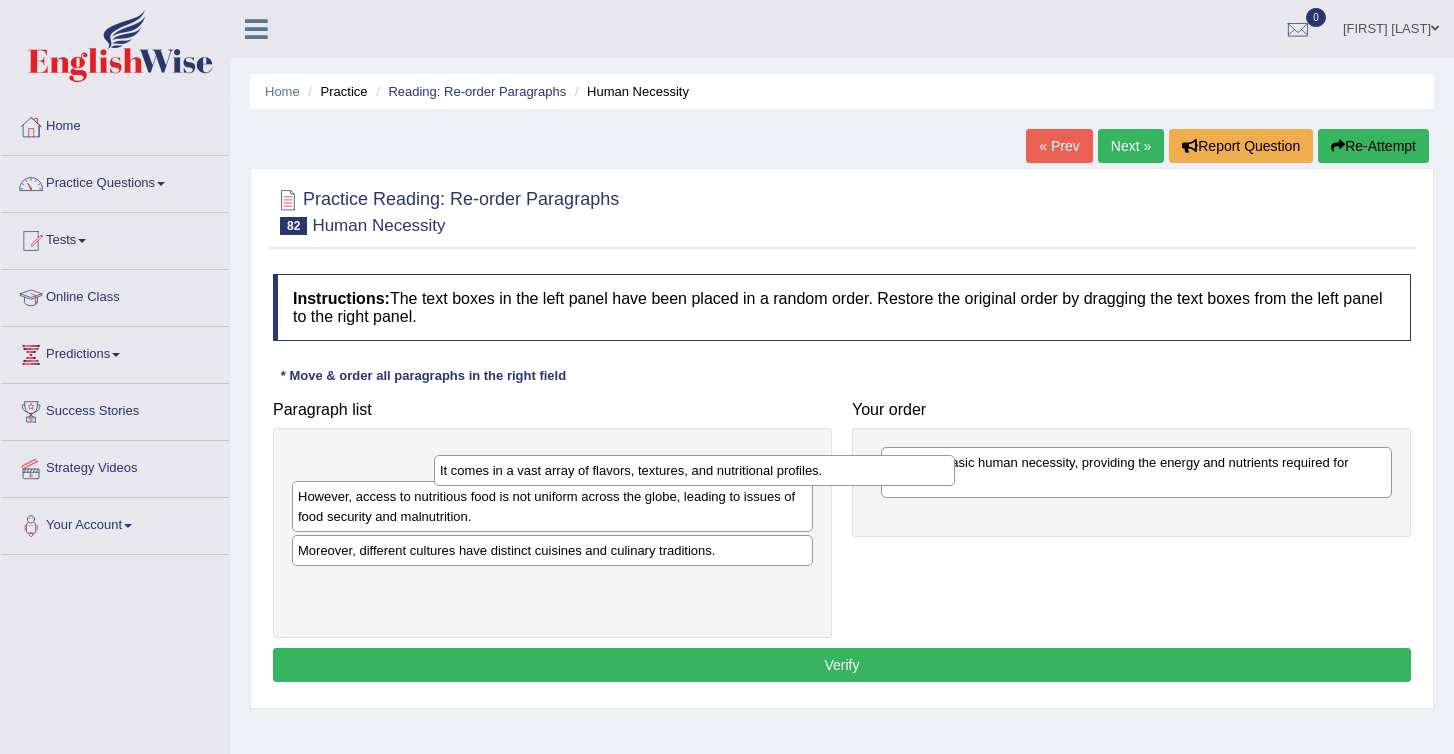 drag, startPoint x: 563, startPoint y: 459, endPoint x: 907, endPoint y: 504, distance: 346.93082 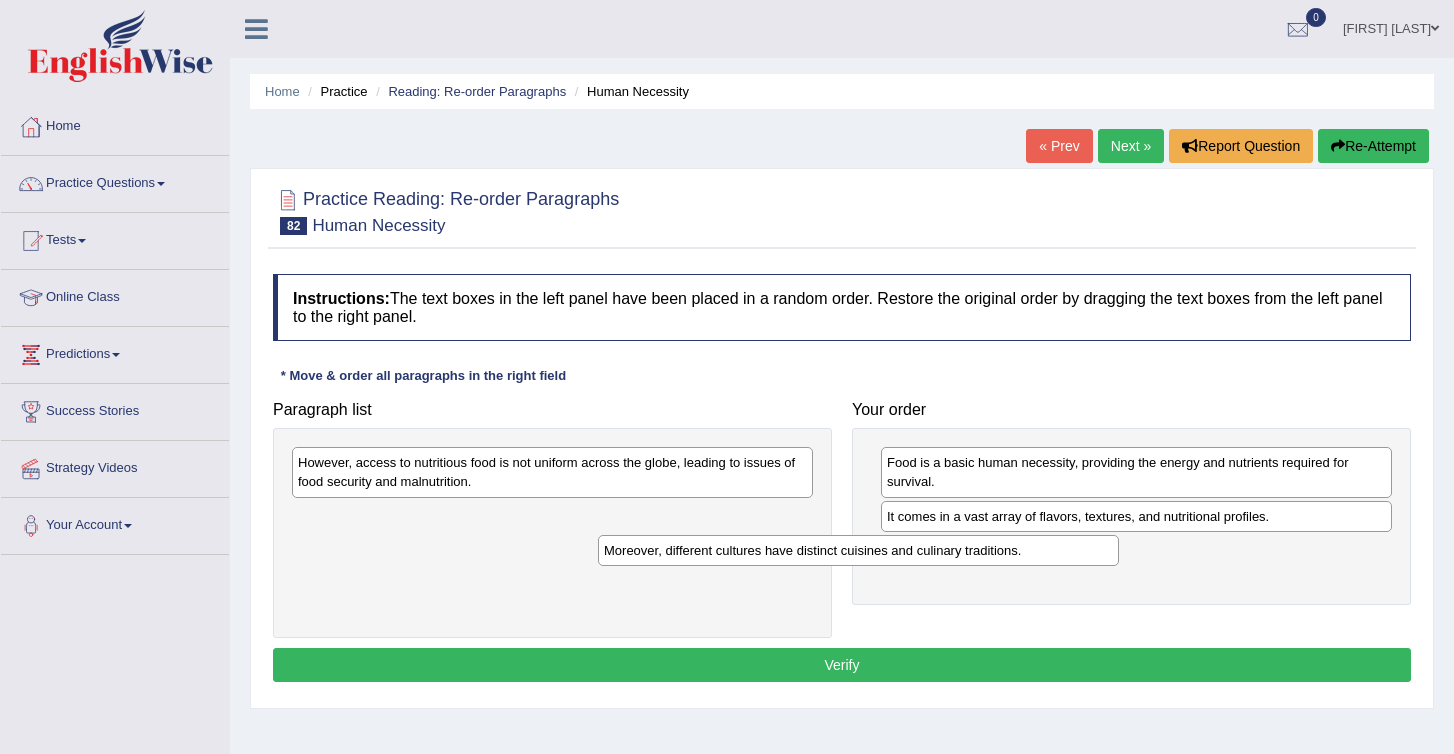 drag, startPoint x: 412, startPoint y: 517, endPoint x: 718, endPoint y: 551, distance: 307.8831 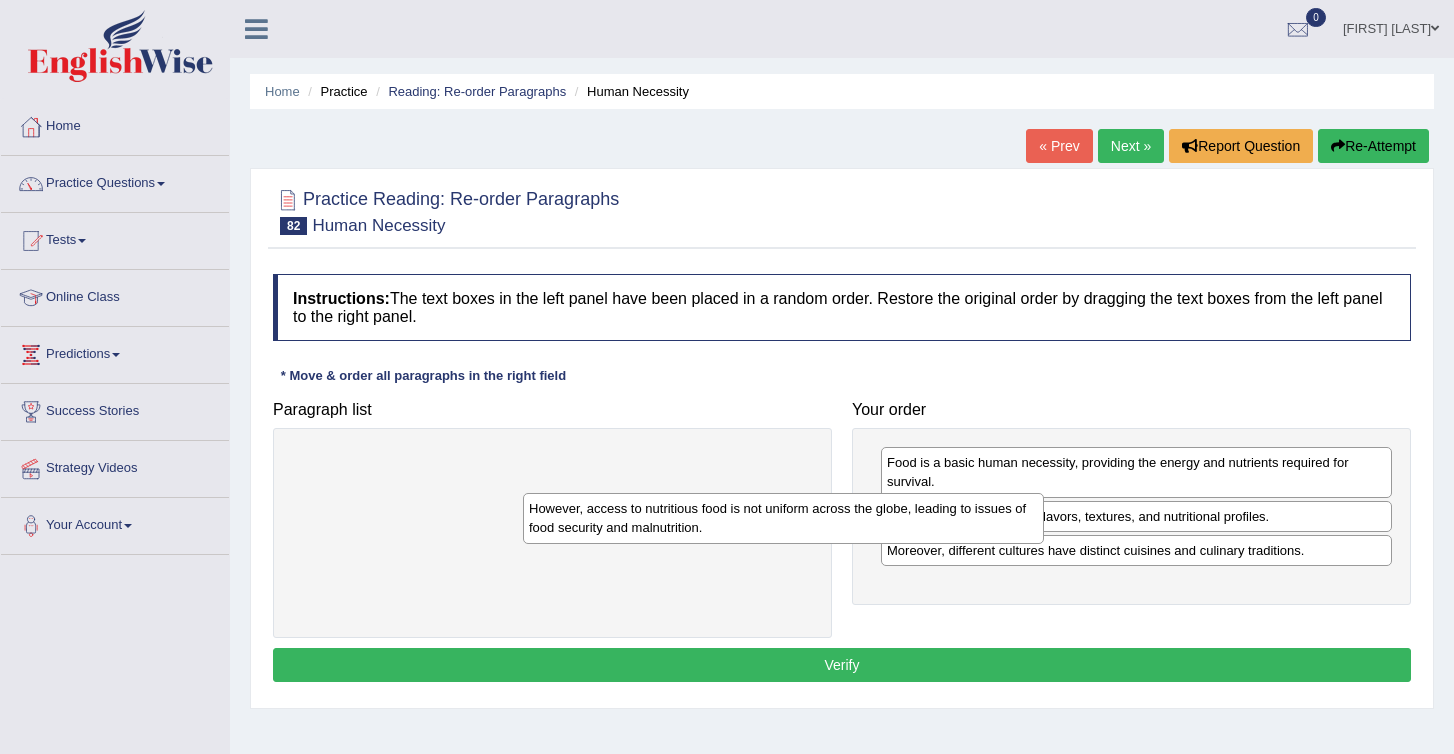drag, startPoint x: 331, startPoint y: 463, endPoint x: 782, endPoint y: 595, distance: 469.9202 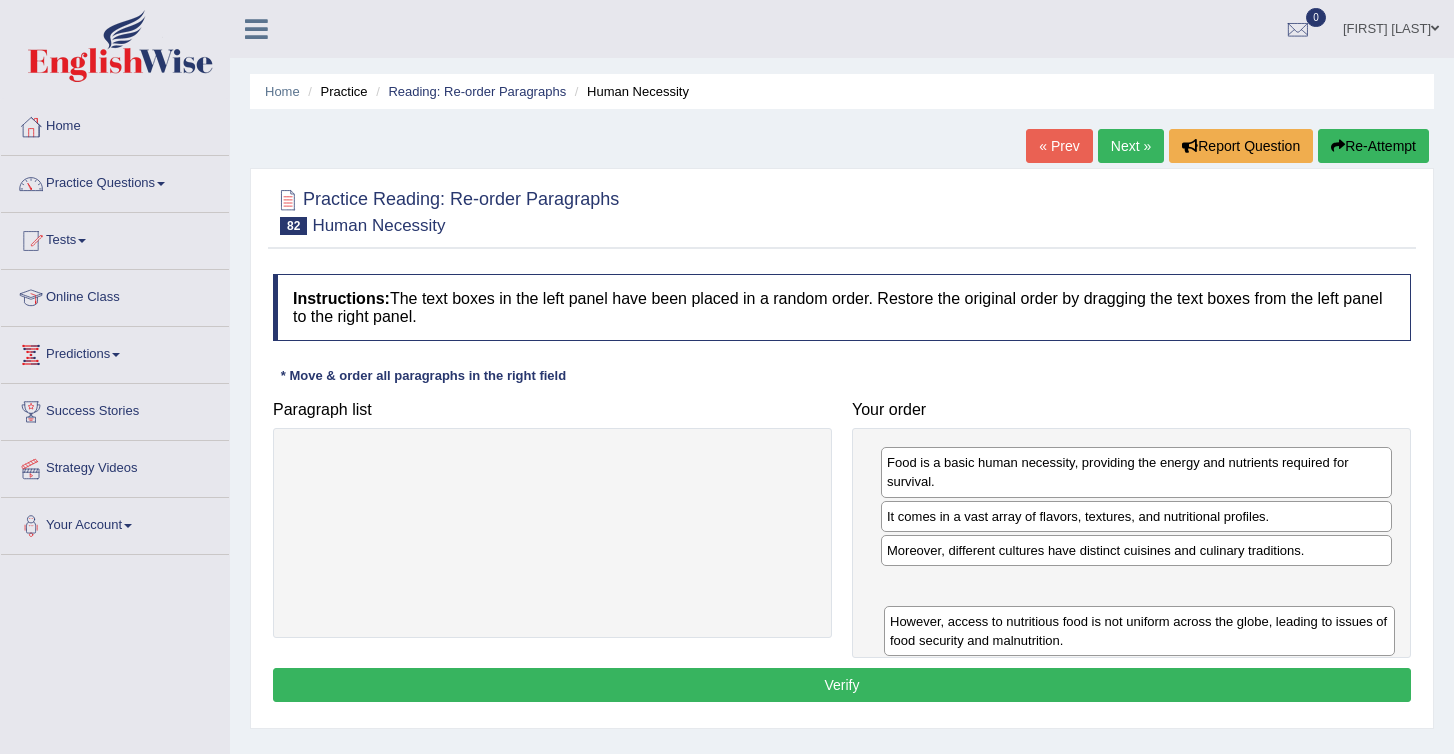 drag, startPoint x: 958, startPoint y: 556, endPoint x: 964, endPoint y: 637, distance: 81.22192 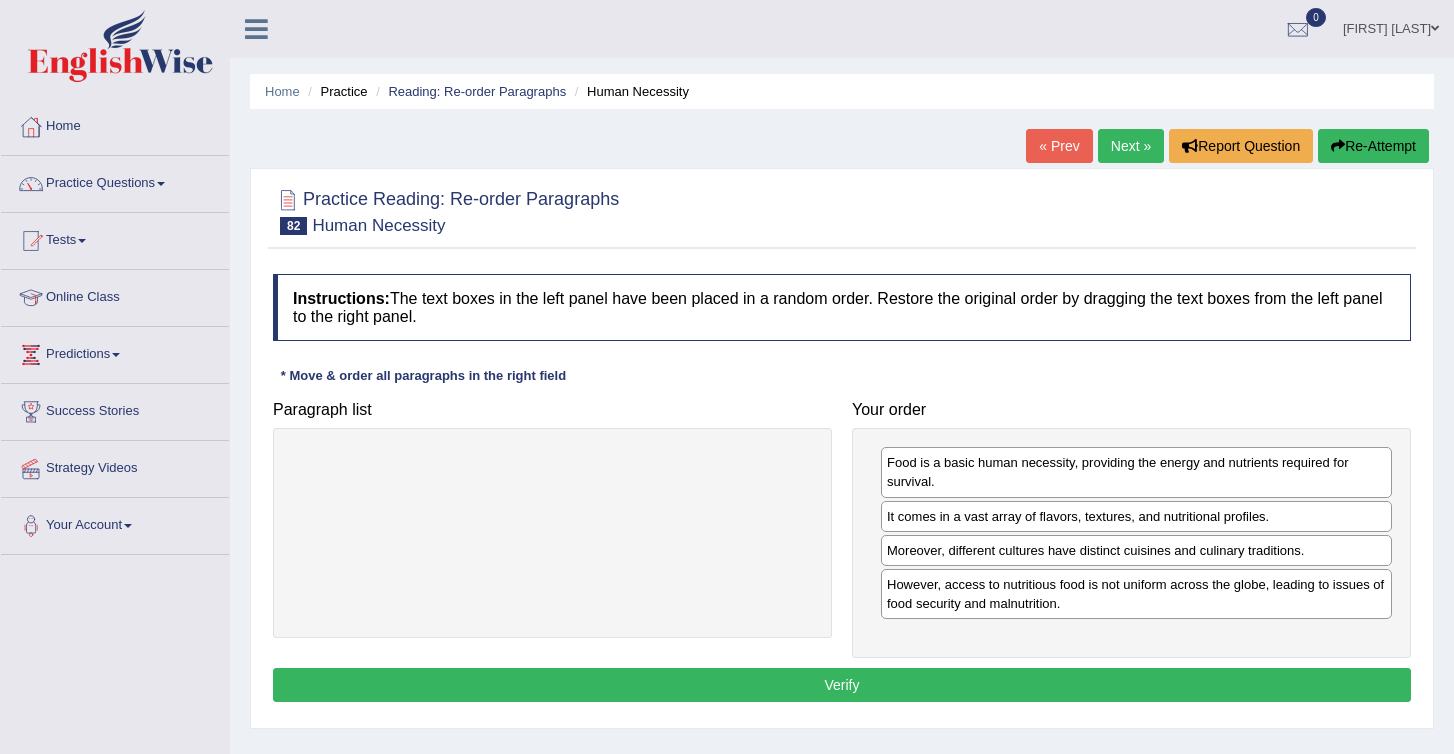 click on "Verify" at bounding box center (842, 685) 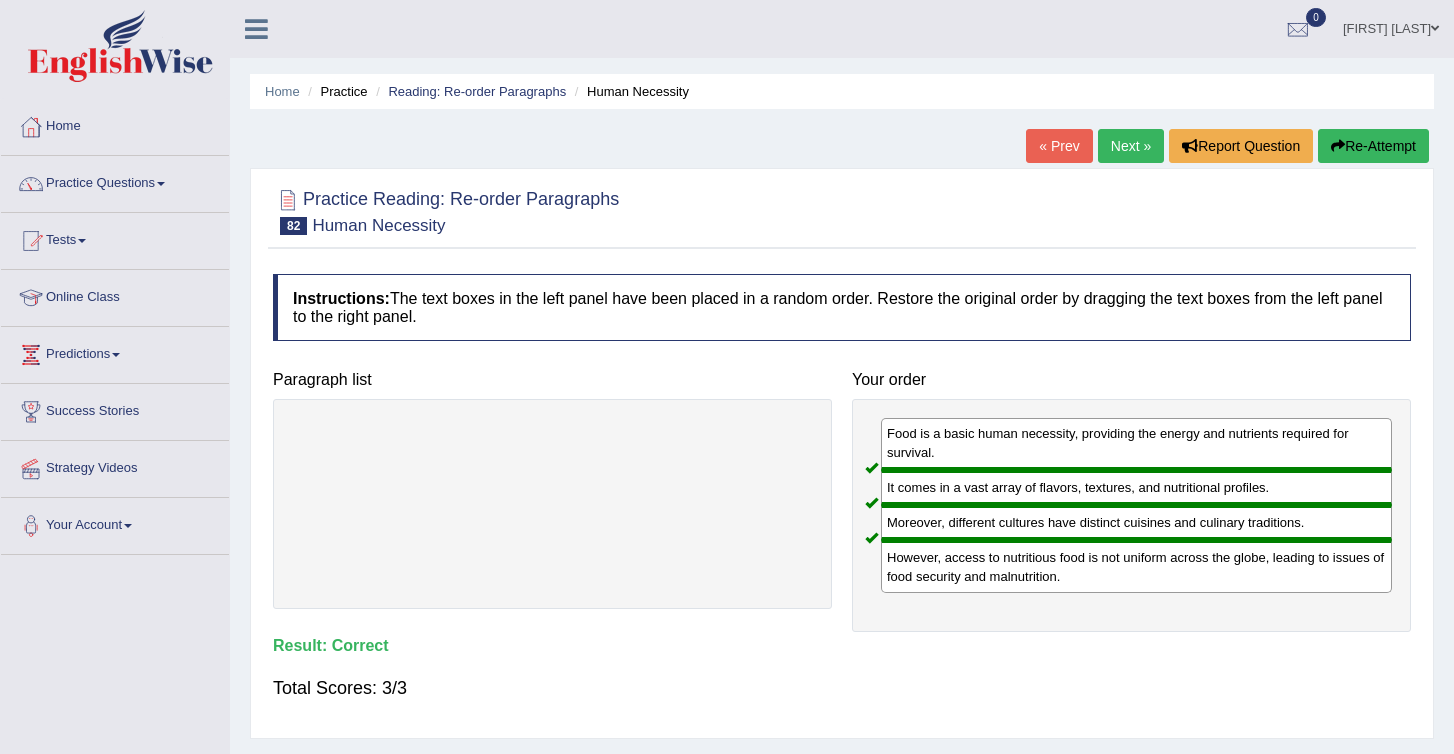 click on "Next »" at bounding box center (1131, 146) 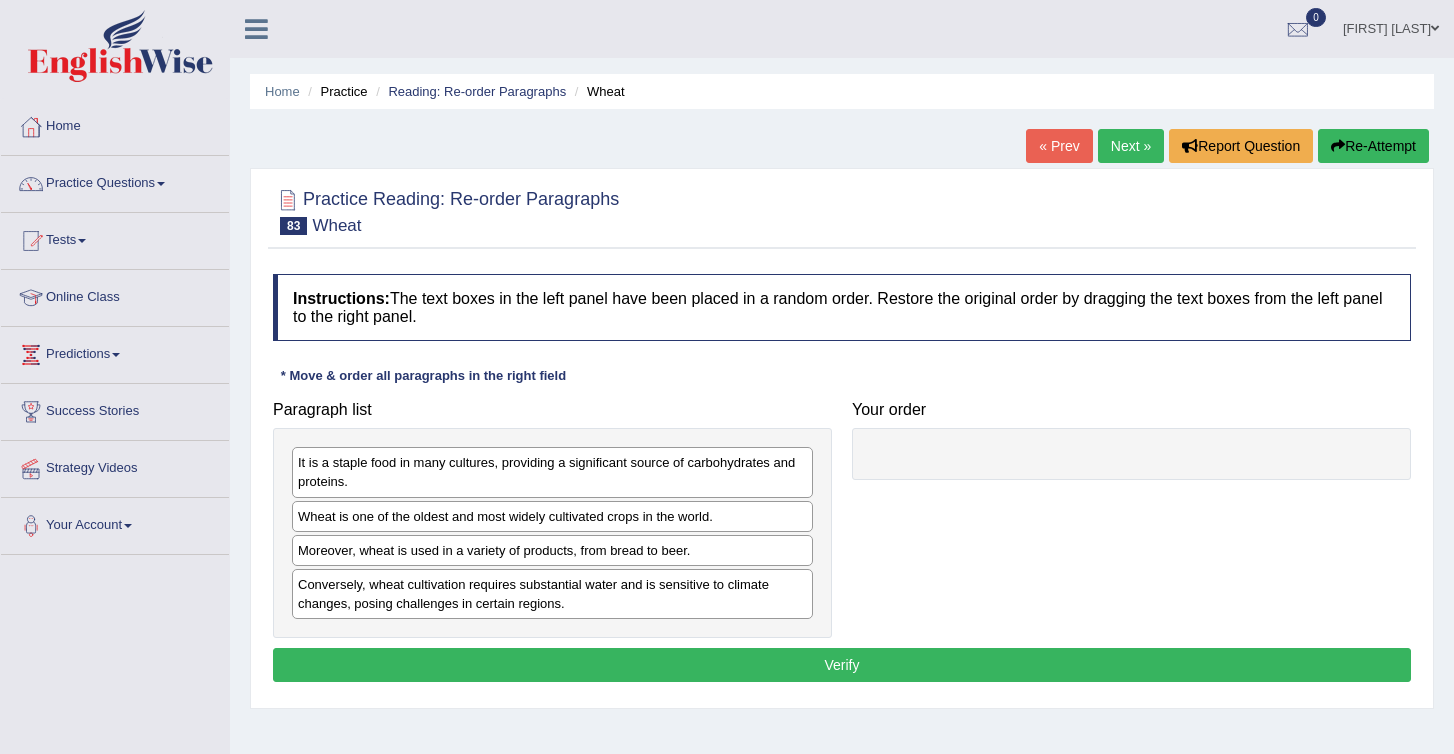 scroll, scrollTop: 0, scrollLeft: 0, axis: both 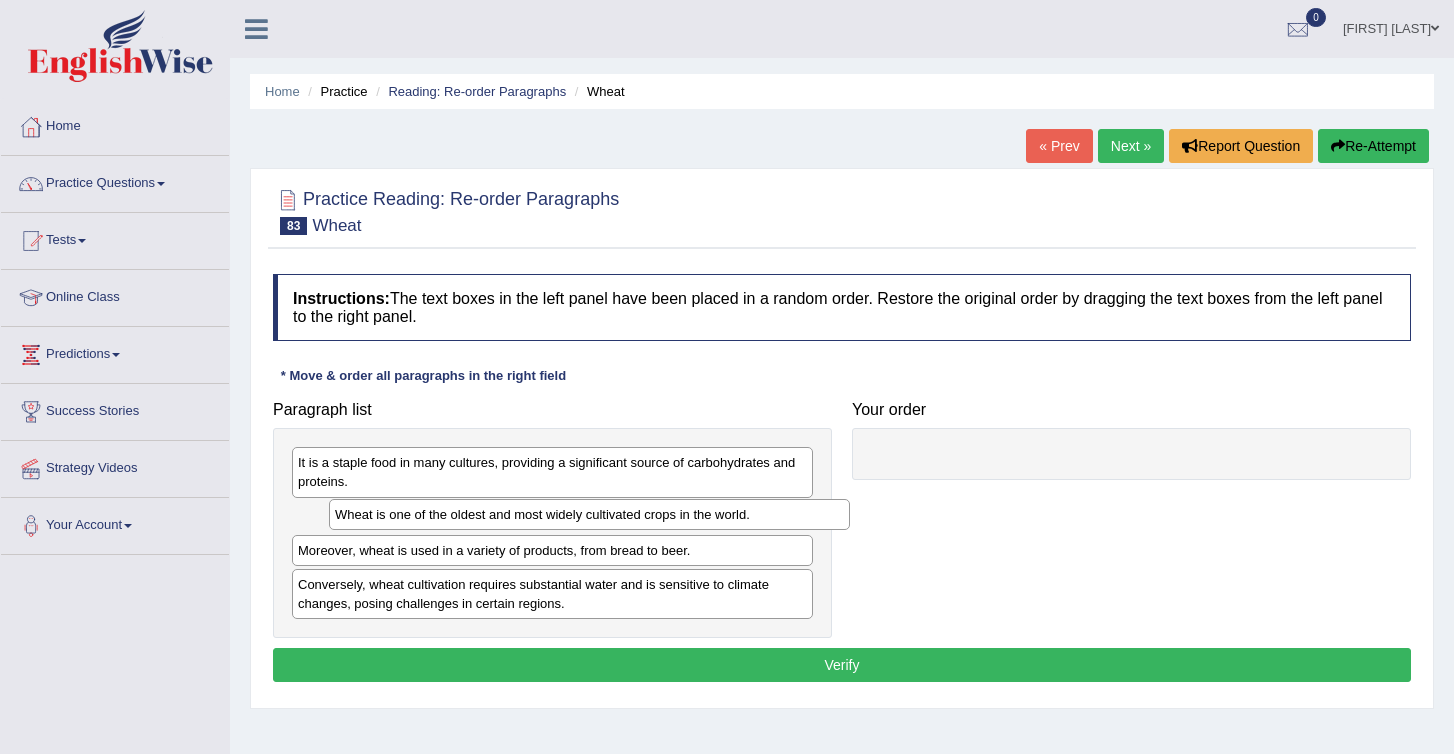 drag, startPoint x: 373, startPoint y: 518, endPoint x: 860, endPoint y: 434, distance: 494.19125 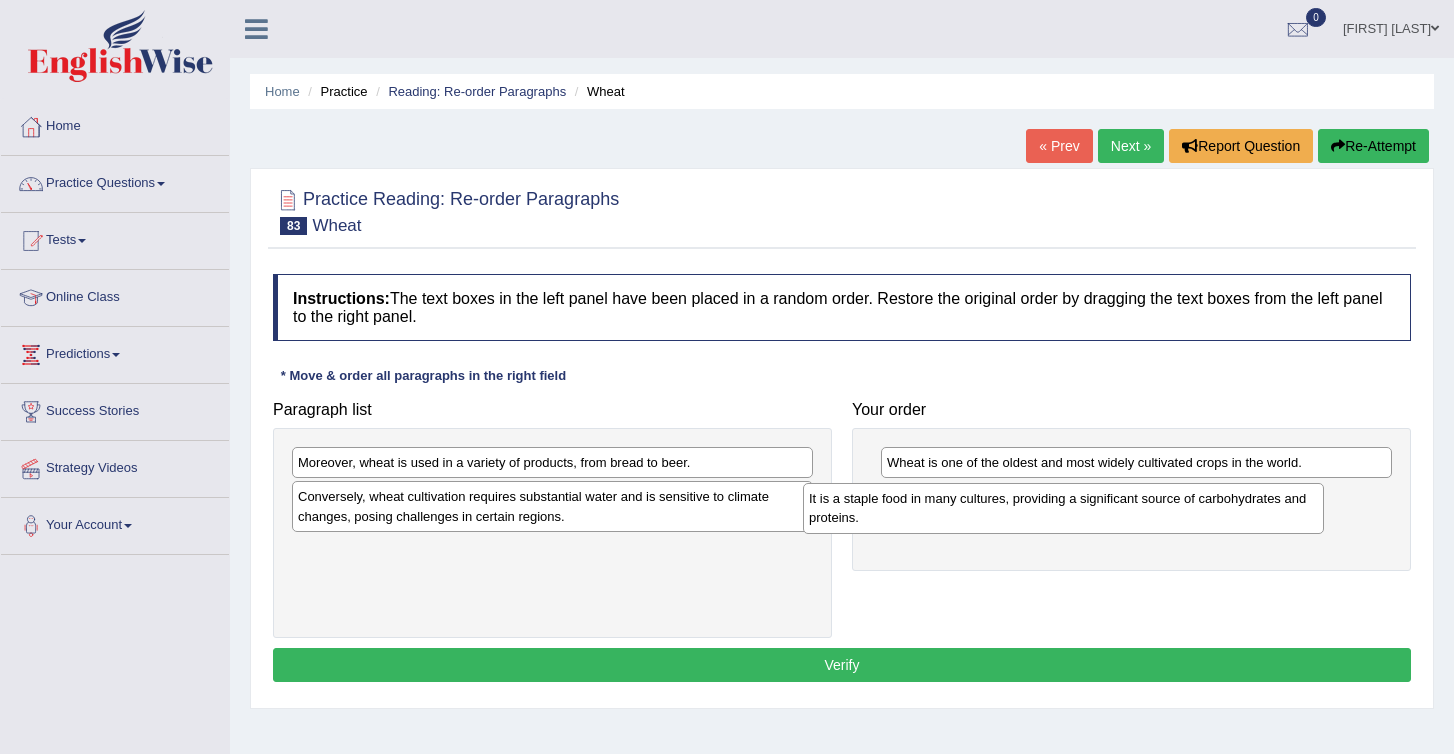 drag, startPoint x: 392, startPoint y: 478, endPoint x: 906, endPoint y: 516, distance: 515.4028 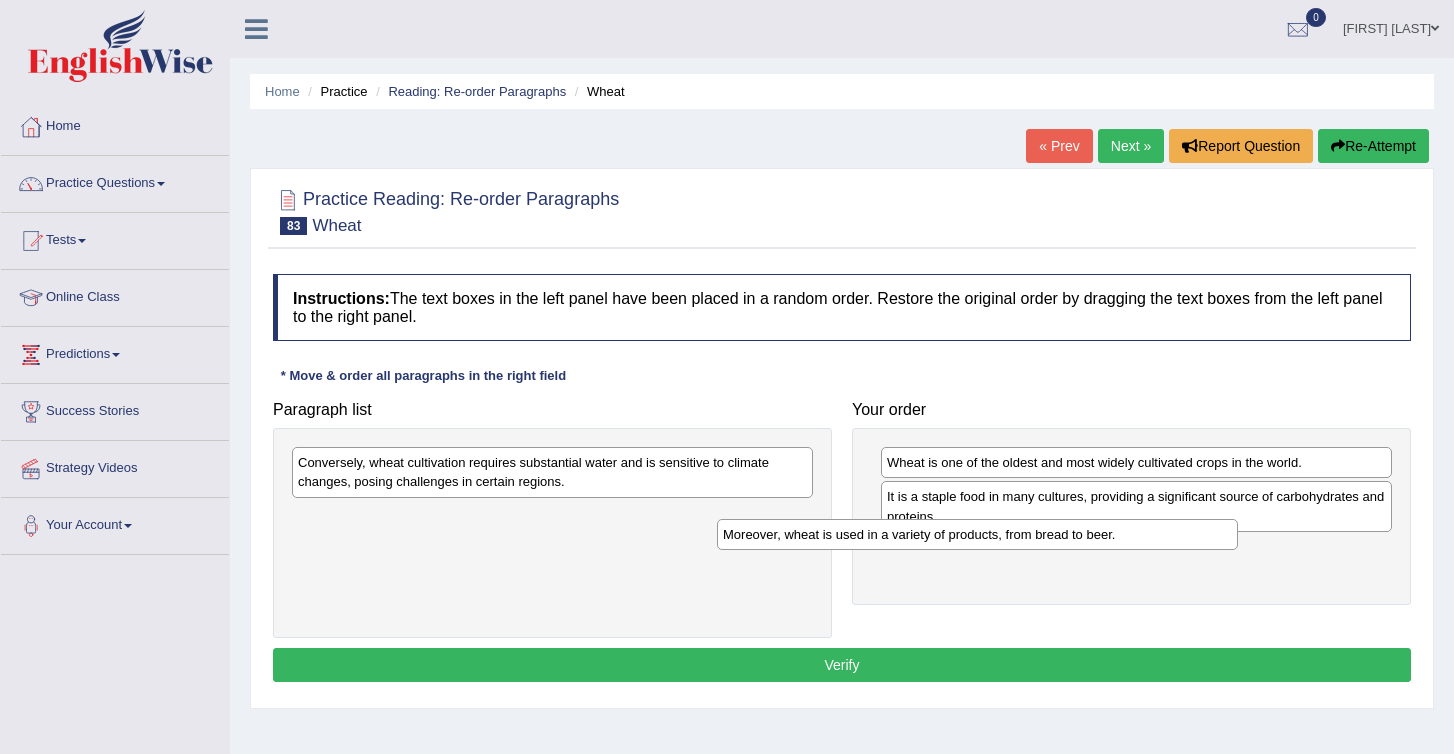 drag, startPoint x: 453, startPoint y: 477, endPoint x: 943, endPoint y: 573, distance: 499.31552 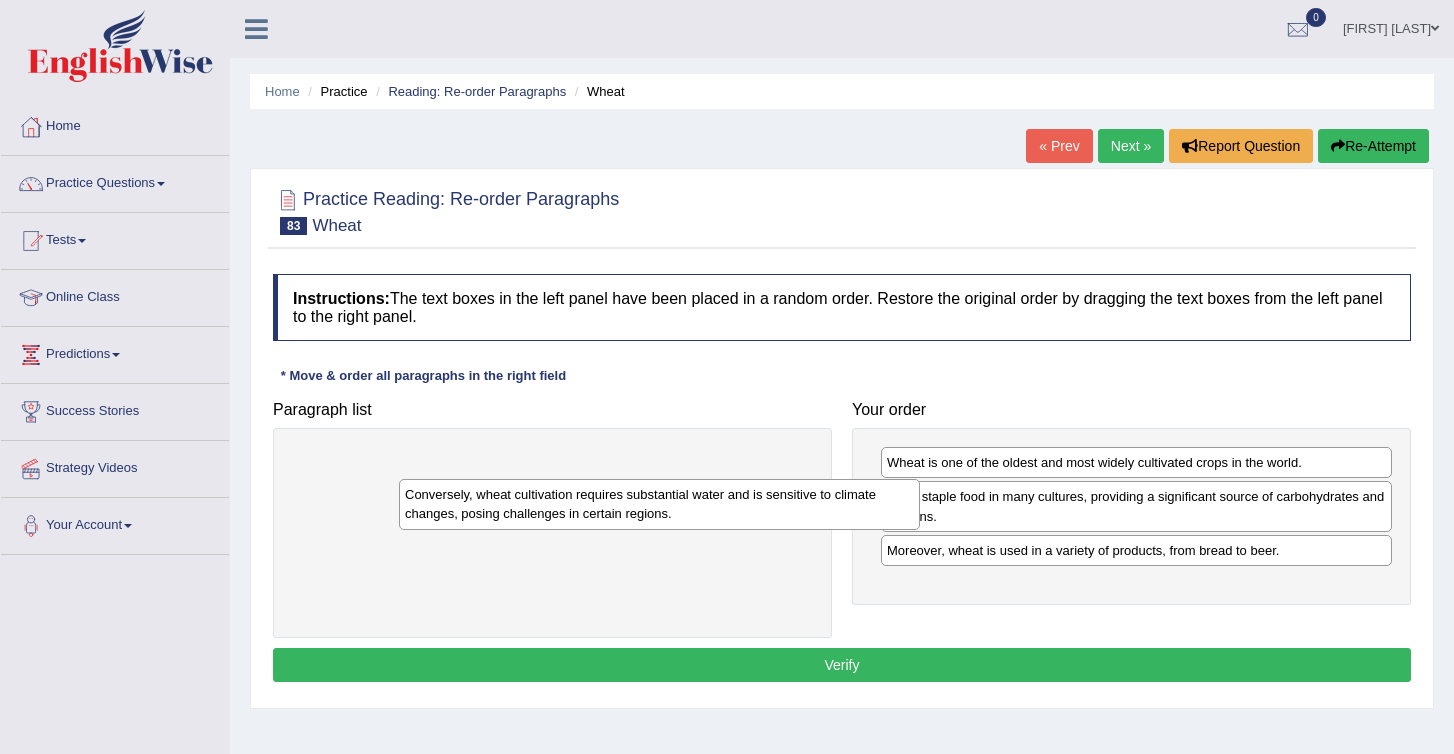 drag, startPoint x: 372, startPoint y: 475, endPoint x: 777, endPoint y: 542, distance: 410.50458 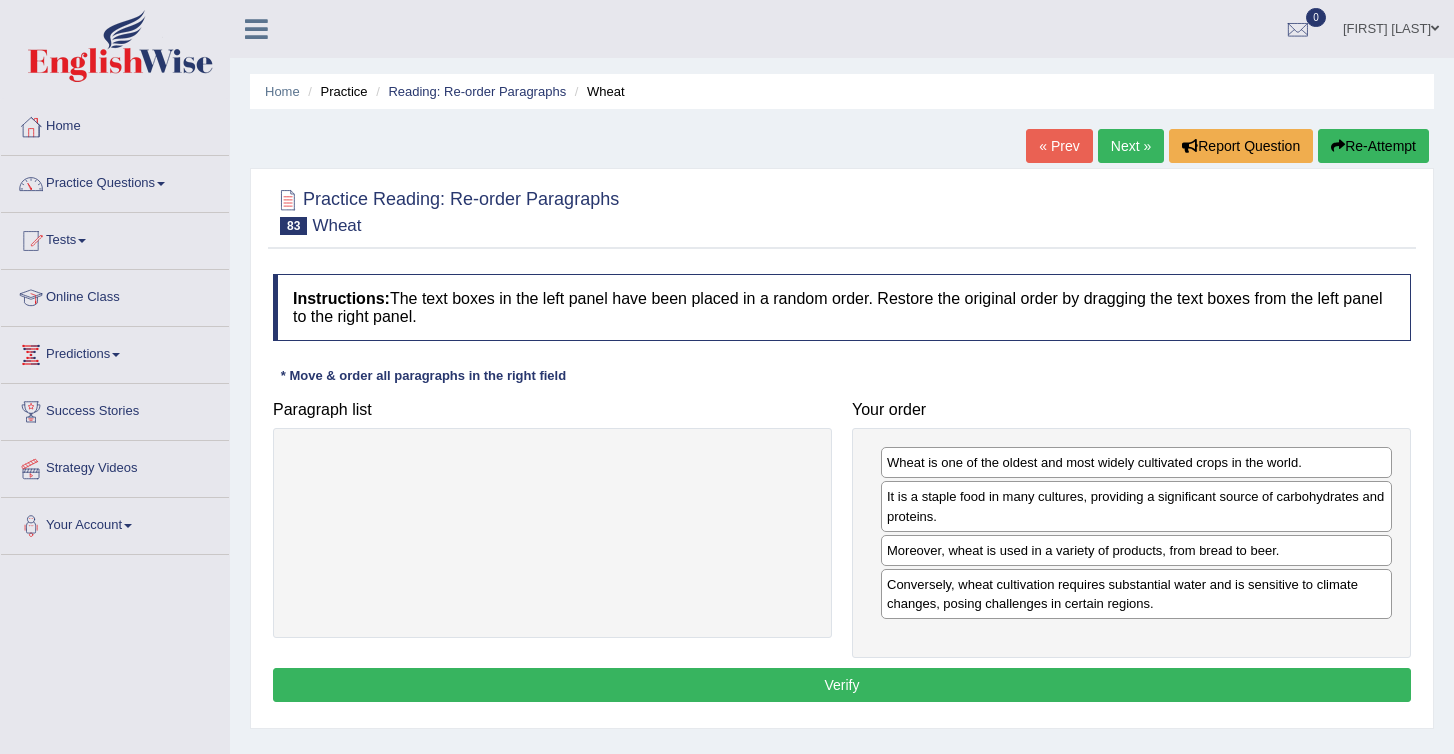 click on "Verify" at bounding box center [842, 685] 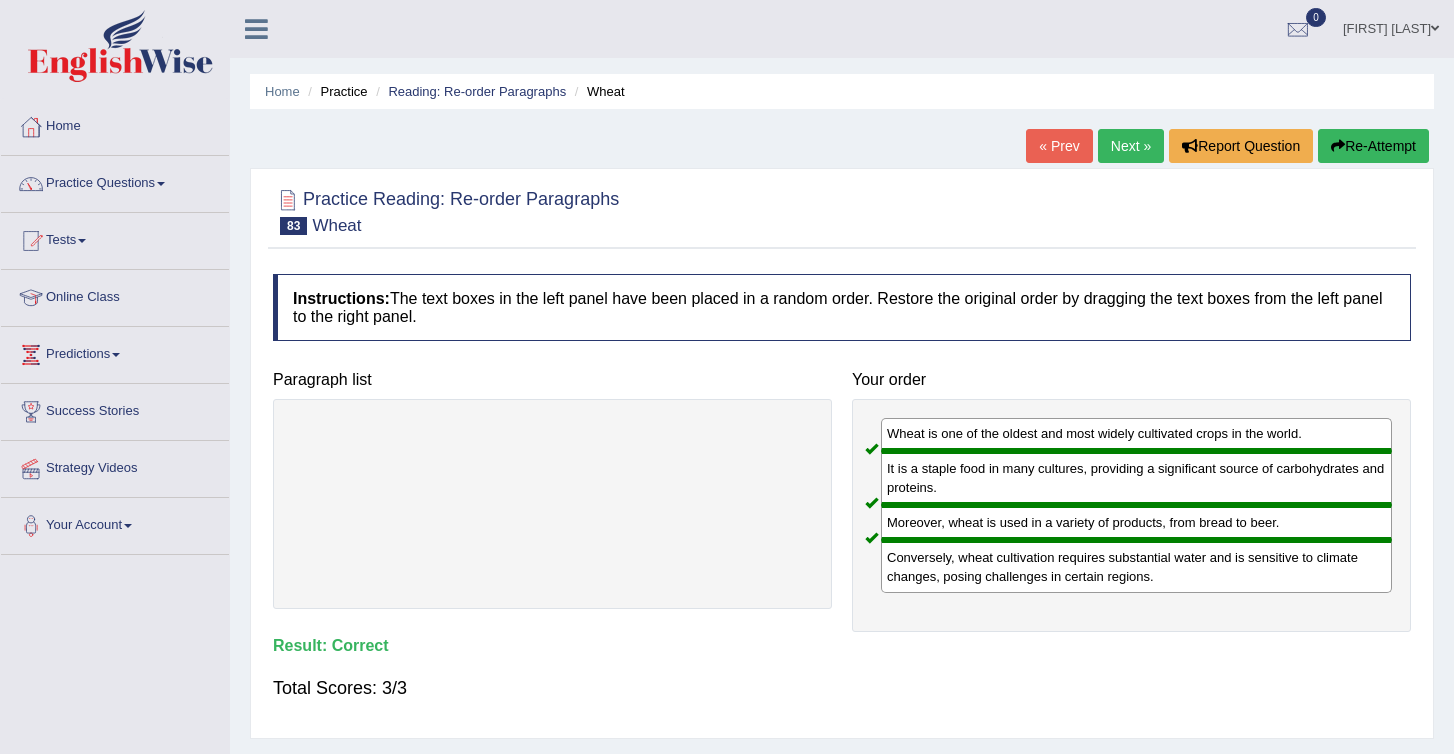 click on "Next »" at bounding box center (1131, 146) 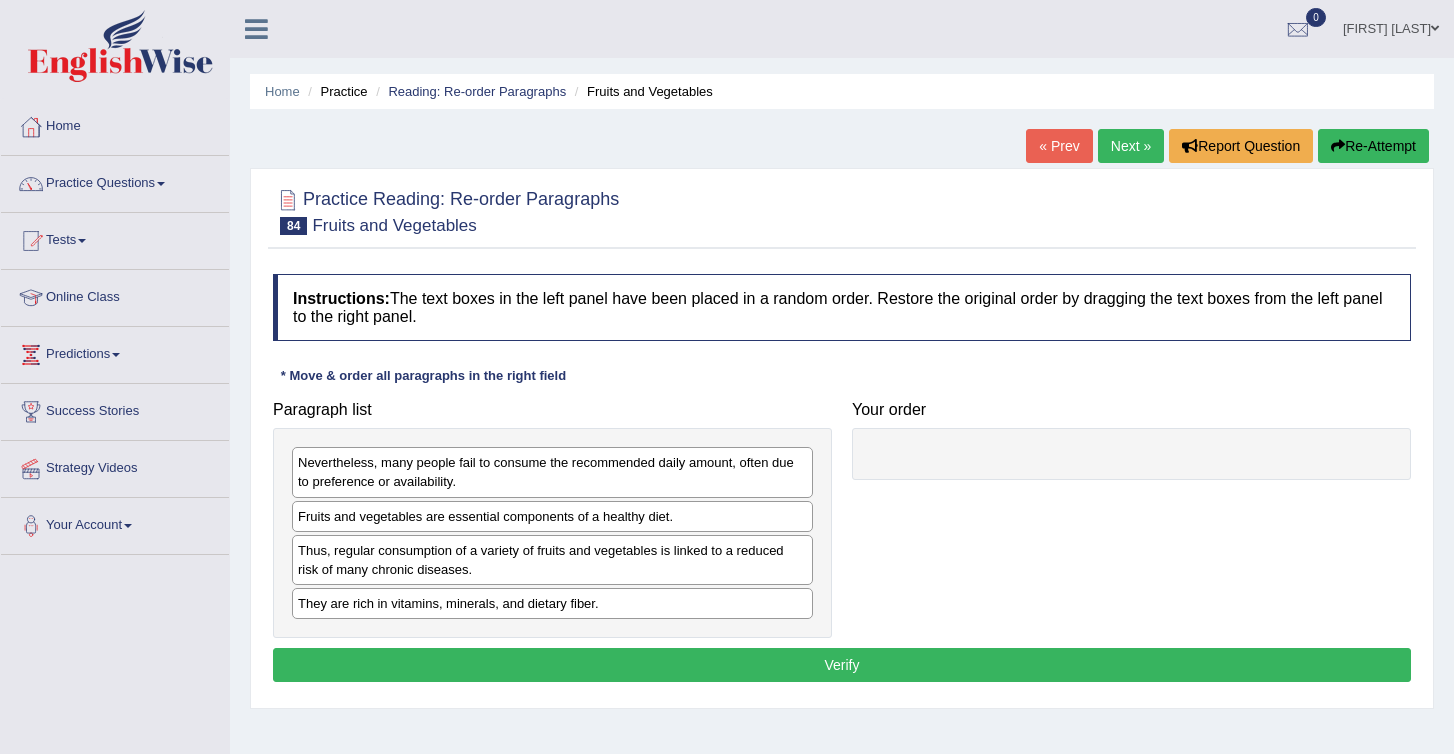 scroll, scrollTop: 0, scrollLeft: 0, axis: both 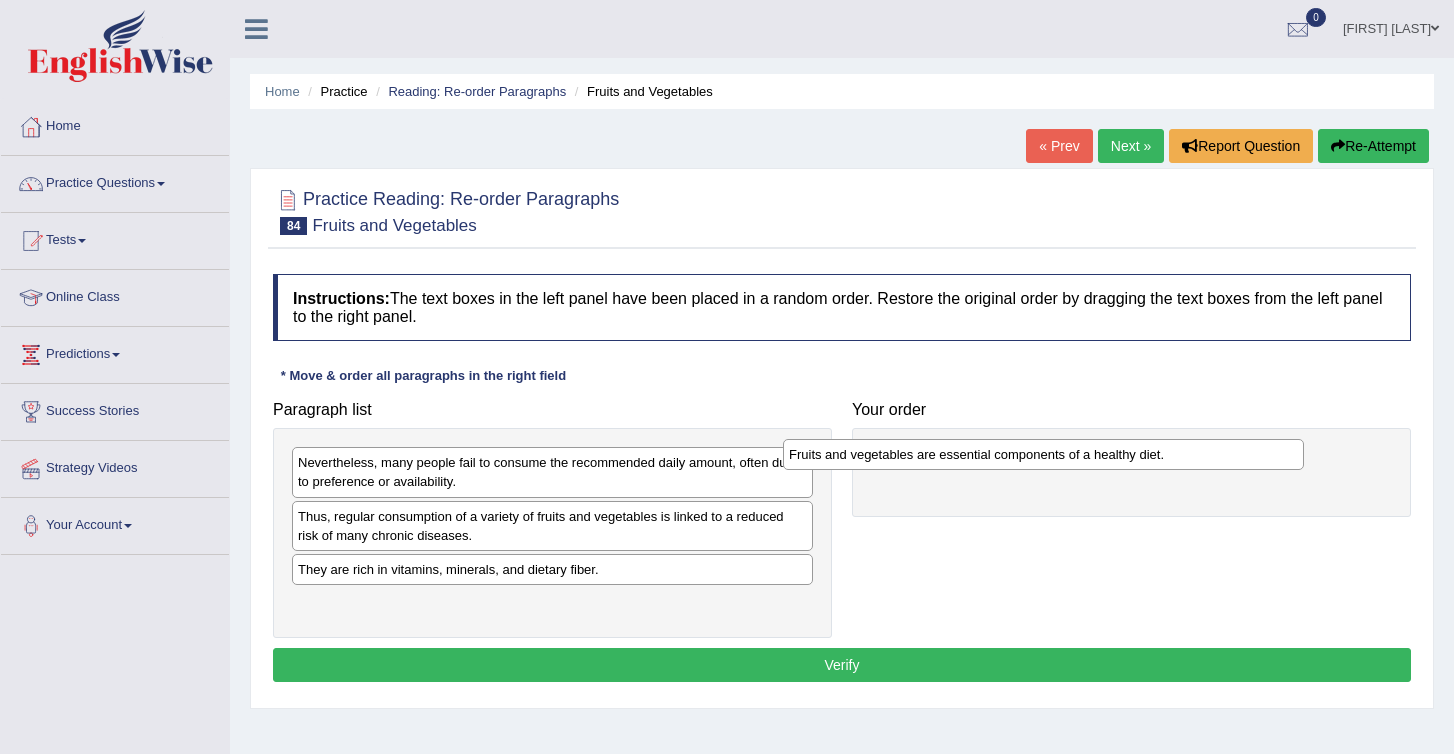 drag, startPoint x: 392, startPoint y: 527, endPoint x: 914, endPoint y: 464, distance: 525.78796 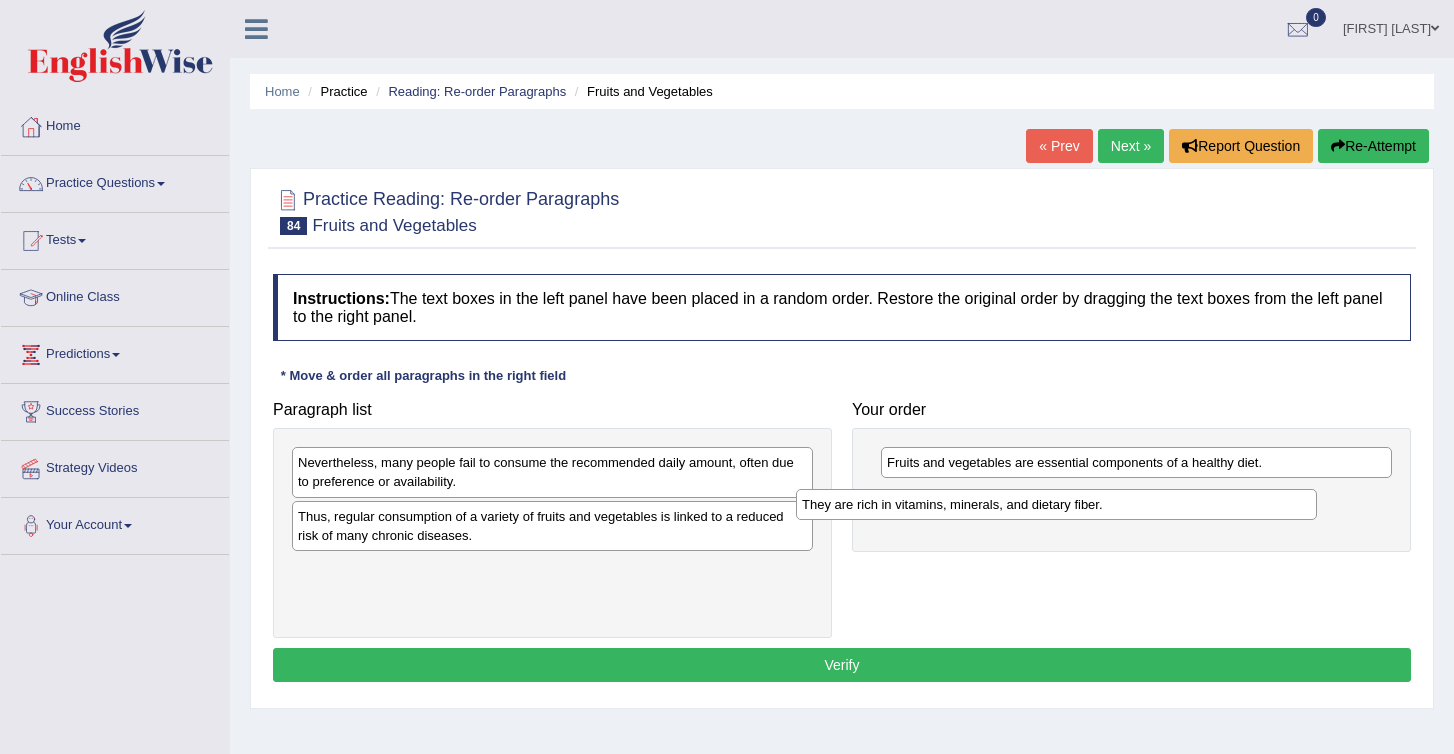 drag, startPoint x: 394, startPoint y: 568, endPoint x: 901, endPoint y: 502, distance: 511.2778 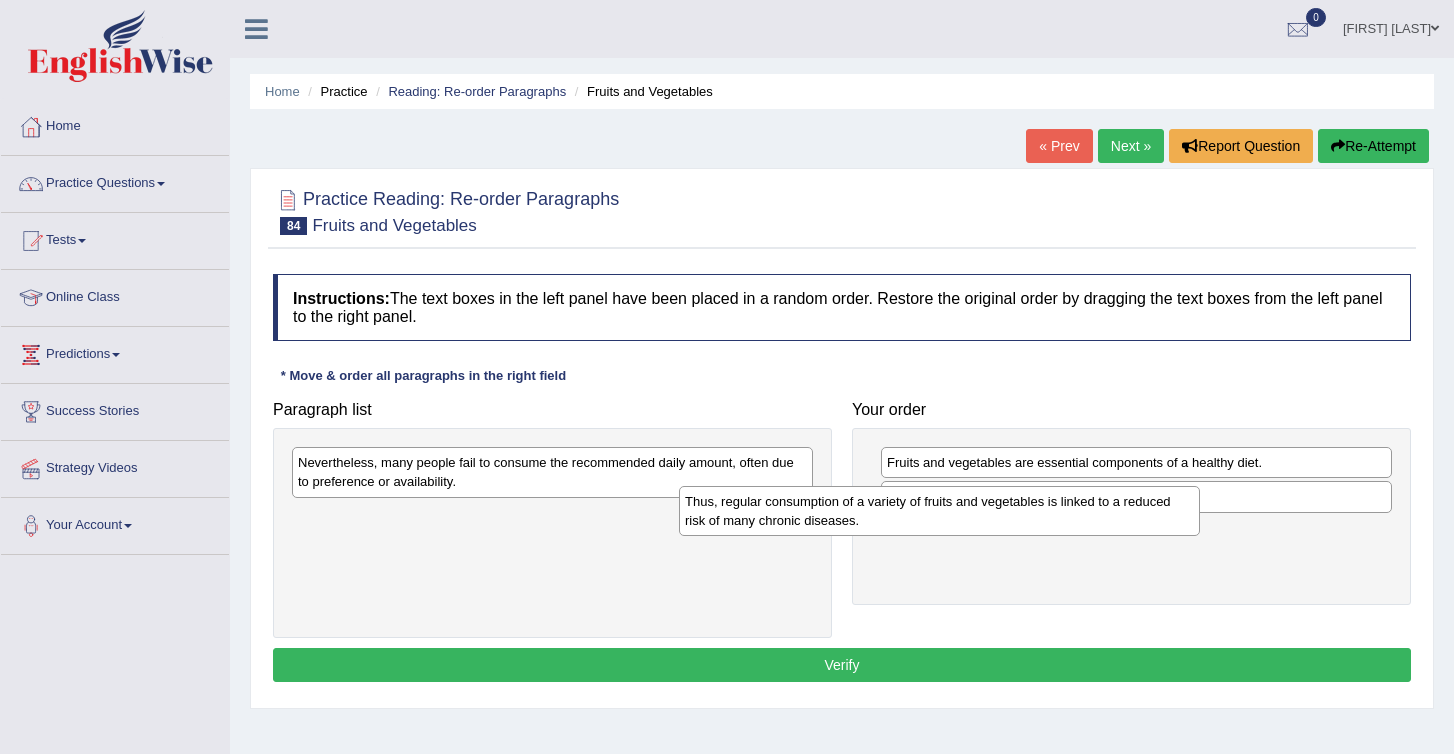 drag, startPoint x: 335, startPoint y: 533, endPoint x: 809, endPoint y: 527, distance: 474.03796 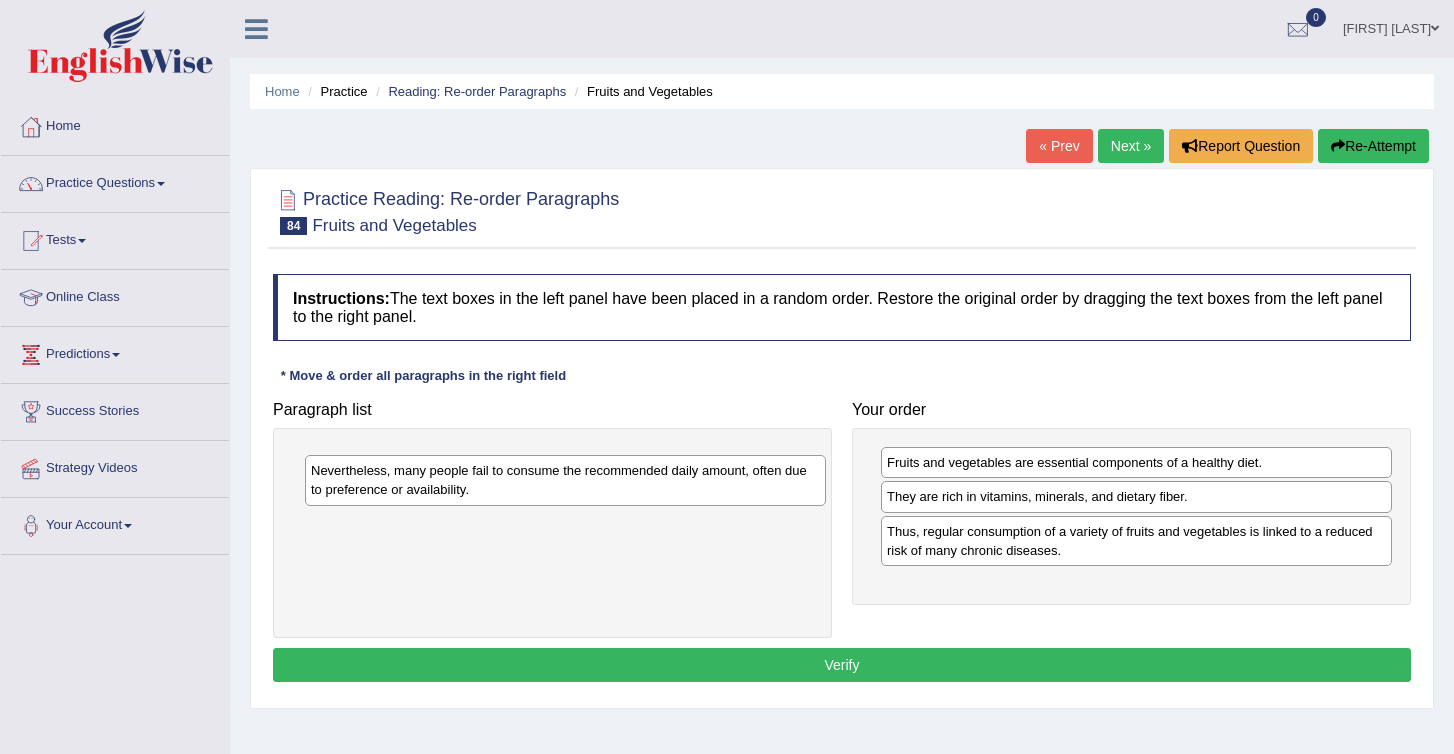 drag, startPoint x: 372, startPoint y: 465, endPoint x: 788, endPoint y: 609, distance: 440.21814 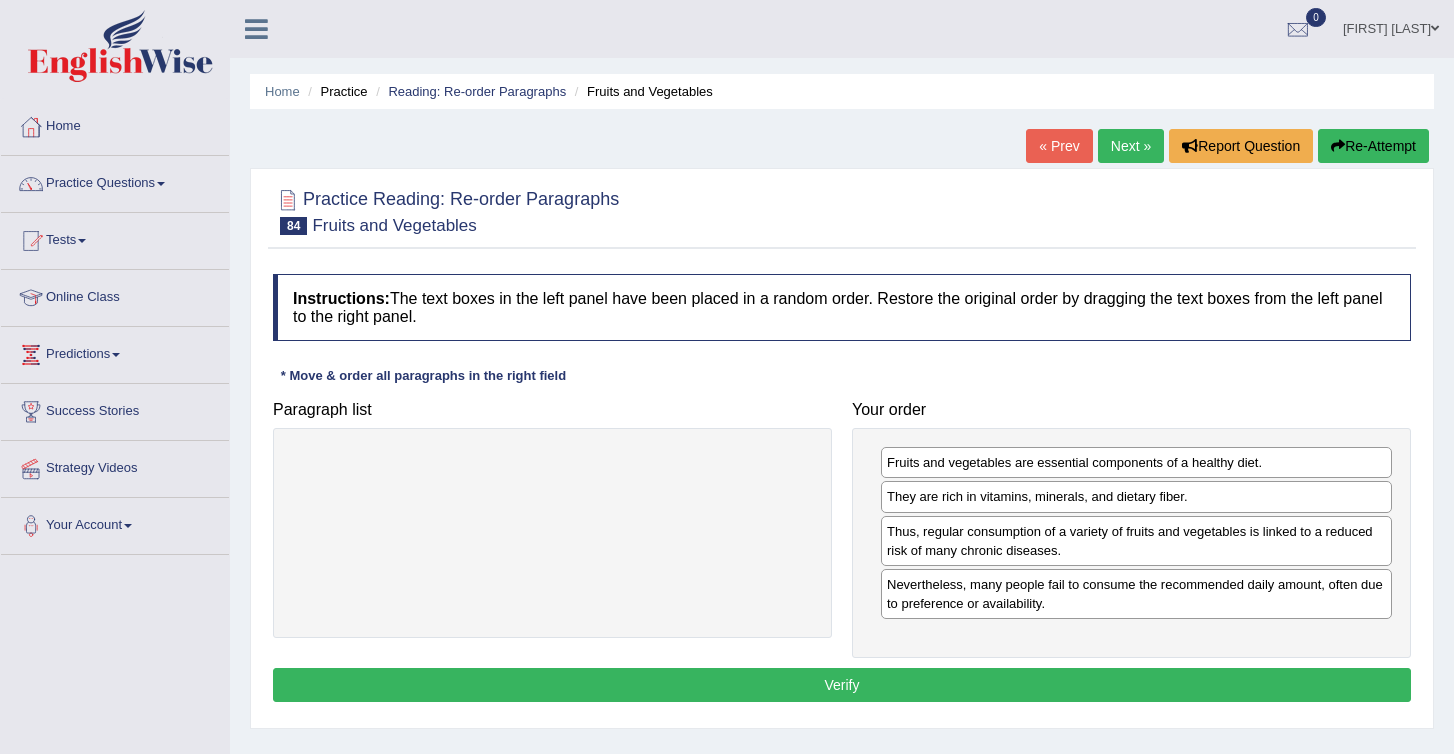 click on "Verify" at bounding box center (842, 685) 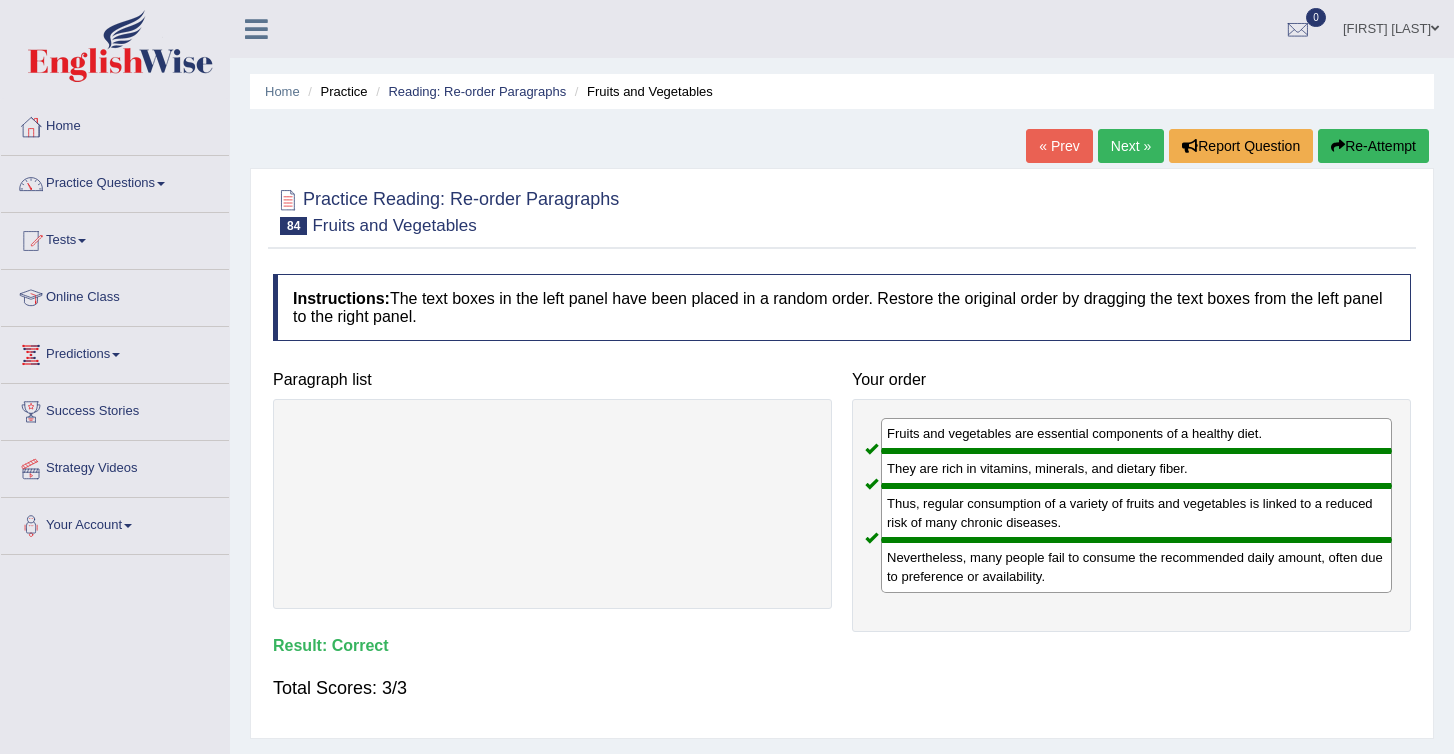 click on "Next »" at bounding box center [1131, 146] 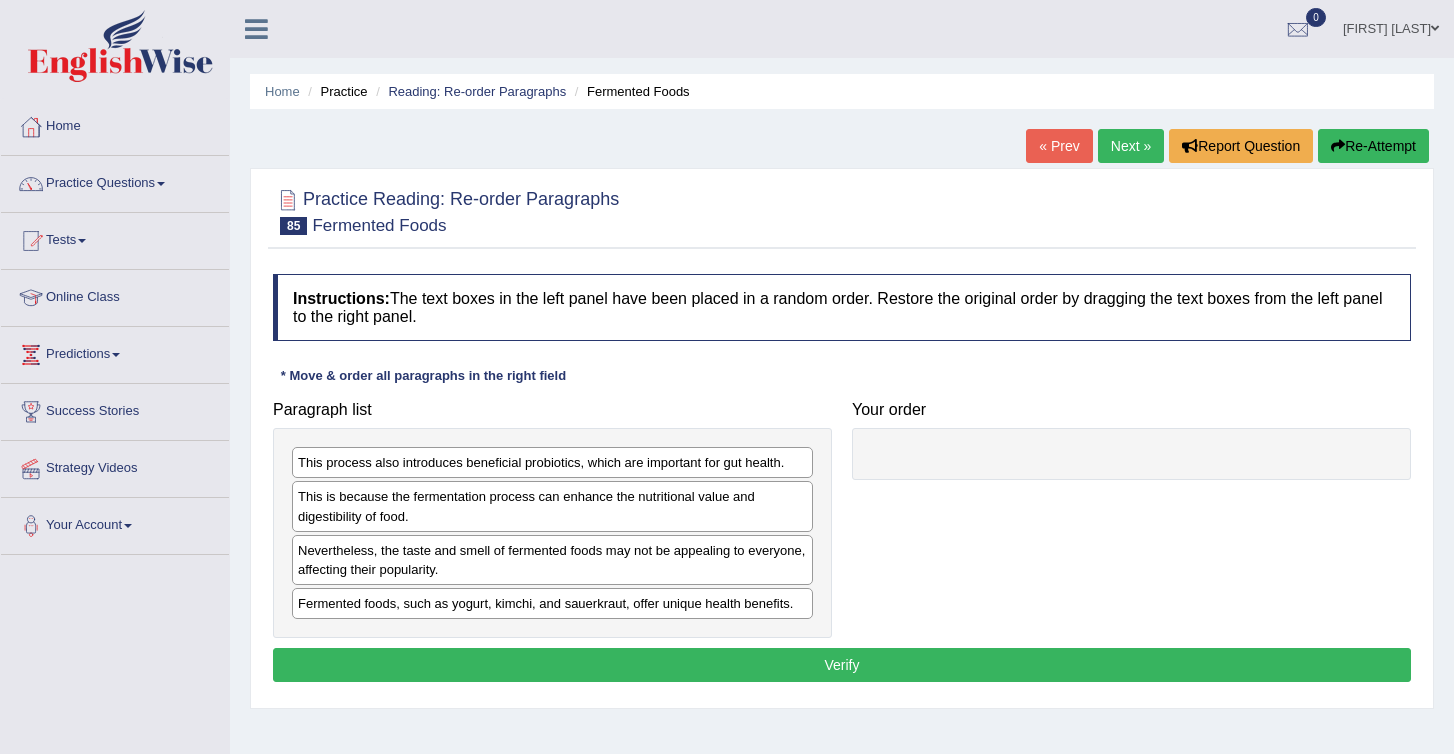 scroll, scrollTop: 0, scrollLeft: 0, axis: both 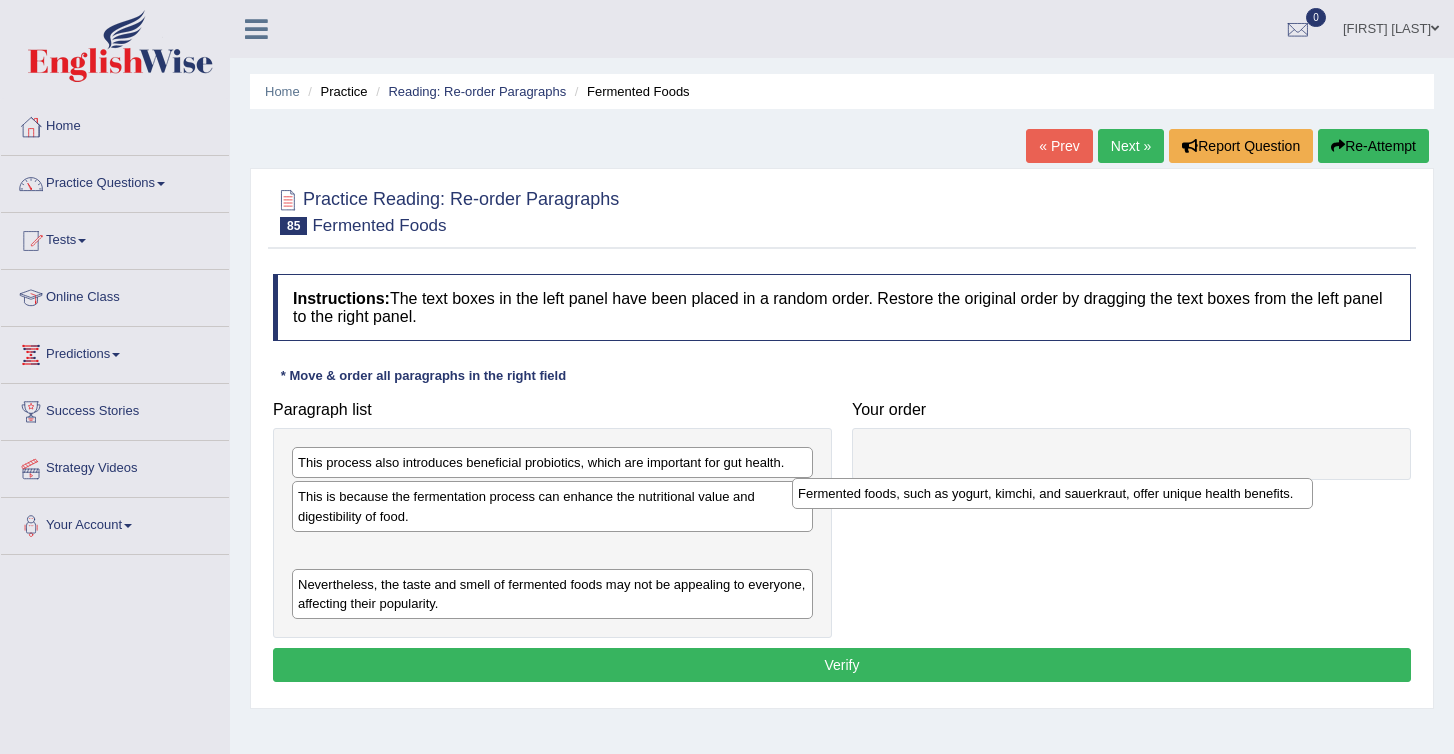 drag, startPoint x: 363, startPoint y: 604, endPoint x: 917, endPoint y: 462, distance: 571.90906 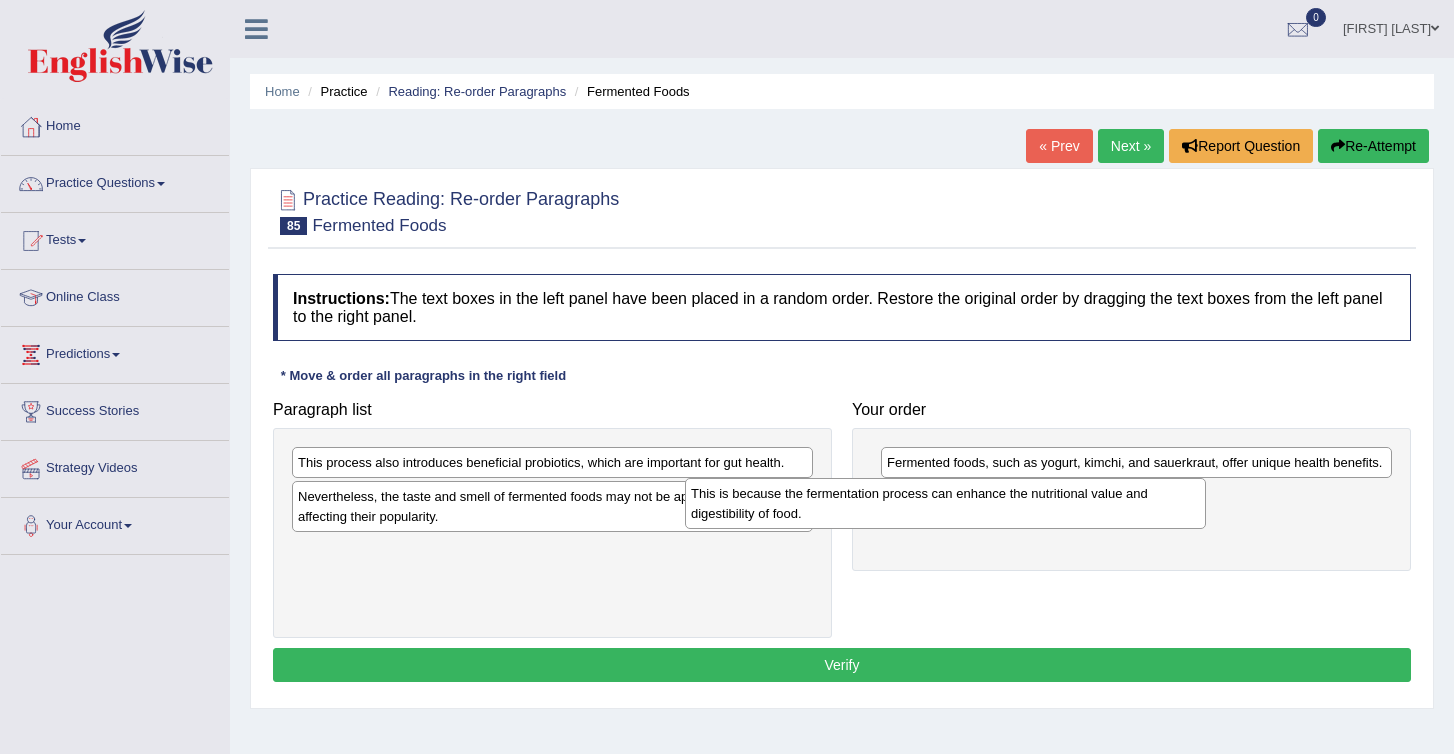 drag, startPoint x: 430, startPoint y: 522, endPoint x: 830, endPoint y: 519, distance: 400.01126 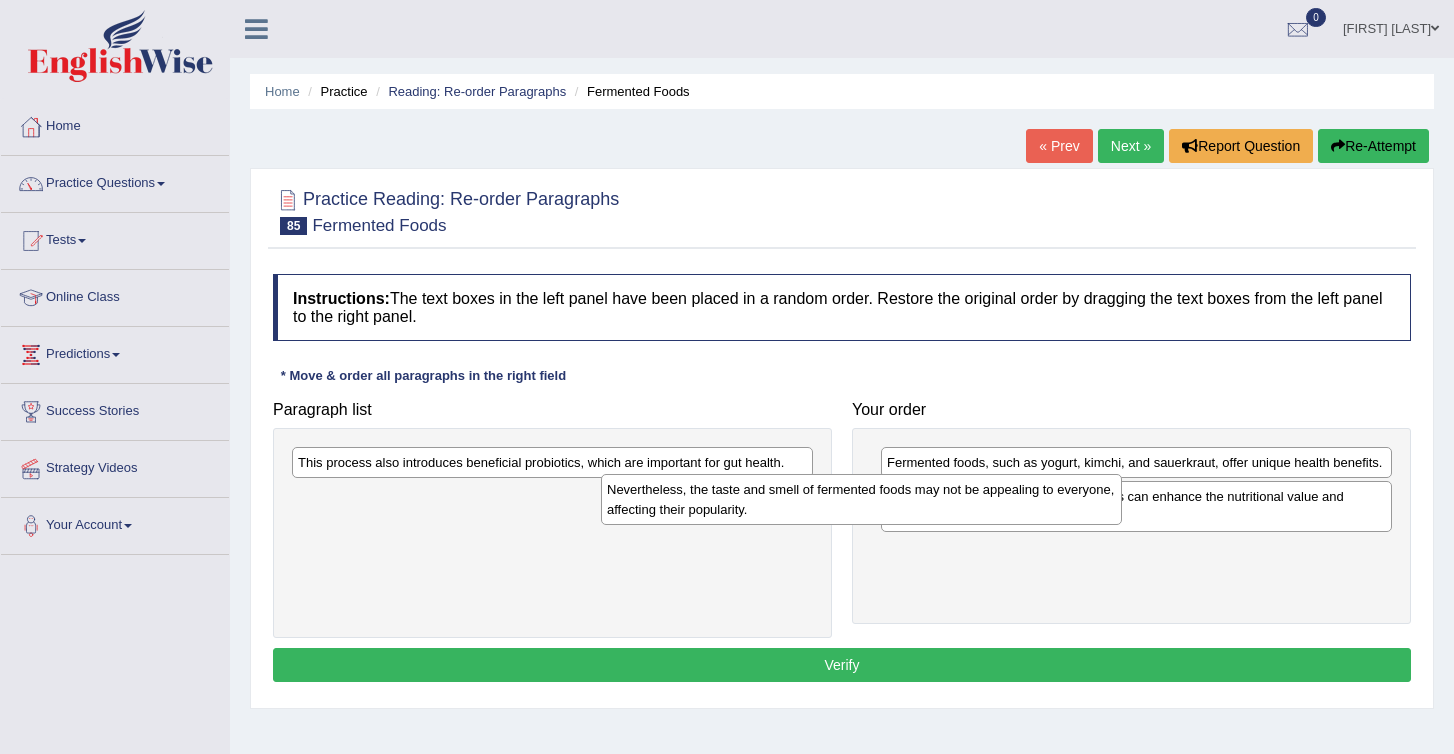 drag, startPoint x: 484, startPoint y: 518, endPoint x: 976, endPoint y: 579, distance: 495.7671 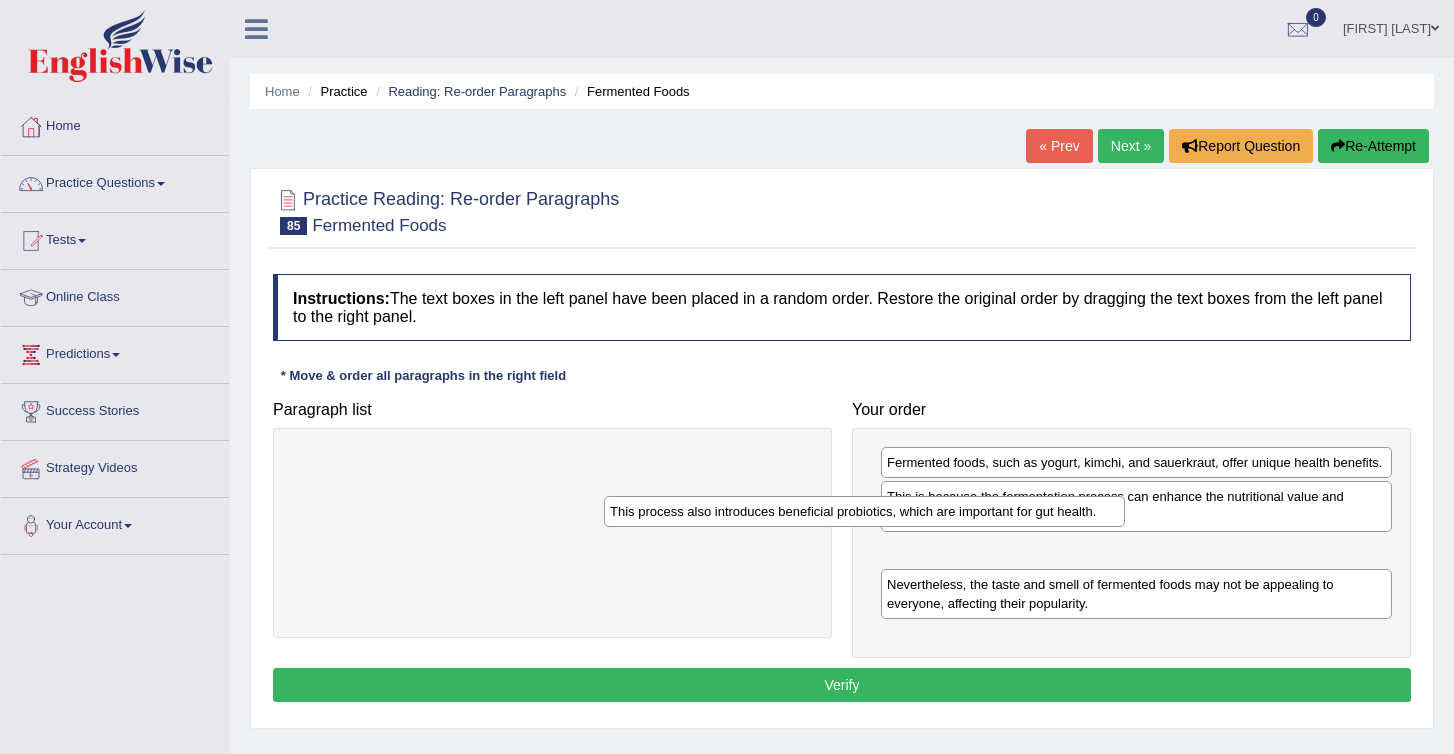 drag, startPoint x: 392, startPoint y: 469, endPoint x: 877, endPoint y: 597, distance: 501.6064 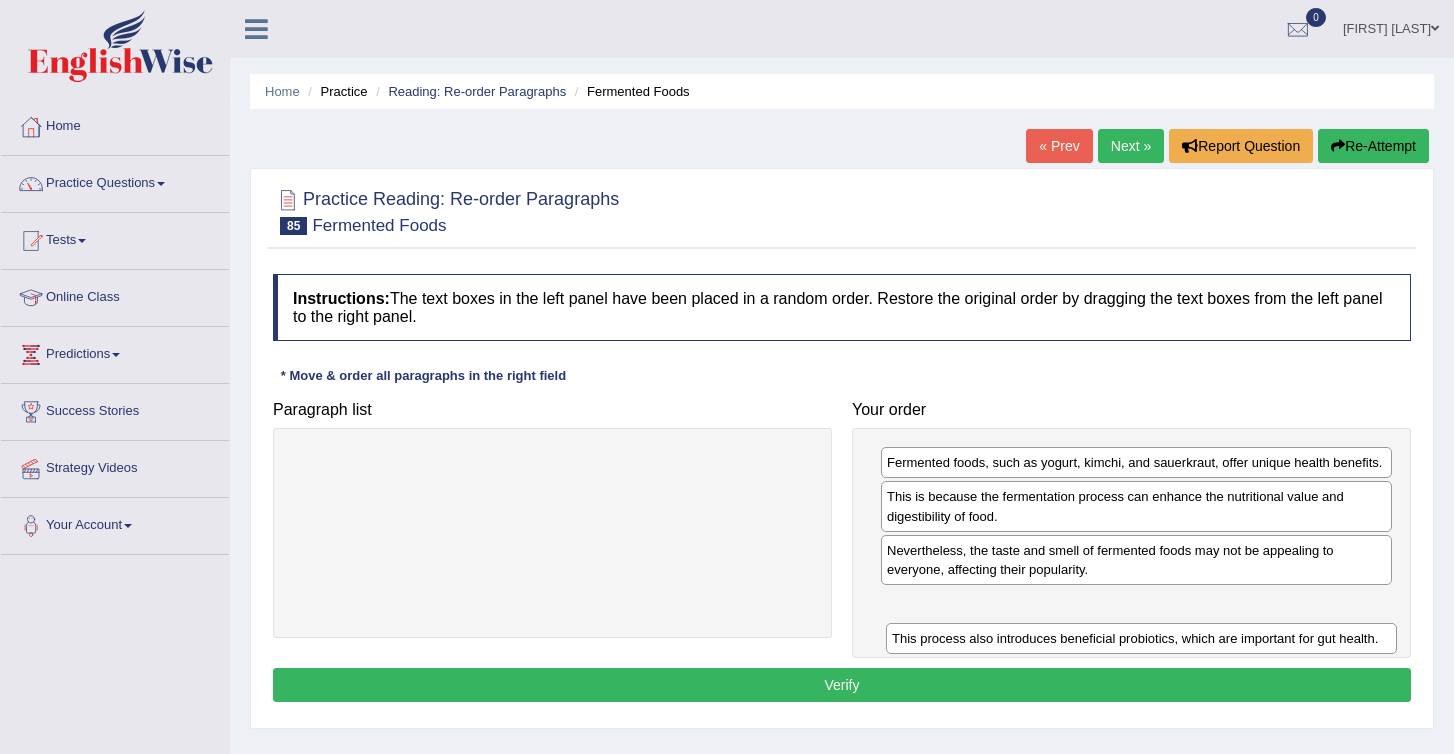drag, startPoint x: 904, startPoint y: 575, endPoint x: 919, endPoint y: 676, distance: 102.10779 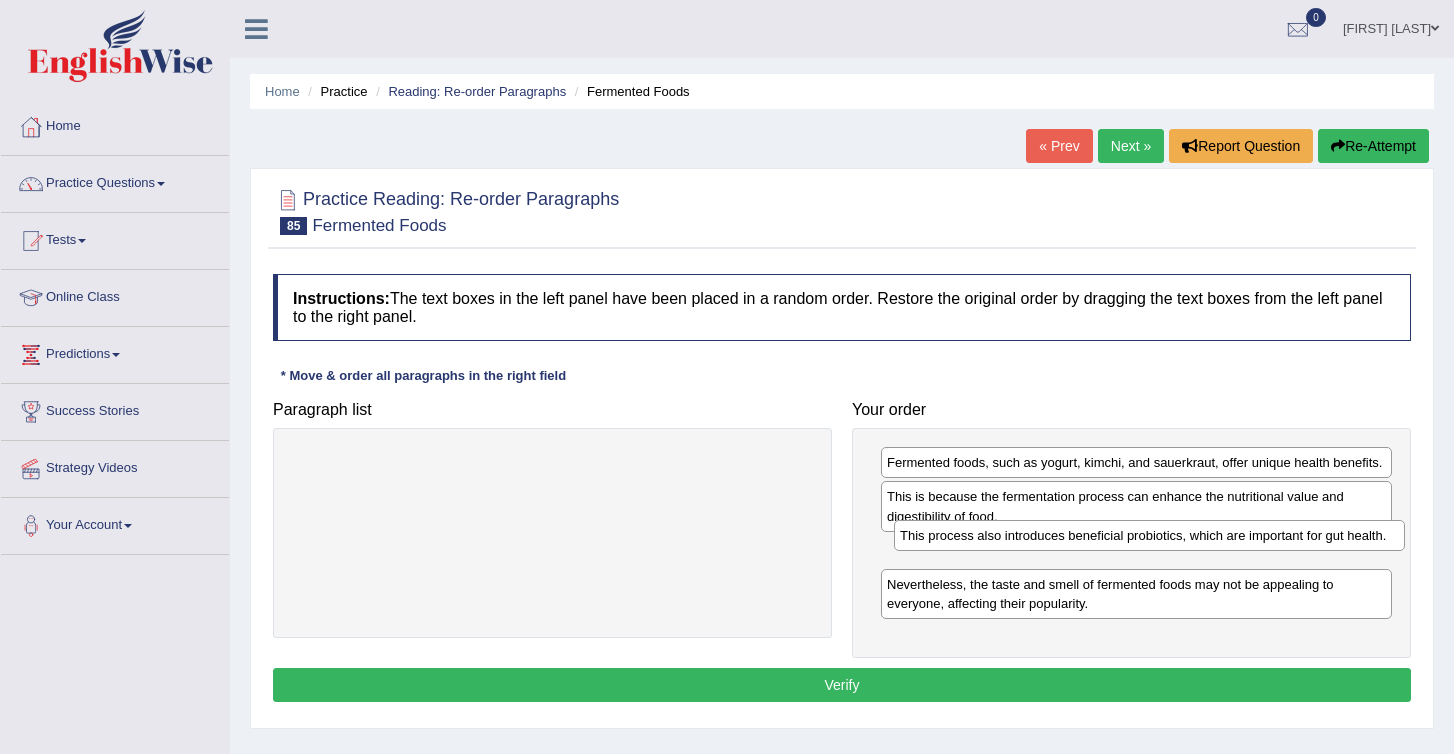 drag, startPoint x: 905, startPoint y: 633, endPoint x: 918, endPoint y: 546, distance: 87.965904 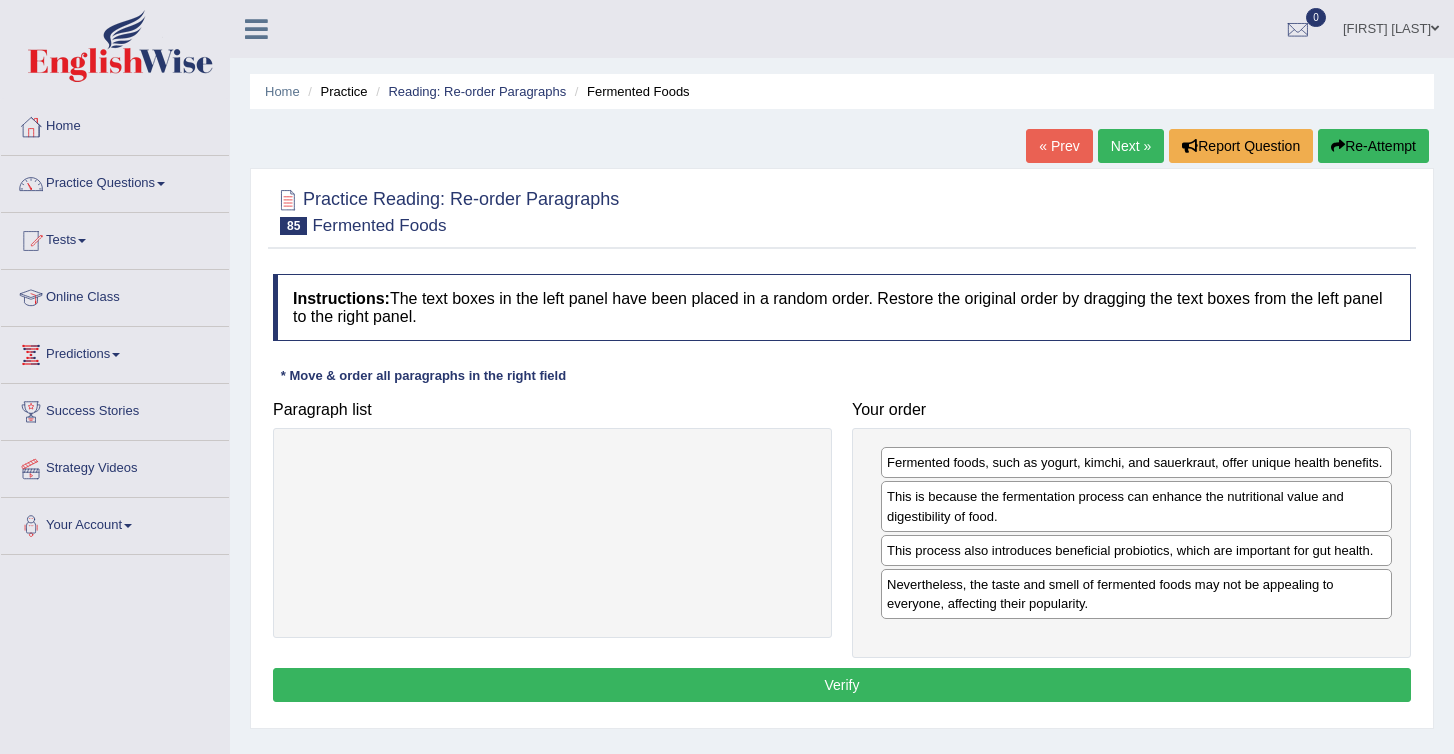 click on "Verify" at bounding box center [842, 685] 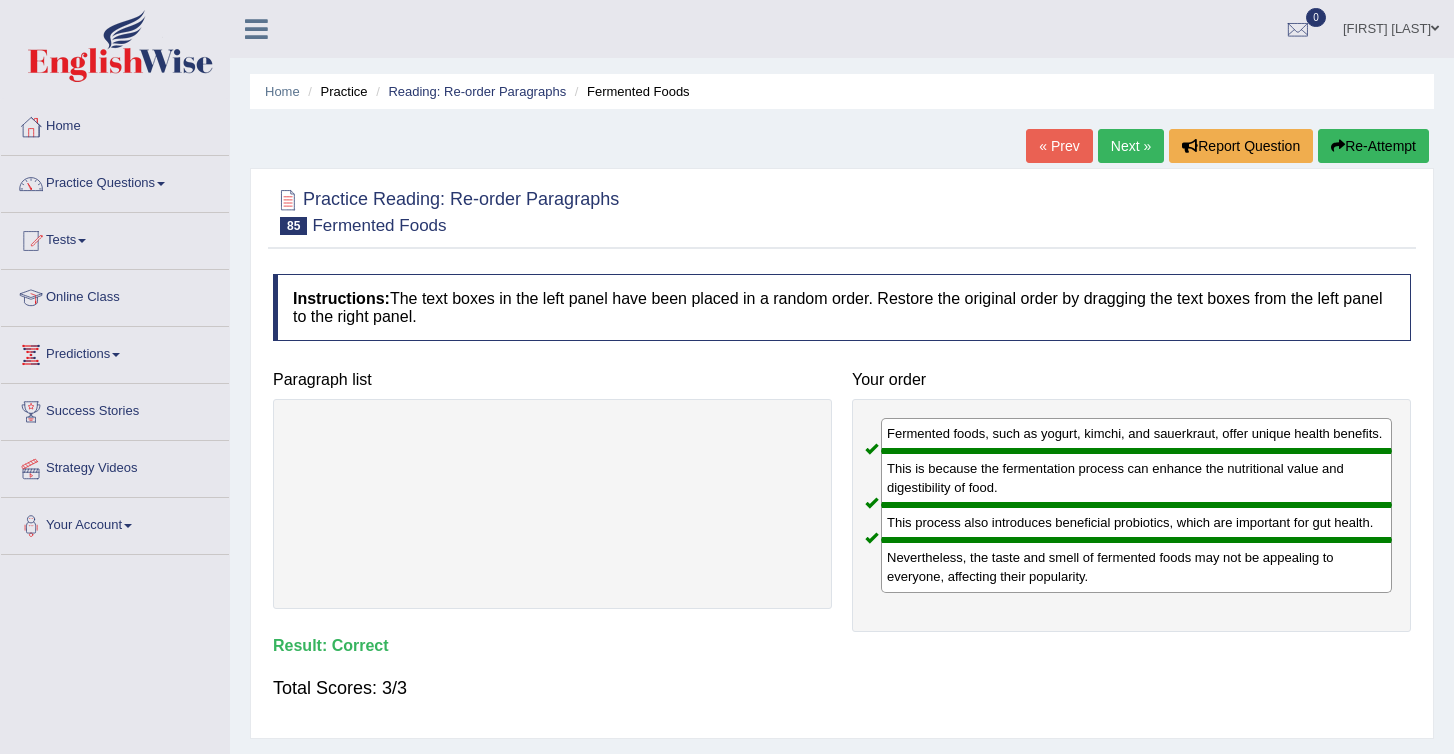 click on "Next »" at bounding box center (1131, 146) 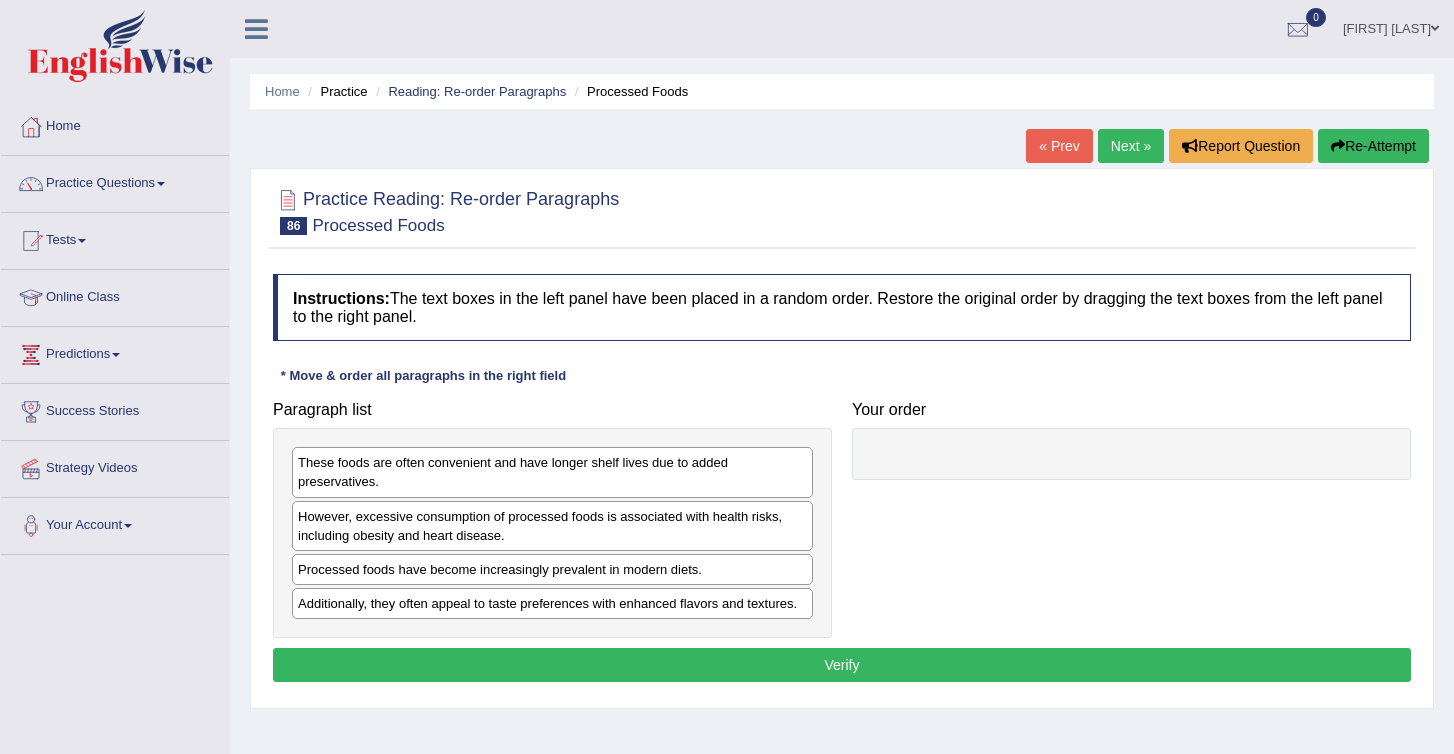 scroll, scrollTop: 0, scrollLeft: 0, axis: both 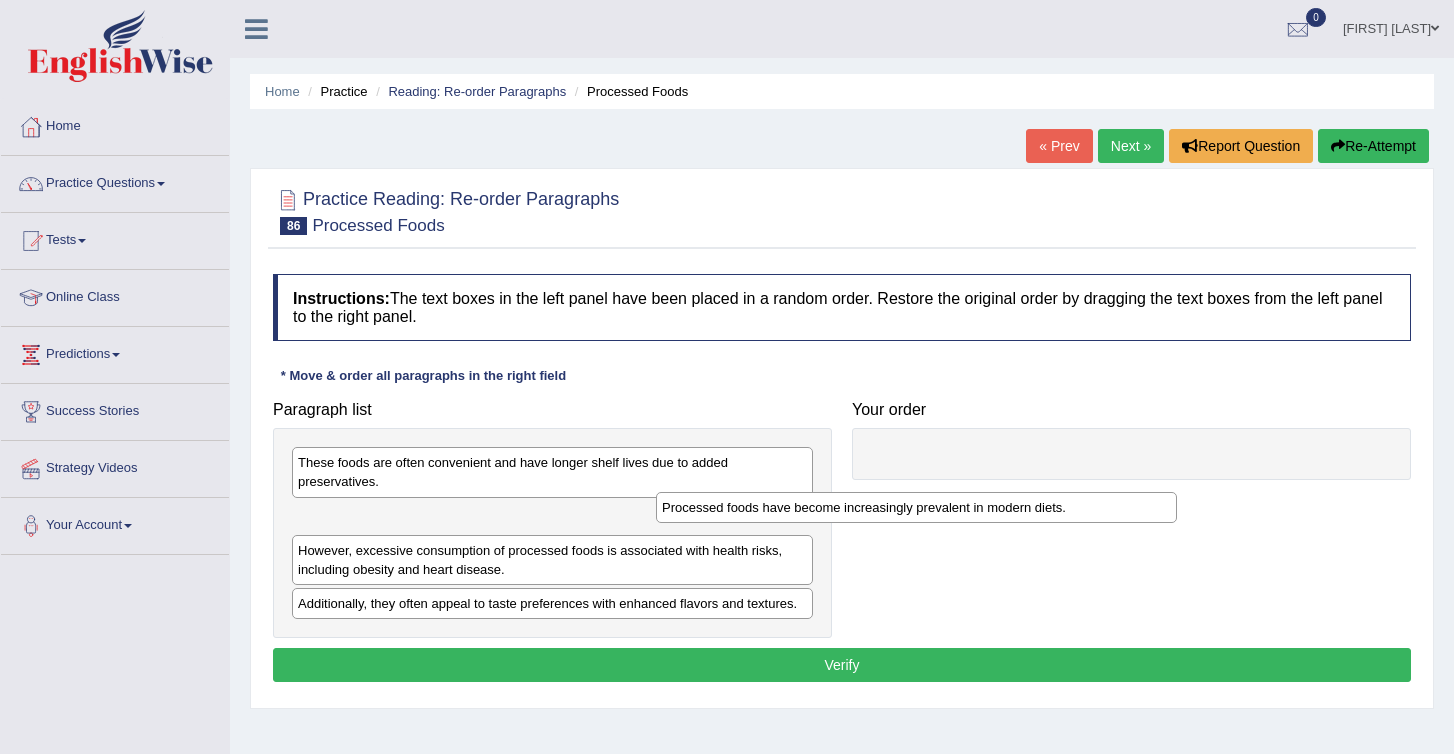 drag, startPoint x: 406, startPoint y: 573, endPoint x: 770, endPoint y: 511, distance: 369.24246 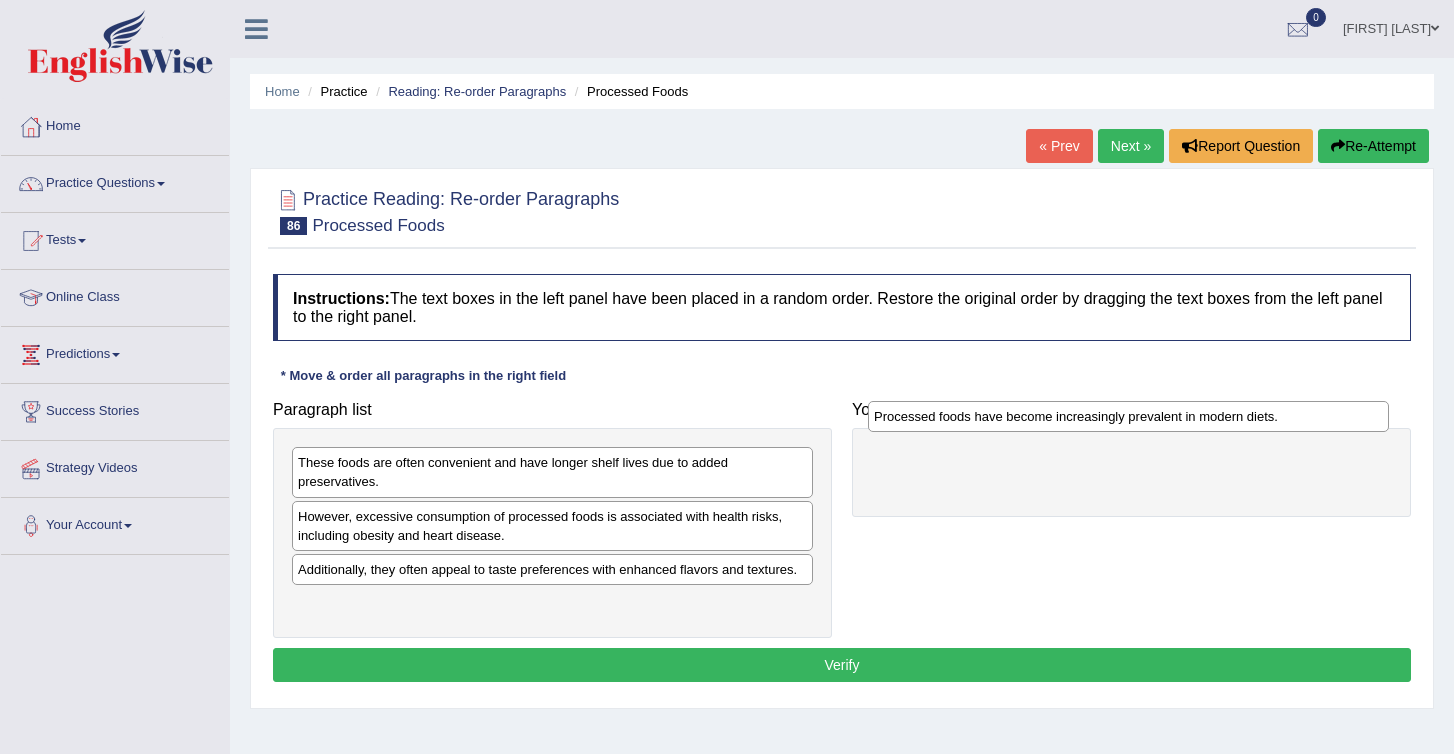 drag, startPoint x: 404, startPoint y: 518, endPoint x: 981, endPoint y: 417, distance: 585.773 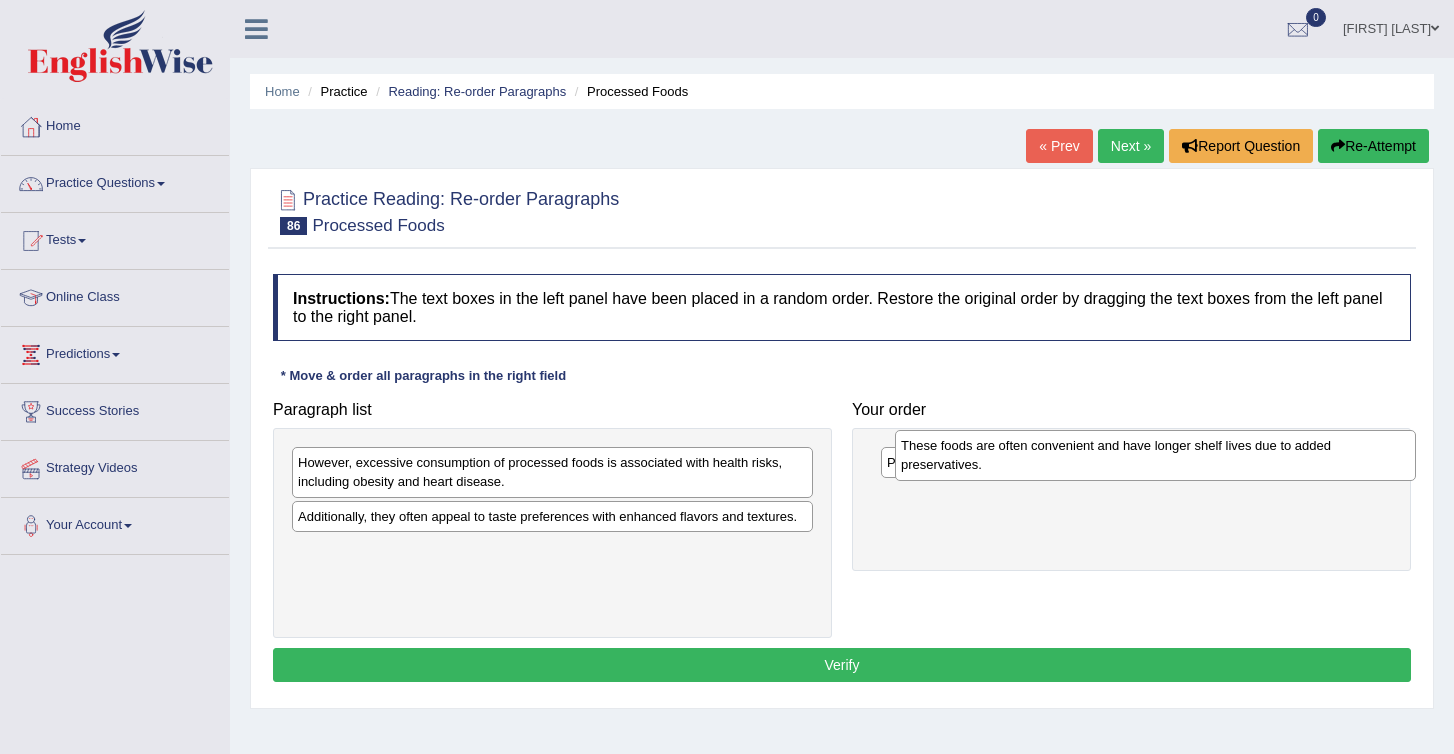 drag, startPoint x: 413, startPoint y: 480, endPoint x: 1056, endPoint y: 469, distance: 643.09406 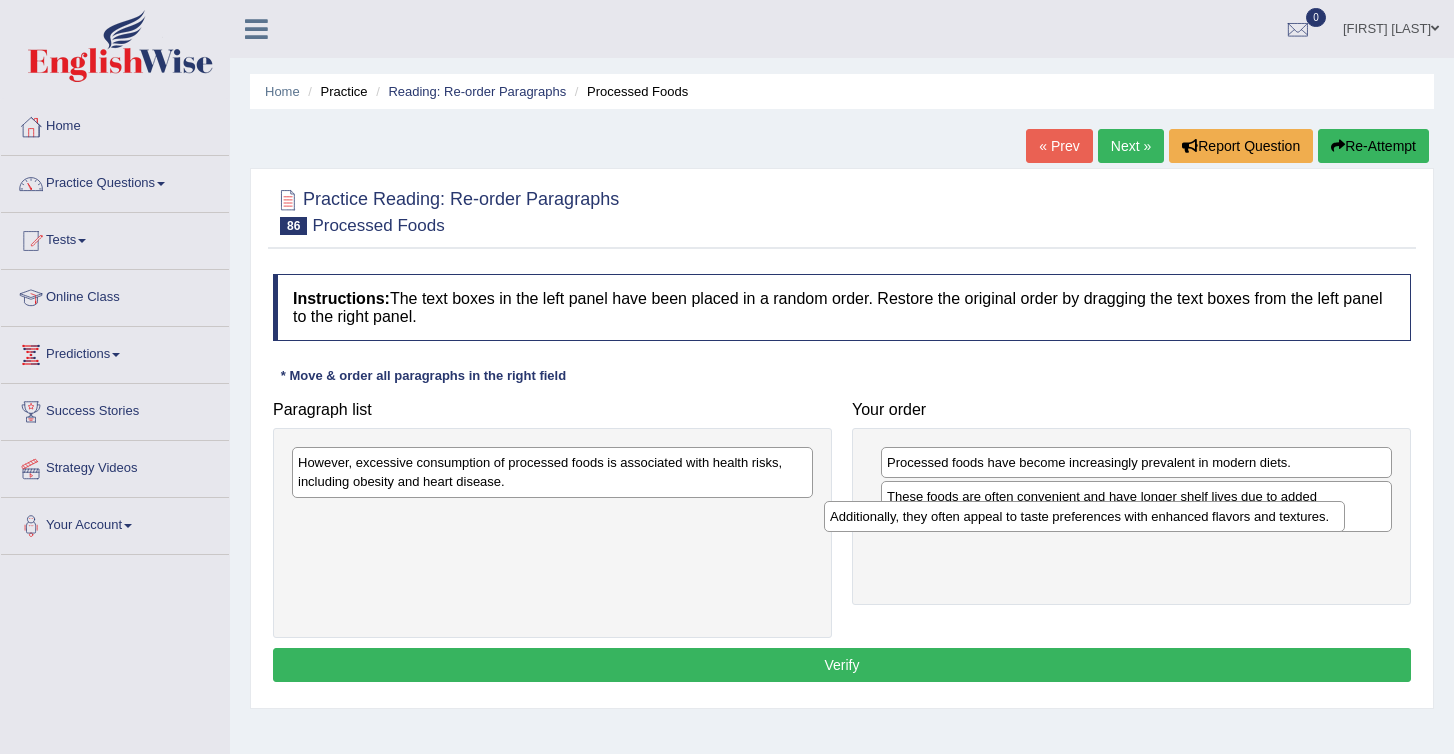 drag, startPoint x: 341, startPoint y: 516, endPoint x: 881, endPoint y: 566, distance: 542.3099 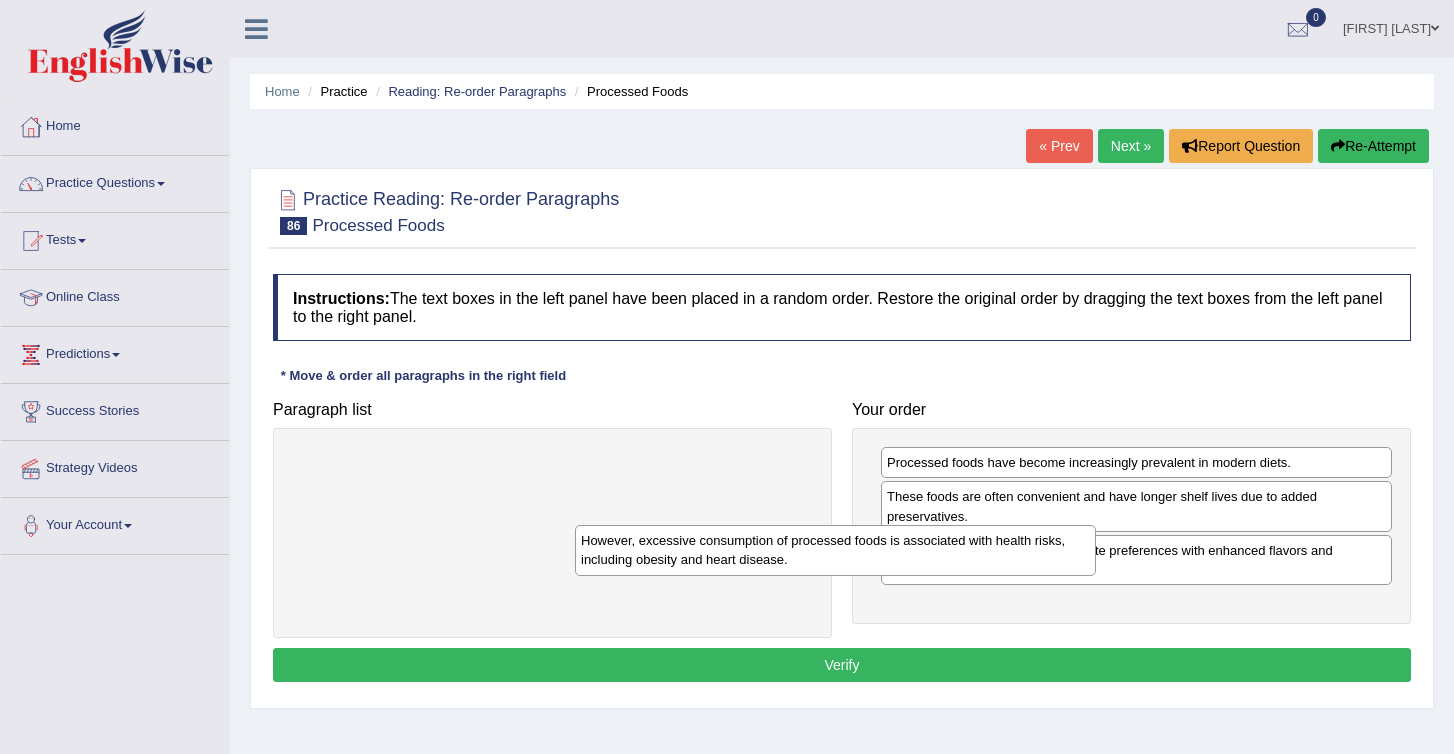 drag, startPoint x: 384, startPoint y: 465, endPoint x: 905, endPoint y: 688, distance: 566.7186 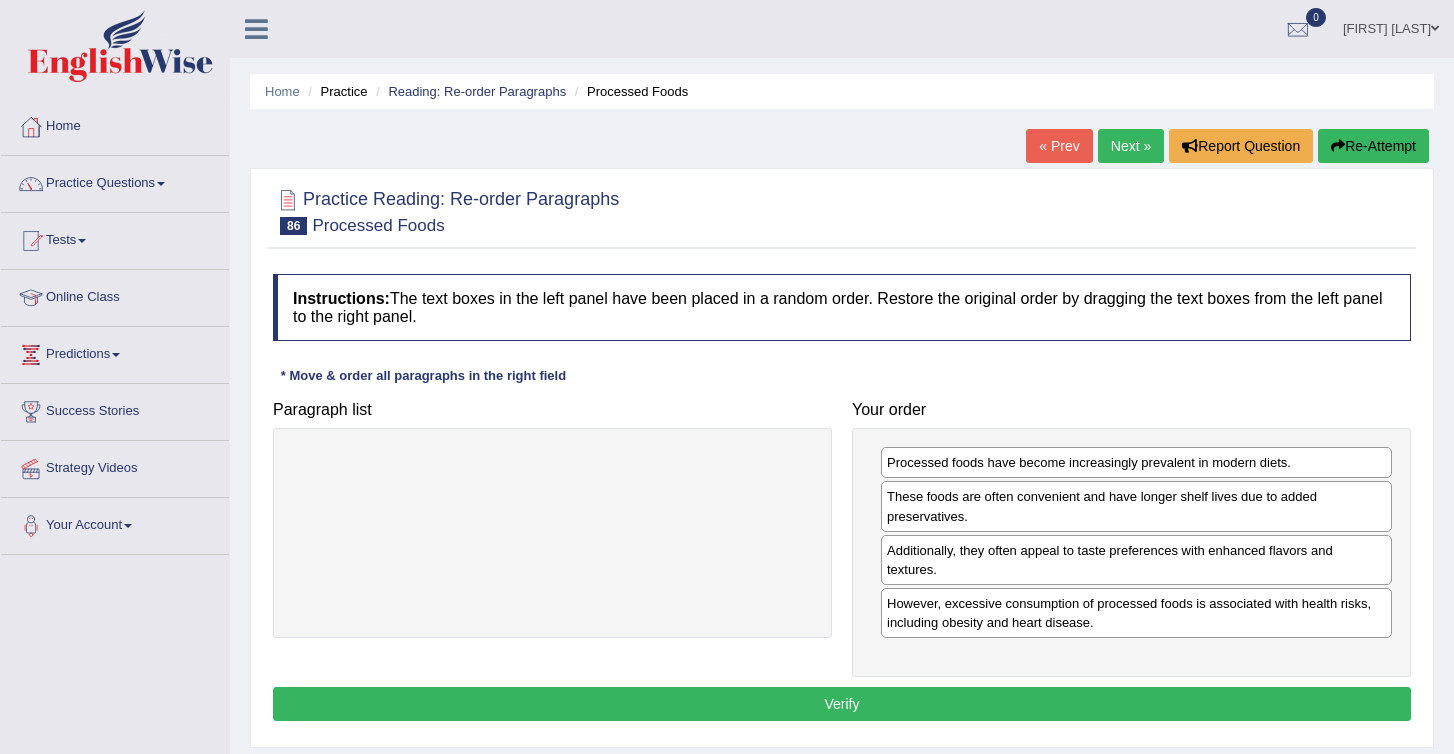 click on "Verify" at bounding box center [842, 704] 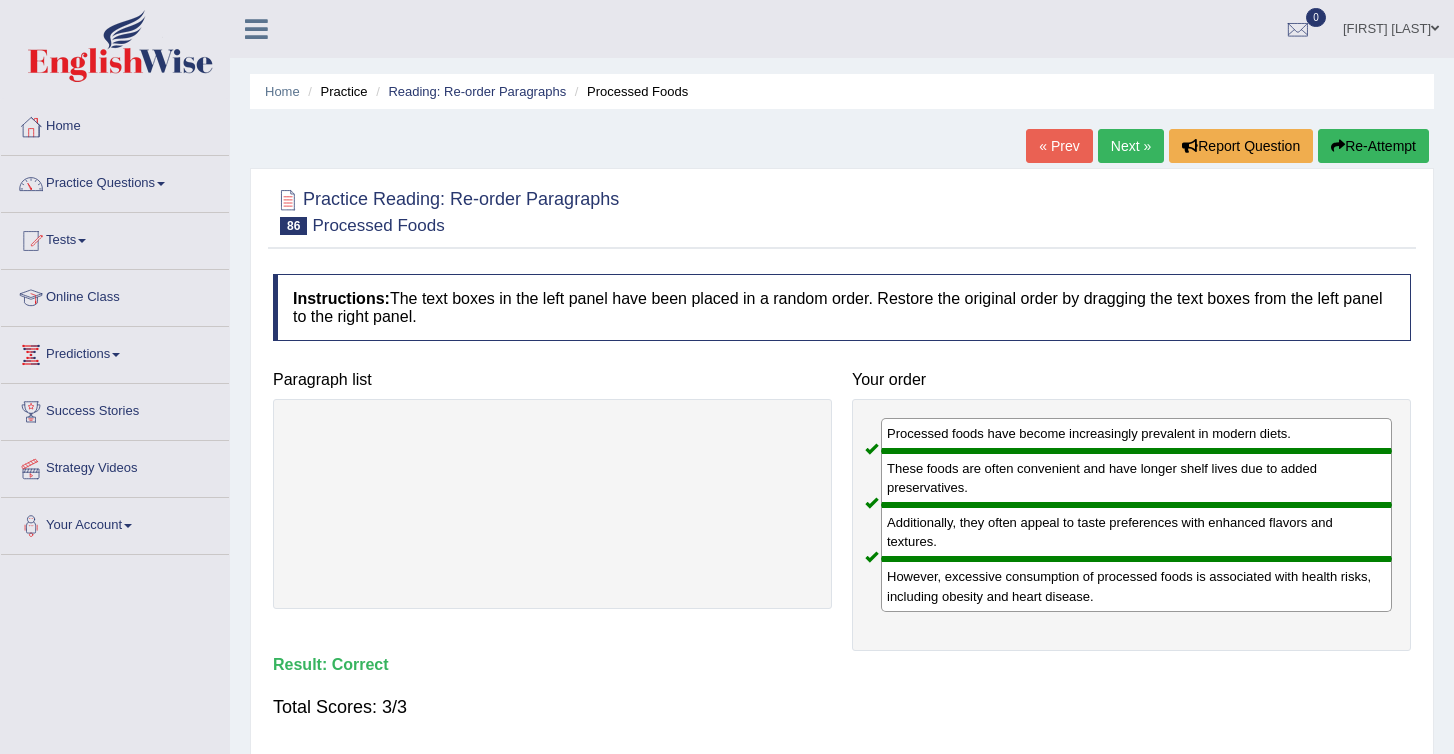 click on "Next »" at bounding box center (1131, 146) 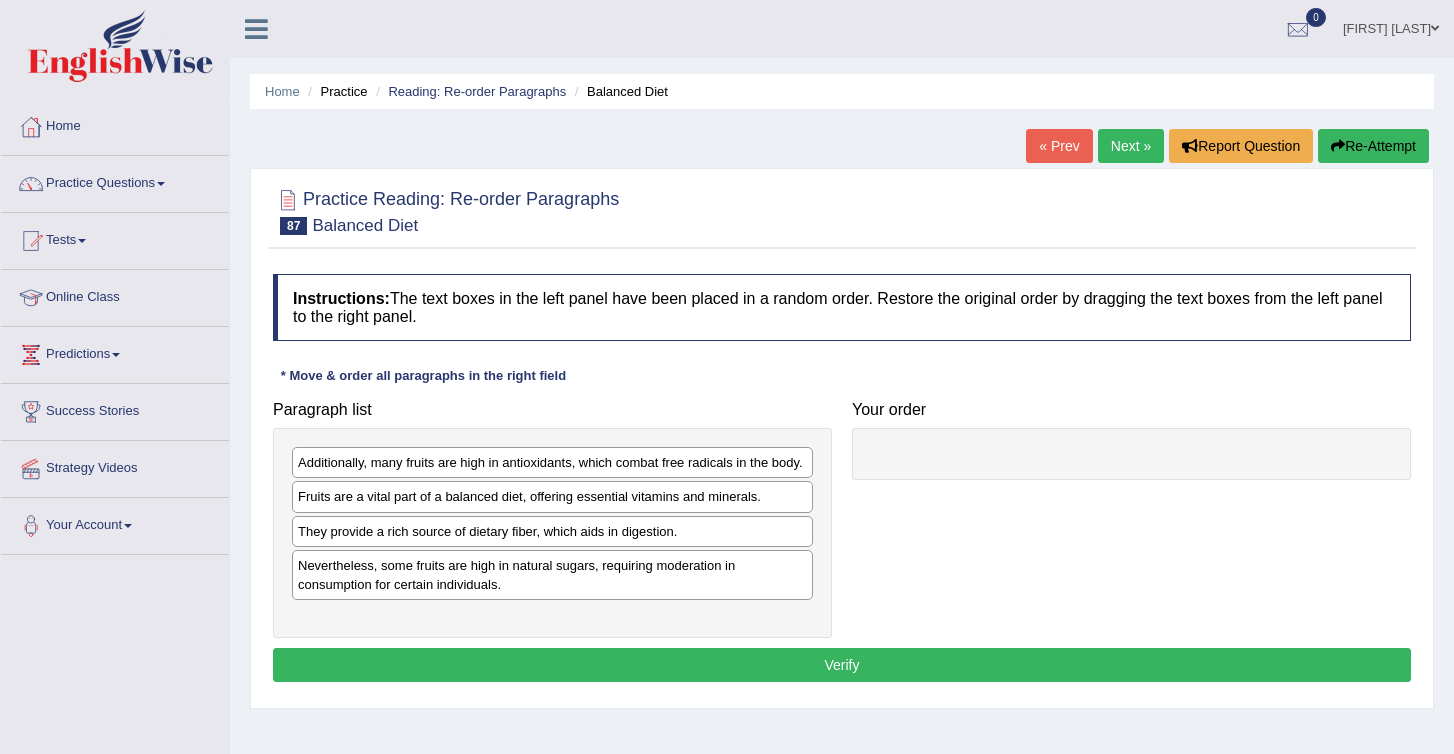 scroll, scrollTop: 0, scrollLeft: 0, axis: both 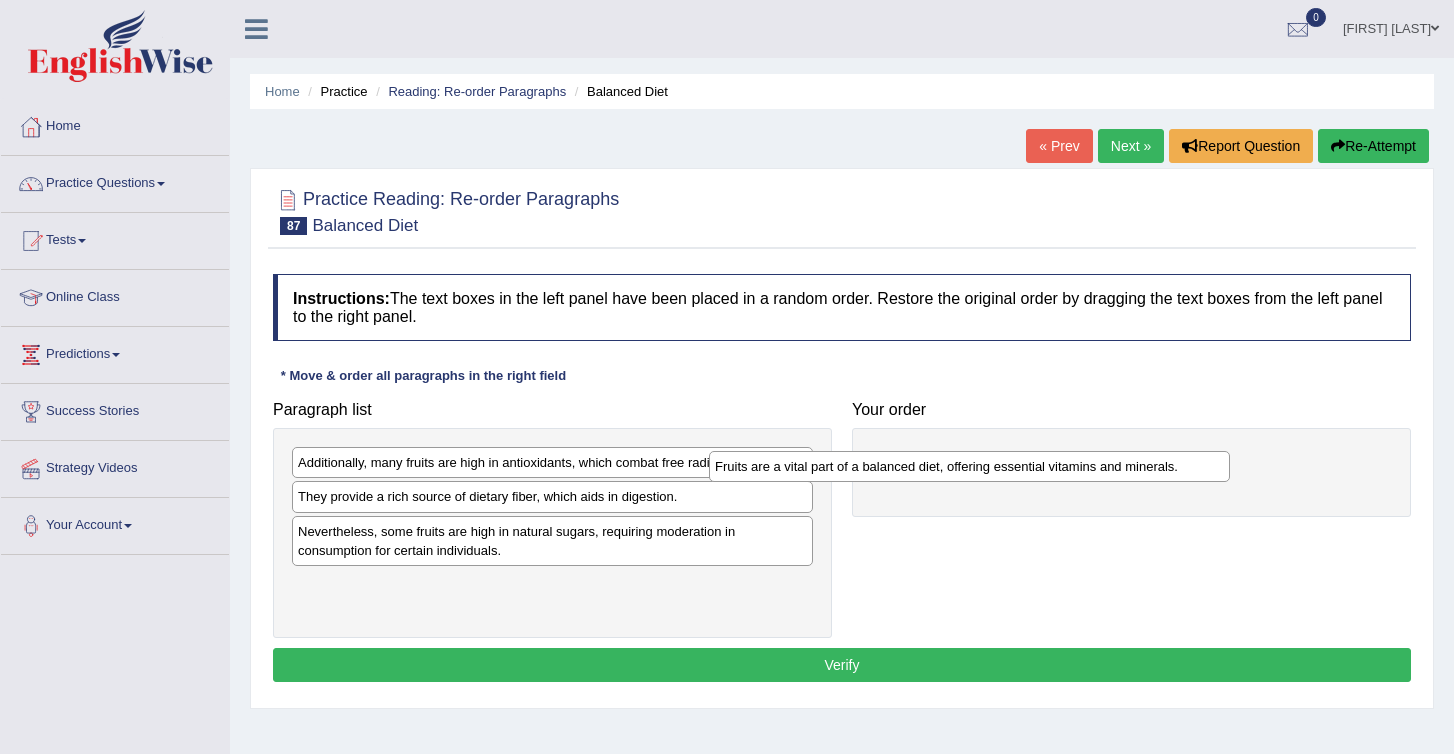 drag, startPoint x: 483, startPoint y: 520, endPoint x: 997, endPoint y: 454, distance: 518.22003 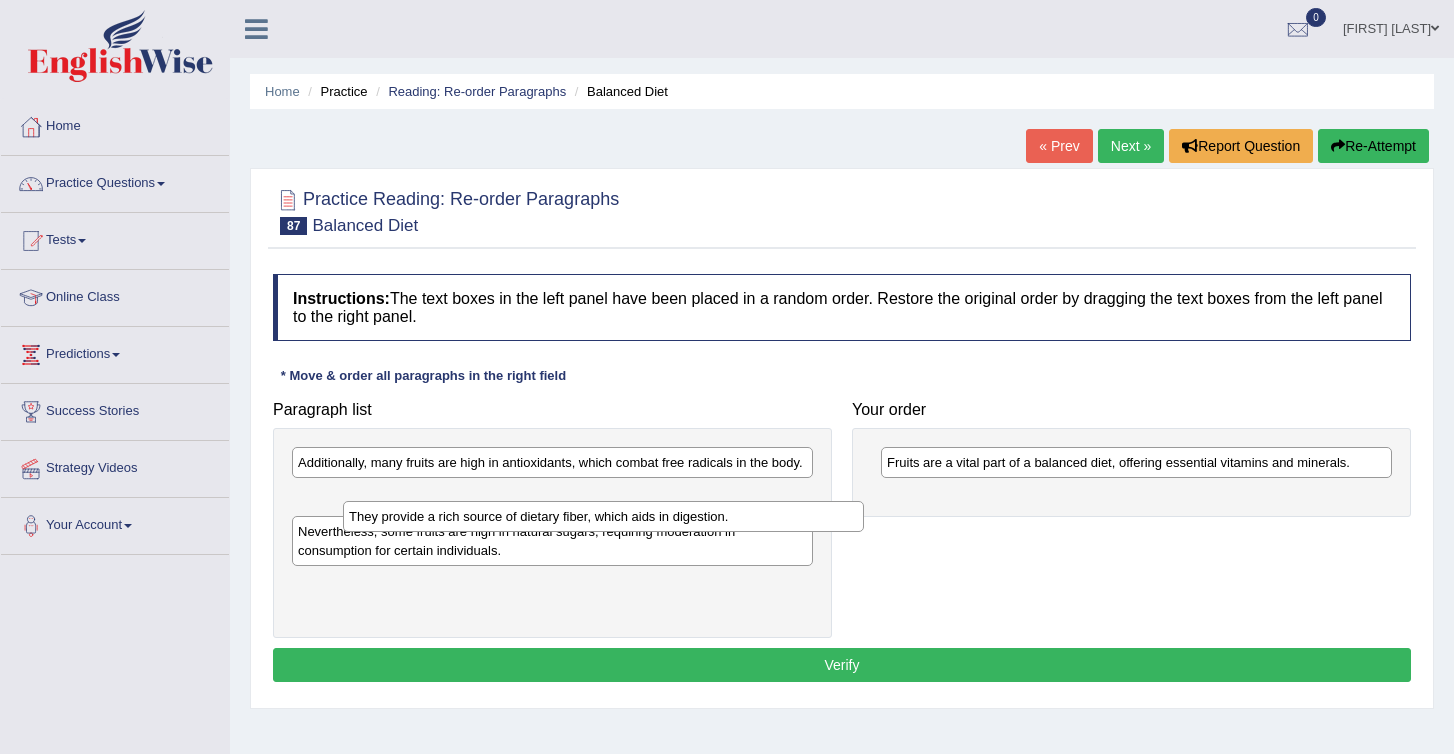 drag, startPoint x: 368, startPoint y: 512, endPoint x: 818, endPoint y: 503, distance: 450.09 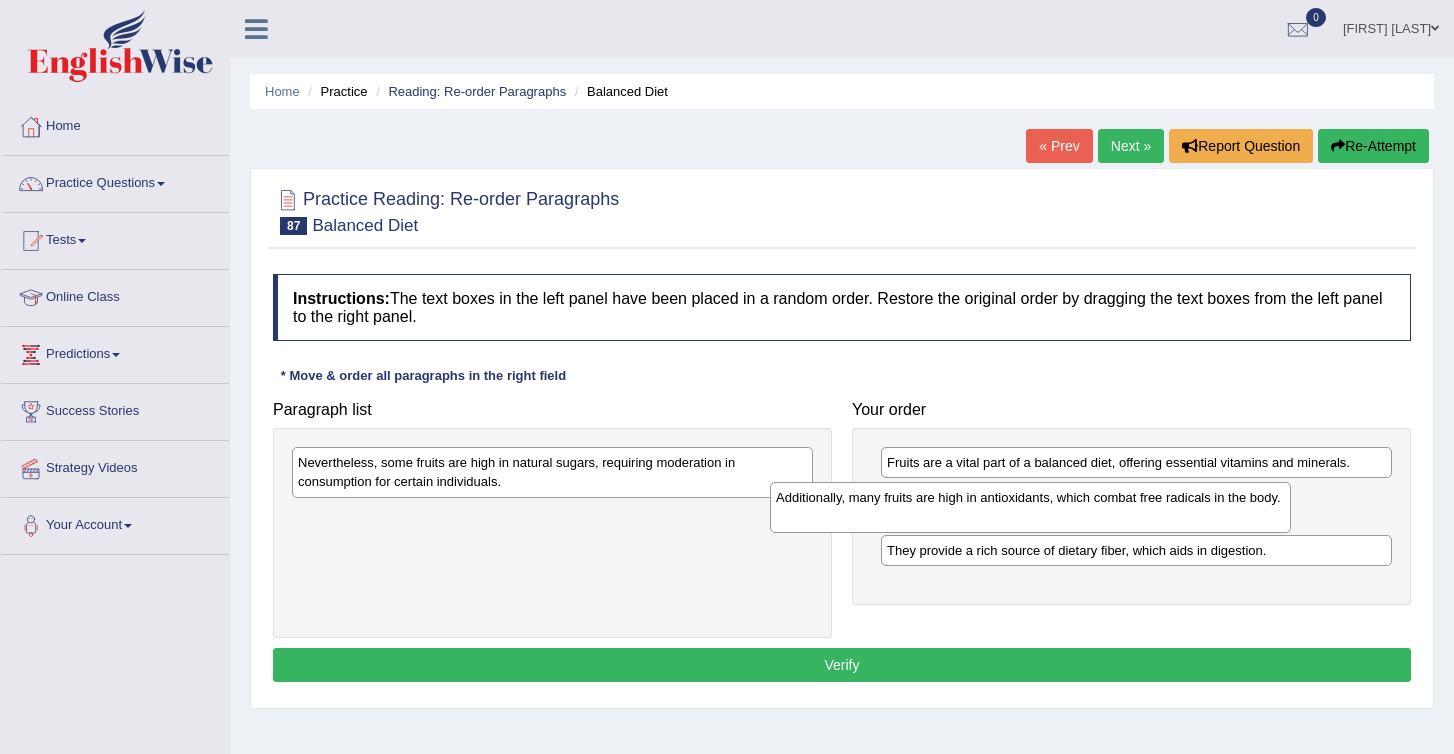 drag, startPoint x: 348, startPoint y: 473, endPoint x: 914, endPoint y: 553, distance: 571.62573 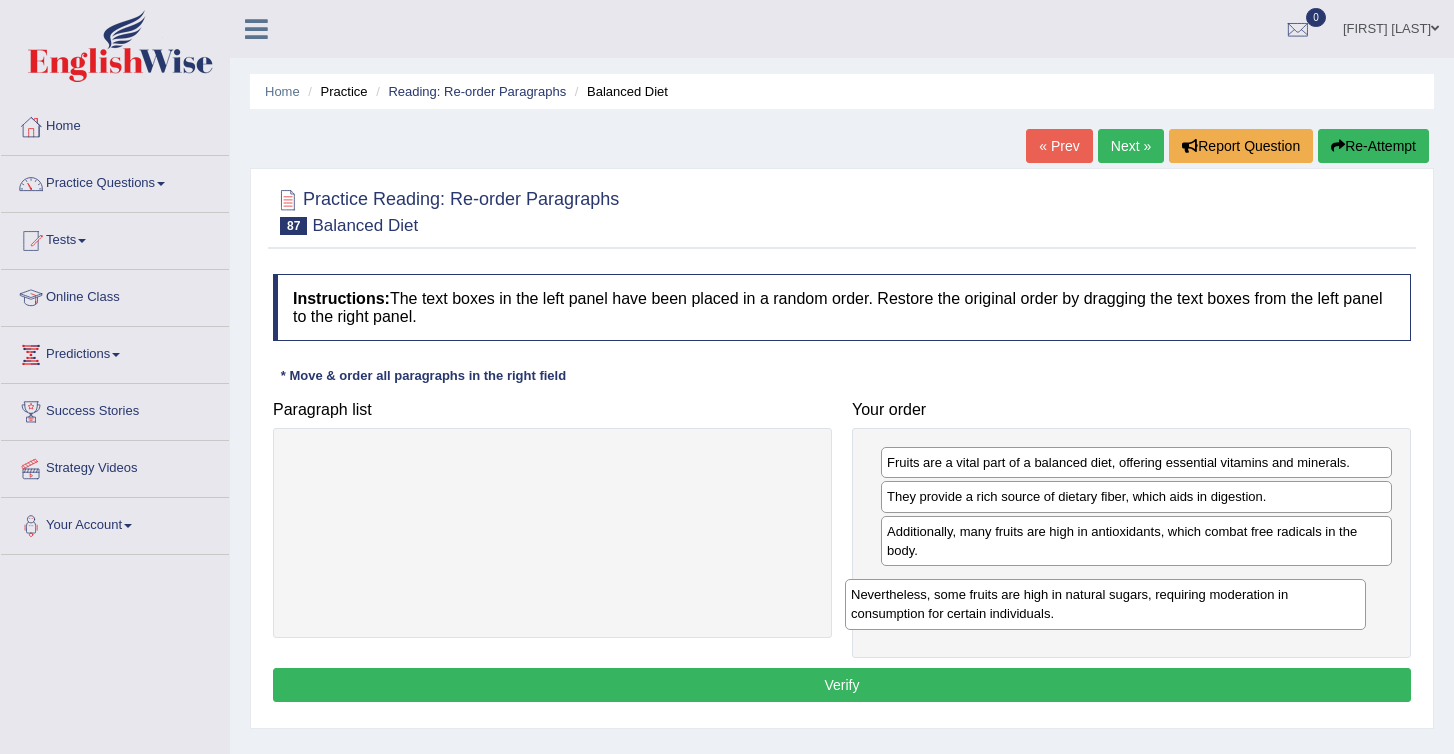 drag, startPoint x: 509, startPoint y: 484, endPoint x: 1160, endPoint y: 749, distance: 702.8698 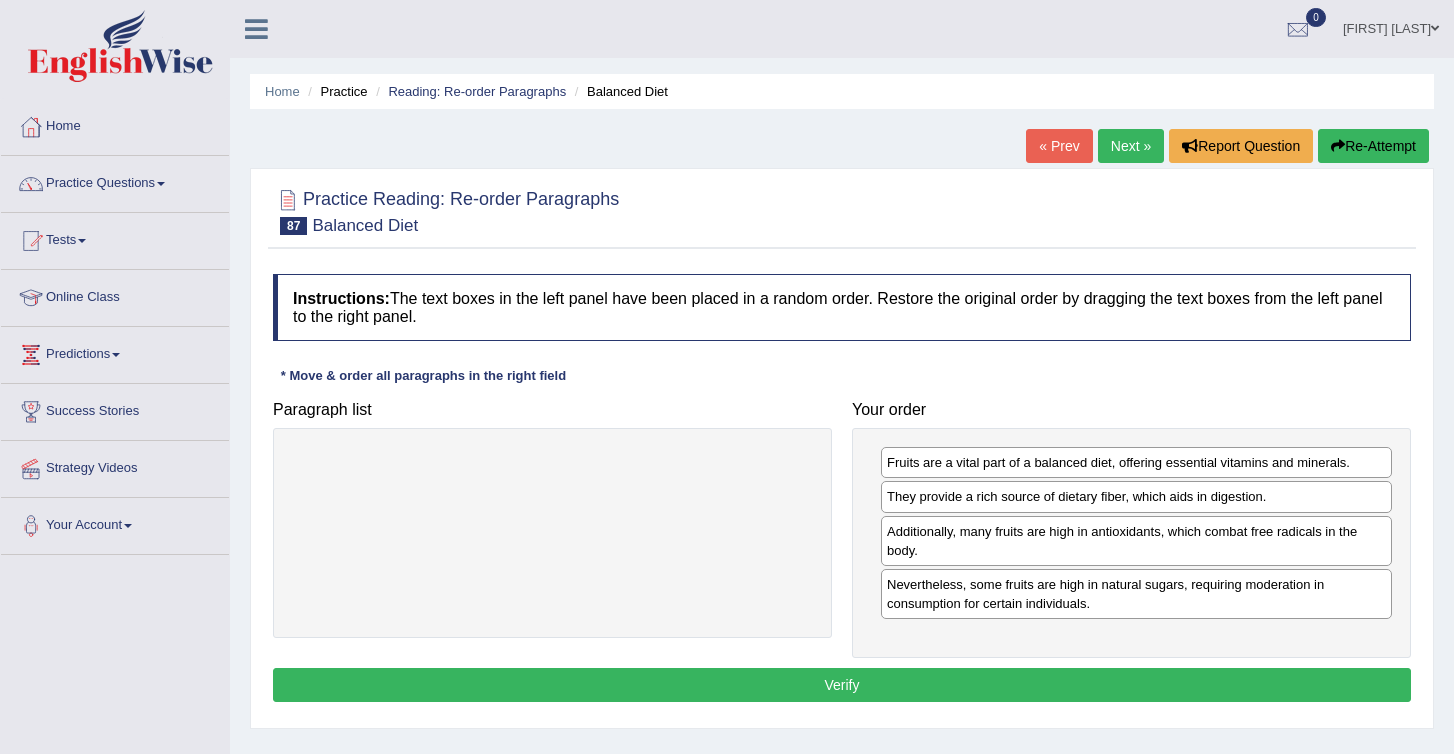 click on "Verify" at bounding box center (842, 685) 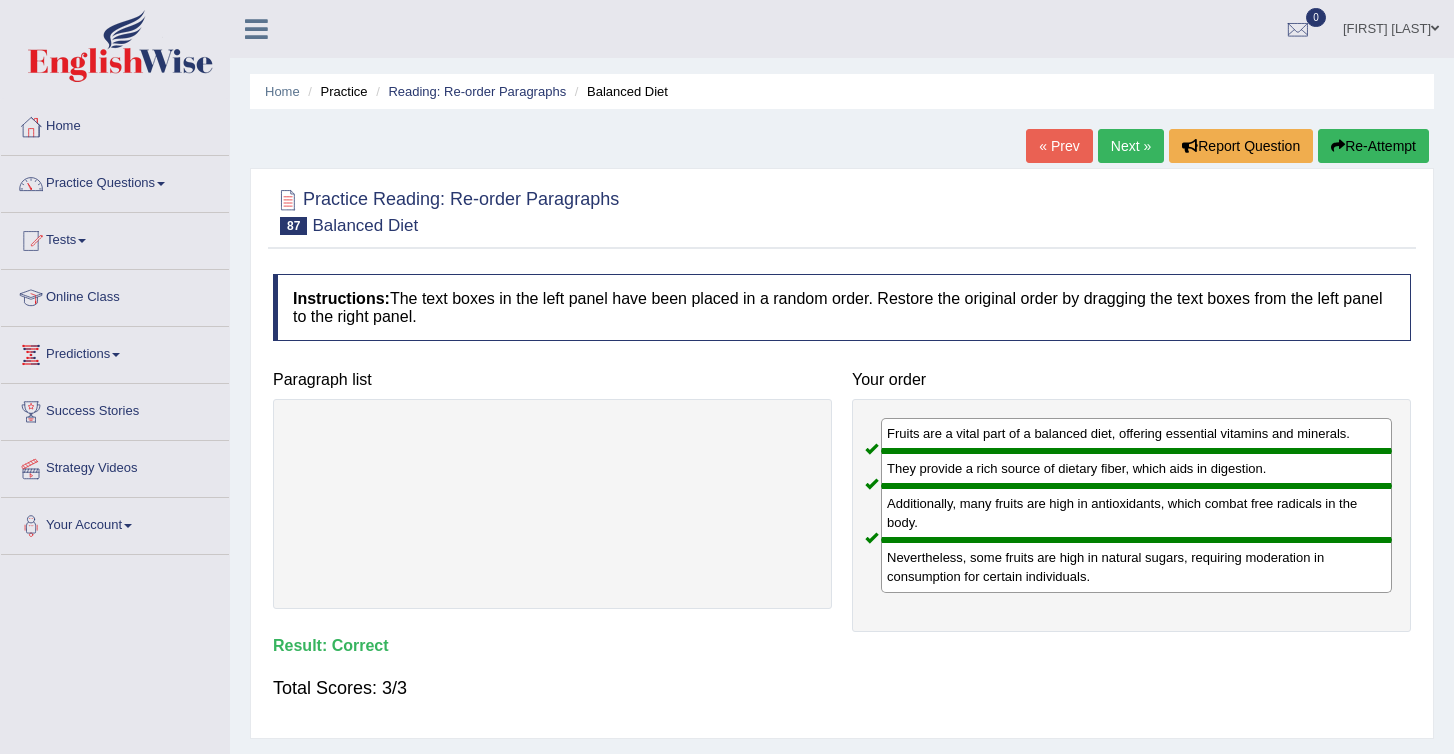 click on "Next »" at bounding box center [1131, 146] 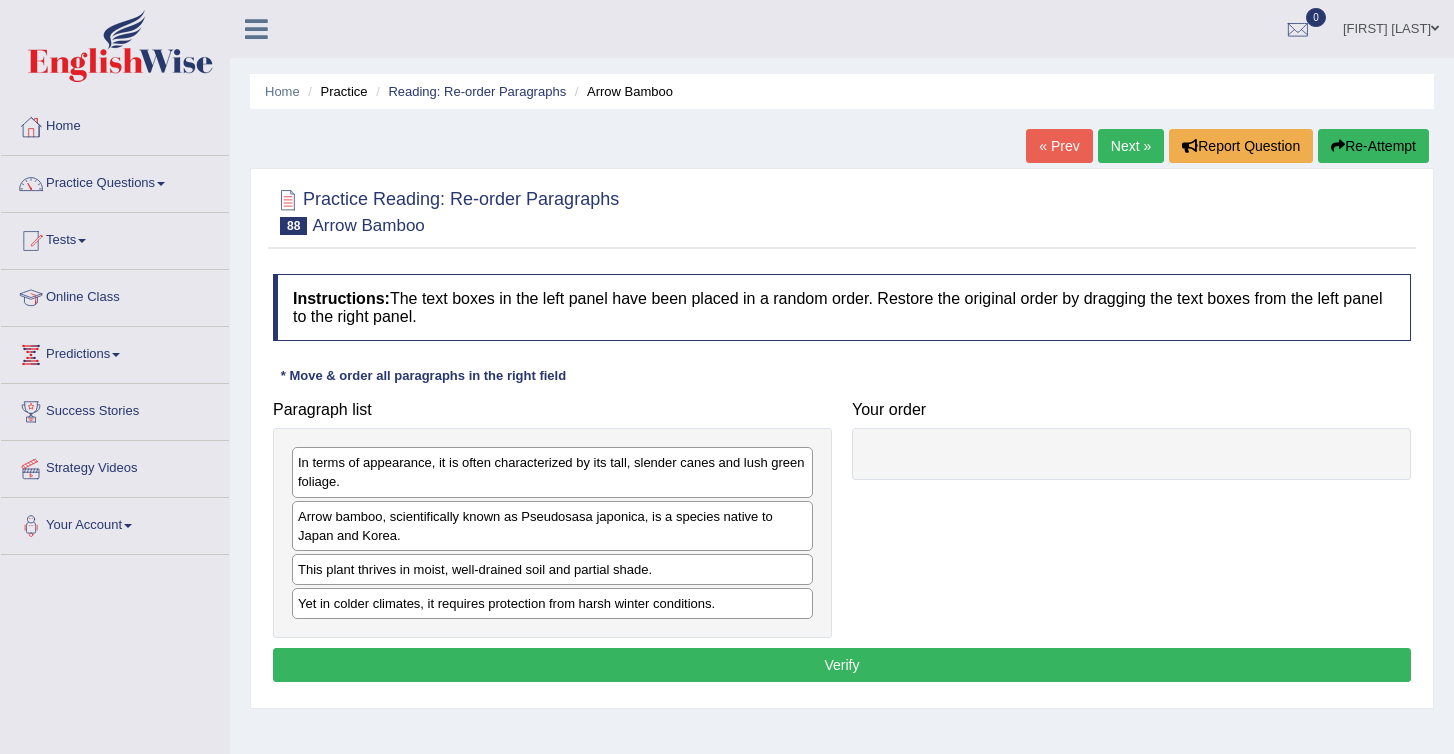 scroll, scrollTop: 0, scrollLeft: 0, axis: both 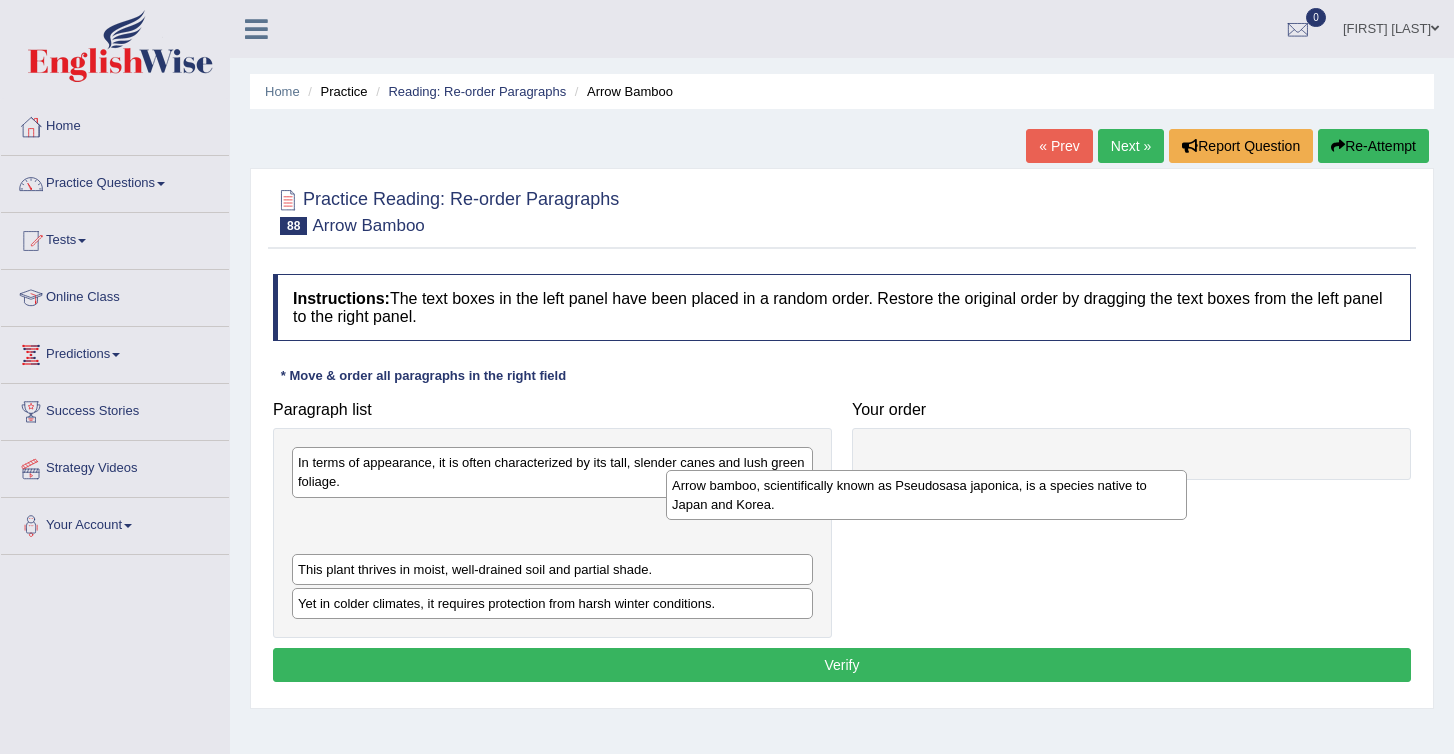 drag, startPoint x: 385, startPoint y: 516, endPoint x: 845, endPoint y: 466, distance: 462.7094 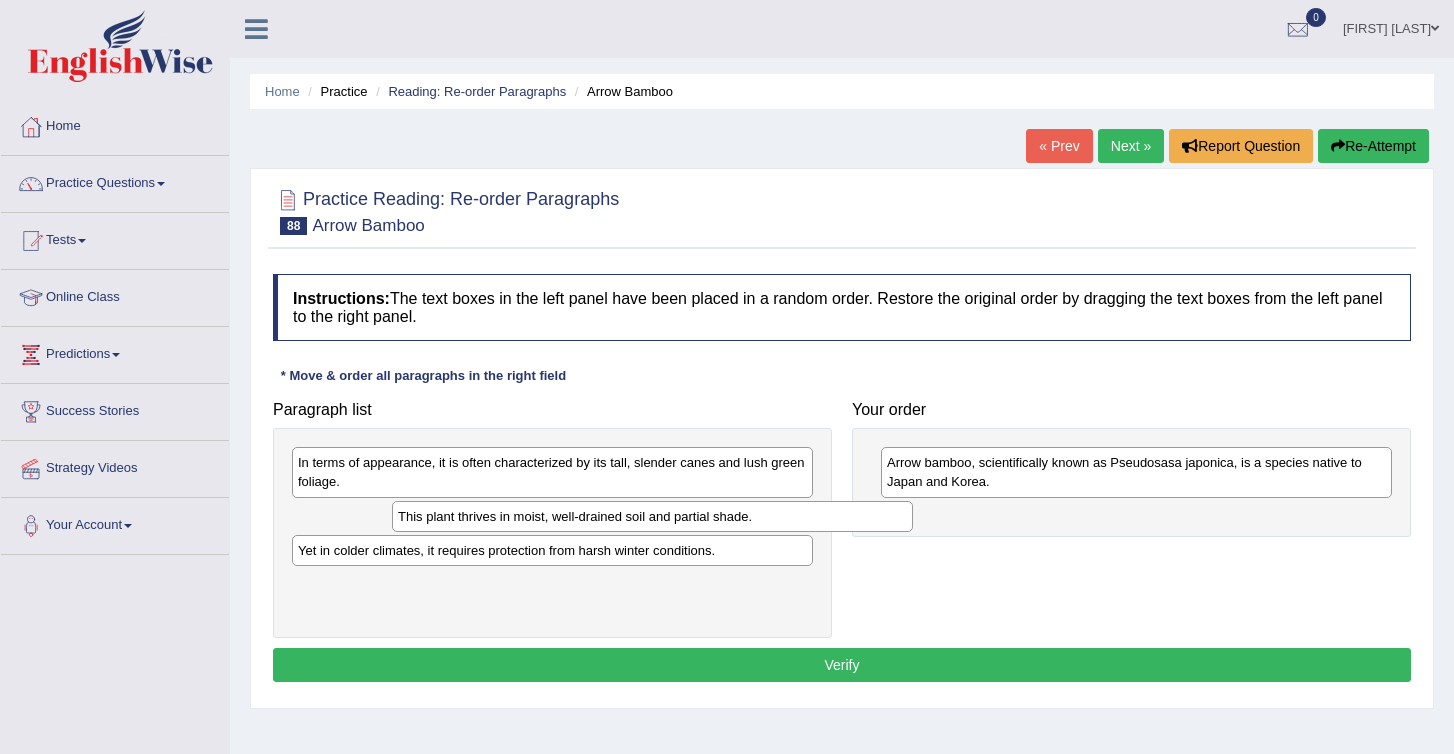 drag, startPoint x: 399, startPoint y: 526, endPoint x: 1103, endPoint y: 531, distance: 704.01776 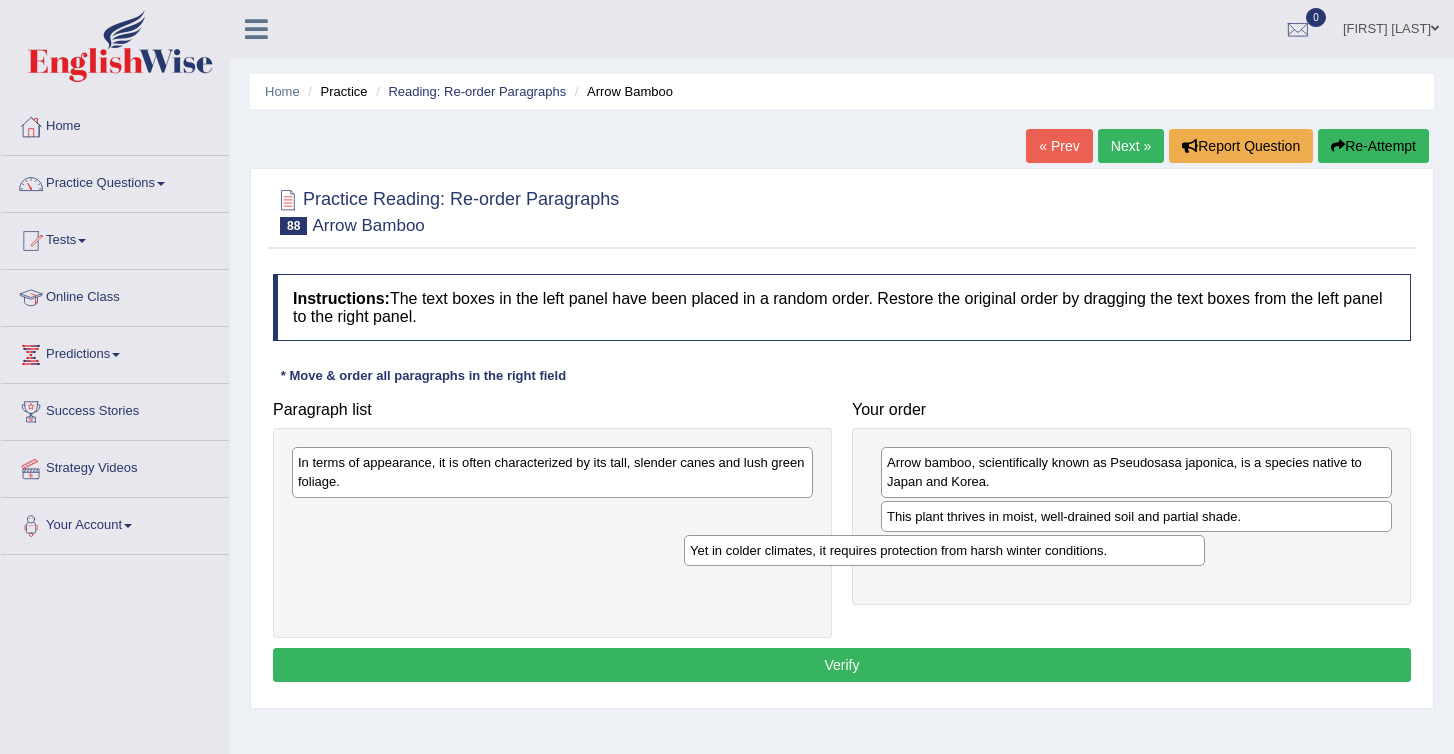 drag, startPoint x: 367, startPoint y: 523, endPoint x: 810, endPoint y: 574, distance: 445.926 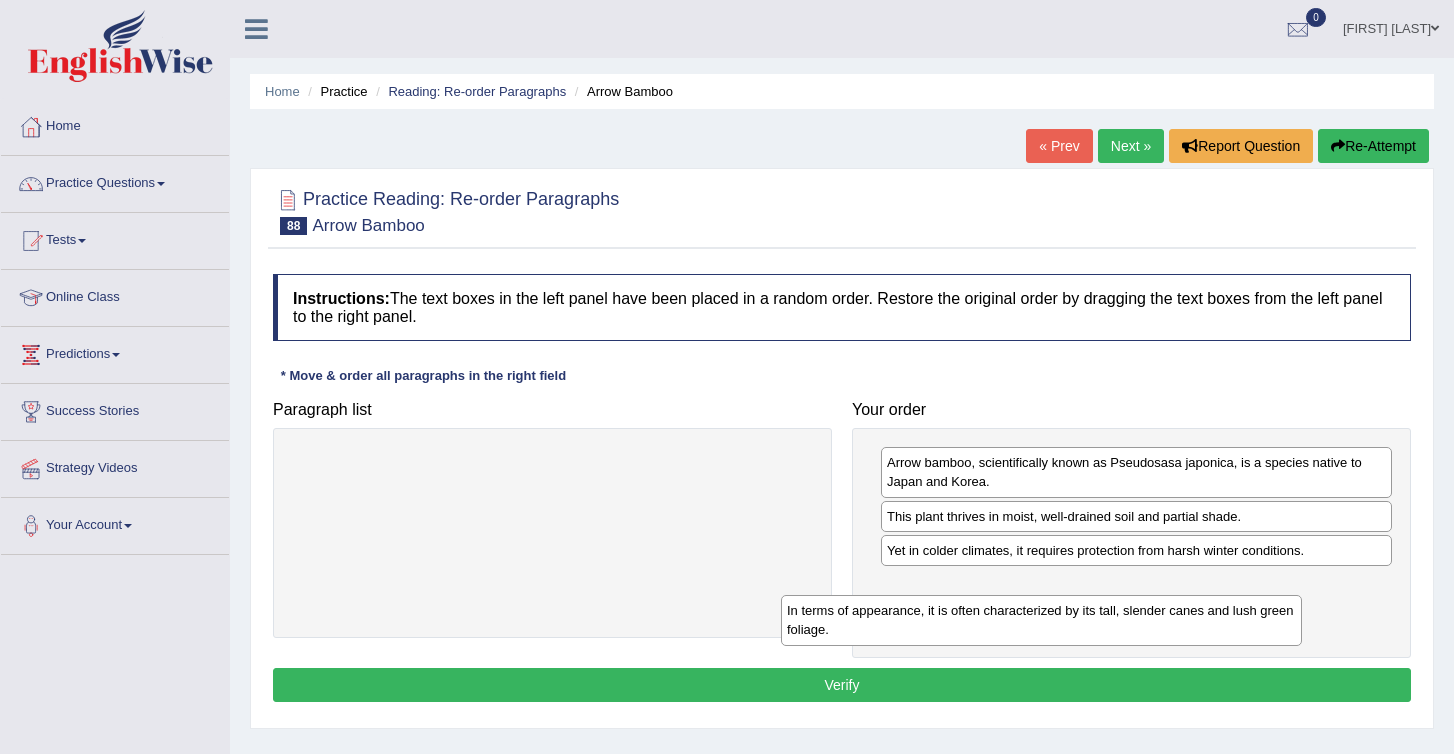 drag, startPoint x: 445, startPoint y: 472, endPoint x: 935, endPoint y: 621, distance: 512.1533 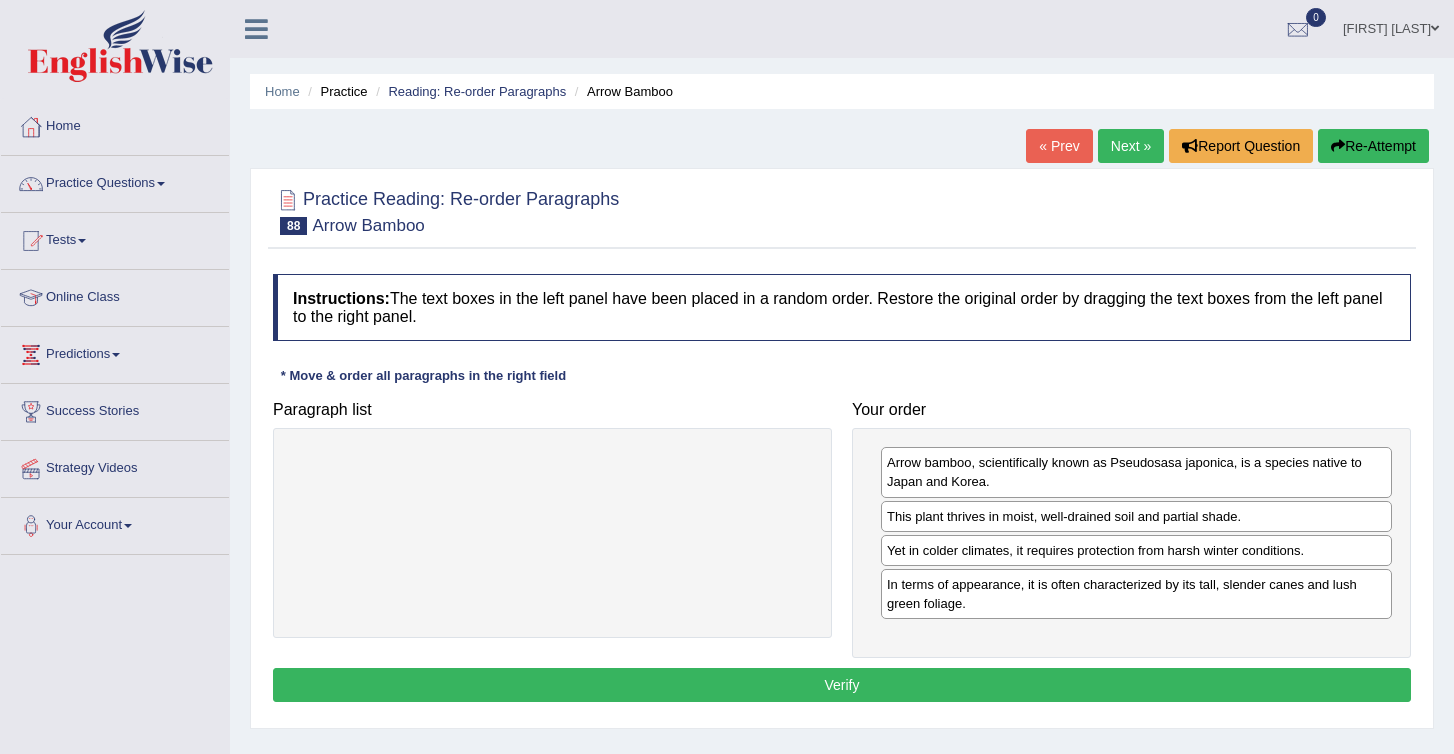 click on "Verify" at bounding box center (842, 685) 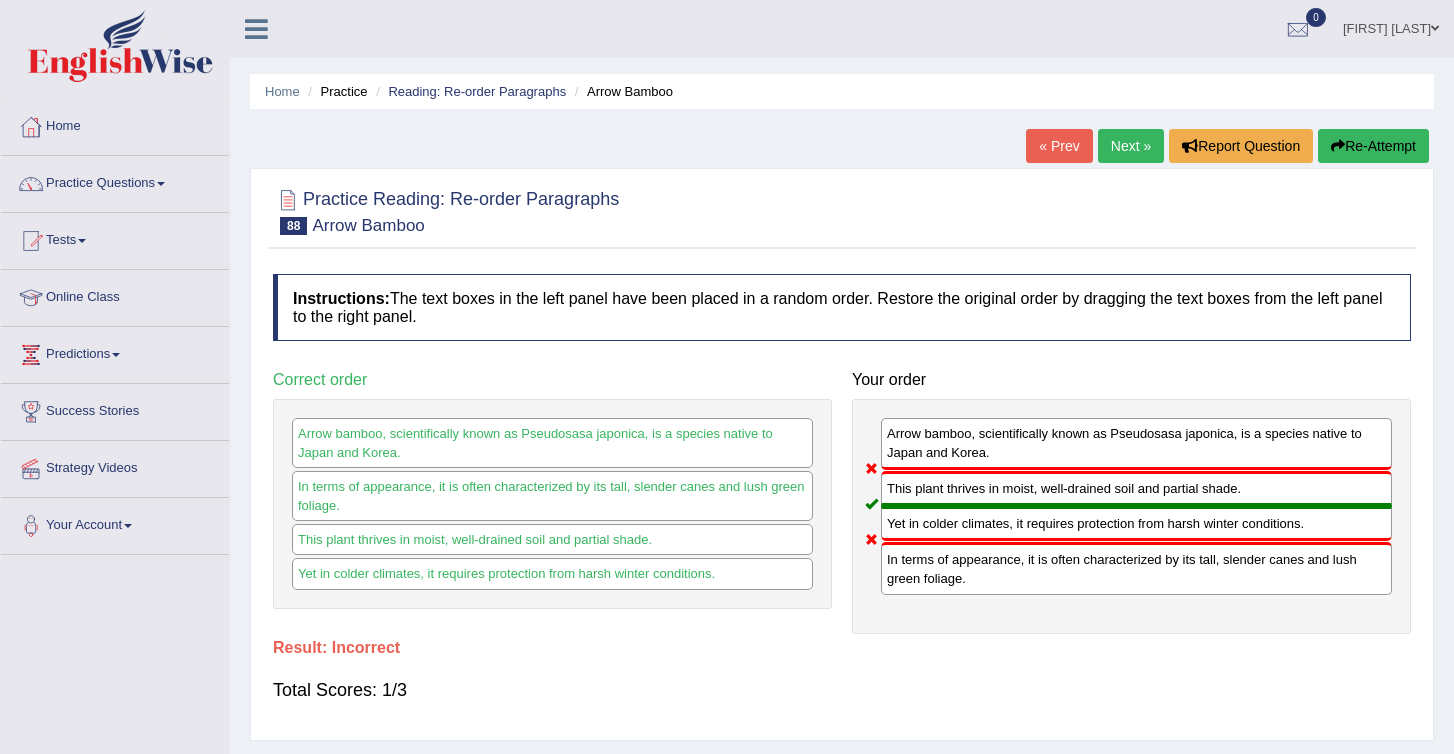 click on "Re-Attempt" at bounding box center (1373, 146) 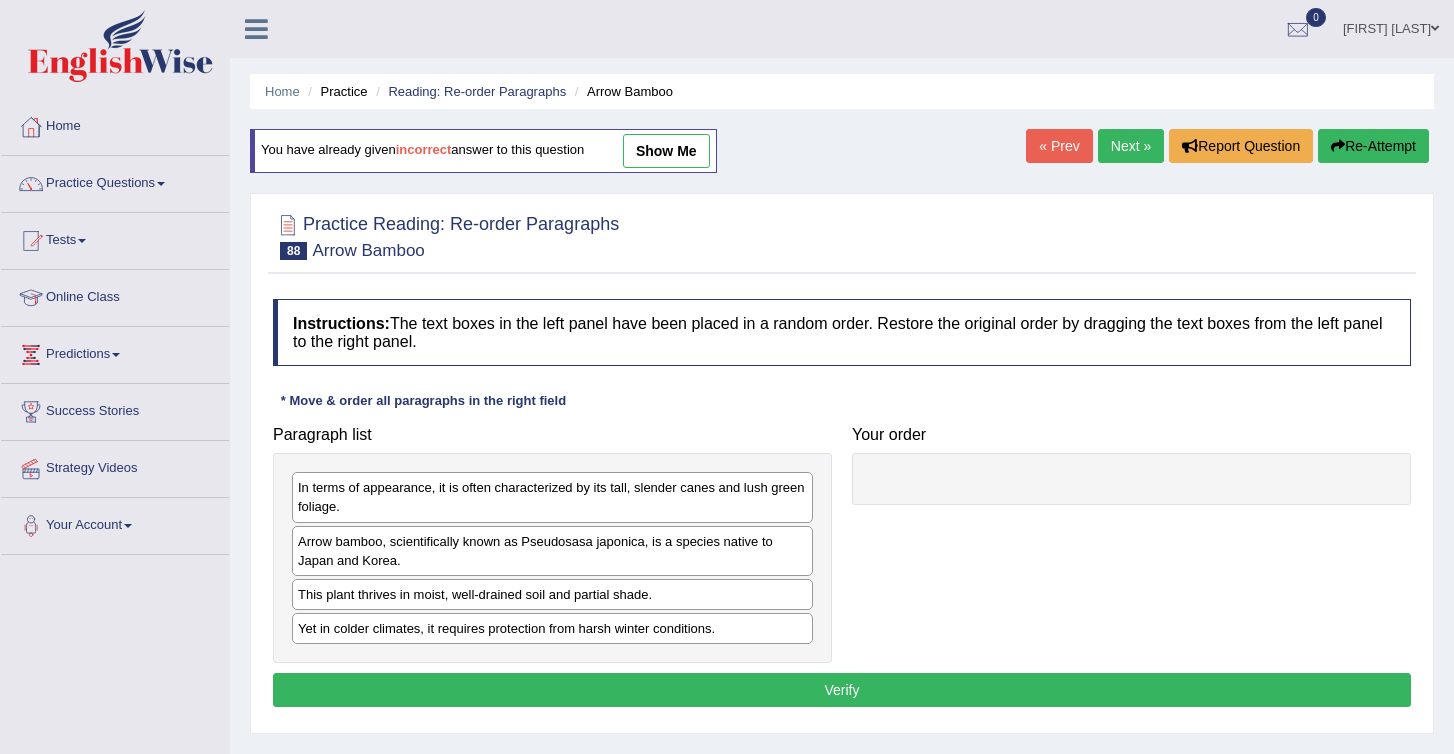 scroll, scrollTop: 0, scrollLeft: 0, axis: both 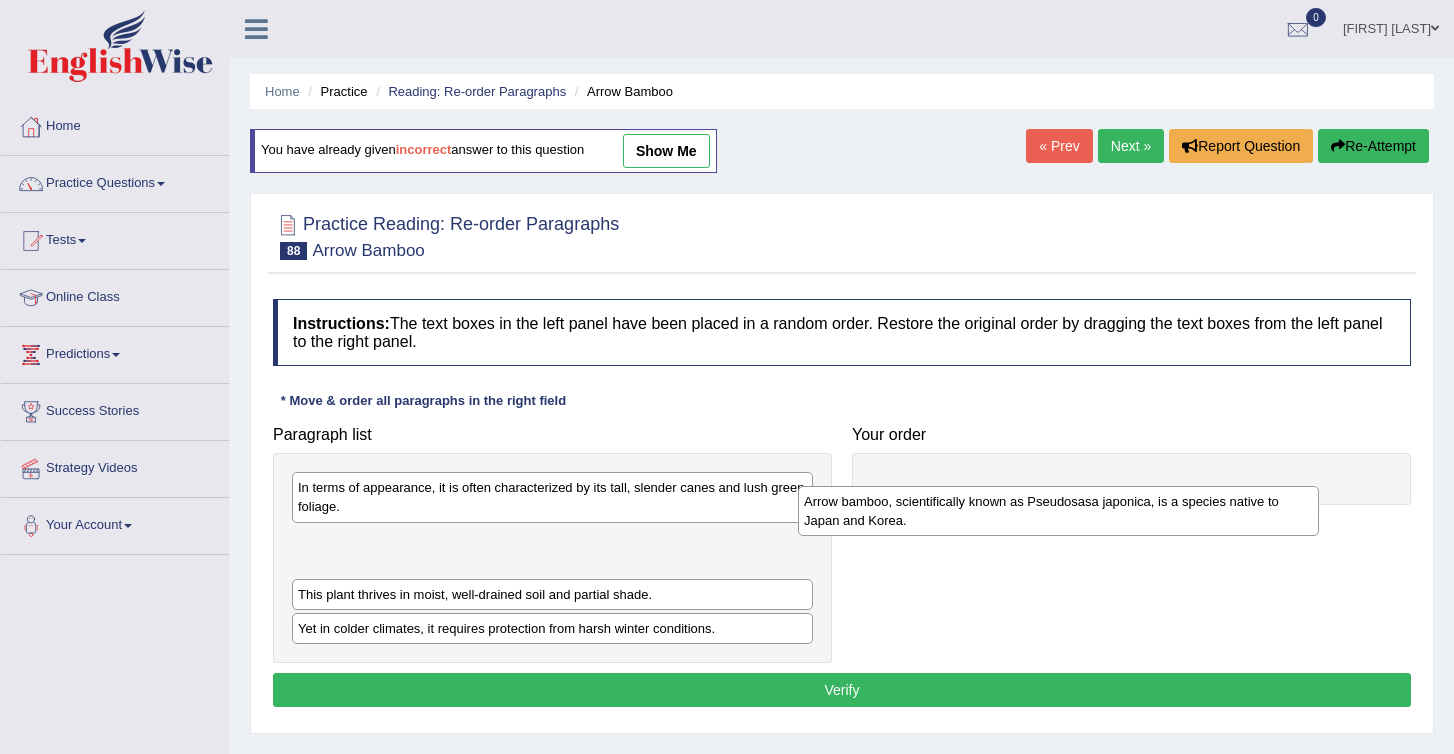drag, startPoint x: 341, startPoint y: 563, endPoint x: 913, endPoint y: 513, distance: 574.18115 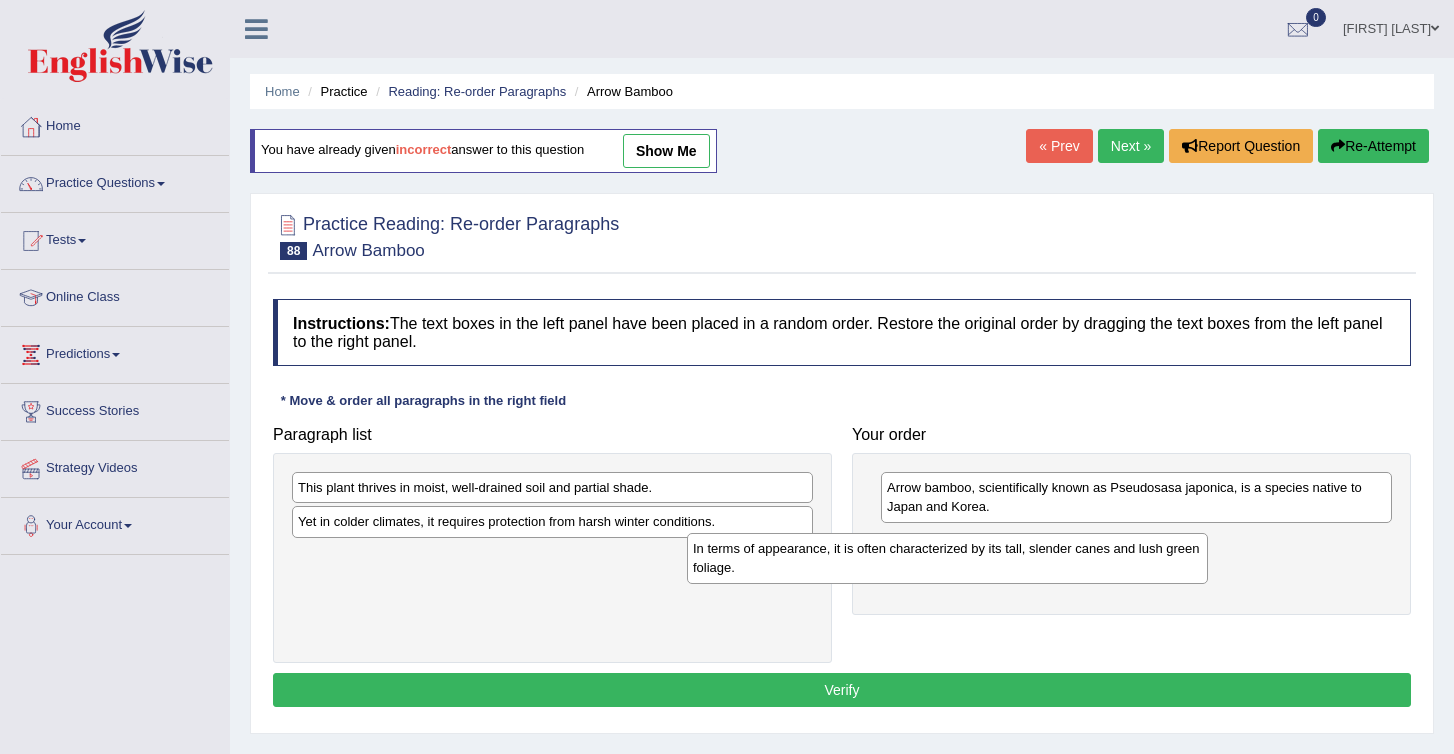 drag, startPoint x: 325, startPoint y: 509, endPoint x: 810, endPoint y: 605, distance: 494.40976 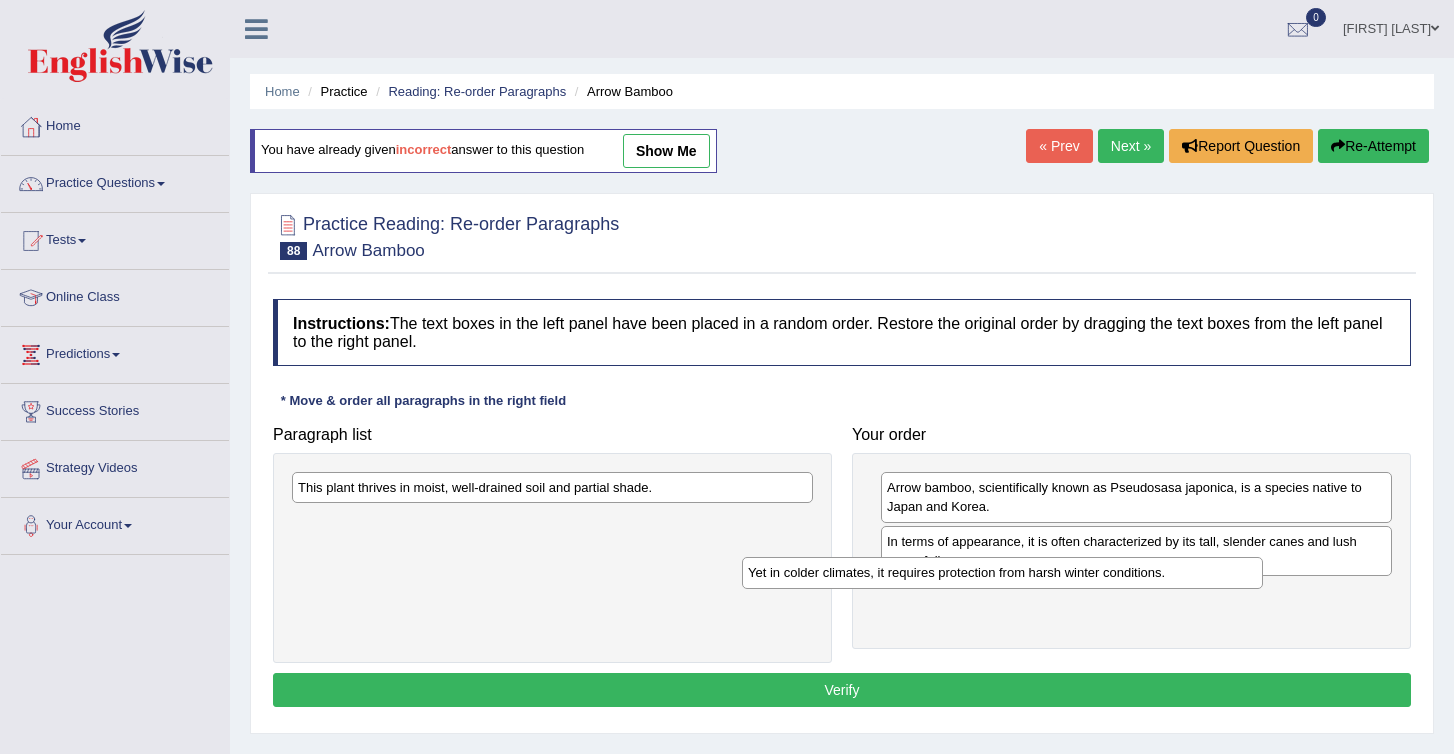 drag, startPoint x: 329, startPoint y: 527, endPoint x: 802, endPoint y: 592, distance: 477.44528 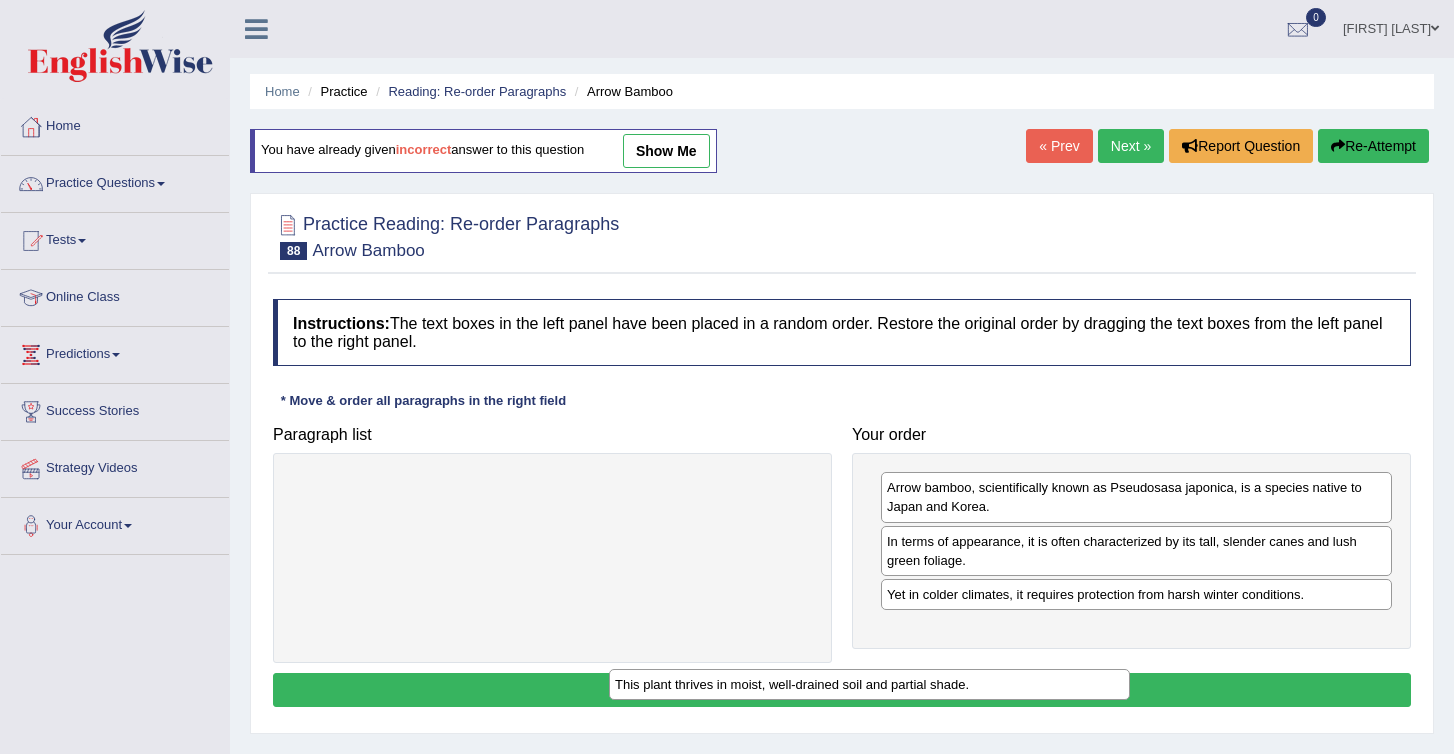 drag, startPoint x: 372, startPoint y: 490, endPoint x: 742, endPoint y: 735, distance: 443.76233 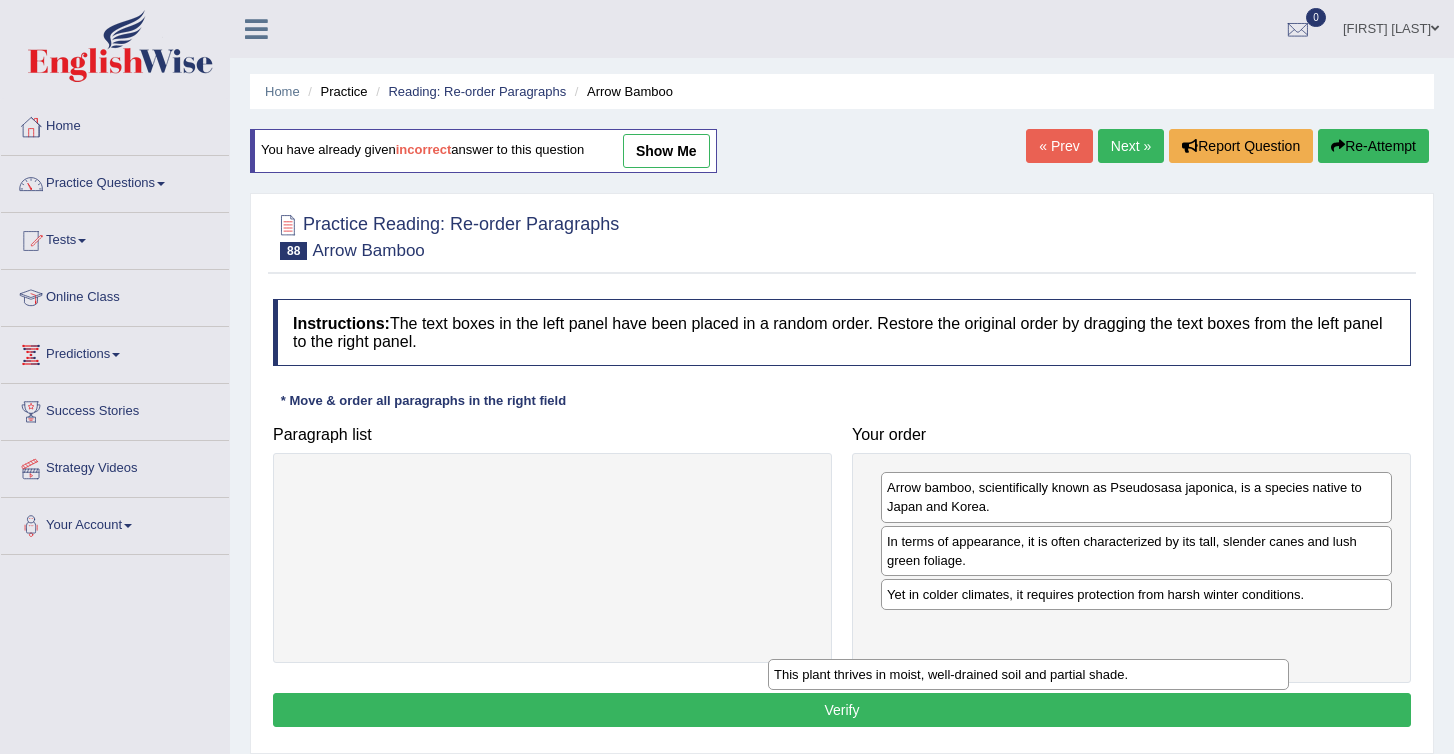 drag, startPoint x: 491, startPoint y: 481, endPoint x: 982, endPoint y: 640, distance: 516.1027 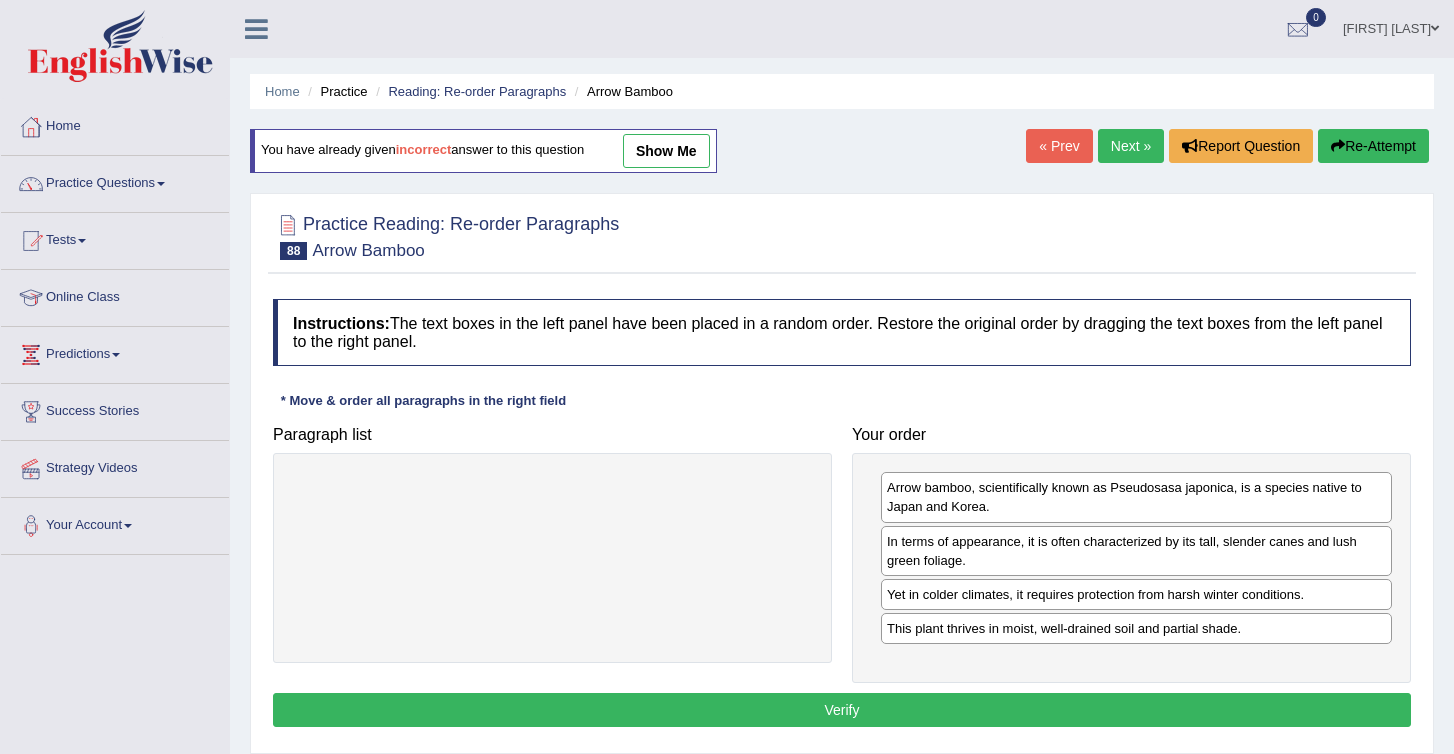 click on "Verify" at bounding box center [842, 710] 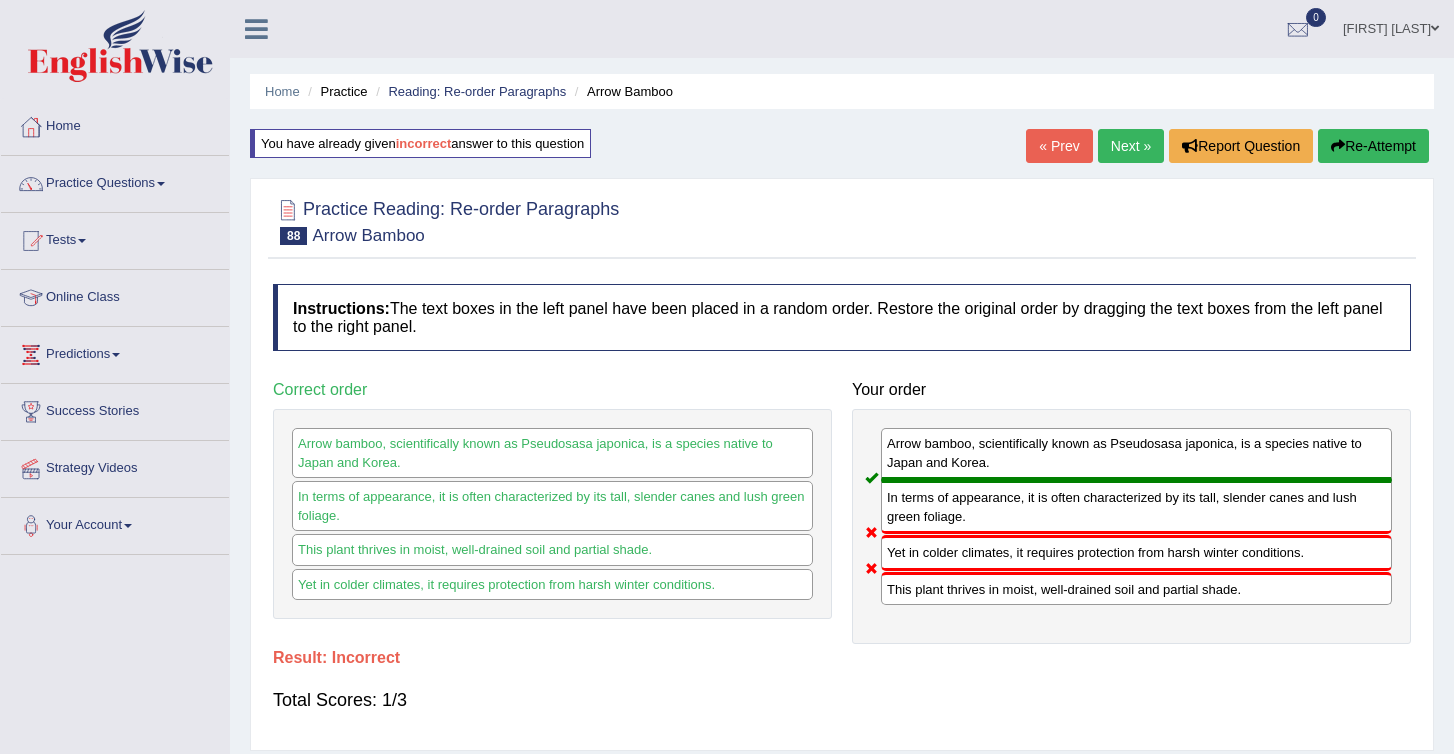 click on "Re-Attempt" at bounding box center (1373, 146) 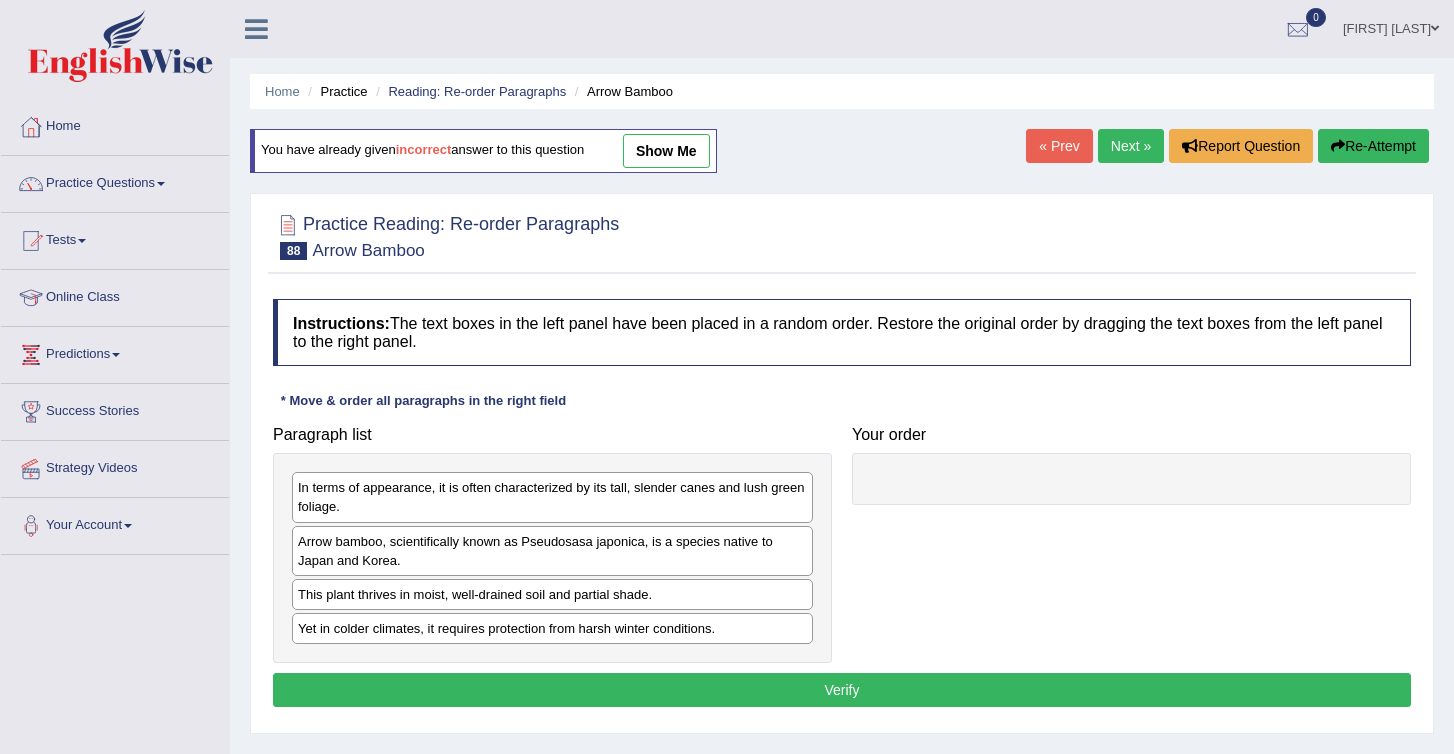 scroll, scrollTop: 0, scrollLeft: 0, axis: both 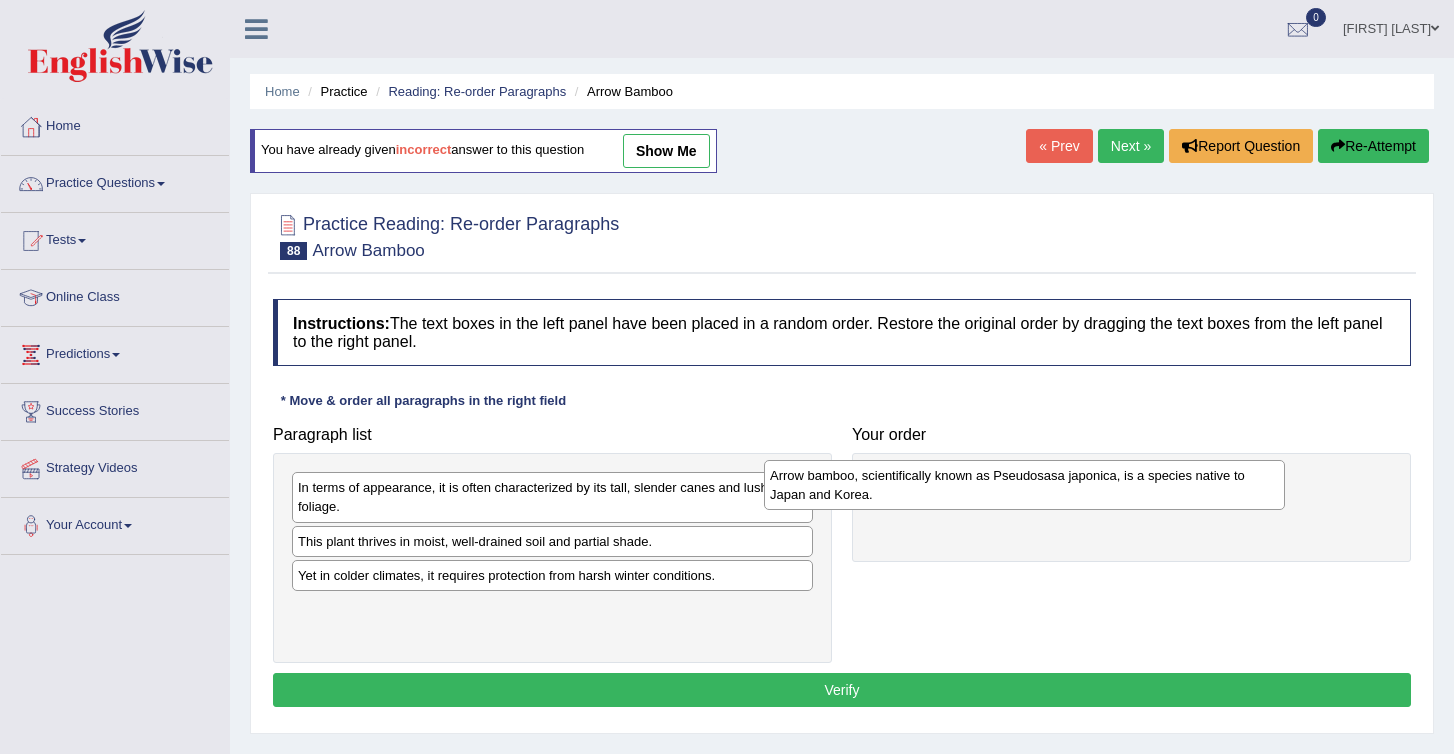 drag, startPoint x: 365, startPoint y: 561, endPoint x: 840, endPoint y: 495, distance: 479.56335 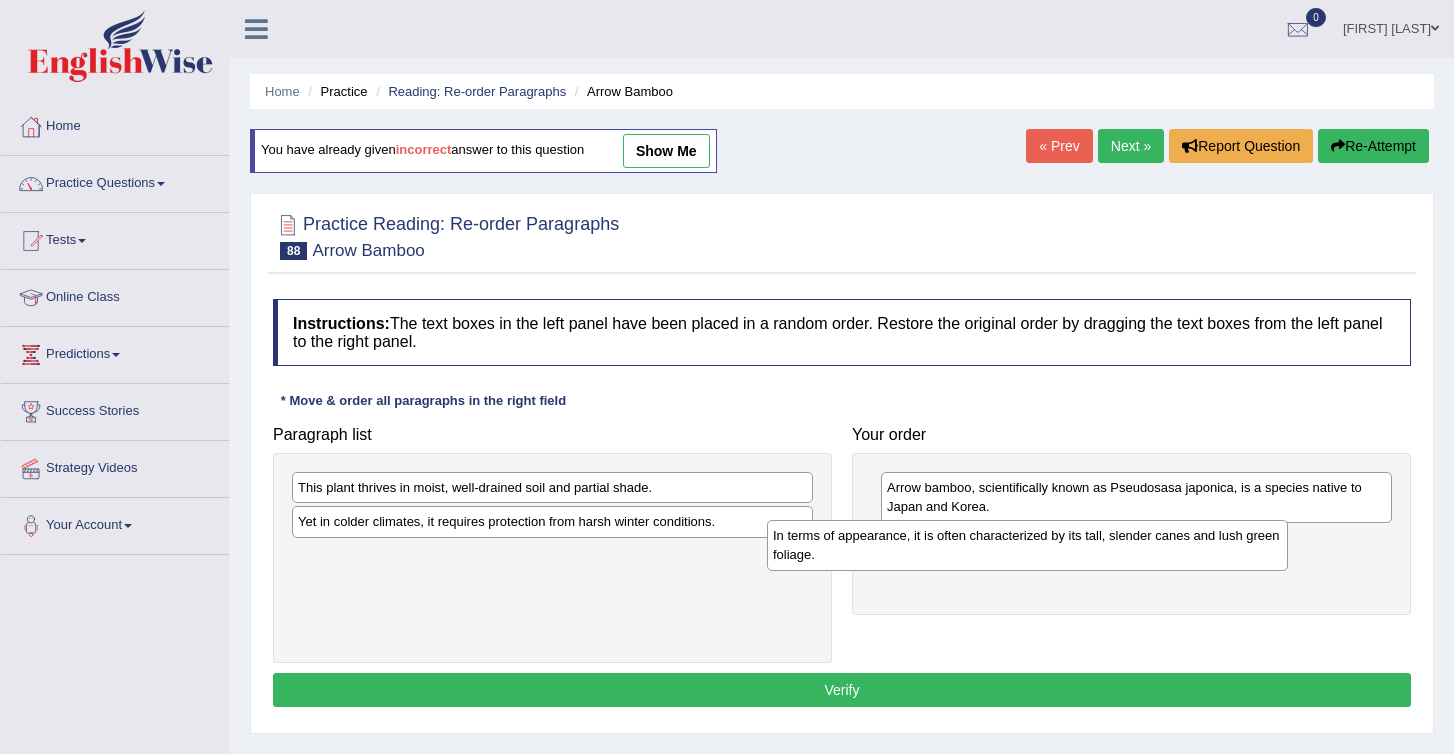 drag, startPoint x: 337, startPoint y: 501, endPoint x: 850, endPoint y: 558, distance: 516.157 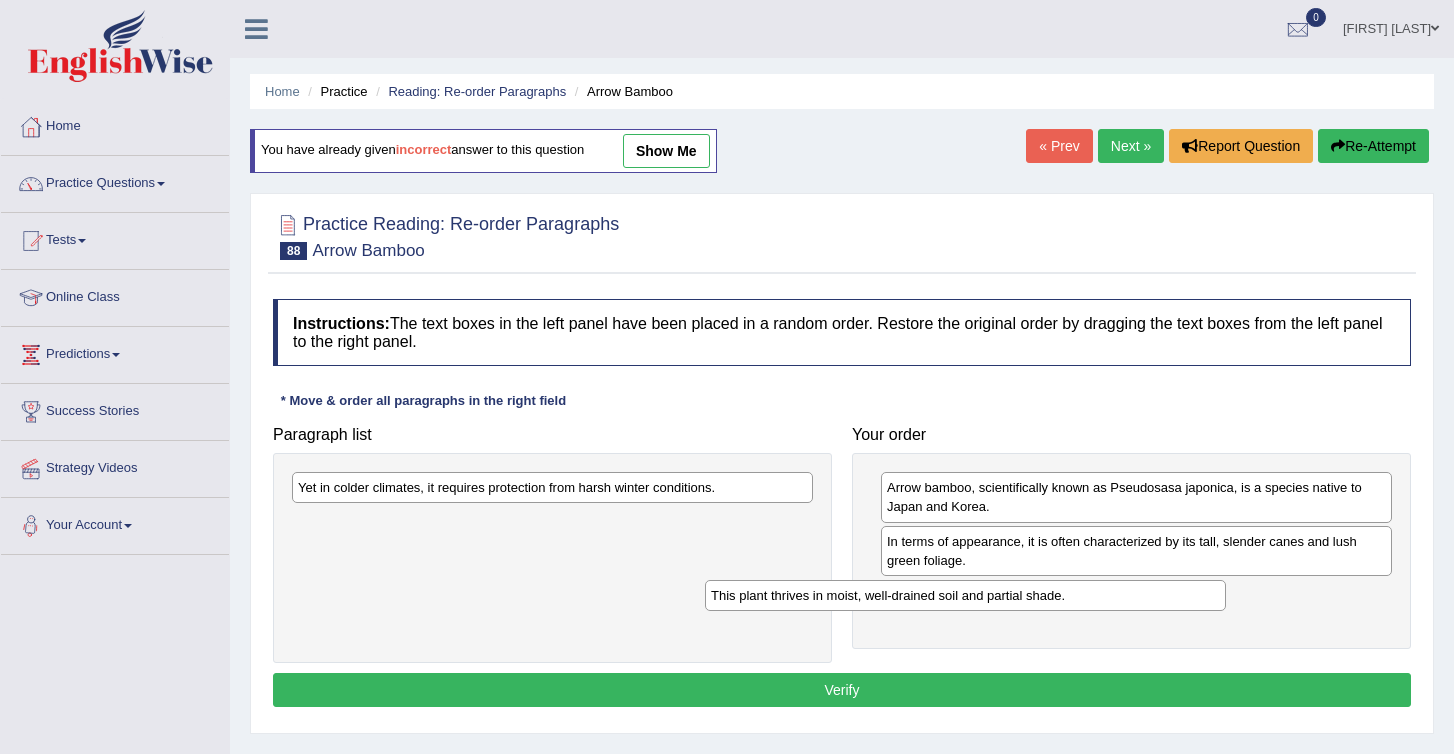 drag, startPoint x: 333, startPoint y: 496, endPoint x: 785, endPoint y: 613, distance: 466.89722 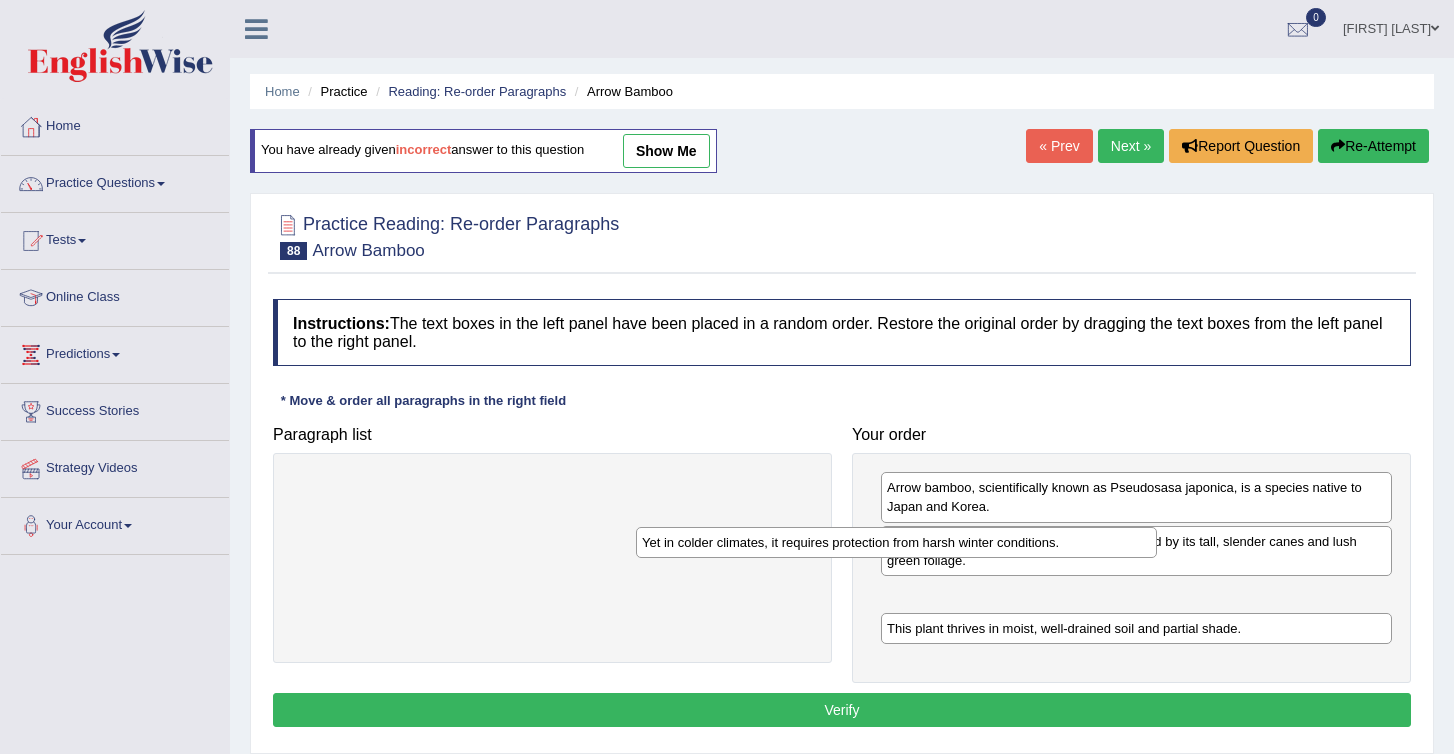 drag, startPoint x: 392, startPoint y: 488, endPoint x: 880, endPoint y: 629, distance: 507.9616 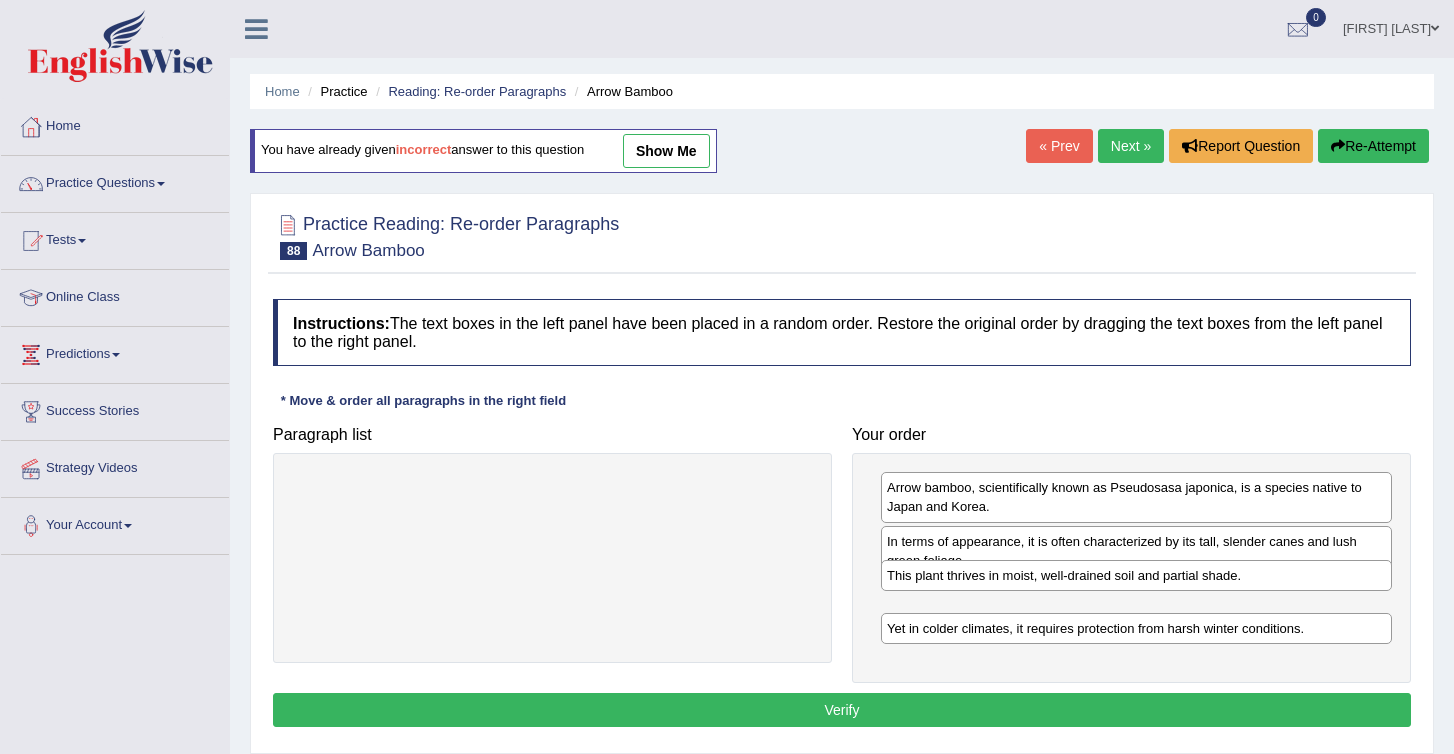 drag, startPoint x: 891, startPoint y: 633, endPoint x: 892, endPoint y: 579, distance: 54.00926 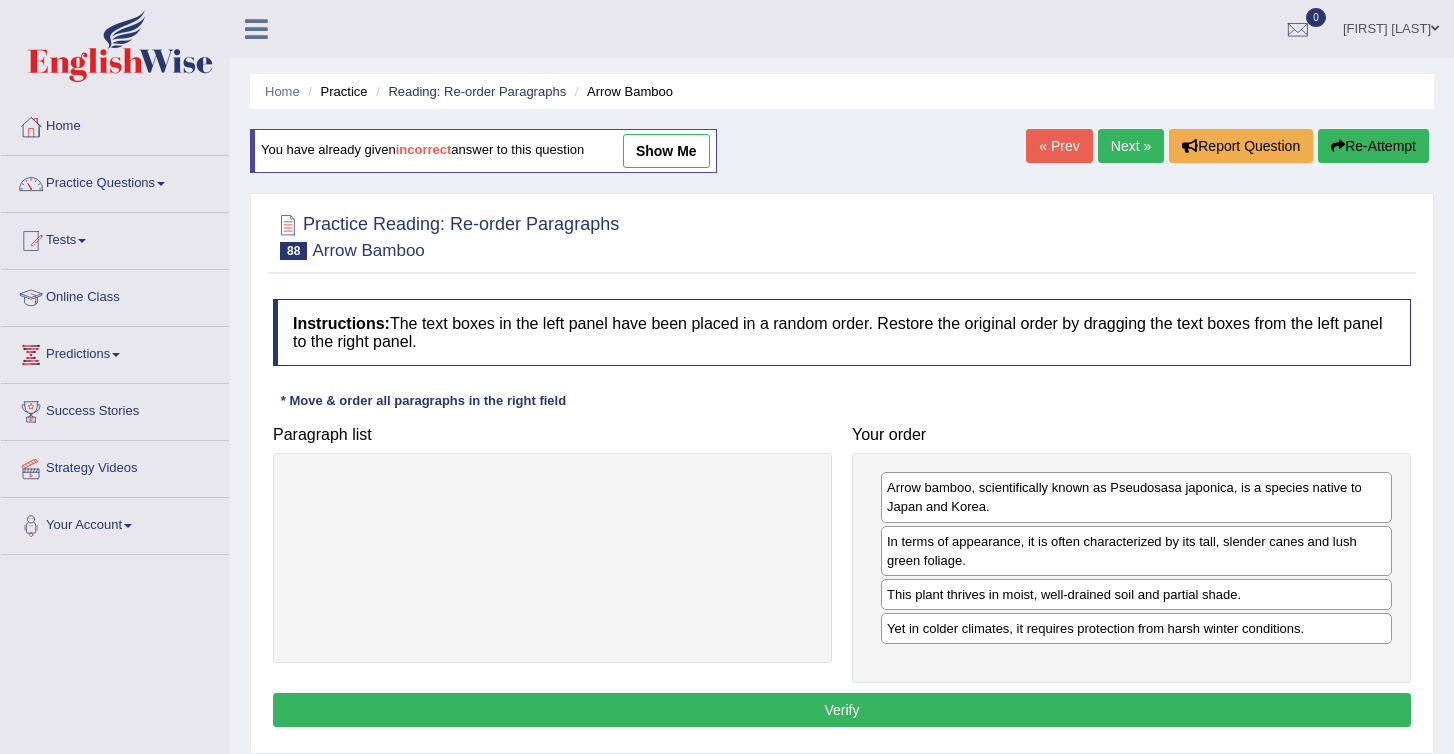click on "Verify" at bounding box center [842, 710] 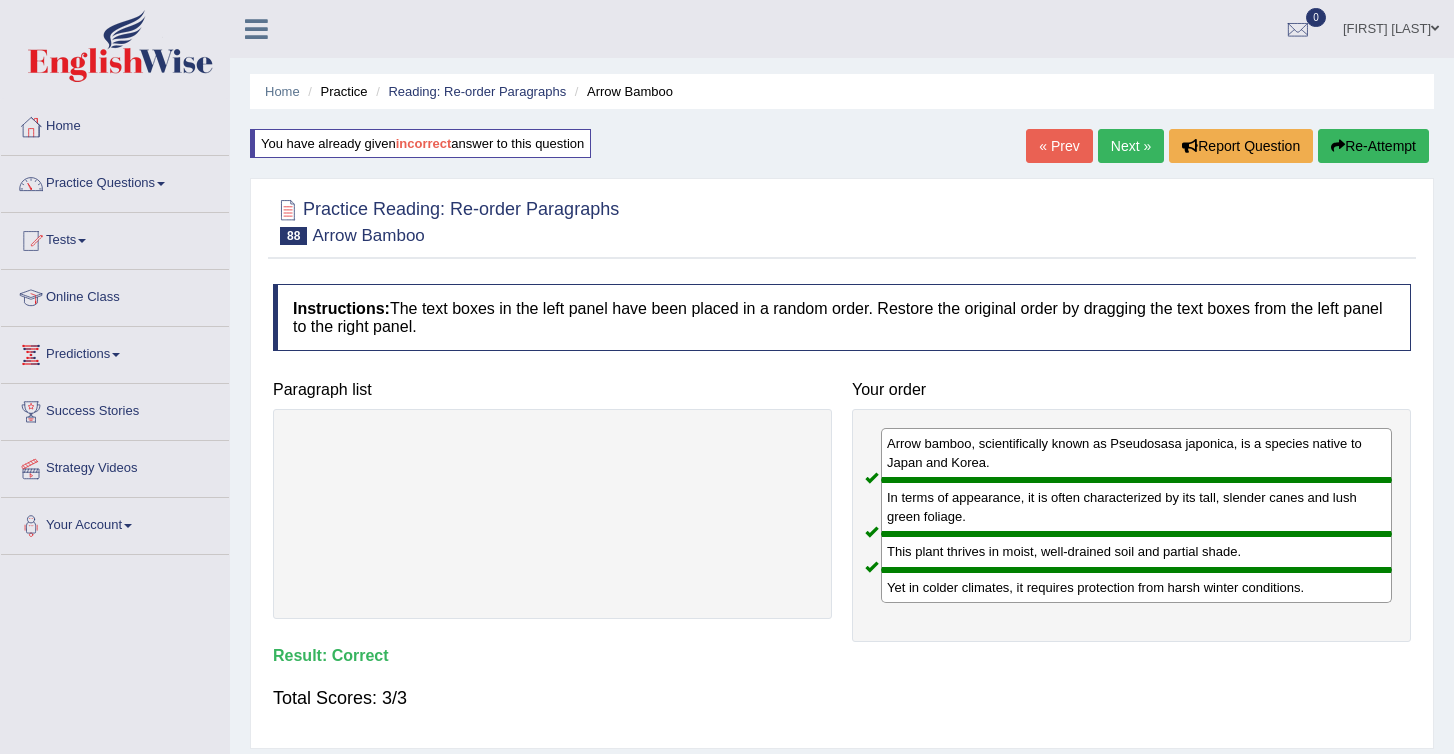 click on "Next »" at bounding box center [1131, 146] 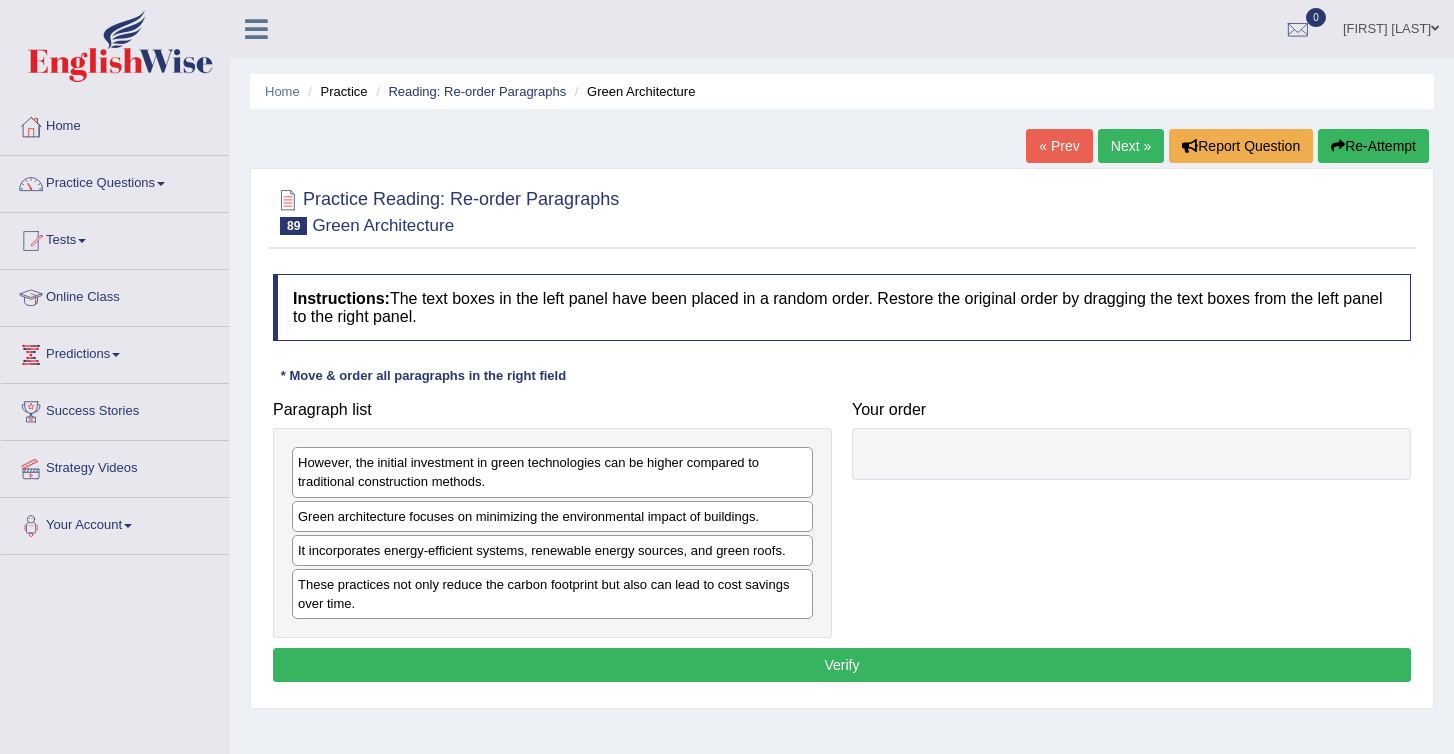 scroll, scrollTop: 0, scrollLeft: 0, axis: both 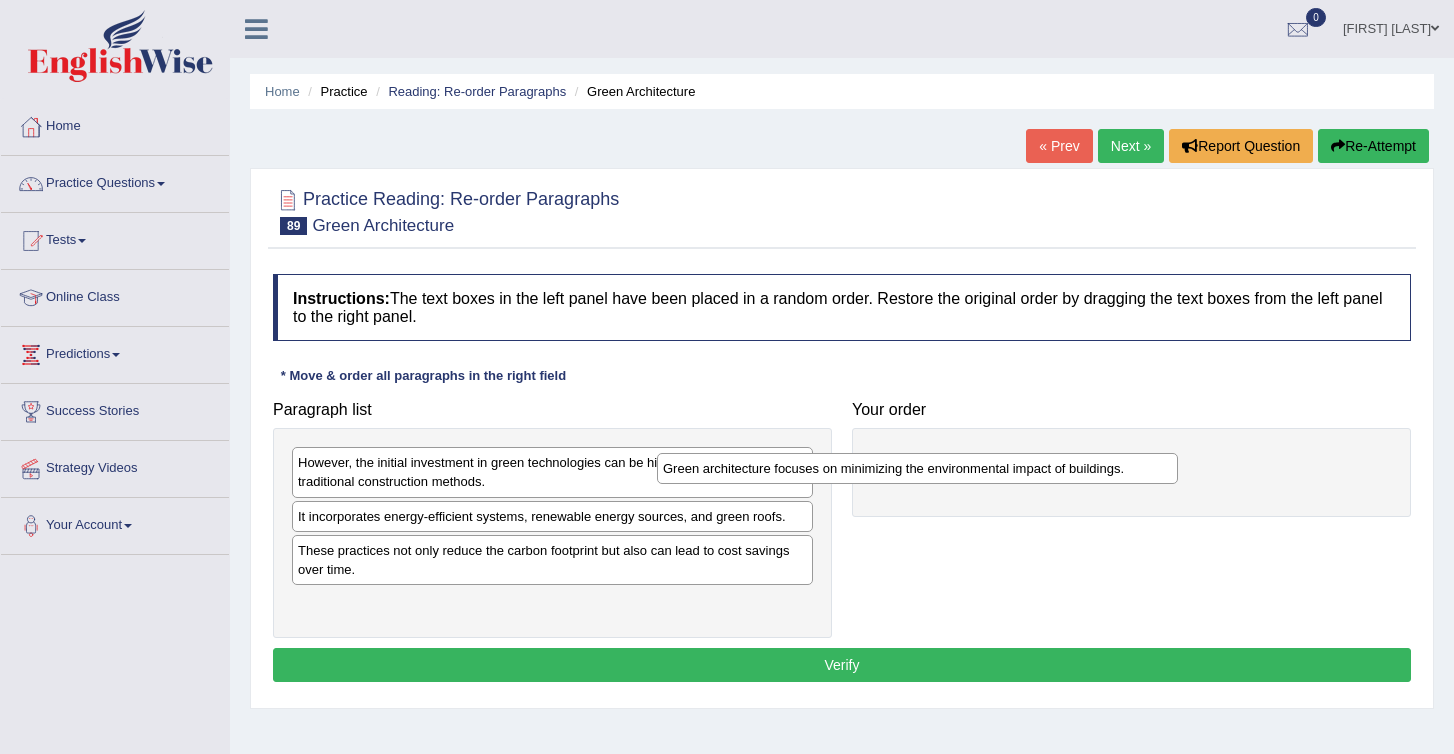 drag, startPoint x: 382, startPoint y: 519, endPoint x: 941, endPoint y: 449, distance: 563.3658 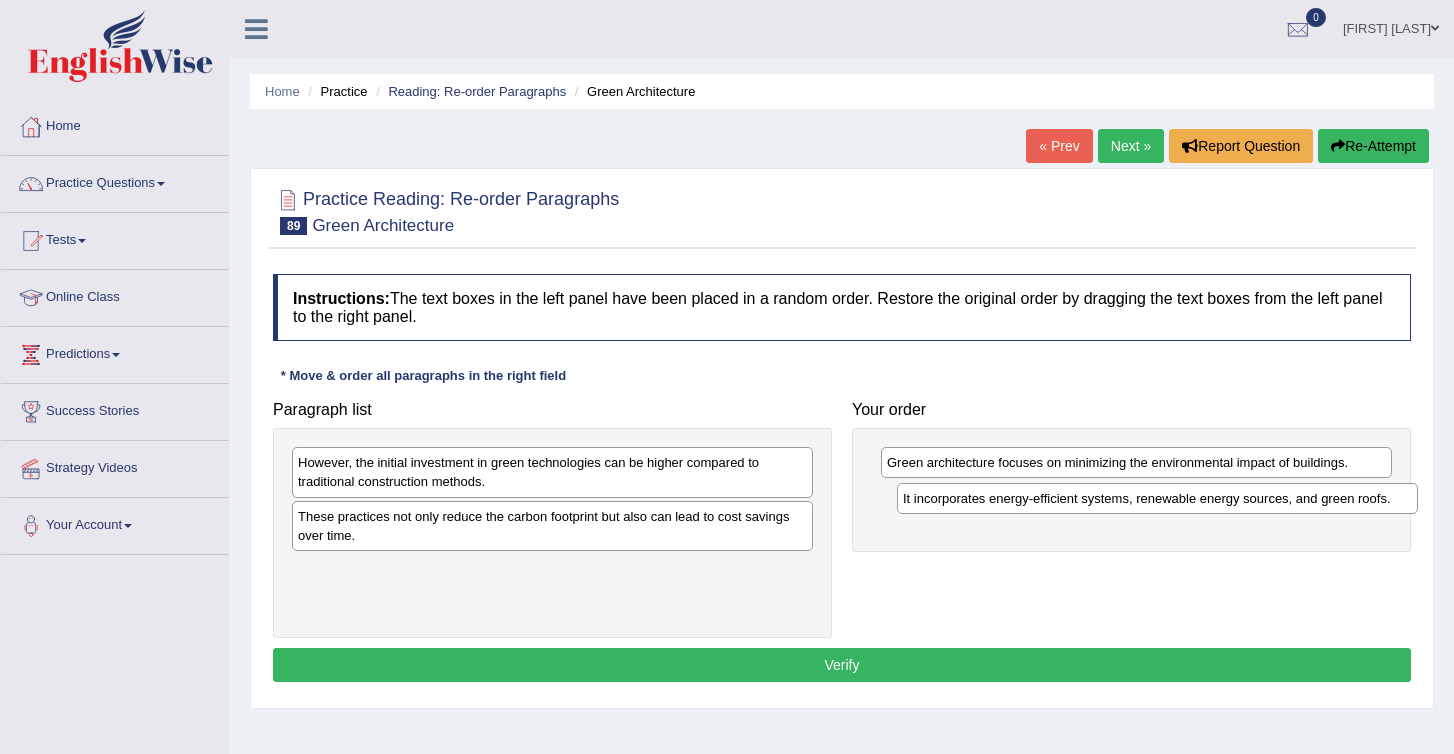 drag, startPoint x: 397, startPoint y: 519, endPoint x: 1003, endPoint y: 501, distance: 606.2673 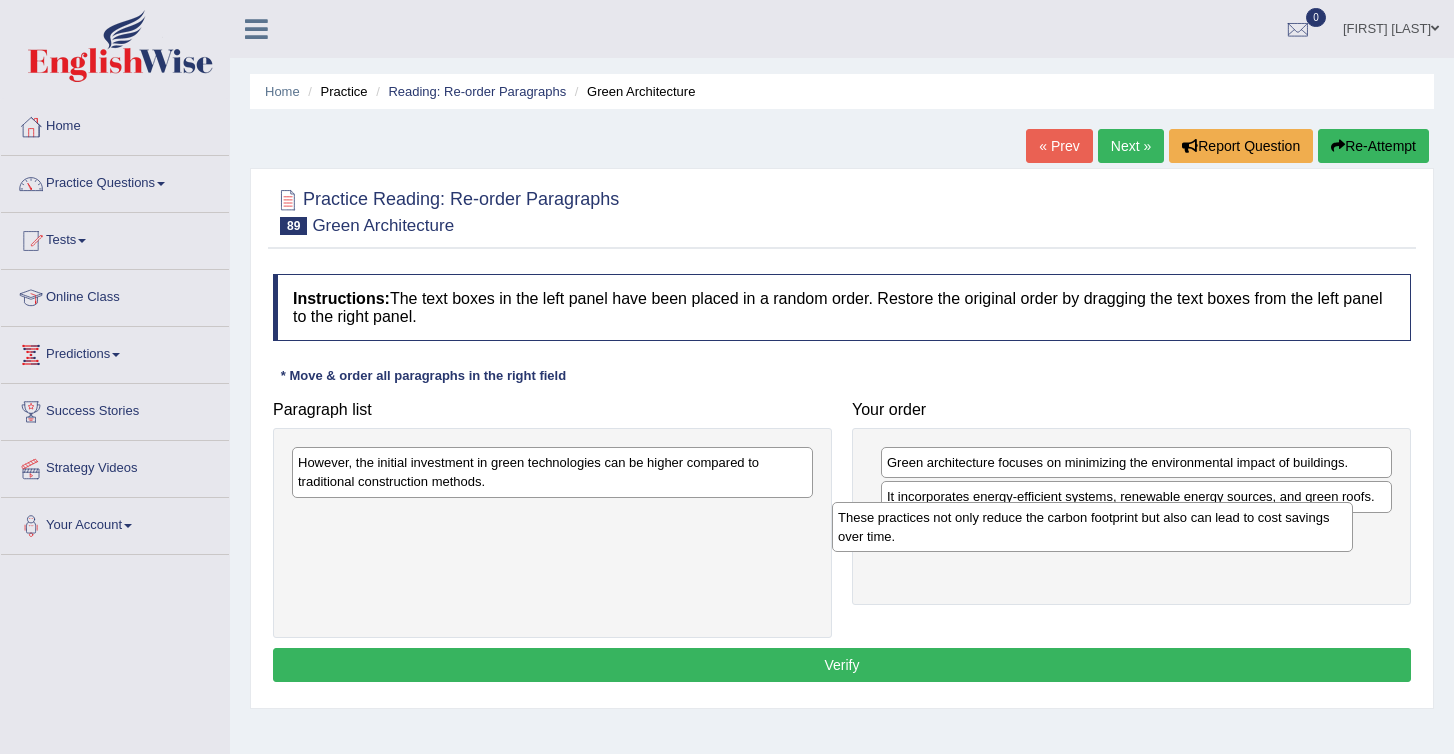 drag, startPoint x: 465, startPoint y: 528, endPoint x: 1055, endPoint y: 520, distance: 590.05426 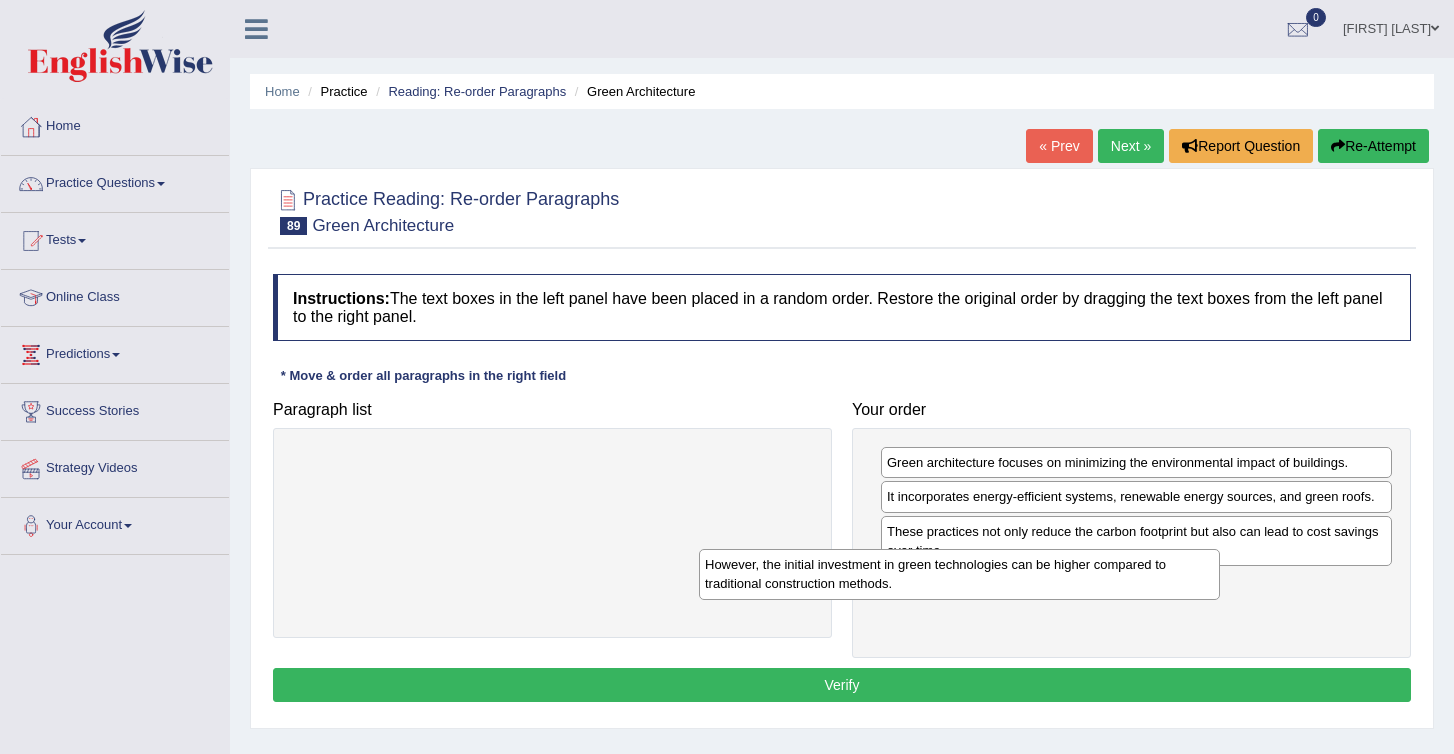 drag, startPoint x: 517, startPoint y: 470, endPoint x: 1041, endPoint y: 582, distance: 535.8358 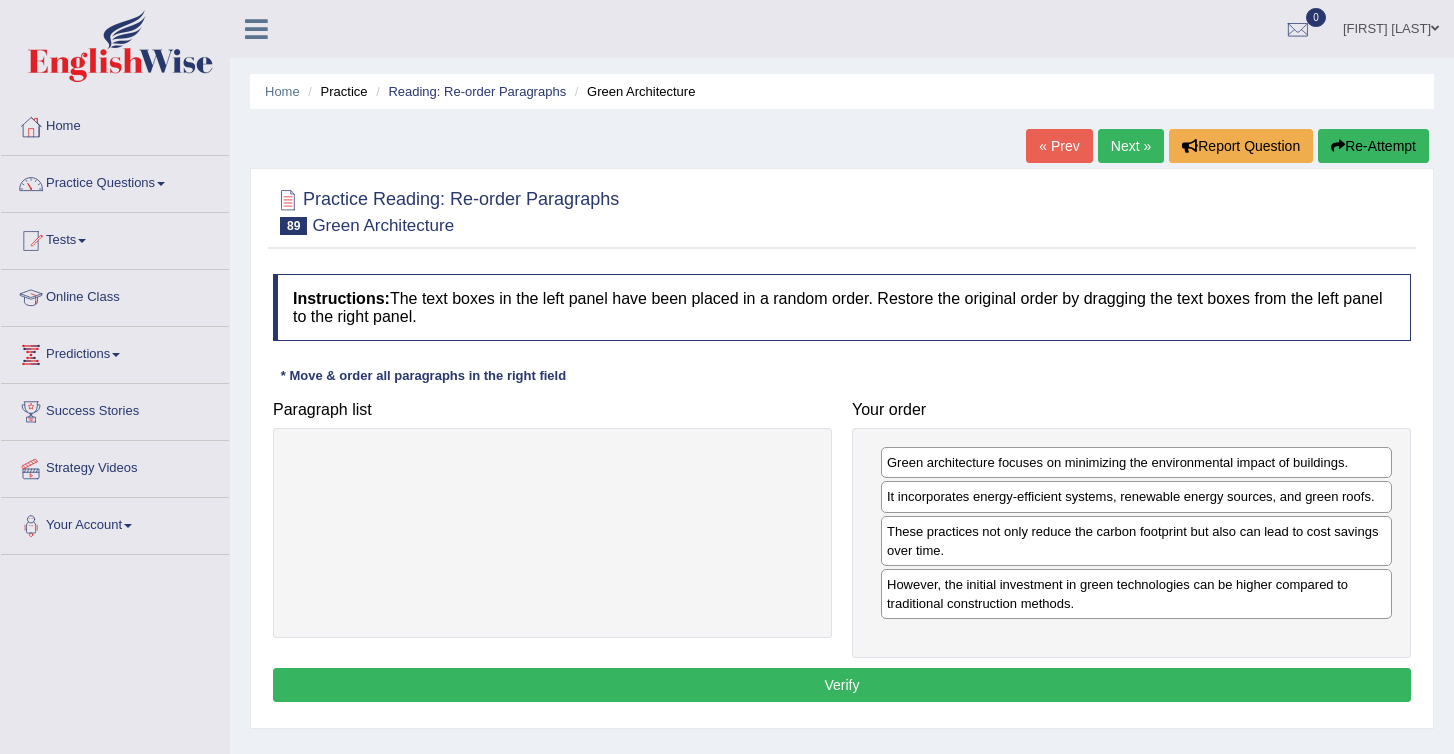click on "Verify" at bounding box center (842, 685) 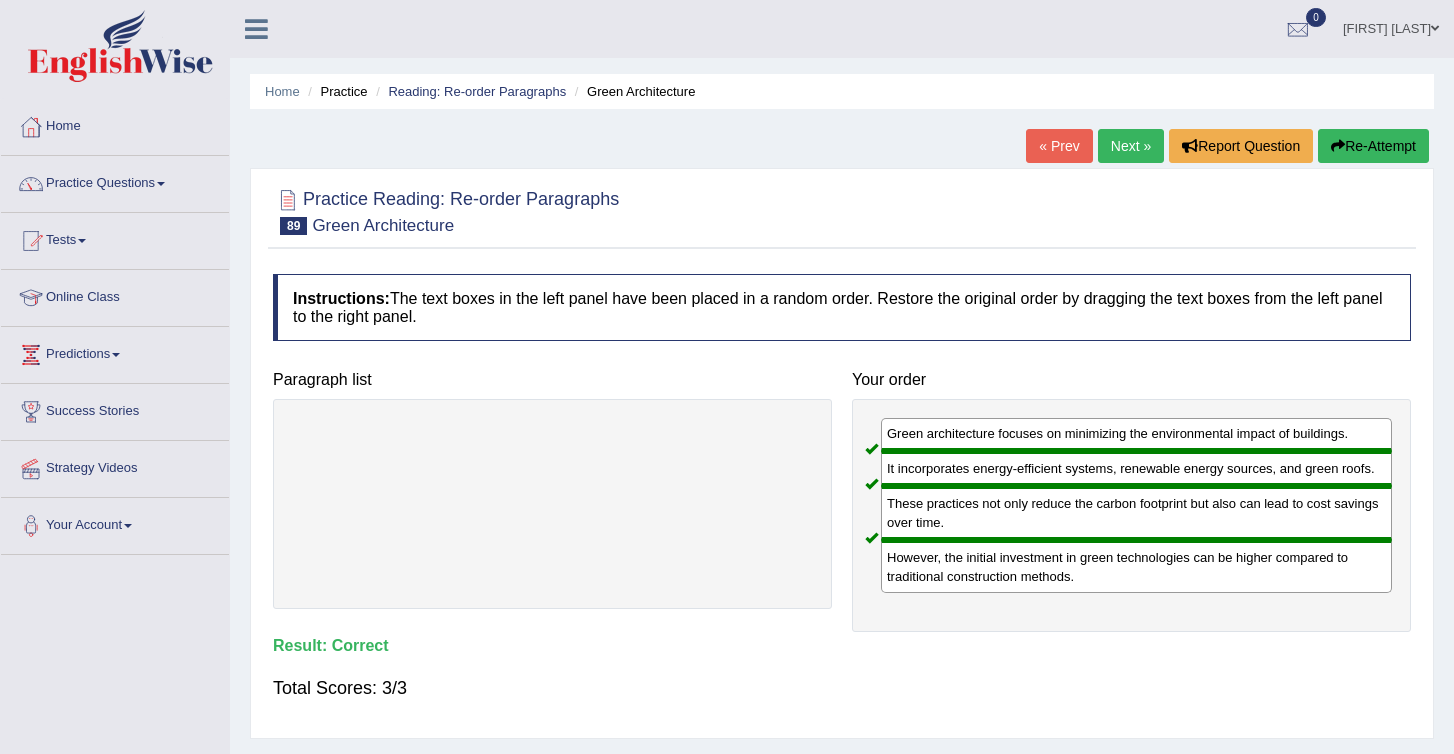 click on "Next »" at bounding box center (1131, 146) 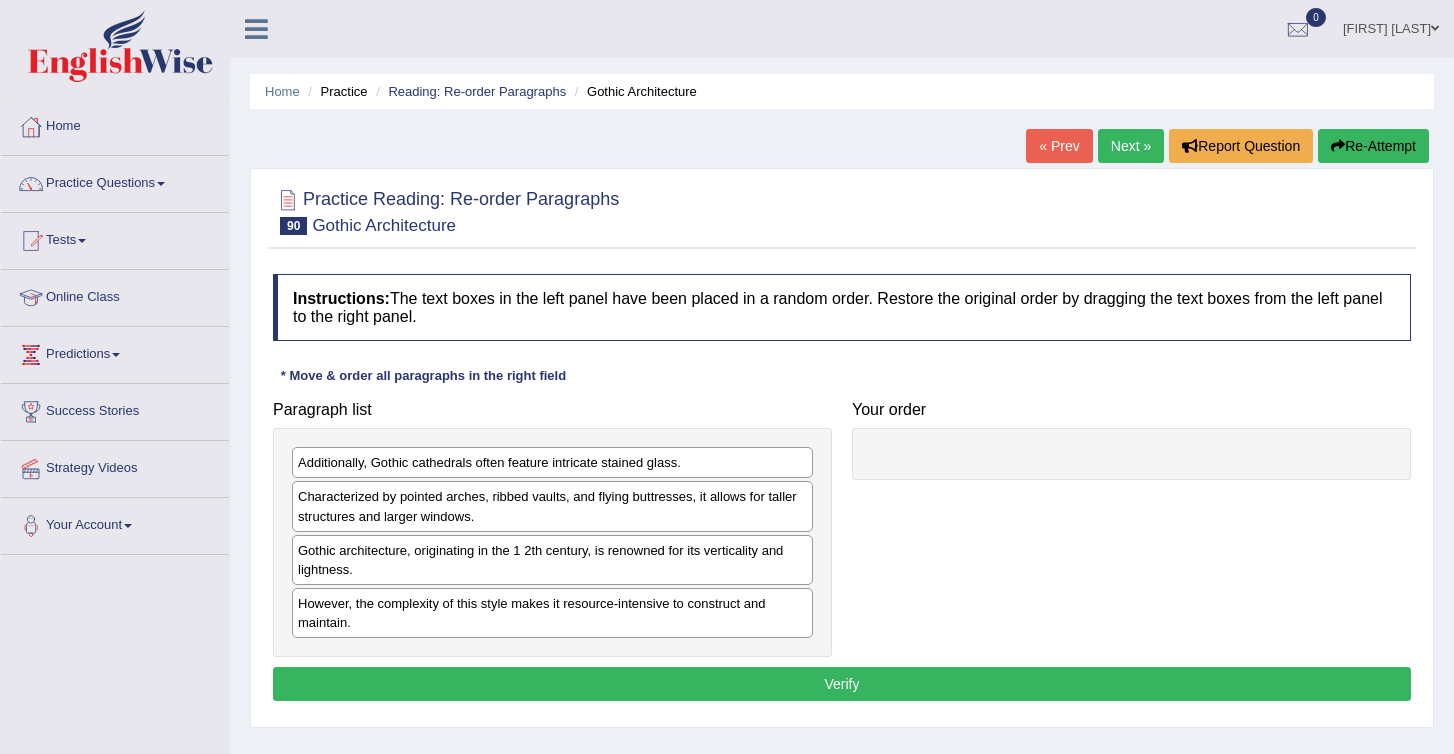 scroll, scrollTop: 0, scrollLeft: 0, axis: both 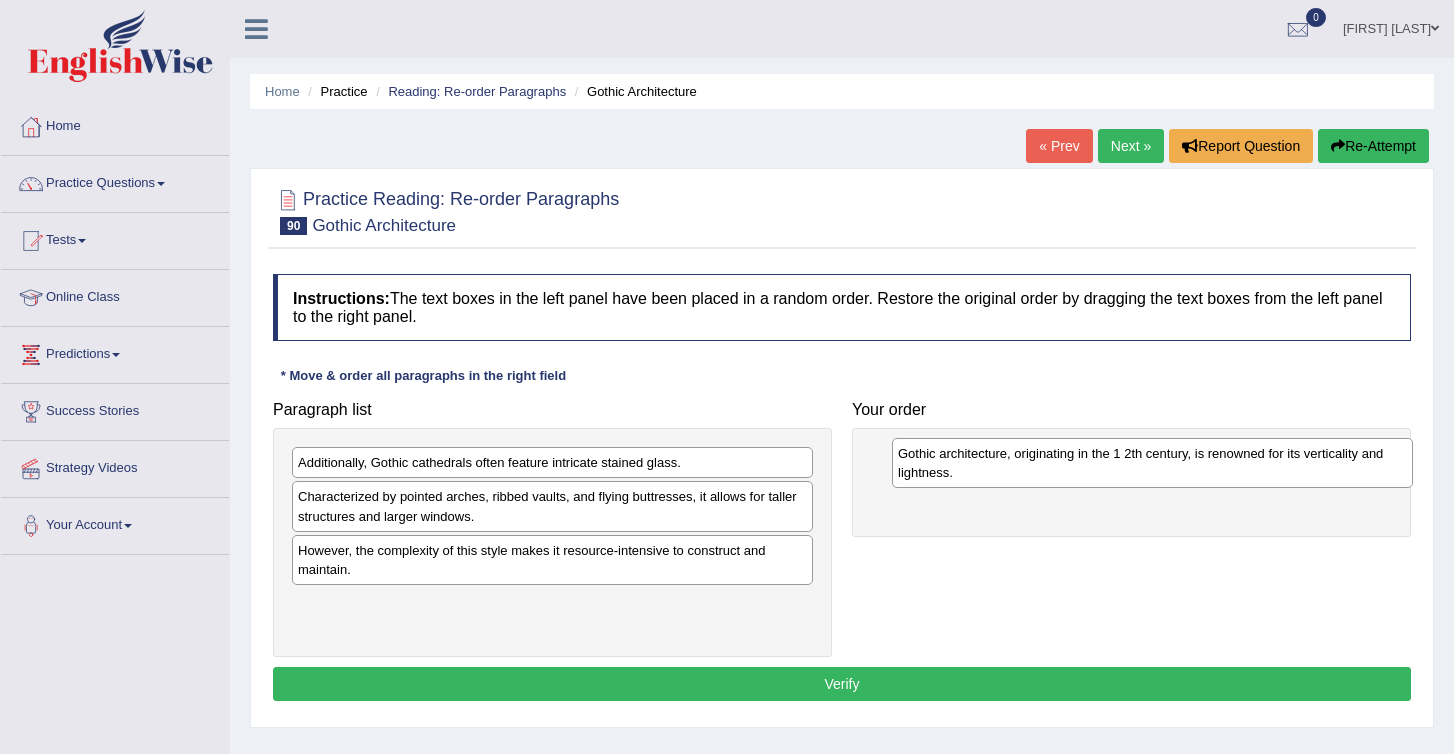drag, startPoint x: 380, startPoint y: 572, endPoint x: 982, endPoint y: 475, distance: 609.7647 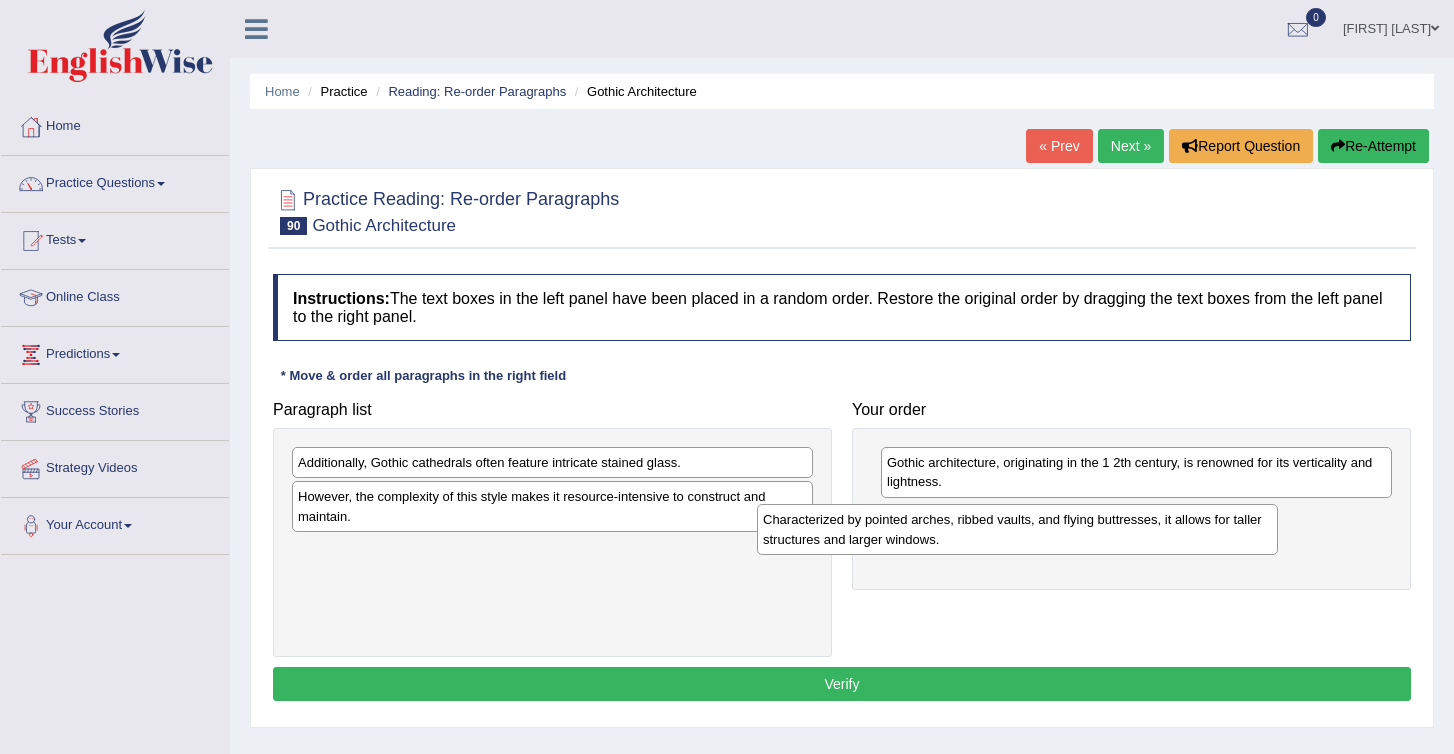 drag, startPoint x: 389, startPoint y: 508, endPoint x: 864, endPoint y: 530, distance: 475.5092 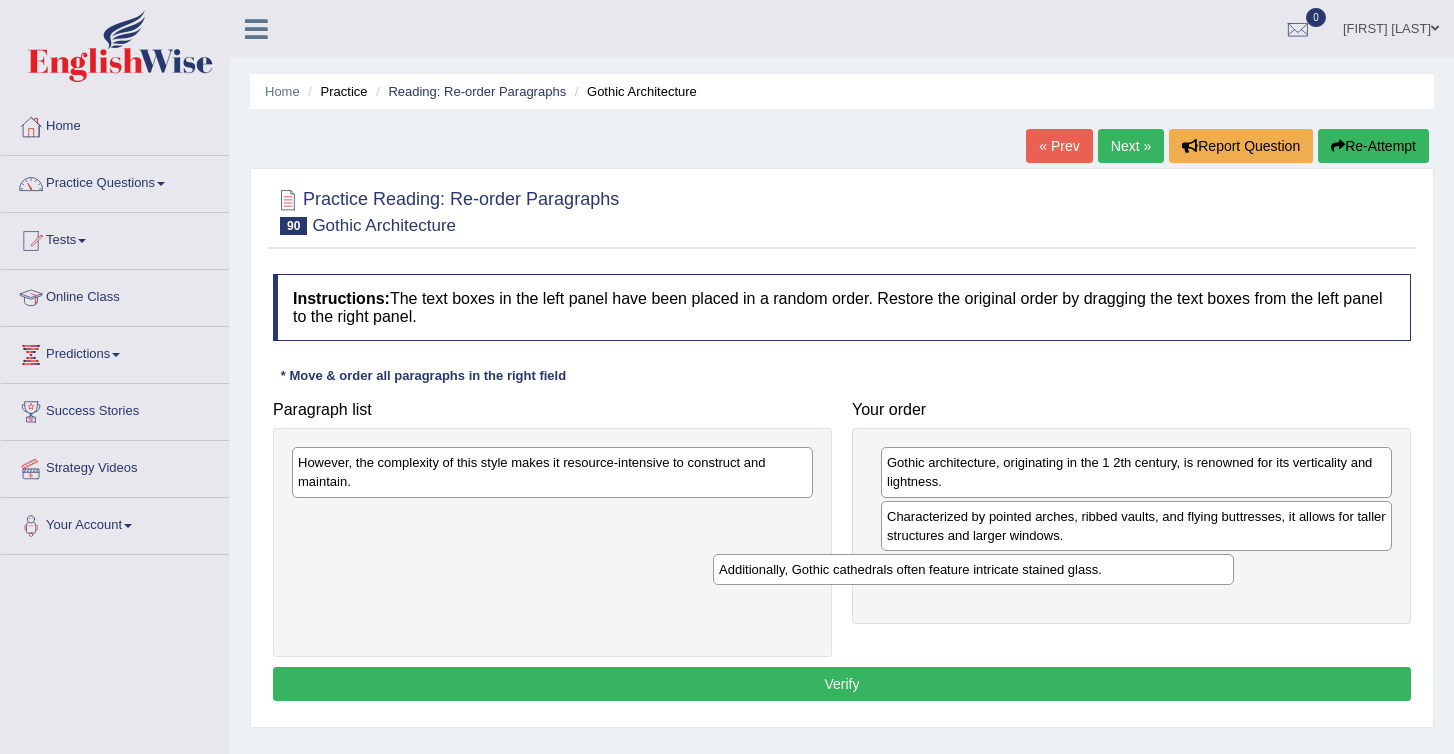 drag, startPoint x: 341, startPoint y: 465, endPoint x: 834, endPoint y: 604, distance: 512.22064 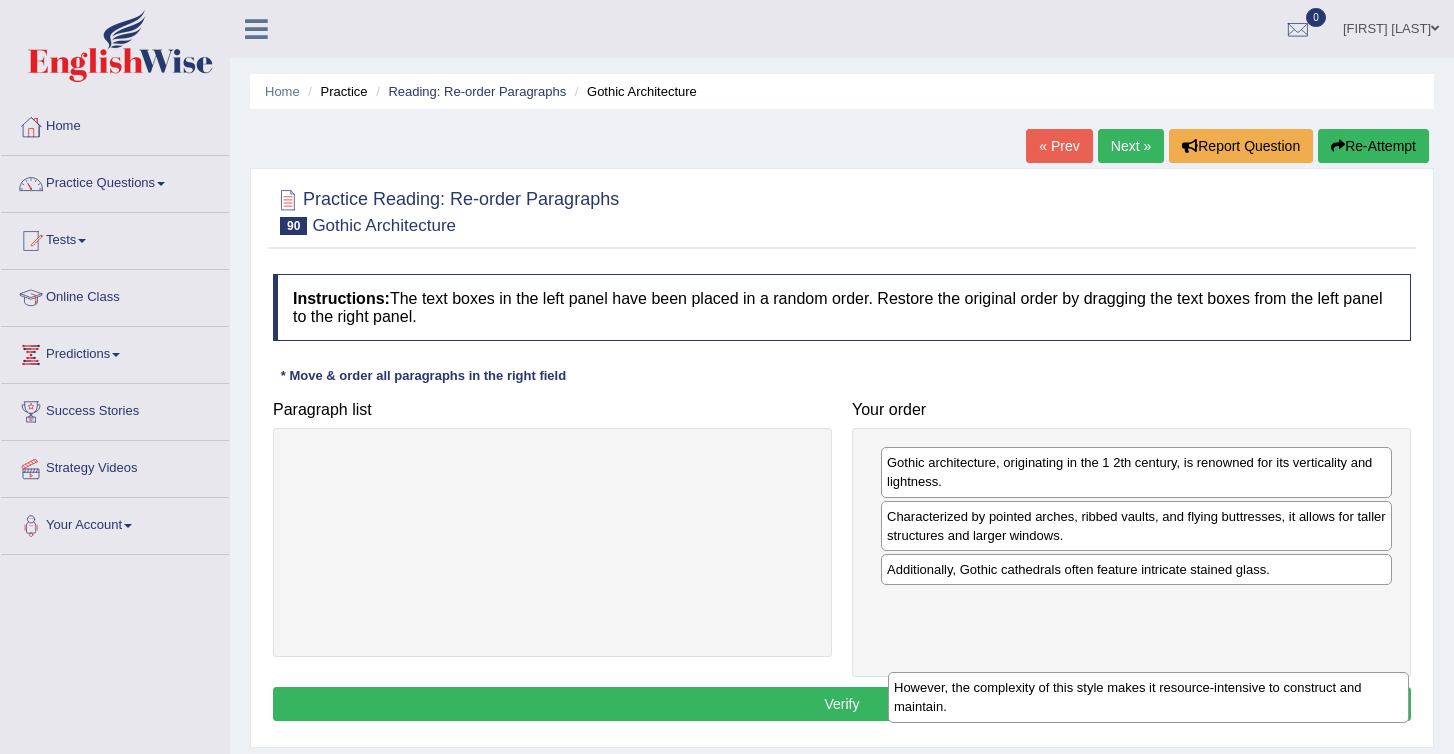 drag, startPoint x: 356, startPoint y: 482, endPoint x: 966, endPoint y: 613, distance: 623.90784 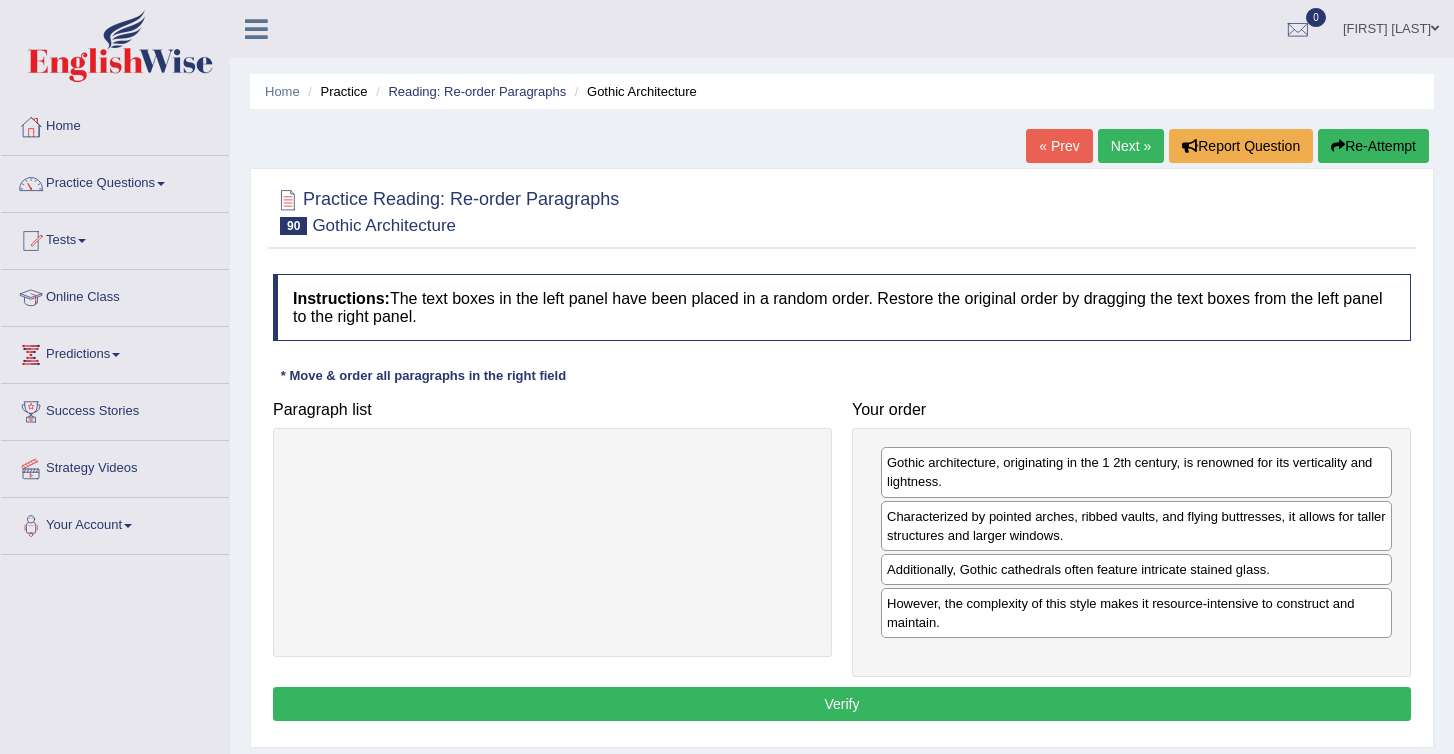 click on "Verify" at bounding box center [842, 704] 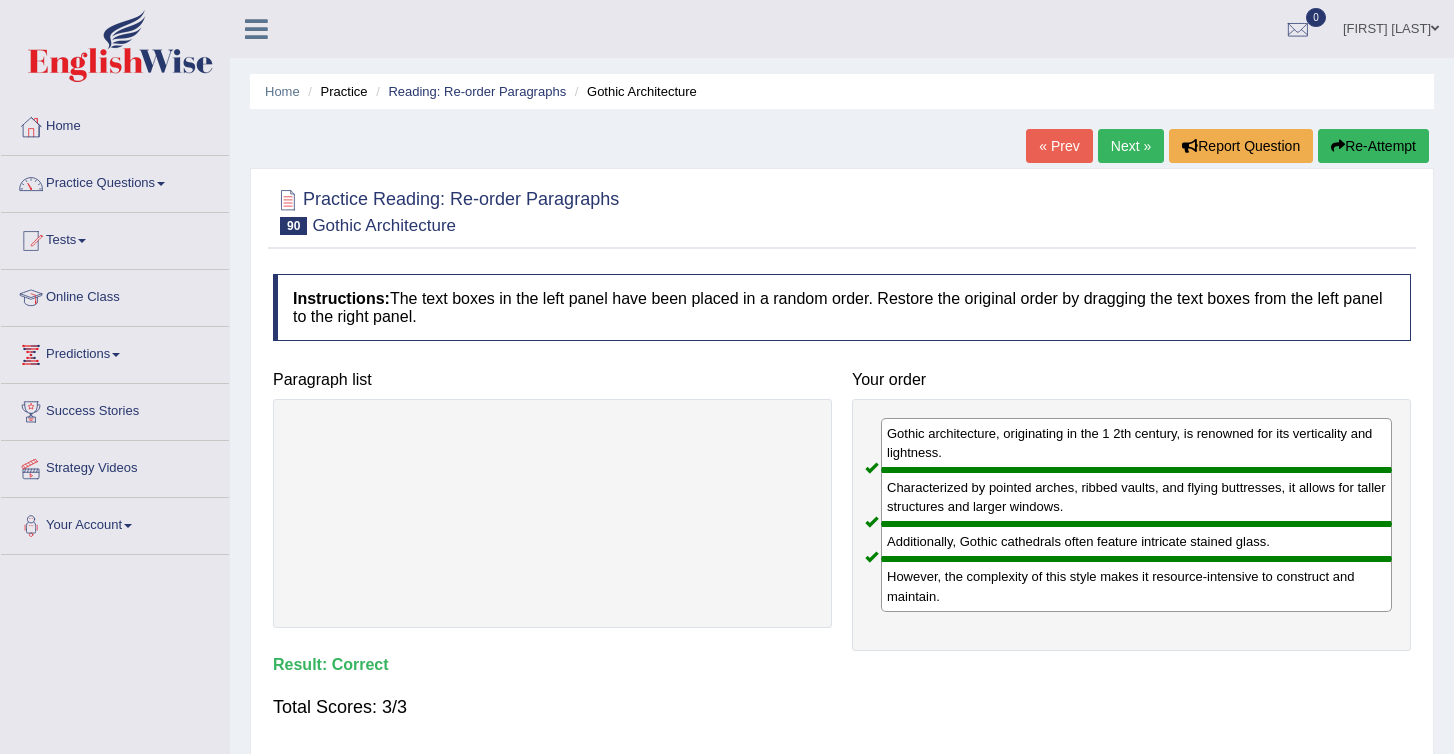 click on "Next »" at bounding box center [1131, 146] 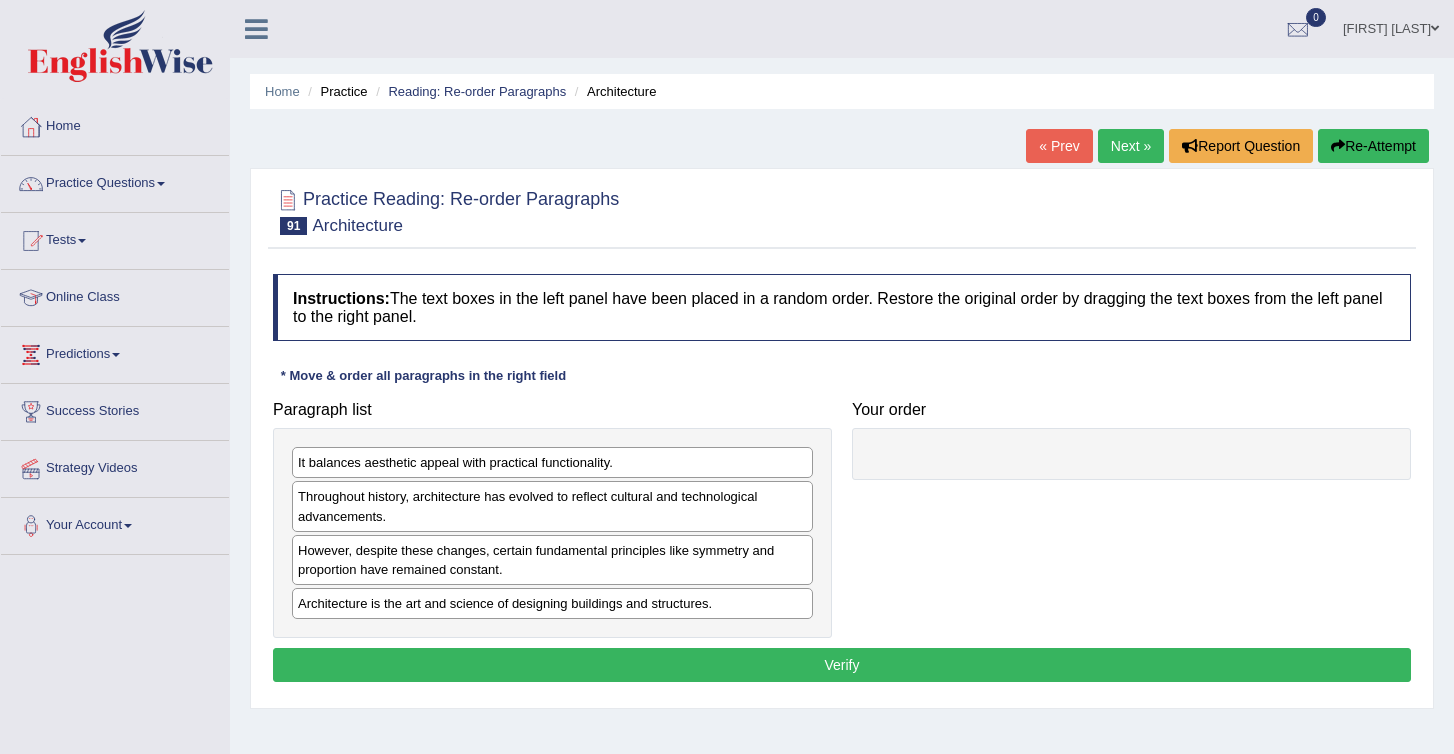 scroll, scrollTop: 0, scrollLeft: 0, axis: both 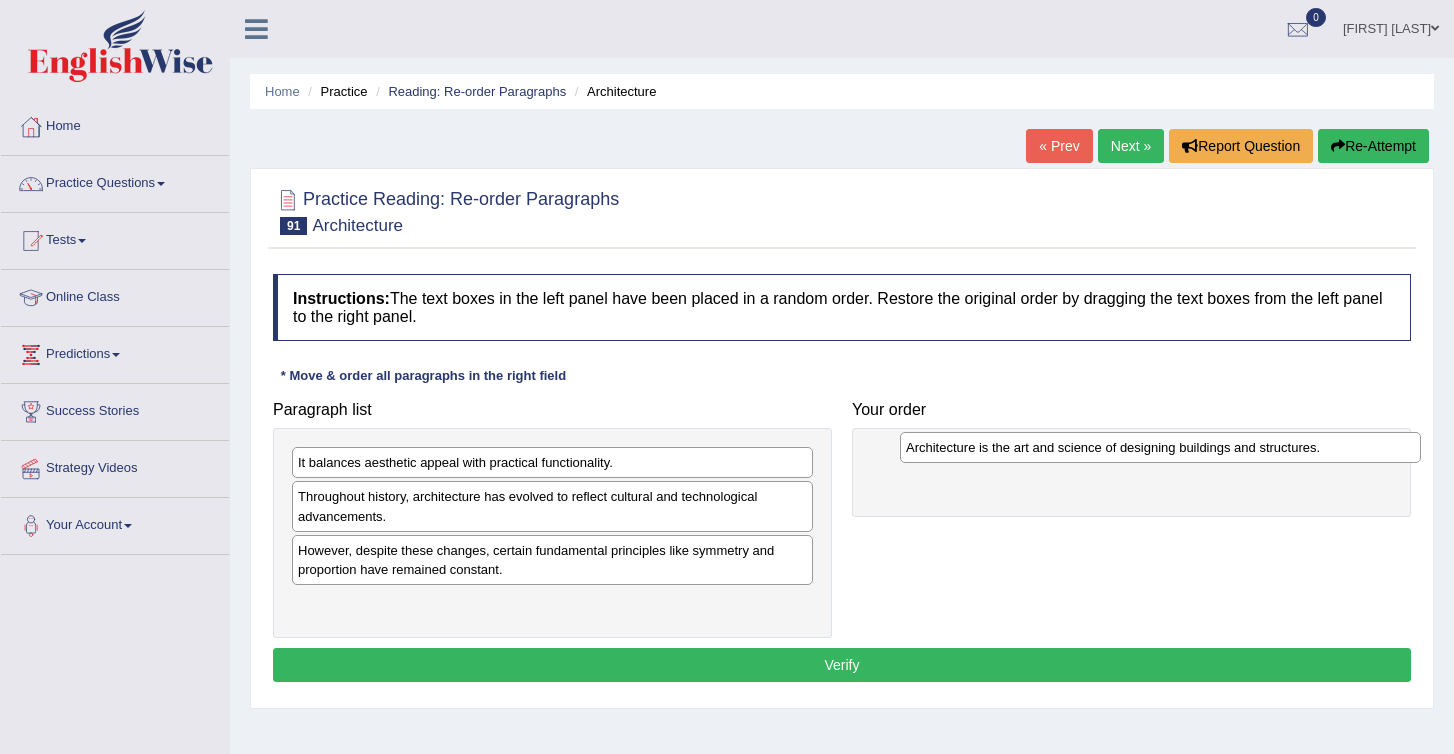 drag, startPoint x: 366, startPoint y: 610, endPoint x: 987, endPoint y: 450, distance: 641.28076 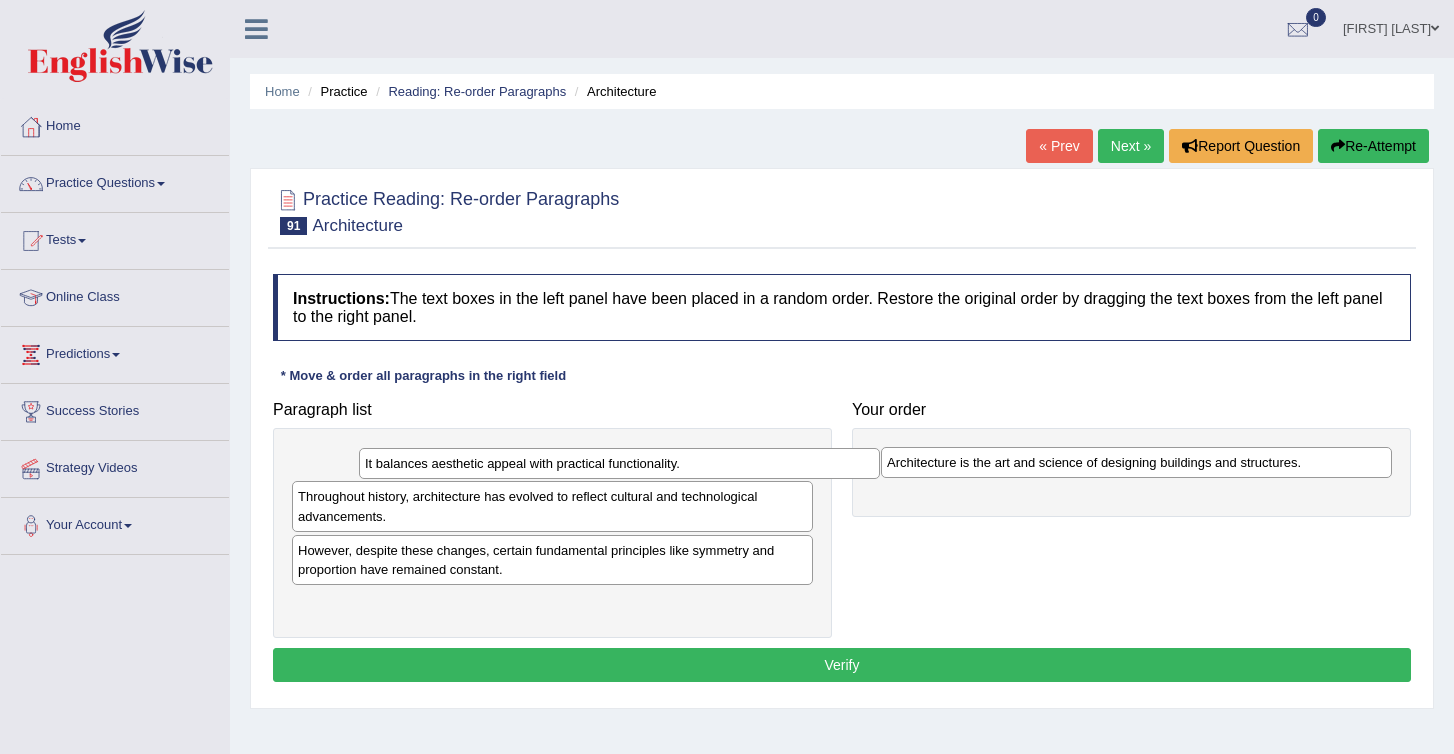 drag, startPoint x: 372, startPoint y: 470, endPoint x: 747, endPoint y: 528, distance: 379.45883 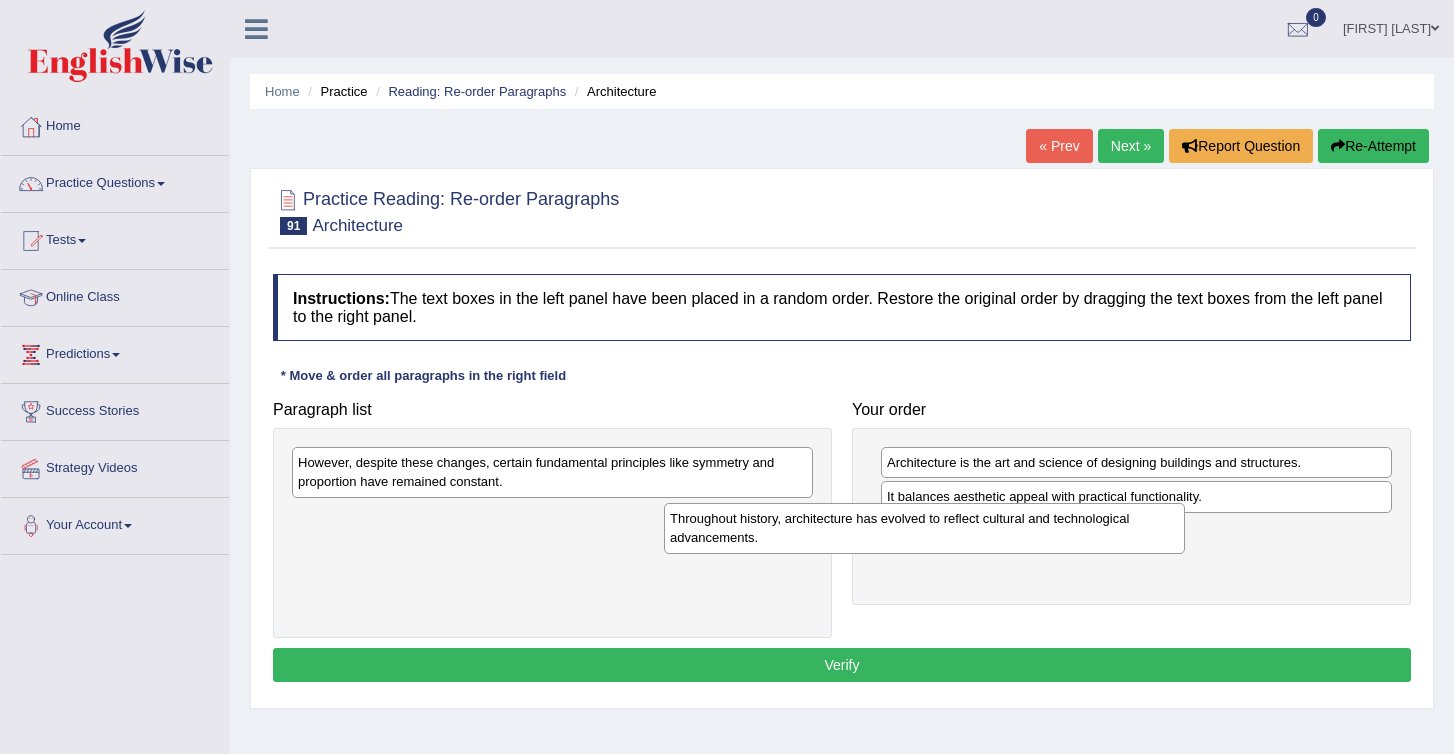 drag, startPoint x: 339, startPoint y: 484, endPoint x: 908, endPoint y: 627, distance: 586.69415 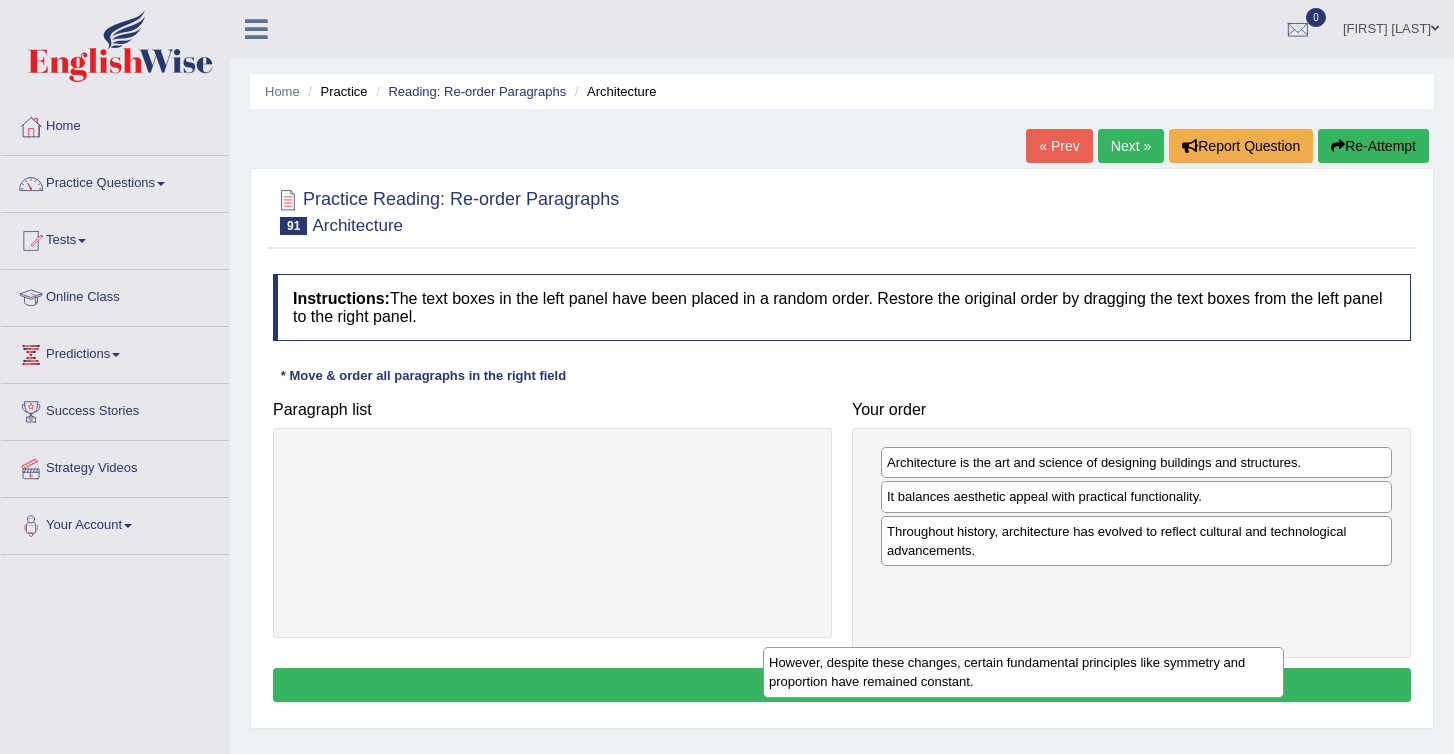 drag, startPoint x: 479, startPoint y: 487, endPoint x: 957, endPoint y: 691, distance: 519.7115 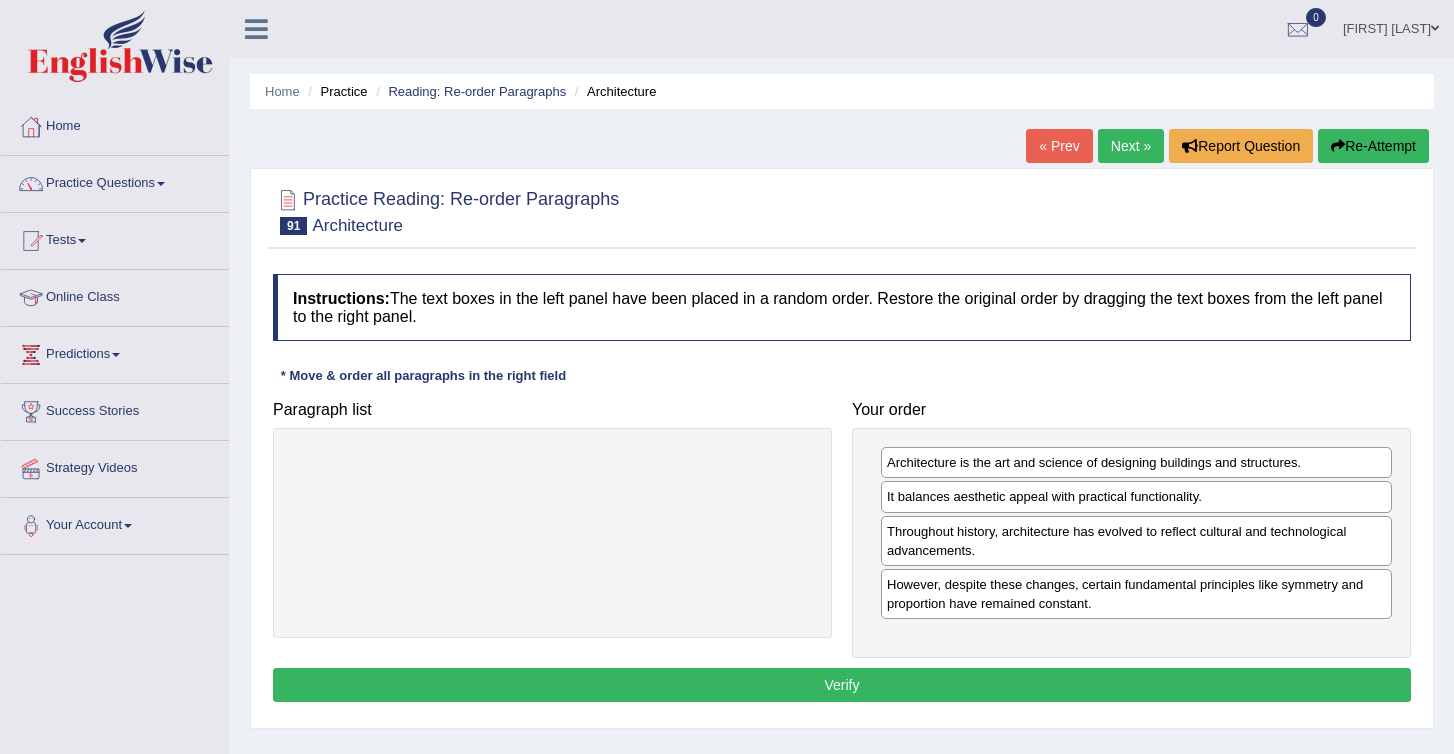 click on "Verify" at bounding box center [842, 685] 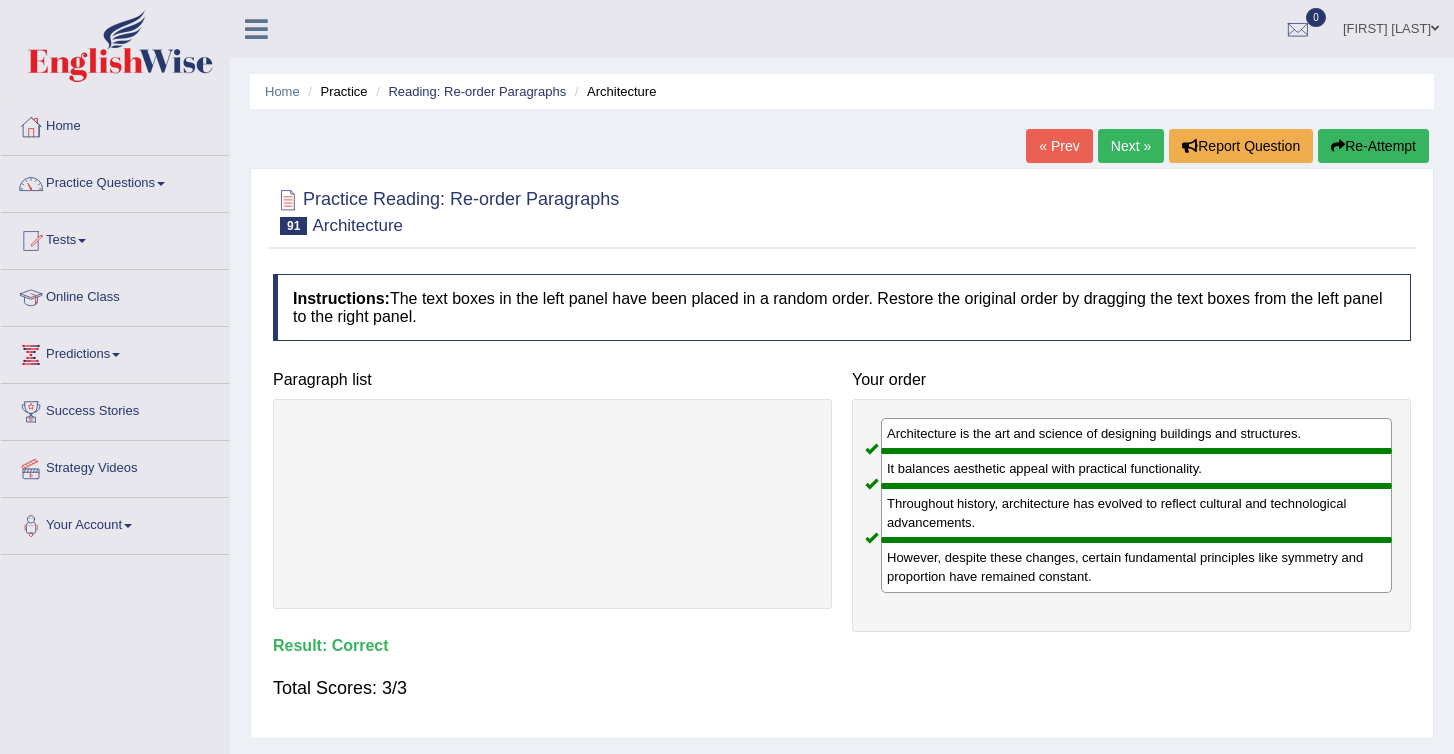 click on "Next »" at bounding box center (1131, 146) 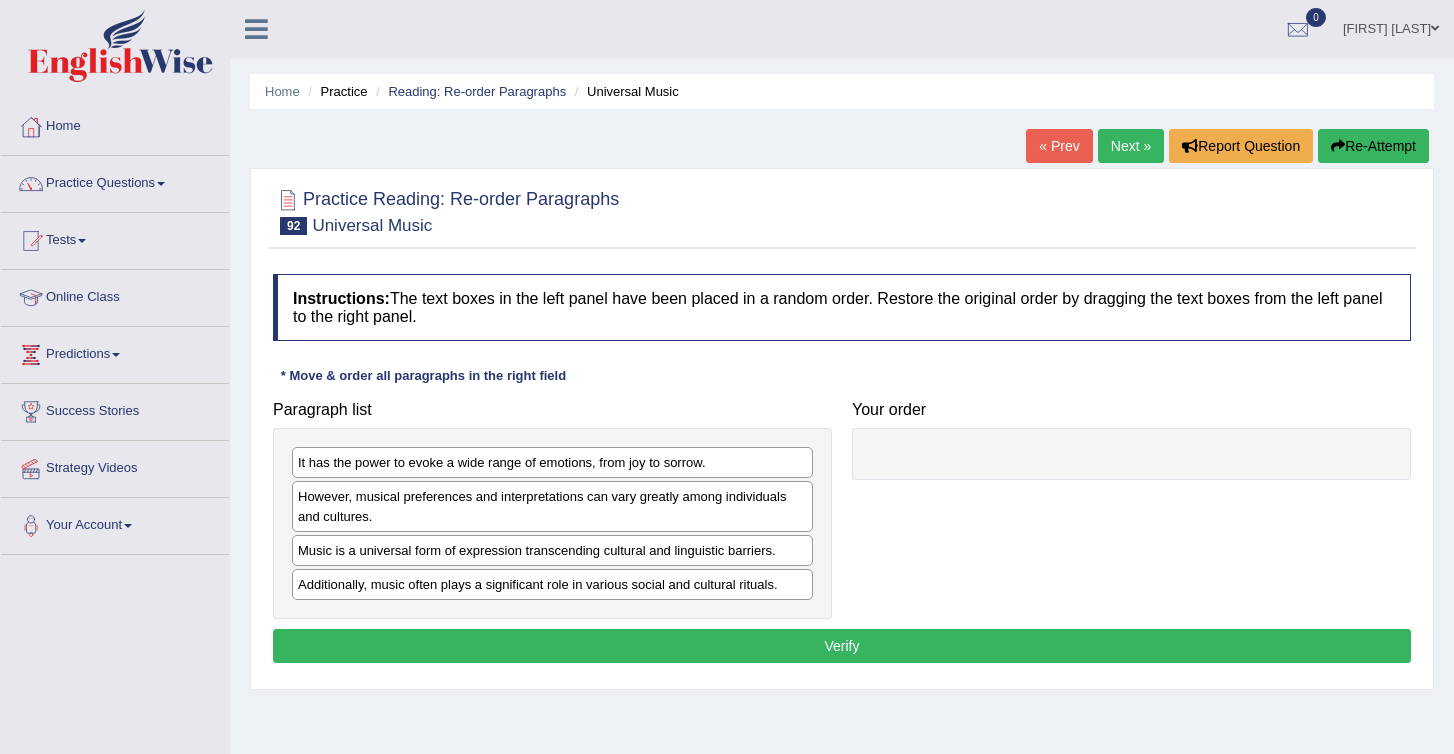 scroll, scrollTop: 0, scrollLeft: 0, axis: both 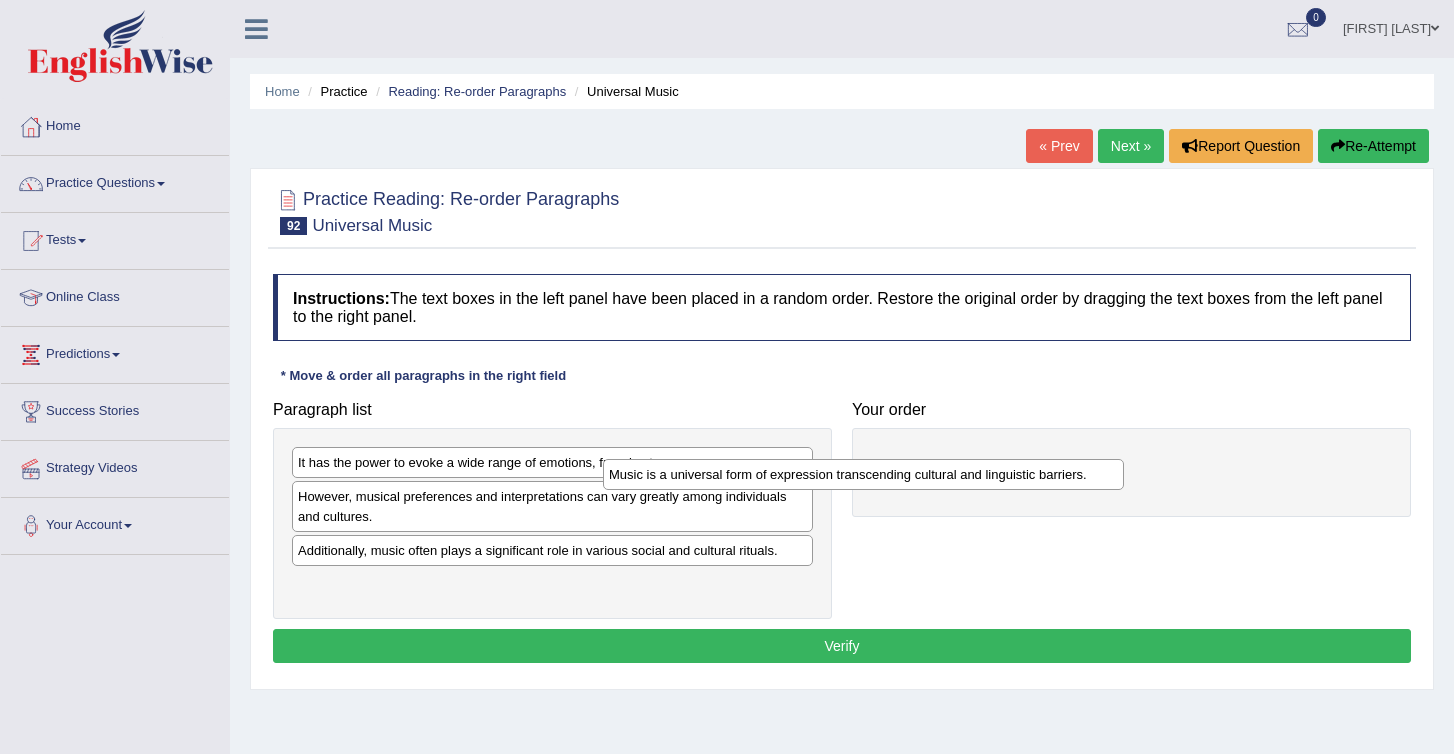 drag, startPoint x: 429, startPoint y: 564, endPoint x: 910, endPoint y: 458, distance: 492.54138 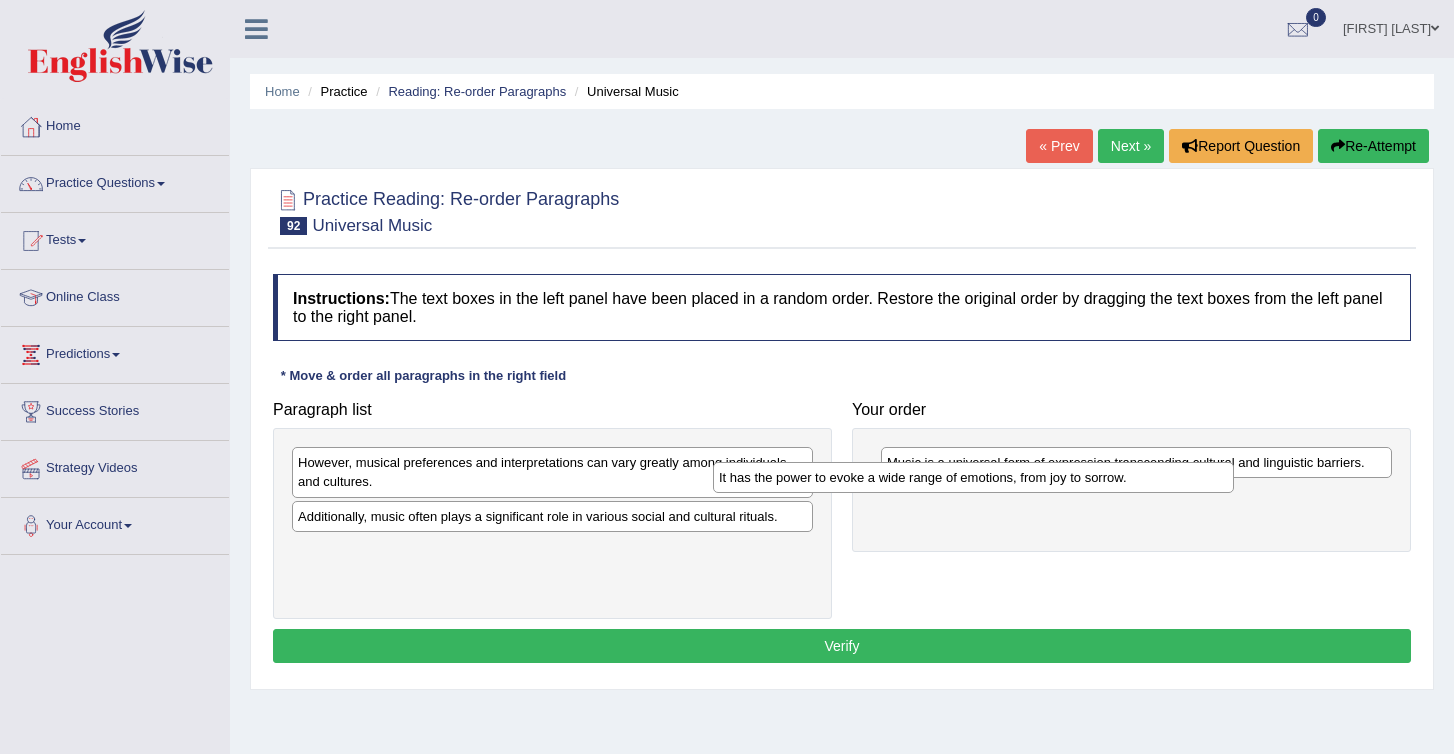 drag, startPoint x: 355, startPoint y: 470, endPoint x: 827, endPoint y: 505, distance: 473.2959 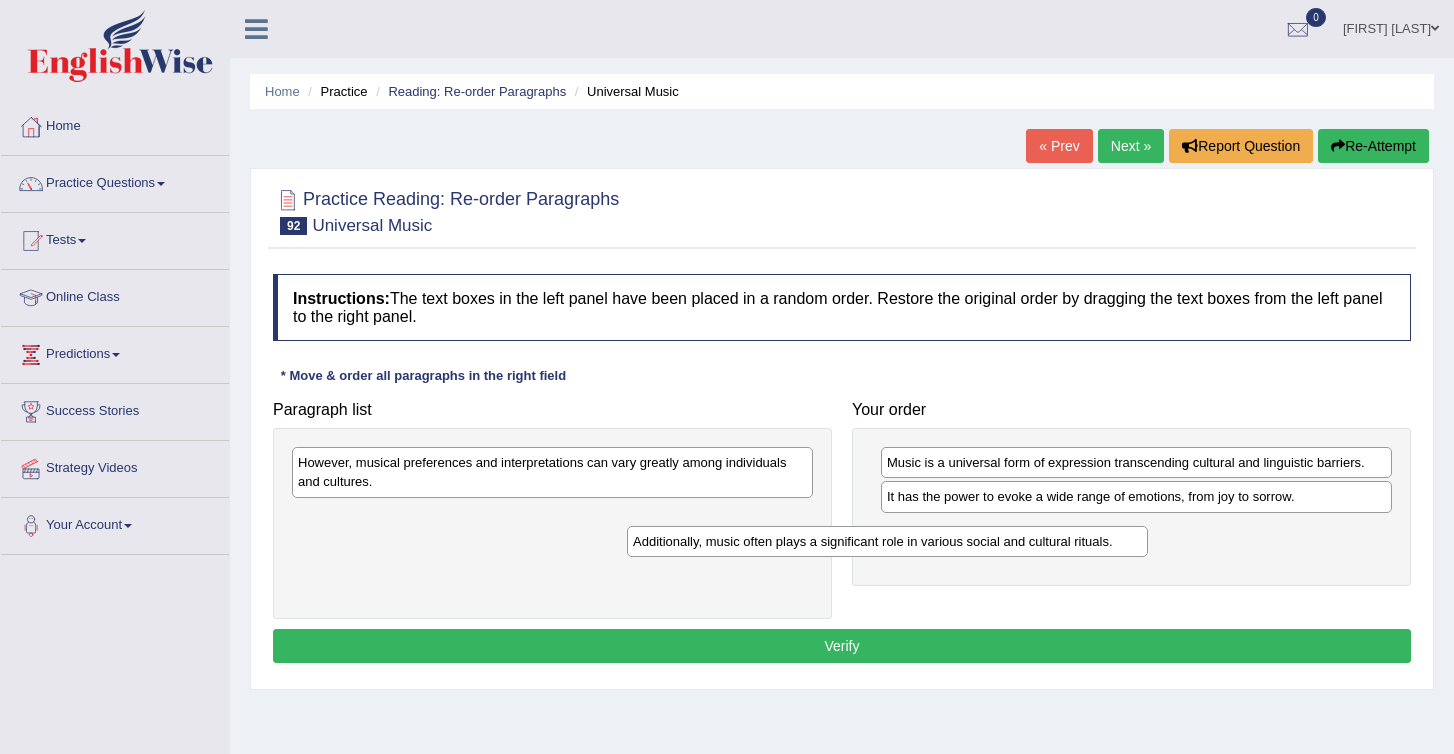 drag, startPoint x: 330, startPoint y: 521, endPoint x: 789, endPoint y: 562, distance: 460.8275 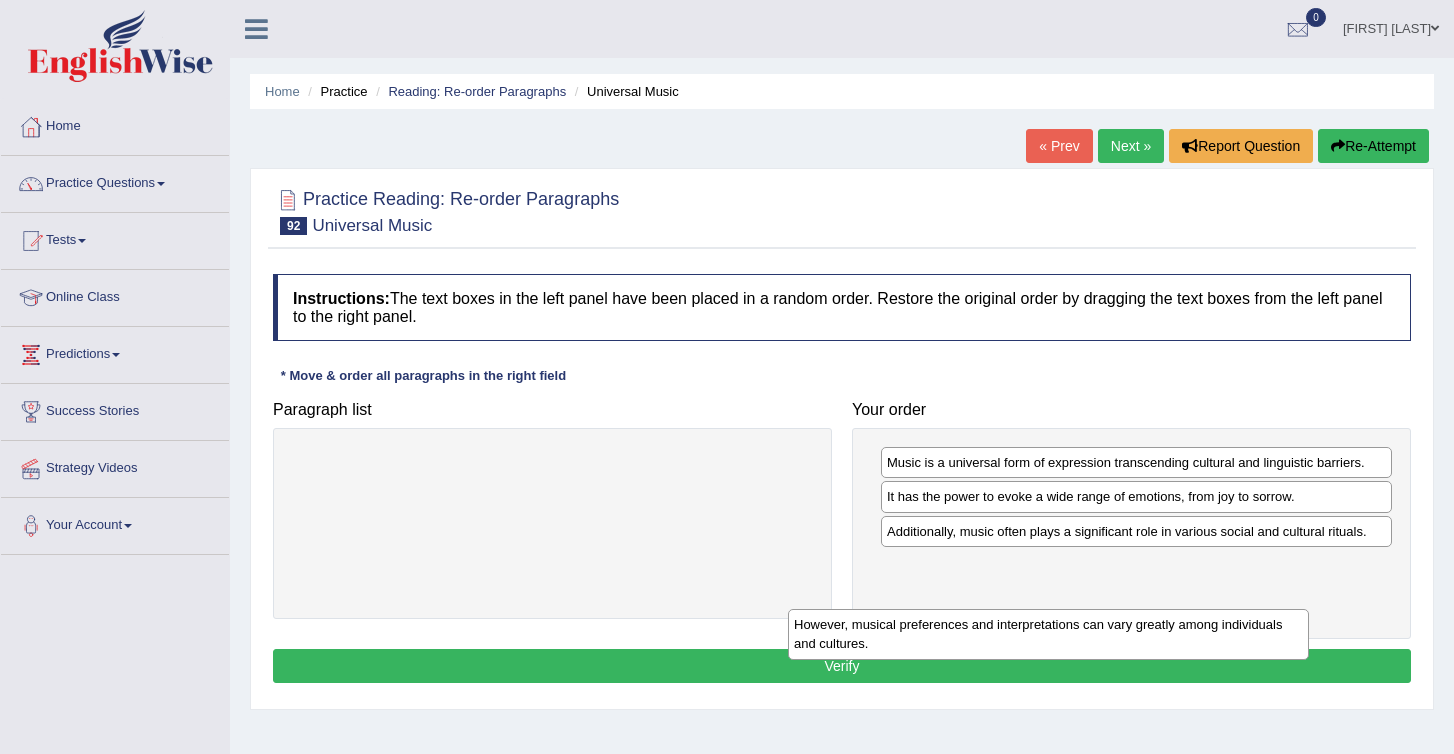 drag, startPoint x: 540, startPoint y: 464, endPoint x: 1041, endPoint y: 623, distance: 525.62537 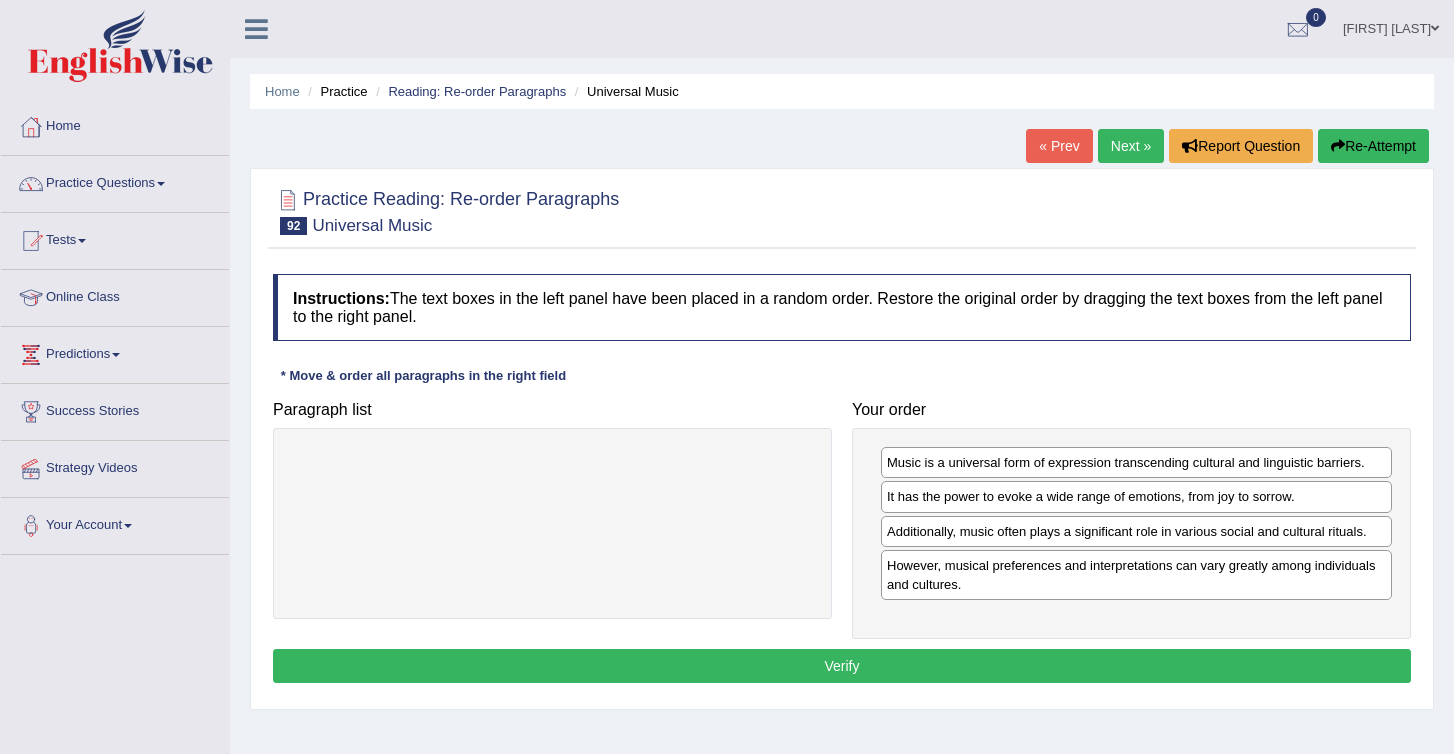 click on "Verify" at bounding box center [842, 666] 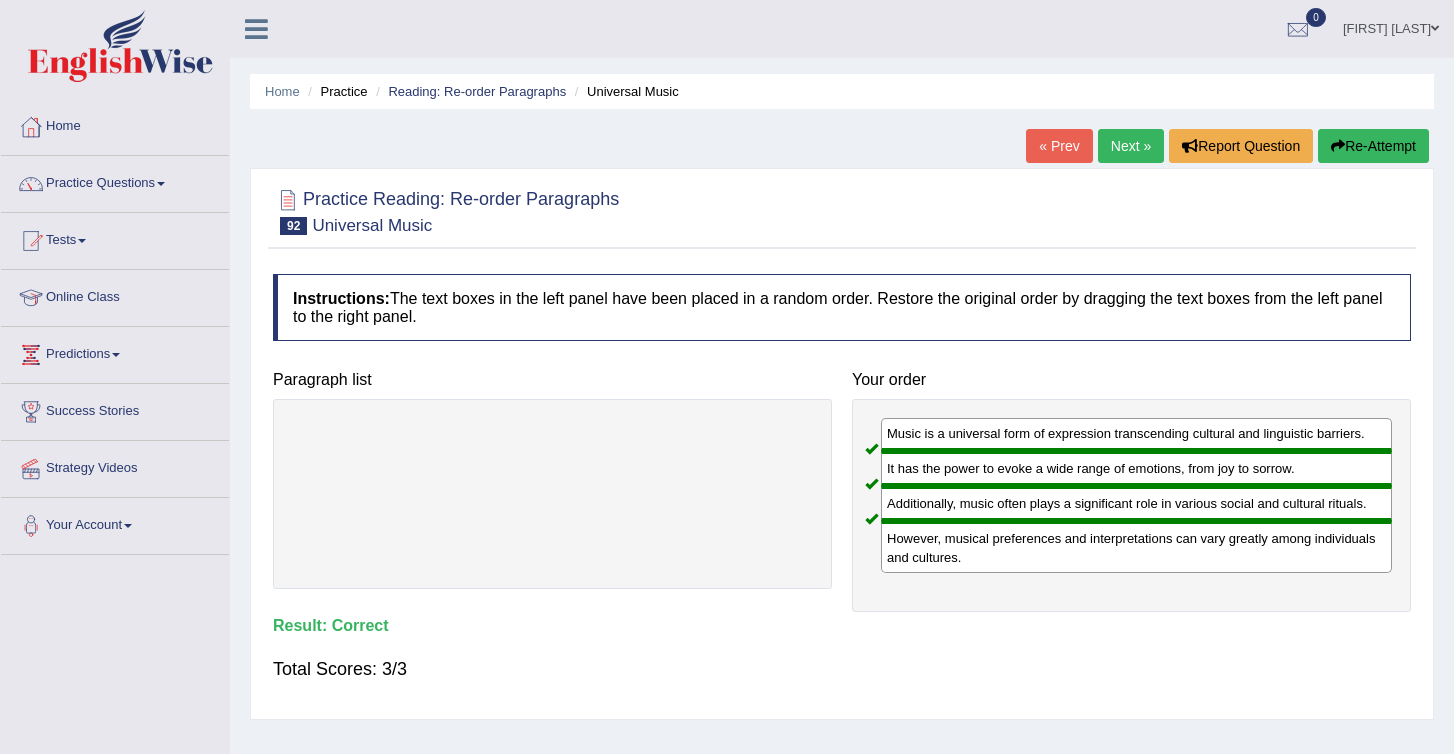 click on "Next »" at bounding box center (1131, 146) 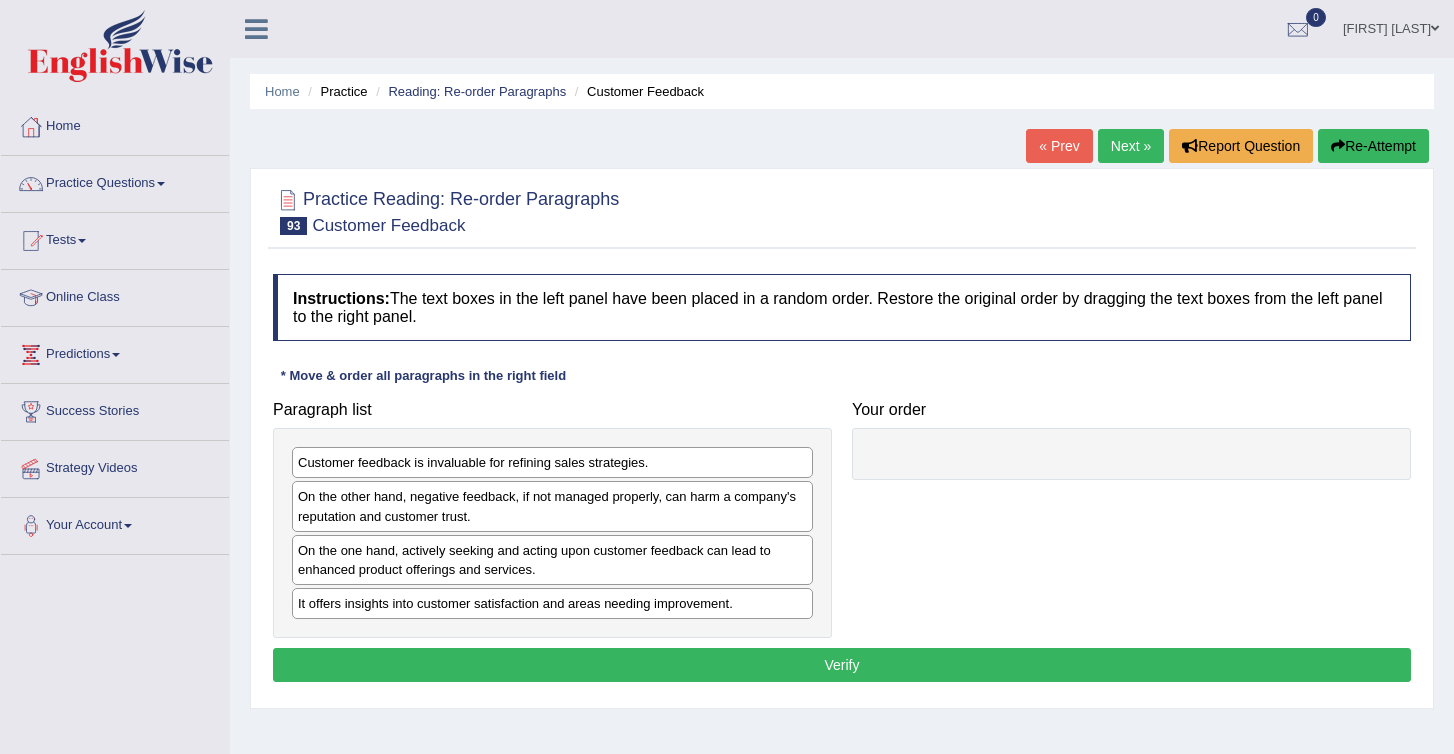 scroll, scrollTop: 0, scrollLeft: 0, axis: both 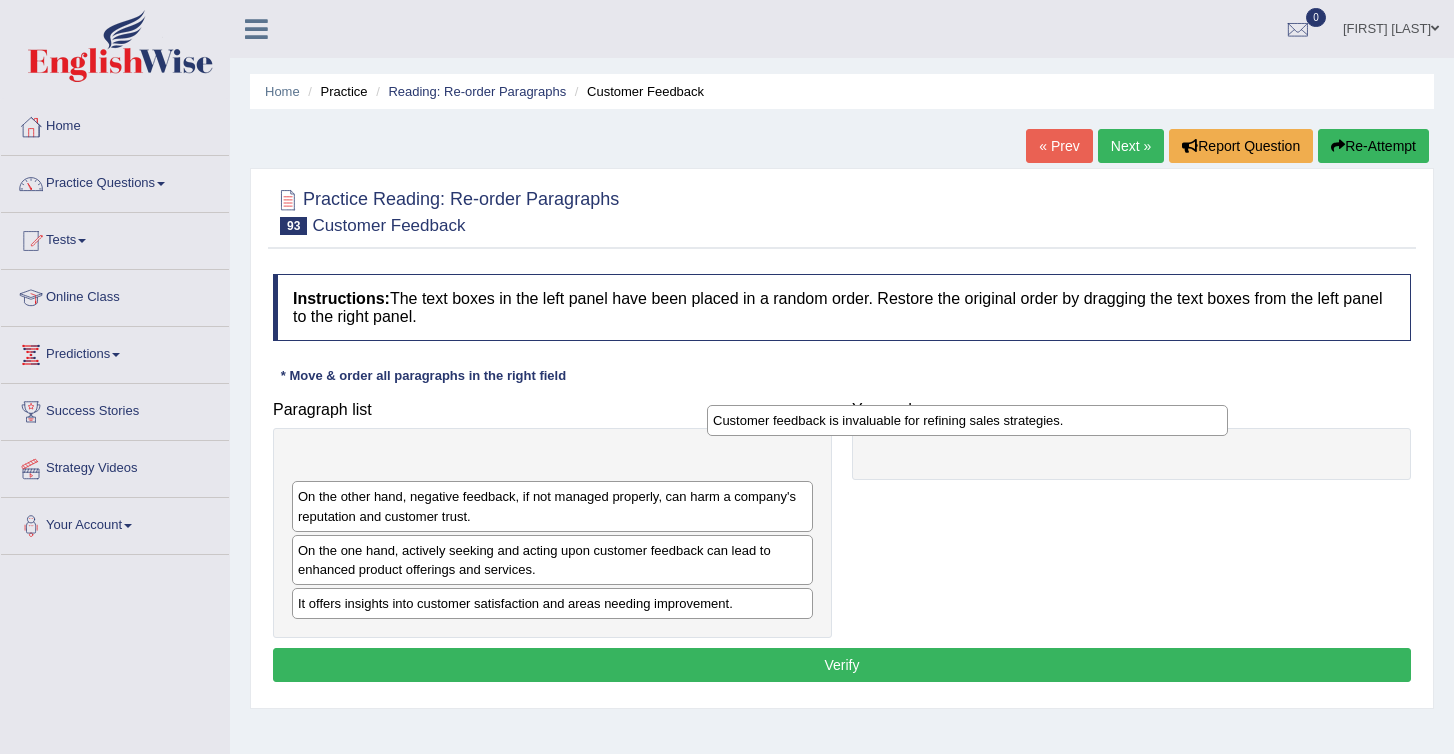 drag, startPoint x: 354, startPoint y: 473, endPoint x: 875, endPoint y: 437, distance: 522.2423 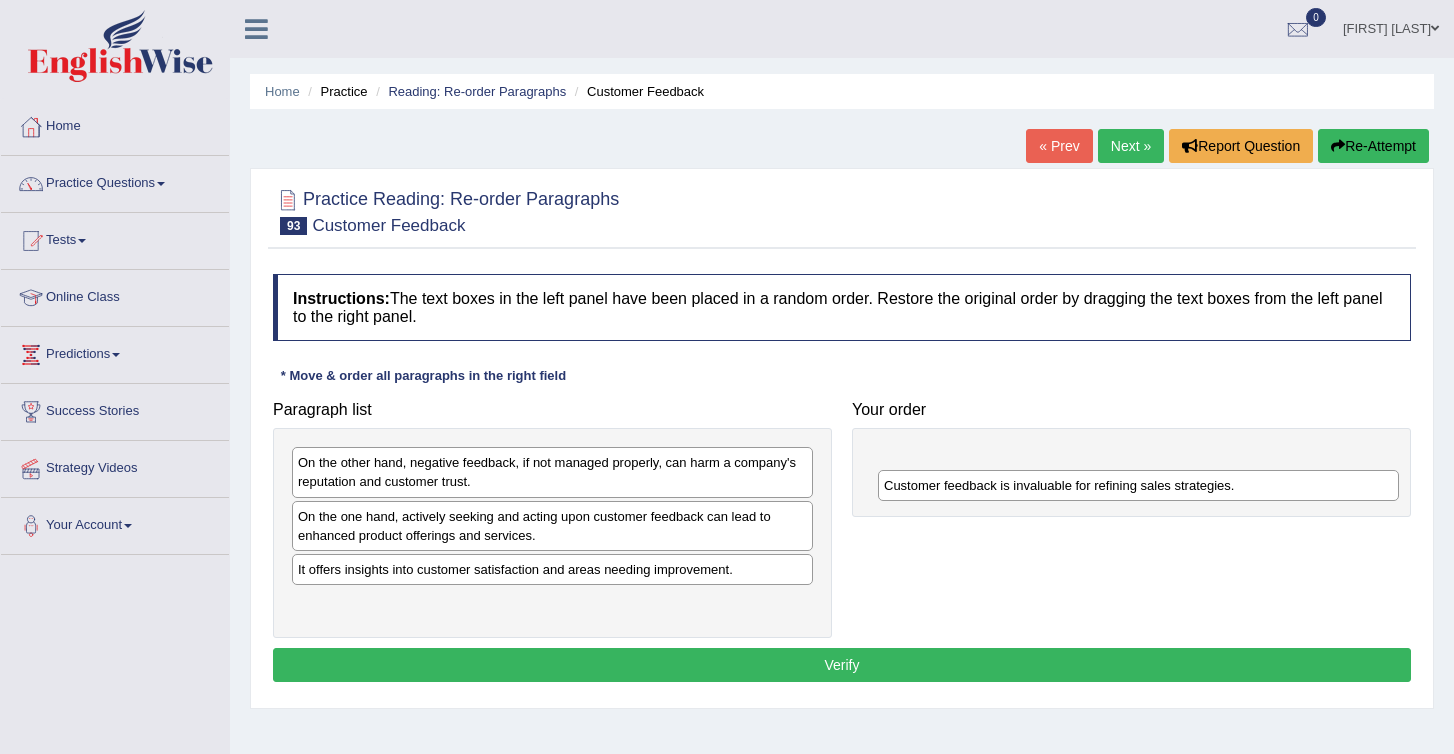 drag, startPoint x: 463, startPoint y: 458, endPoint x: 1098, endPoint y: 487, distance: 635.66187 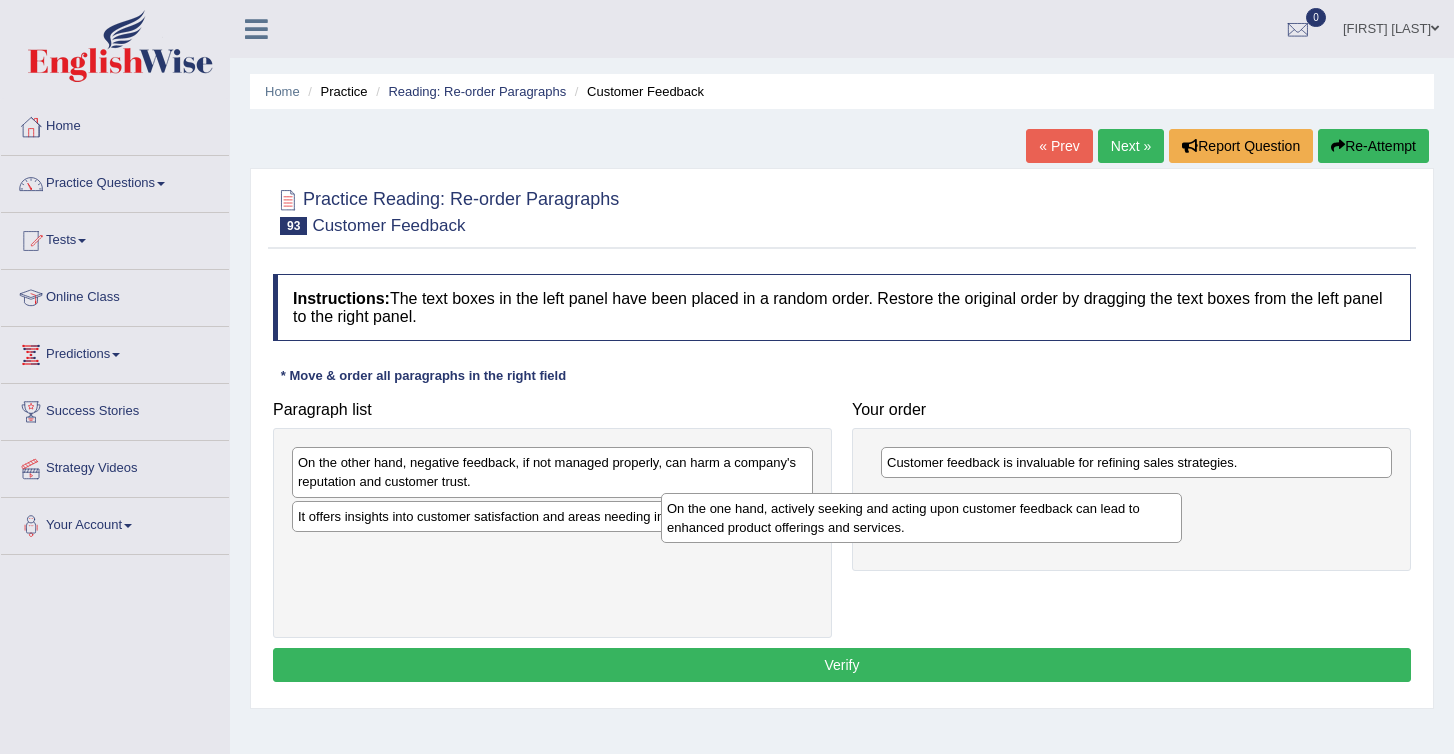 drag, startPoint x: 431, startPoint y: 529, endPoint x: 827, endPoint y: 513, distance: 396.3231 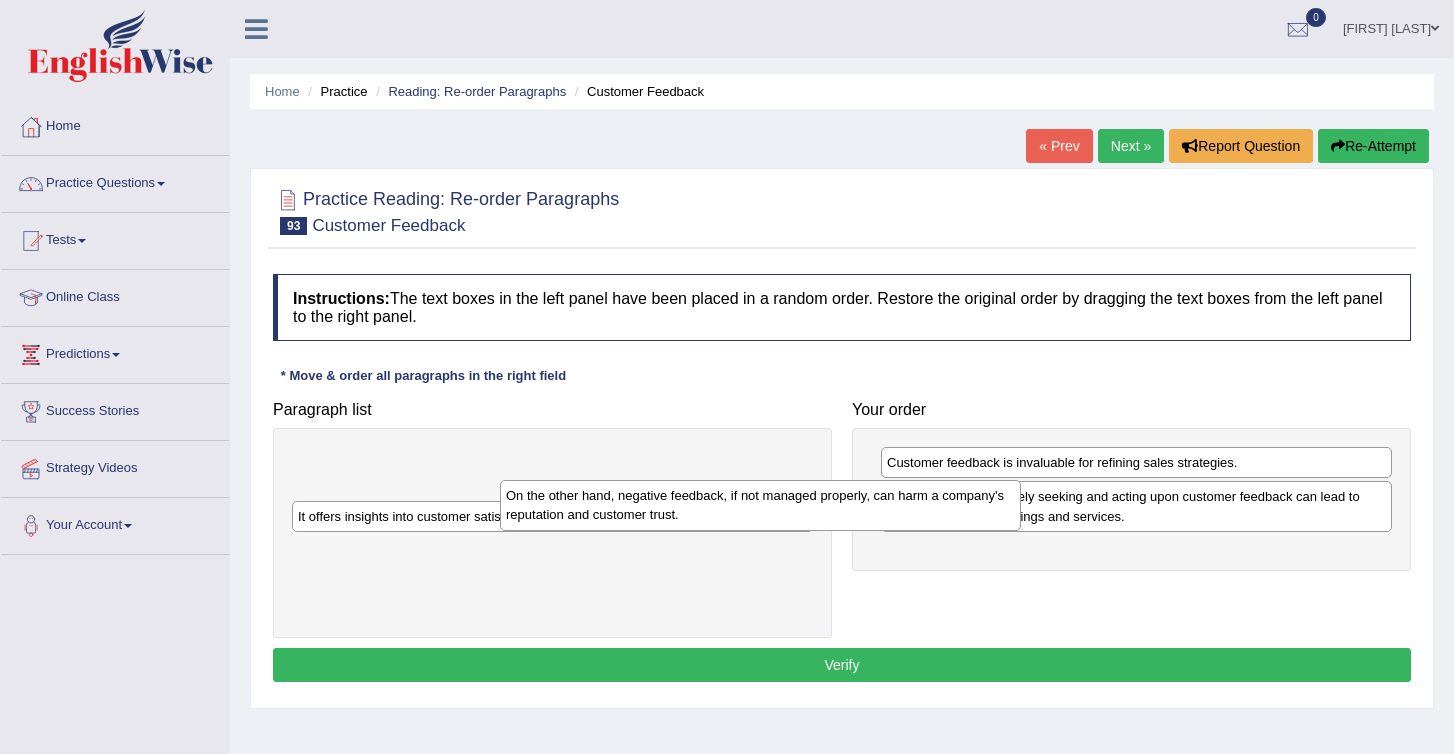 drag, startPoint x: 347, startPoint y: 470, endPoint x: 752, endPoint y: 560, distance: 414.8795 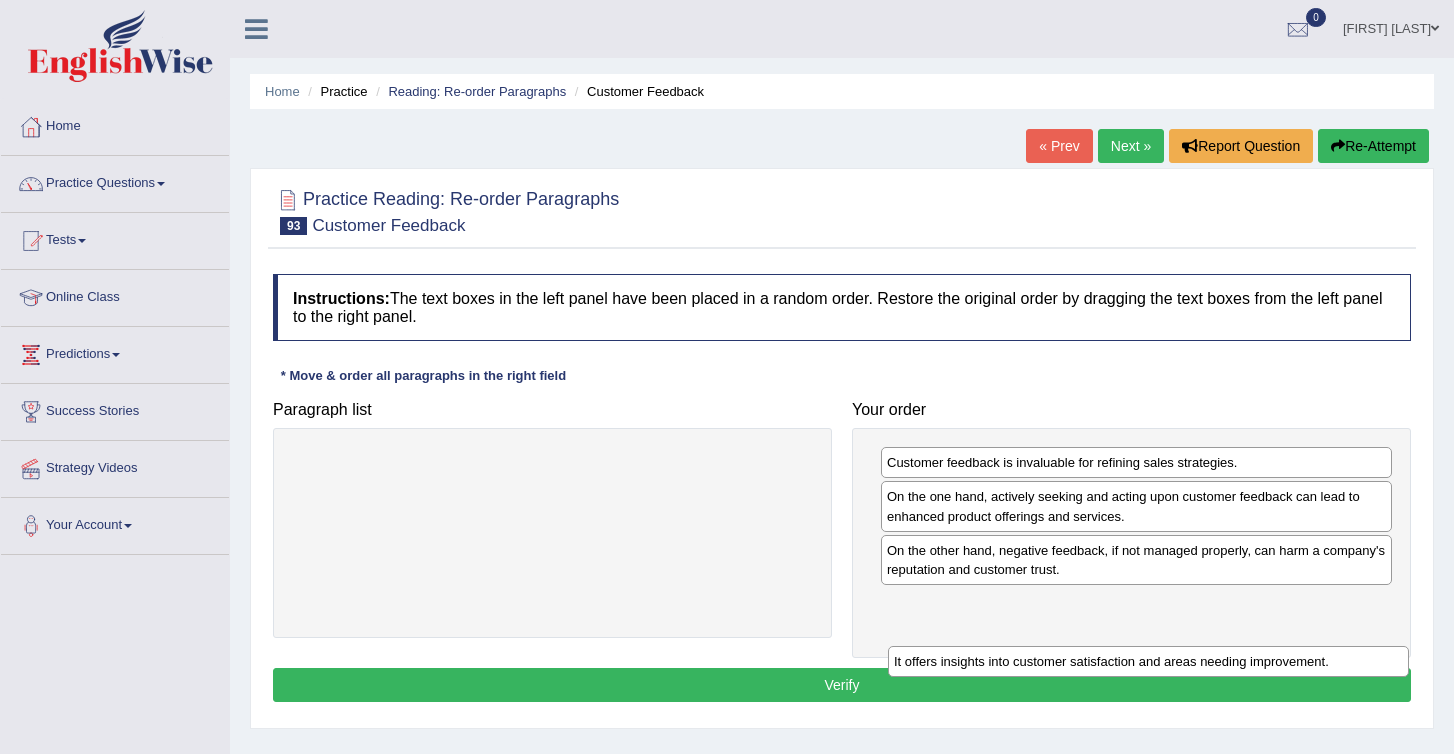 drag, startPoint x: 369, startPoint y: 460, endPoint x: 968, endPoint y: 660, distance: 631.50696 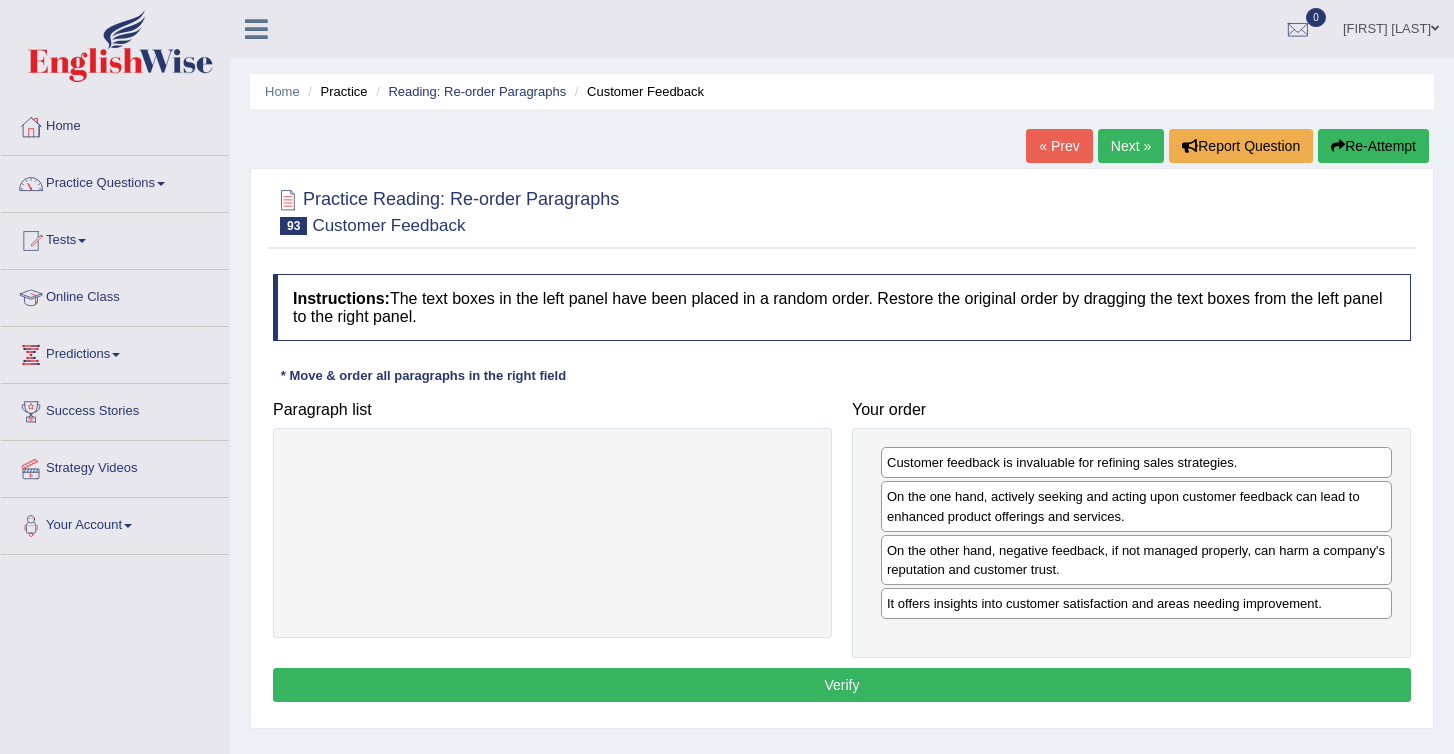 click on "Verify" at bounding box center [842, 685] 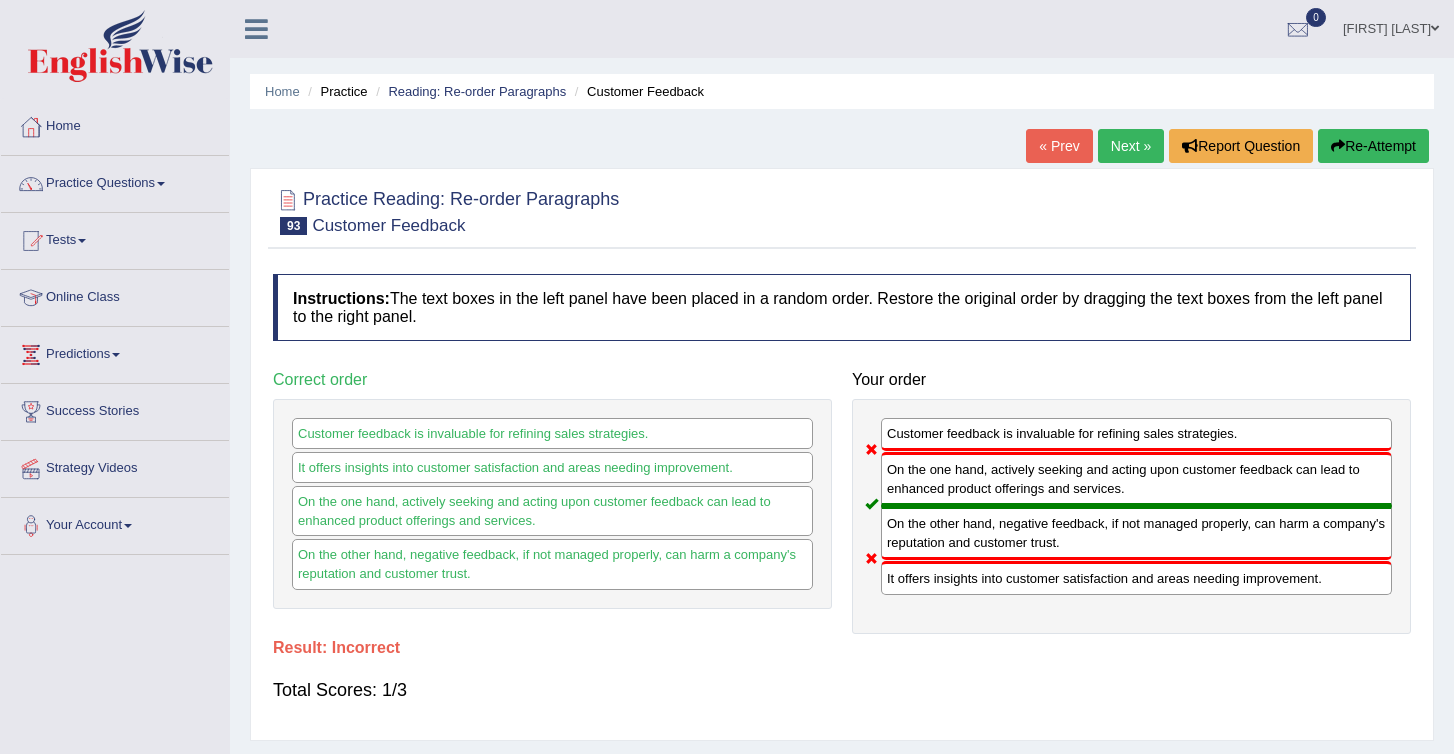click on "Re-Attempt" at bounding box center [1373, 146] 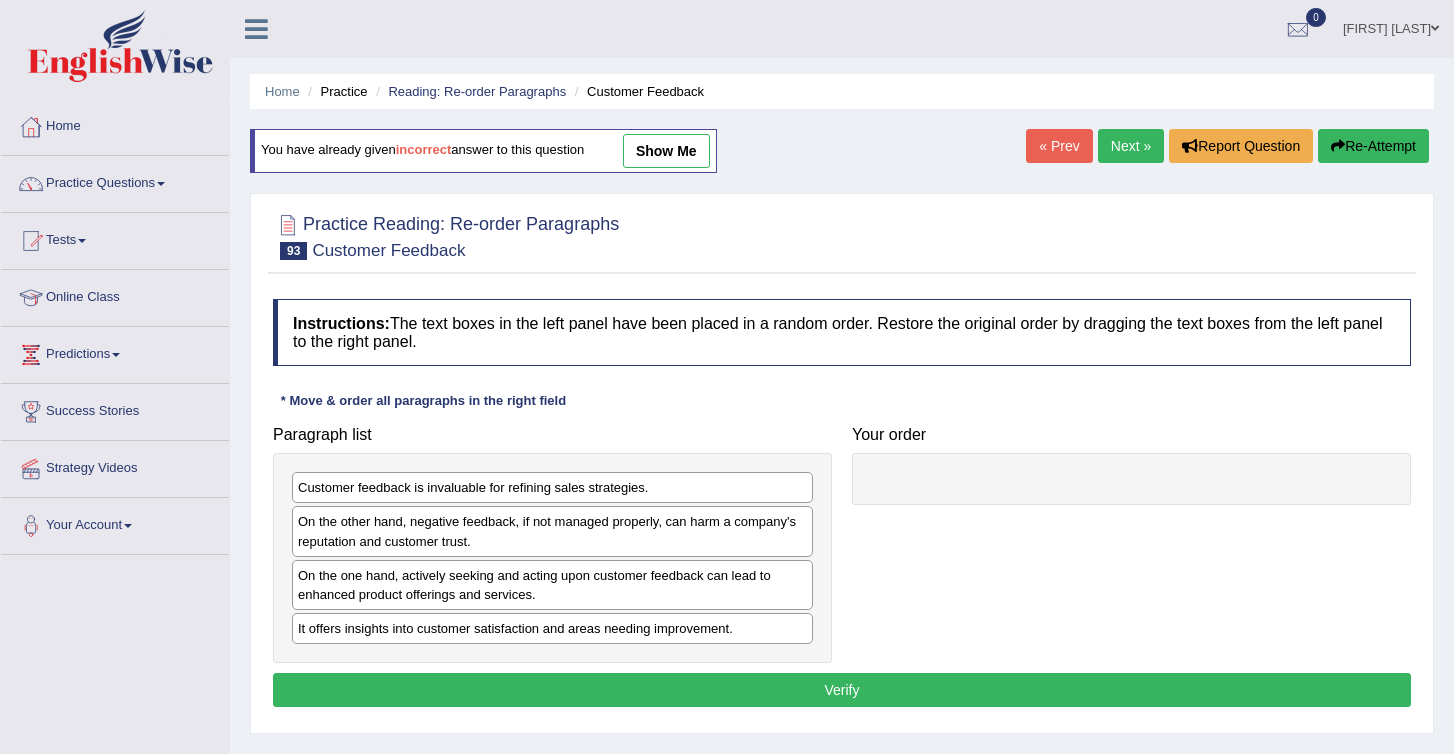 scroll, scrollTop: 0, scrollLeft: 0, axis: both 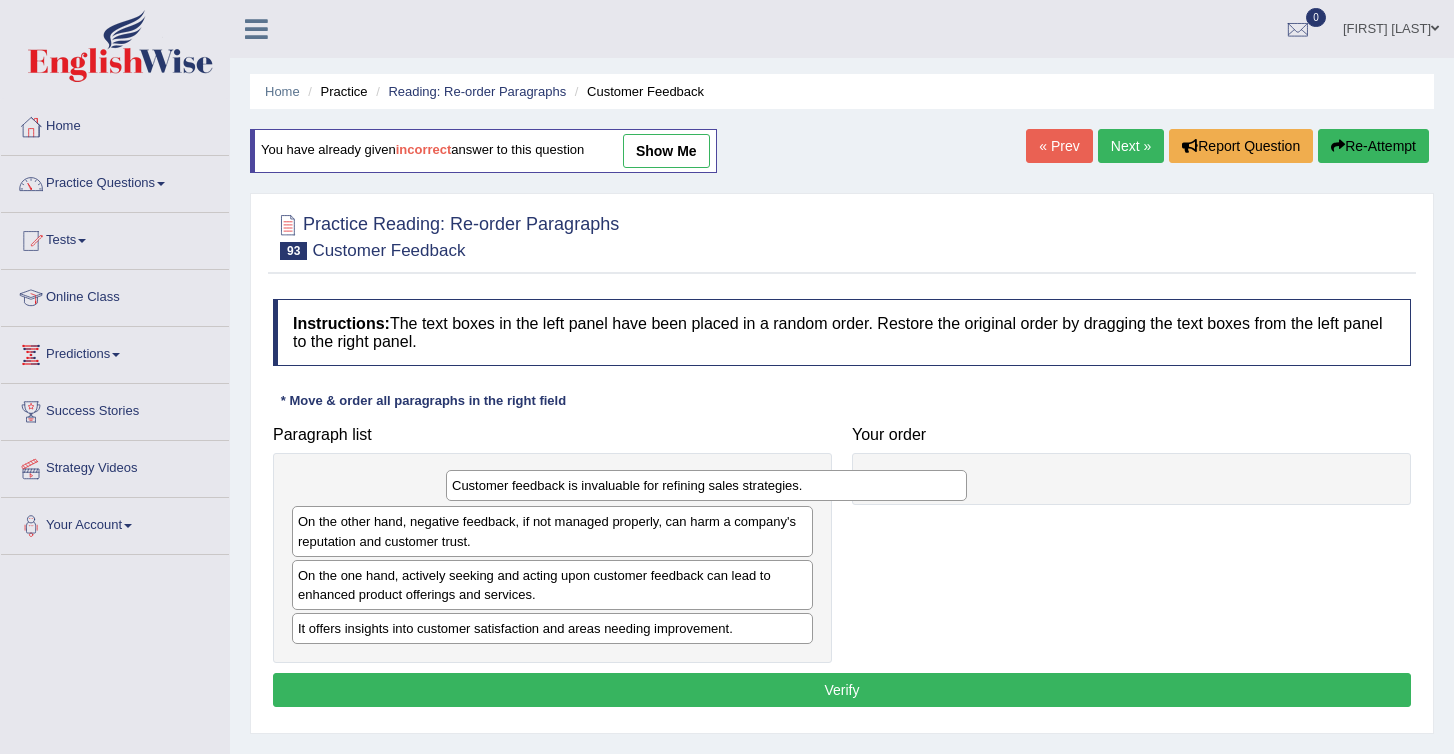drag, startPoint x: 409, startPoint y: 492, endPoint x: 911, endPoint y: 449, distance: 503.83826 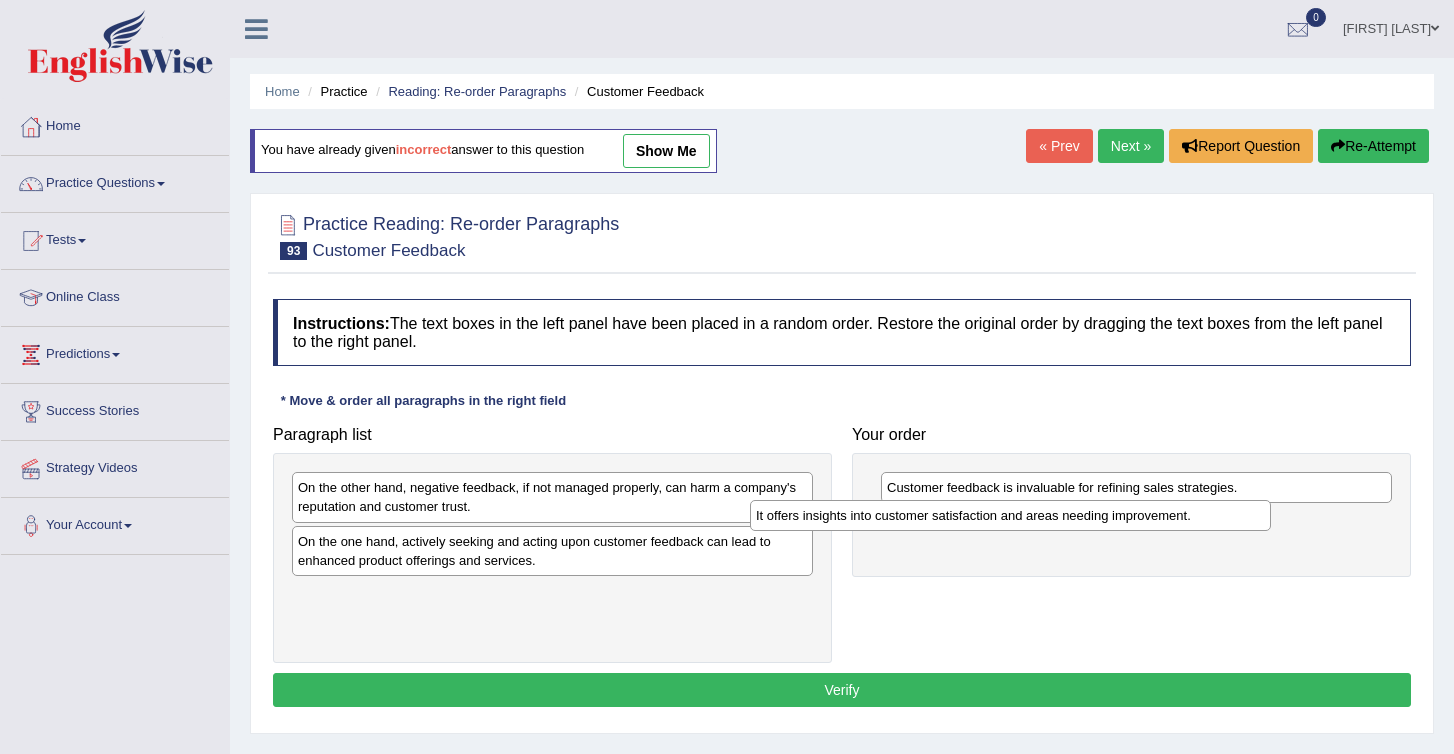 drag, startPoint x: 422, startPoint y: 596, endPoint x: 913, endPoint y: 508, distance: 498.8236 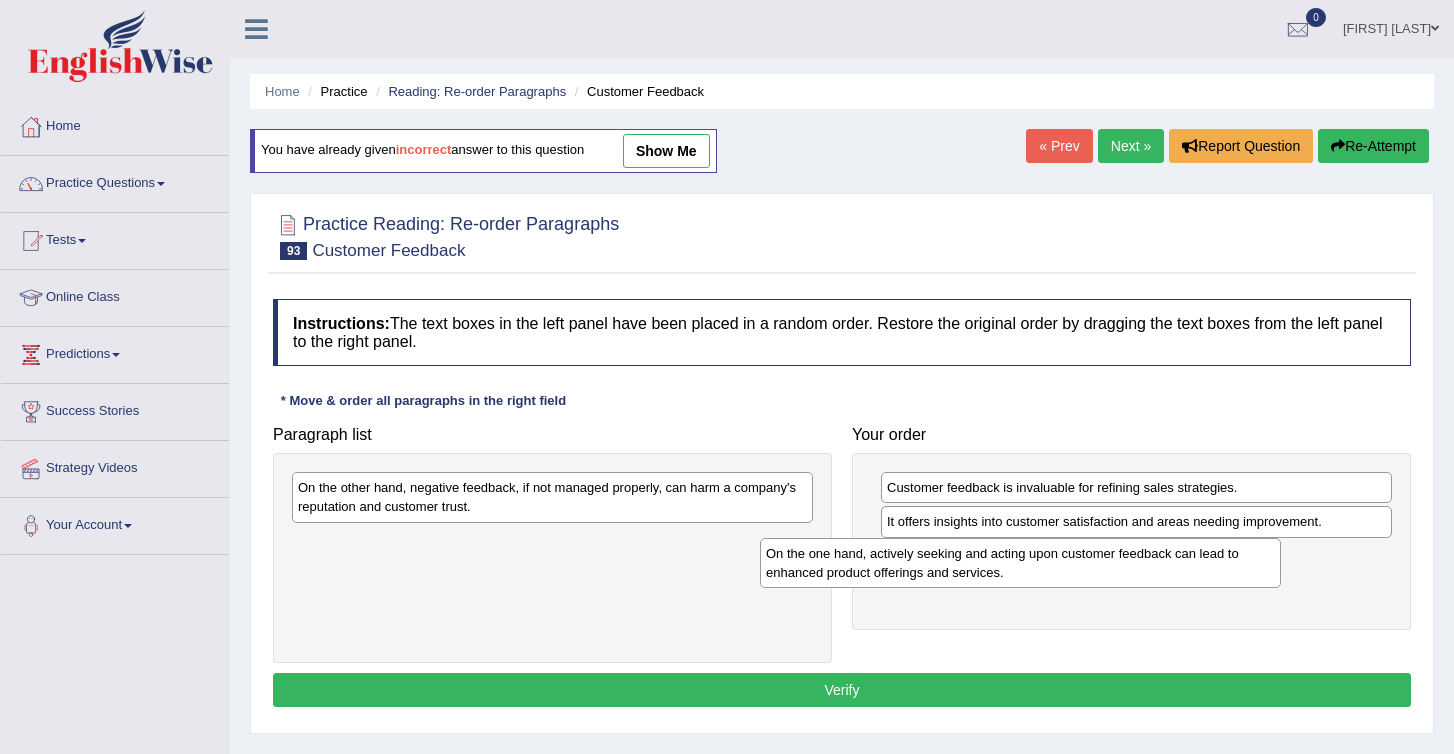 drag, startPoint x: 424, startPoint y: 547, endPoint x: 908, endPoint y: 560, distance: 484.17456 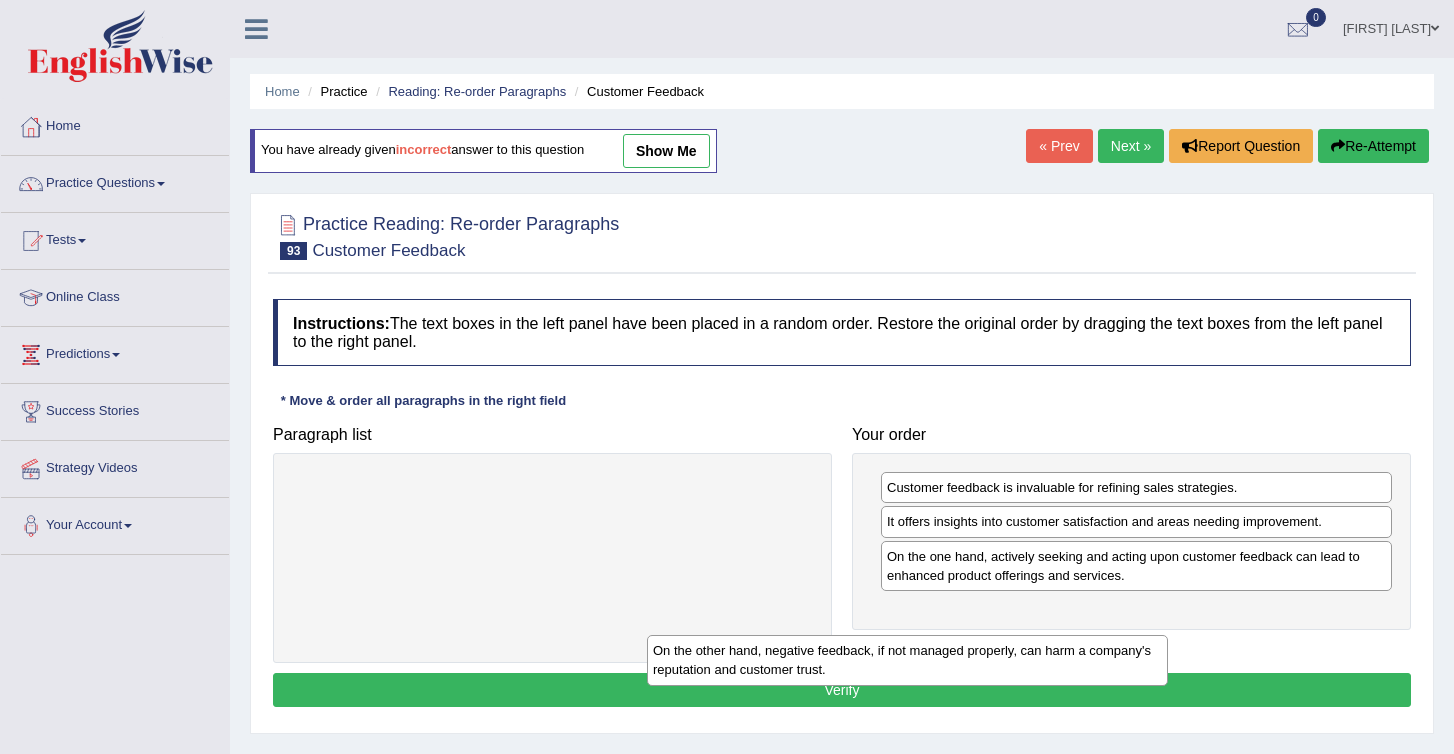 drag, startPoint x: 580, startPoint y: 495, endPoint x: 948, endPoint y: 659, distance: 402.88956 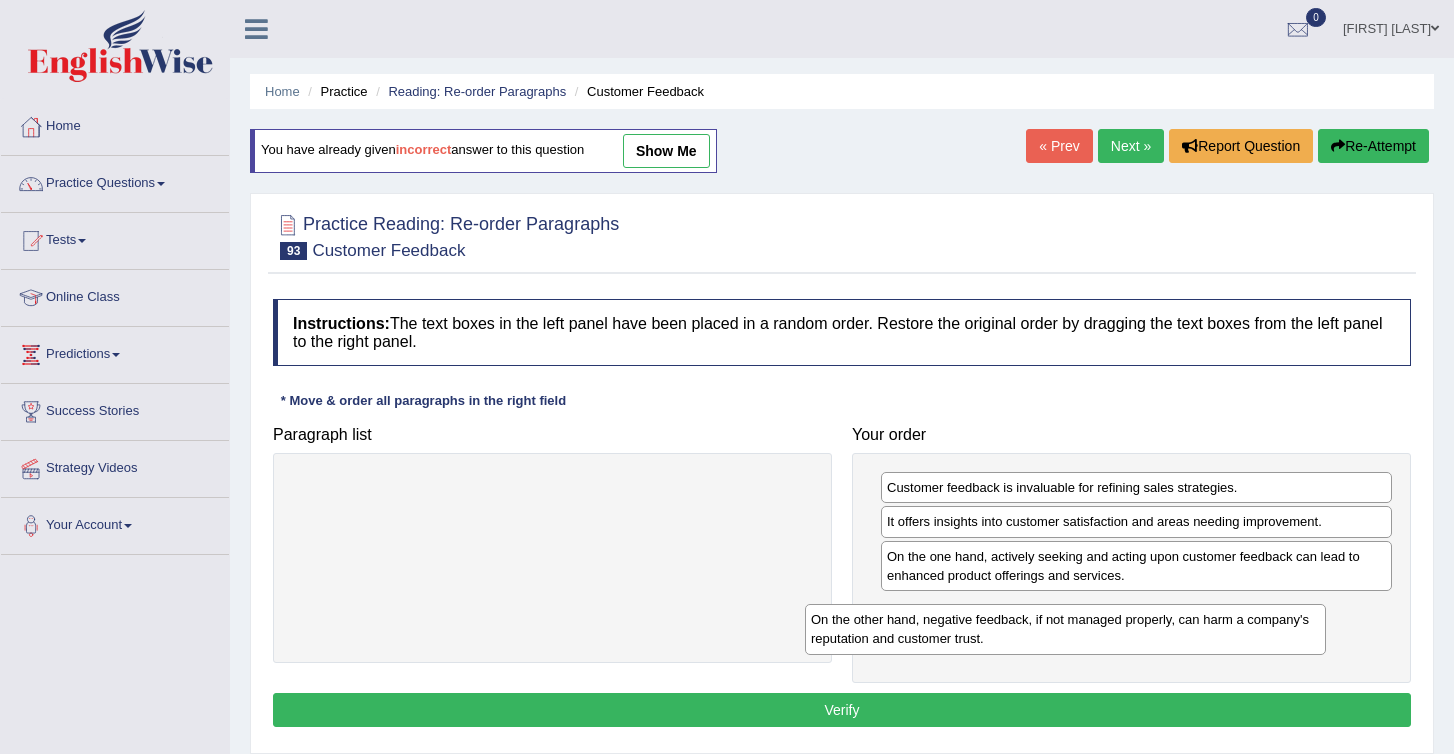 drag, startPoint x: 609, startPoint y: 487, endPoint x: 1133, endPoint y: 633, distance: 543.95953 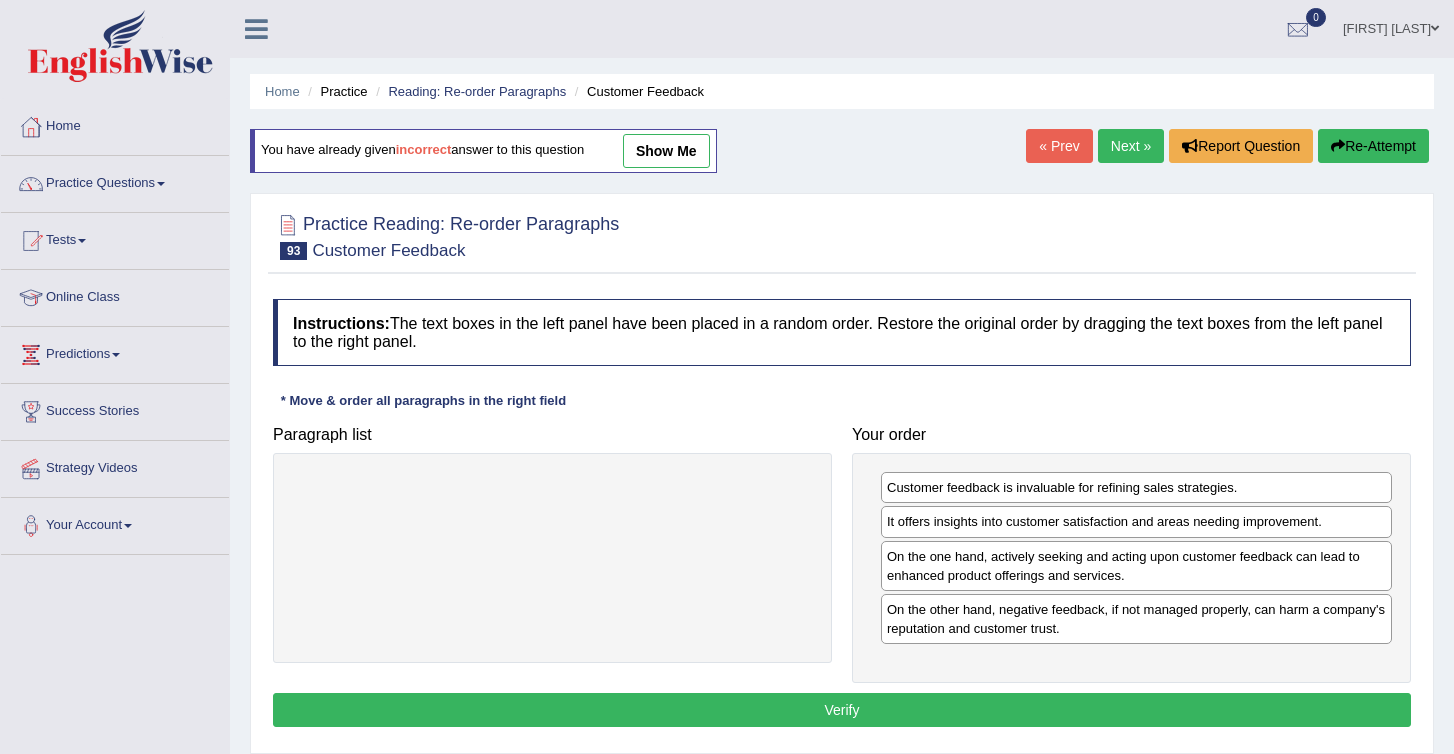 click on "Verify" at bounding box center [842, 710] 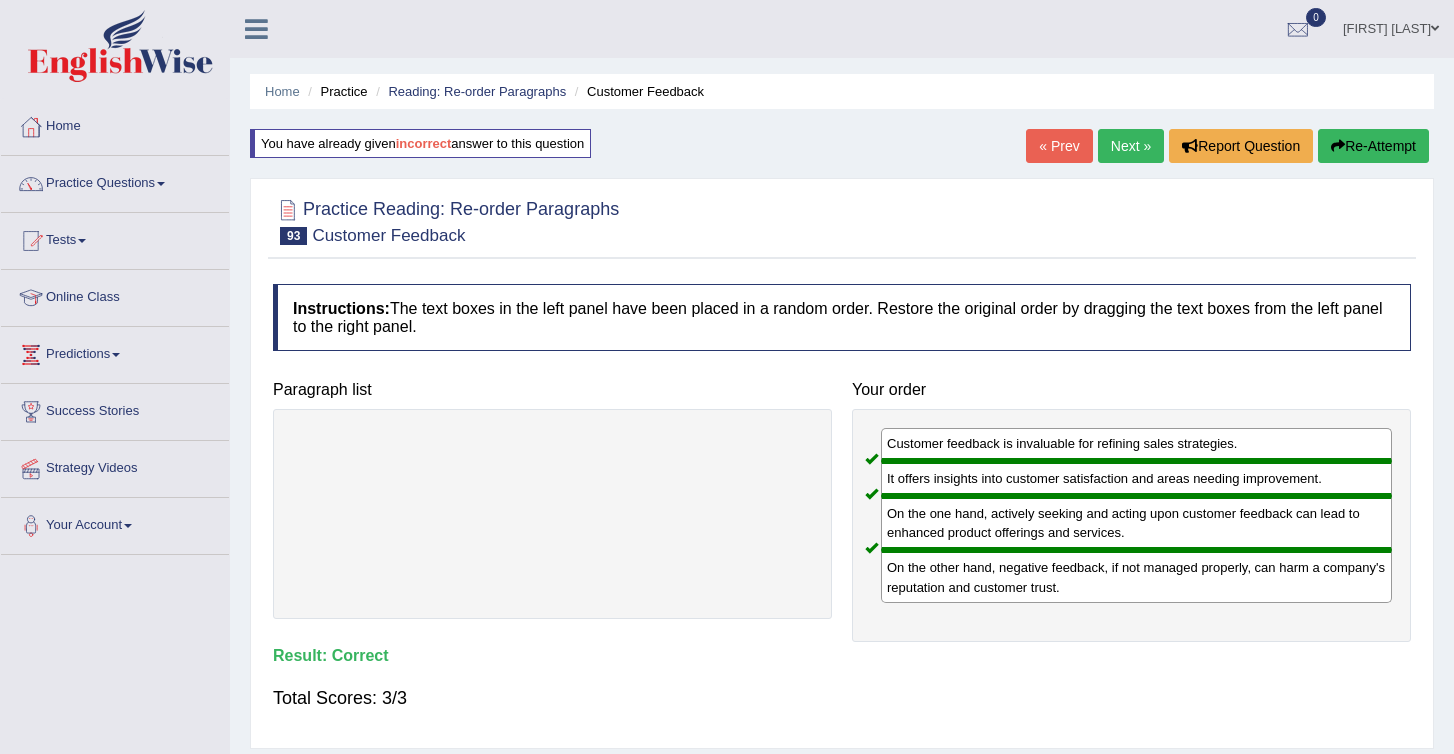 click on "Next »" at bounding box center [1131, 146] 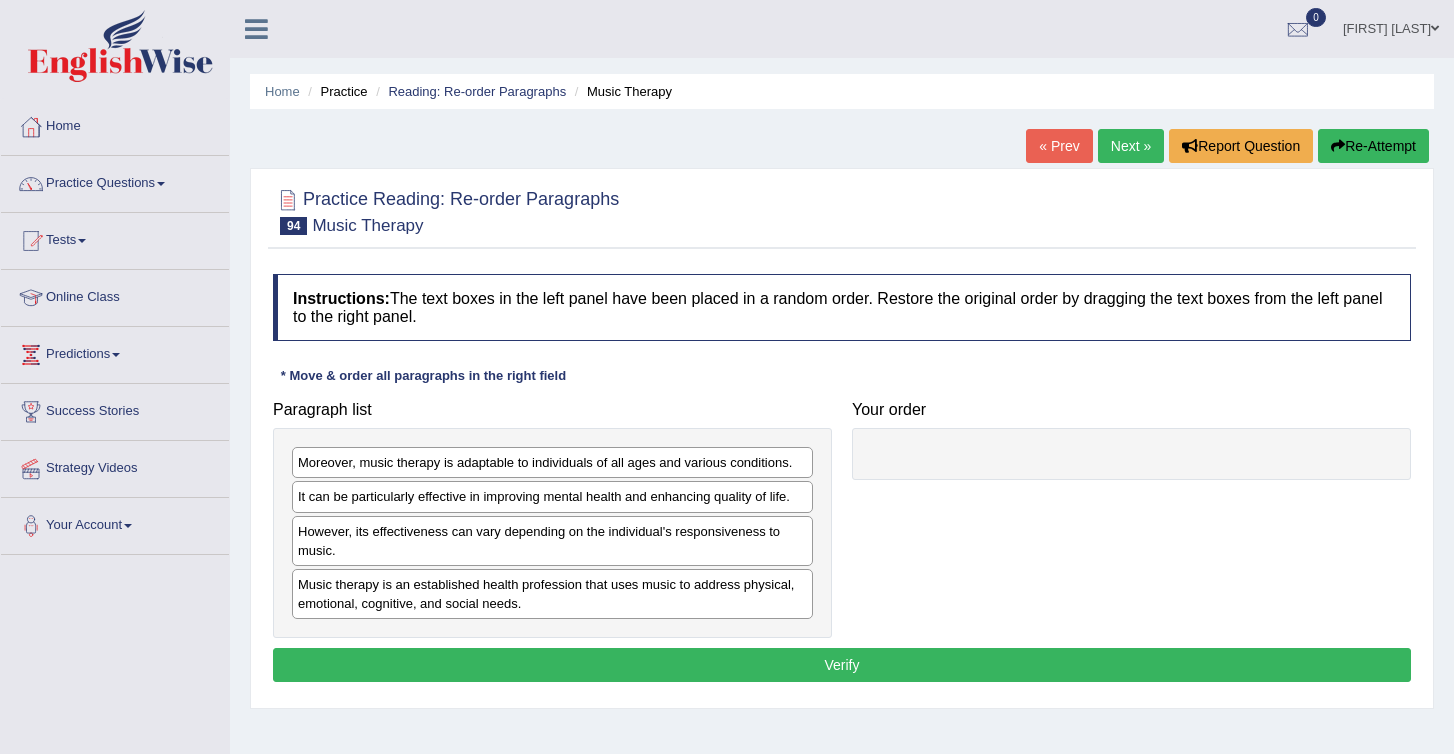 scroll, scrollTop: 0, scrollLeft: 0, axis: both 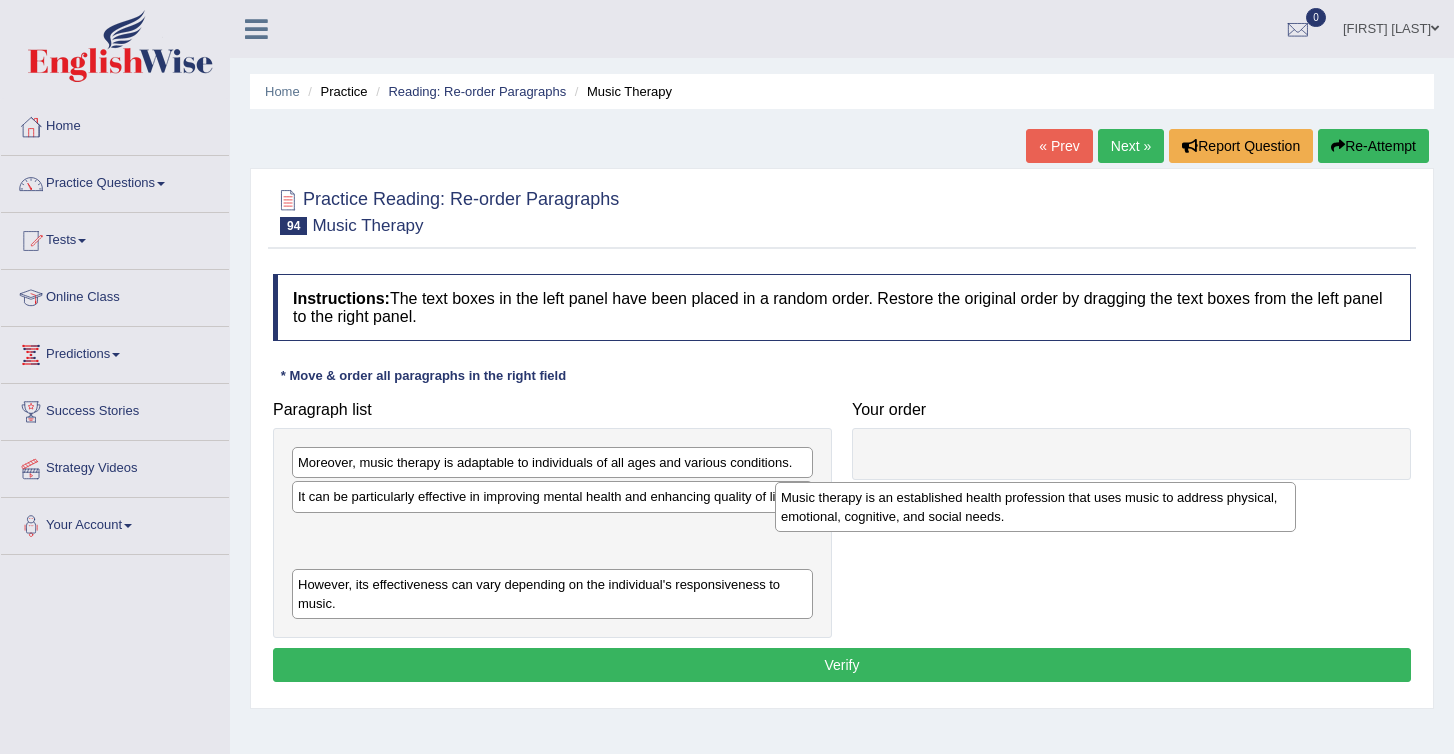 drag, startPoint x: 387, startPoint y: 608, endPoint x: 978, endPoint y: 473, distance: 606.2227 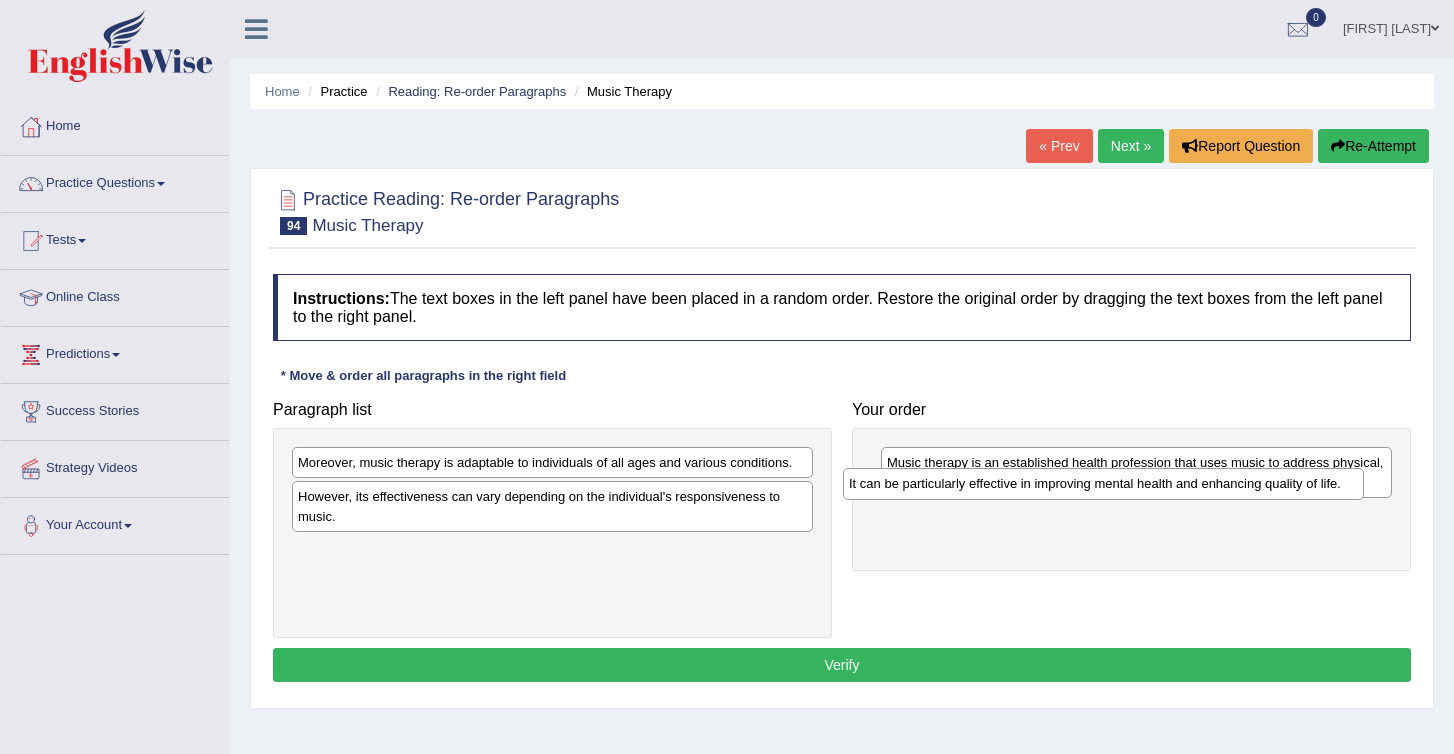 drag, startPoint x: 351, startPoint y: 501, endPoint x: 921, endPoint y: 493, distance: 570.05615 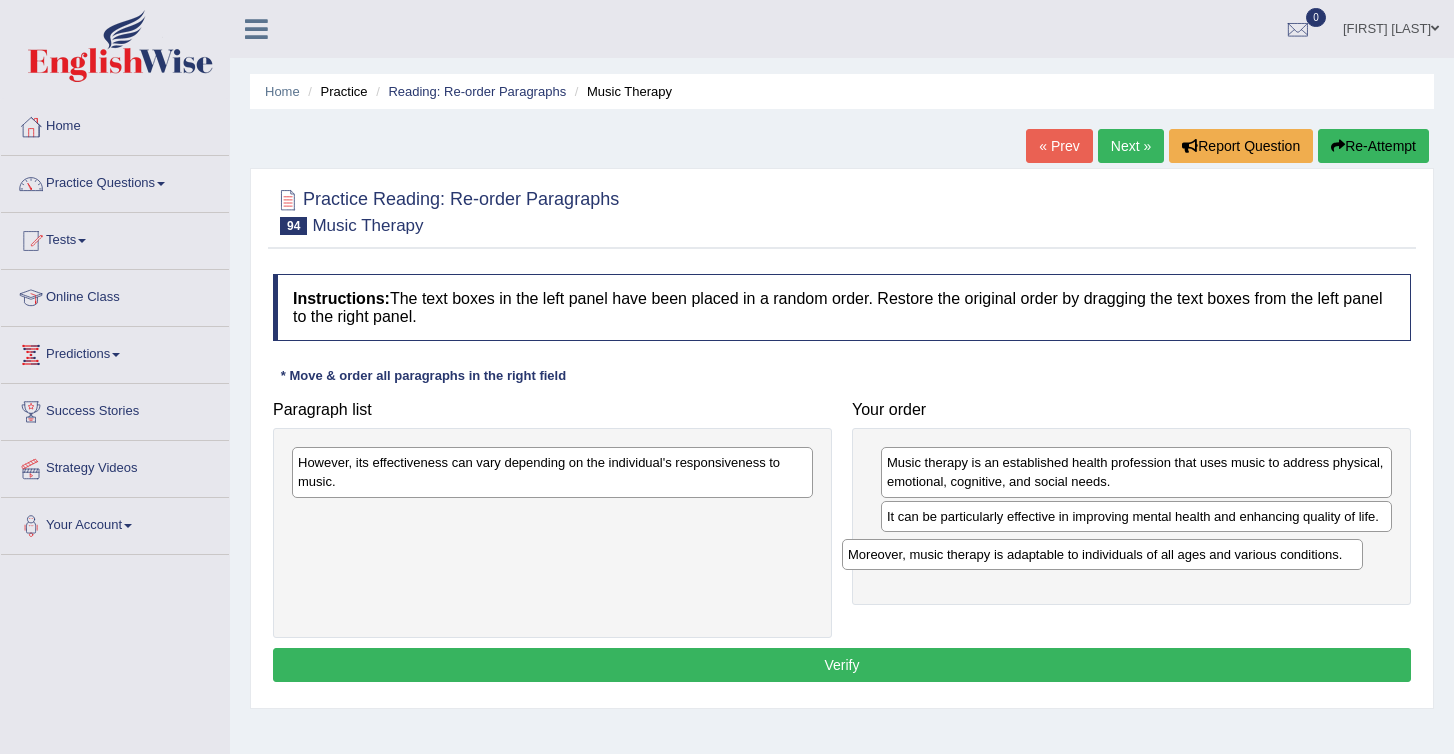 drag, startPoint x: 387, startPoint y: 461, endPoint x: 944, endPoint y: 564, distance: 566.4433 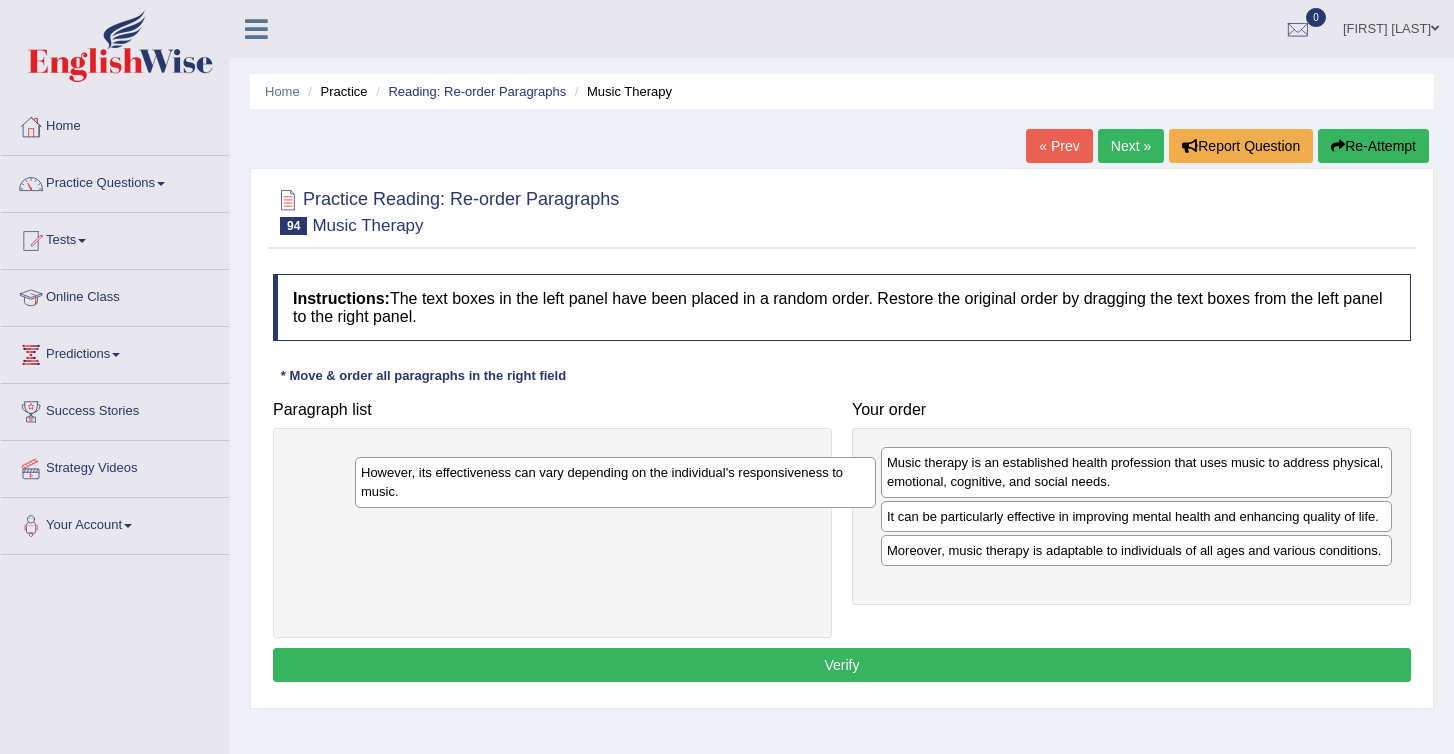 drag, startPoint x: 385, startPoint y: 478, endPoint x: 750, endPoint y: 535, distance: 369.4239 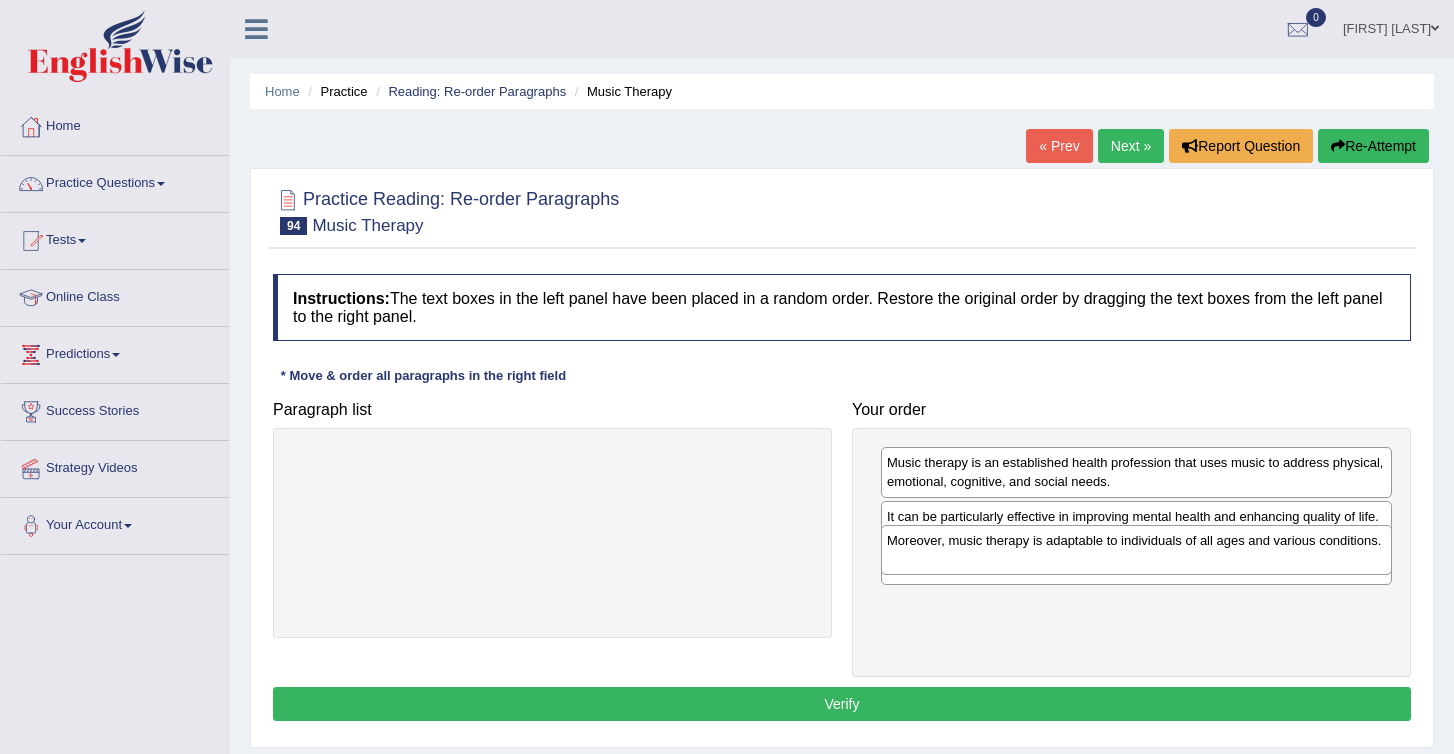drag, startPoint x: 917, startPoint y: 624, endPoint x: 917, endPoint y: 561, distance: 63 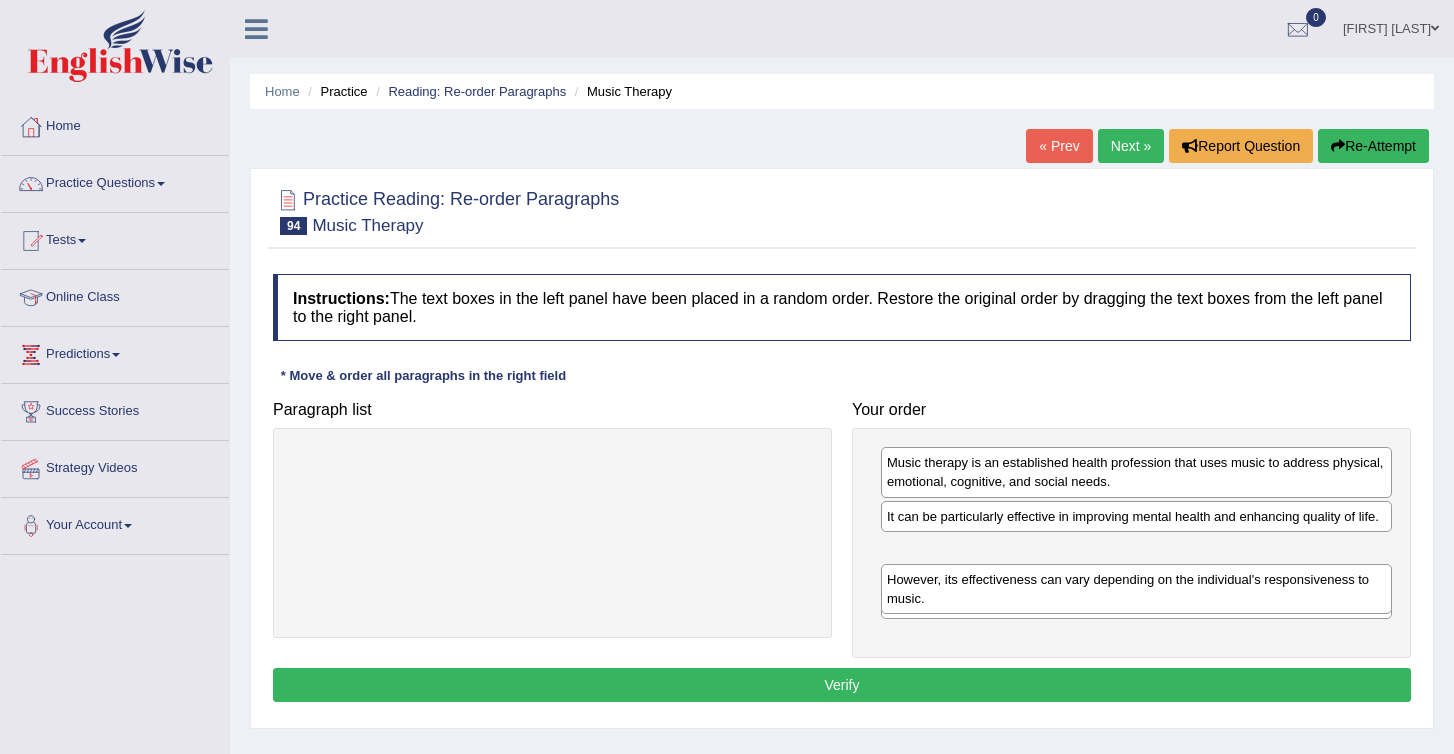 drag, startPoint x: 917, startPoint y: 561, endPoint x: 918, endPoint y: 626, distance: 65.00769 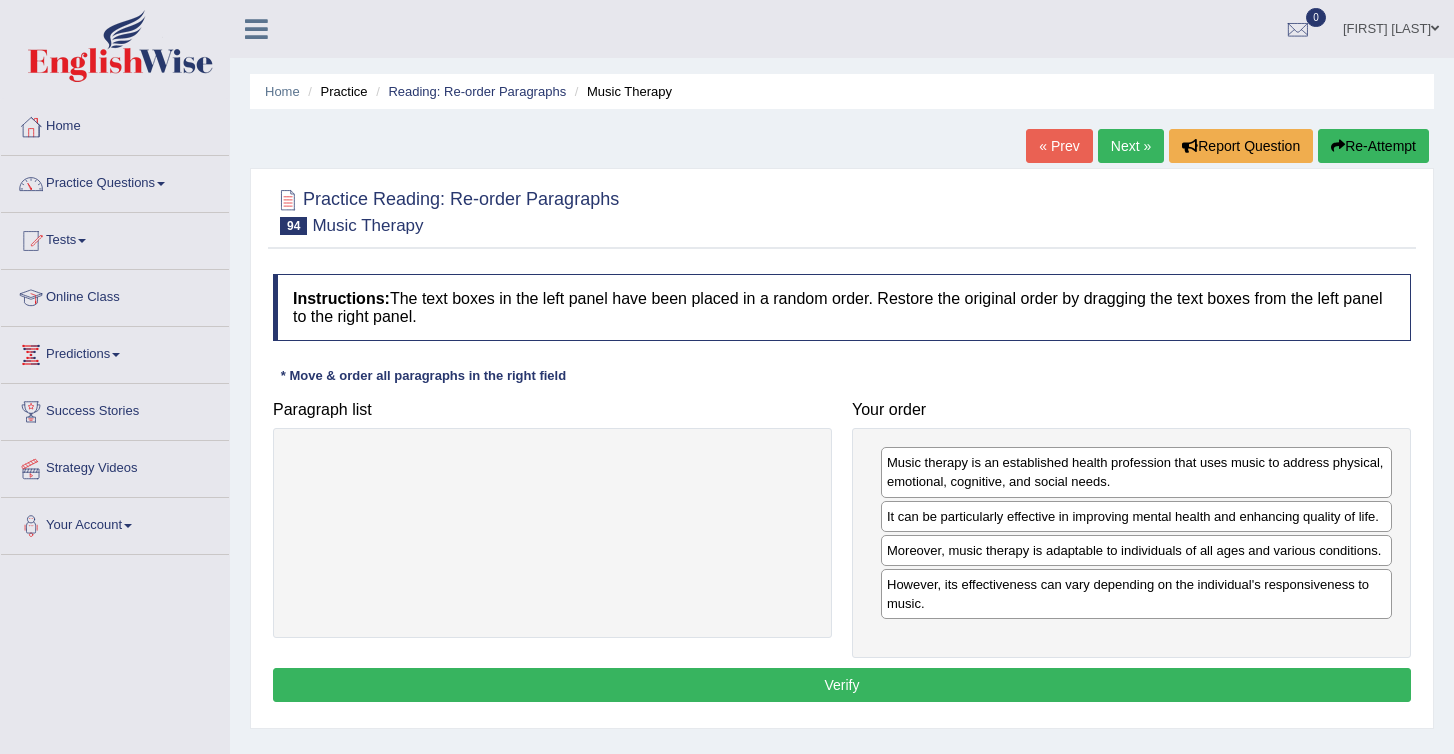 click on "Verify" at bounding box center (842, 685) 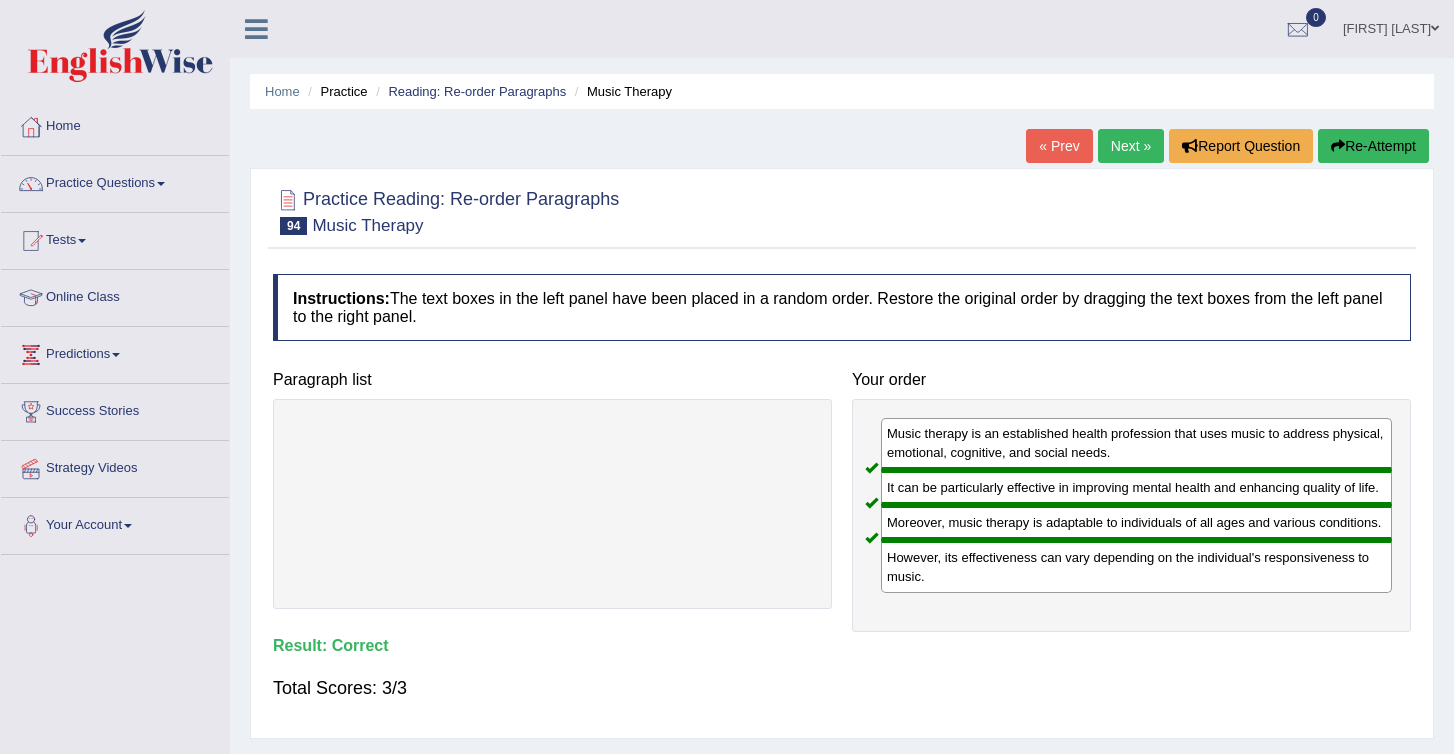 click on "Next »" at bounding box center (1131, 146) 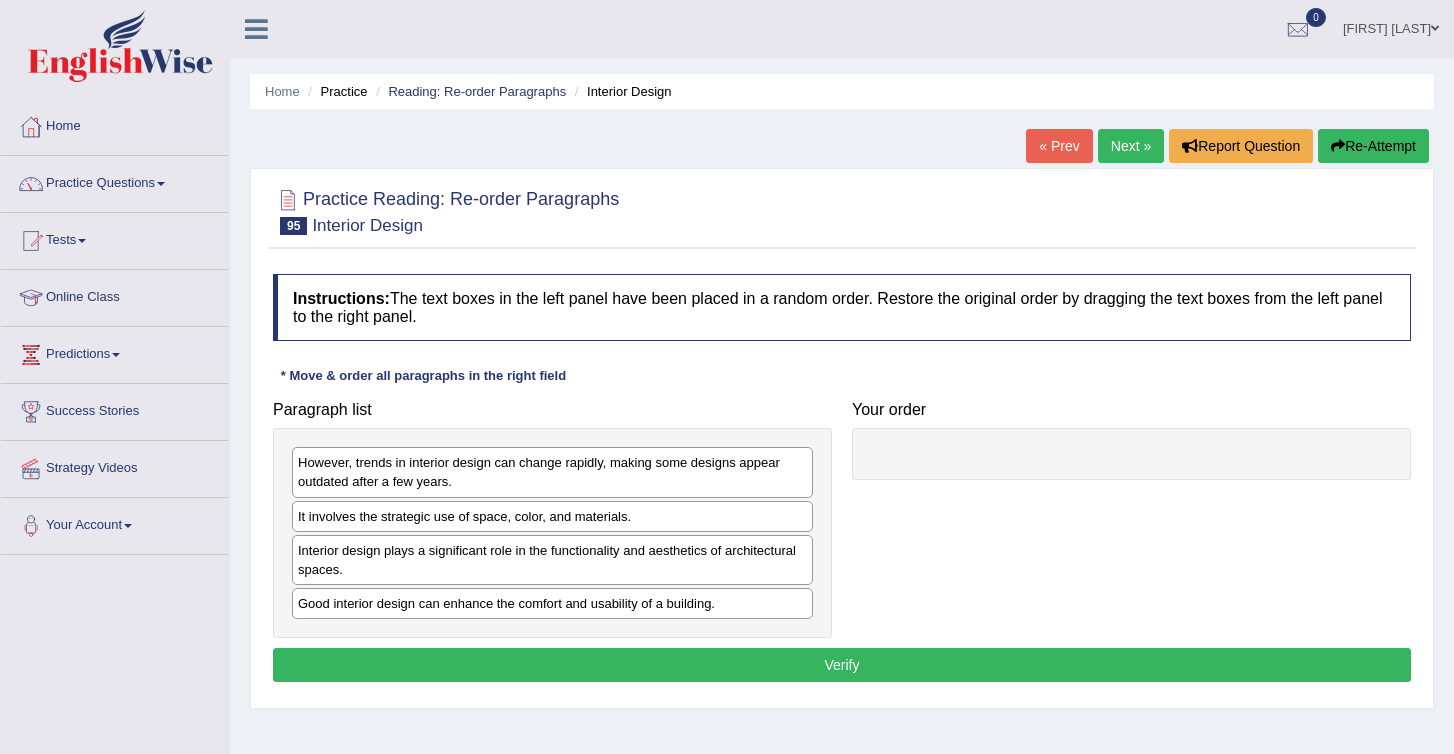 scroll, scrollTop: 0, scrollLeft: 0, axis: both 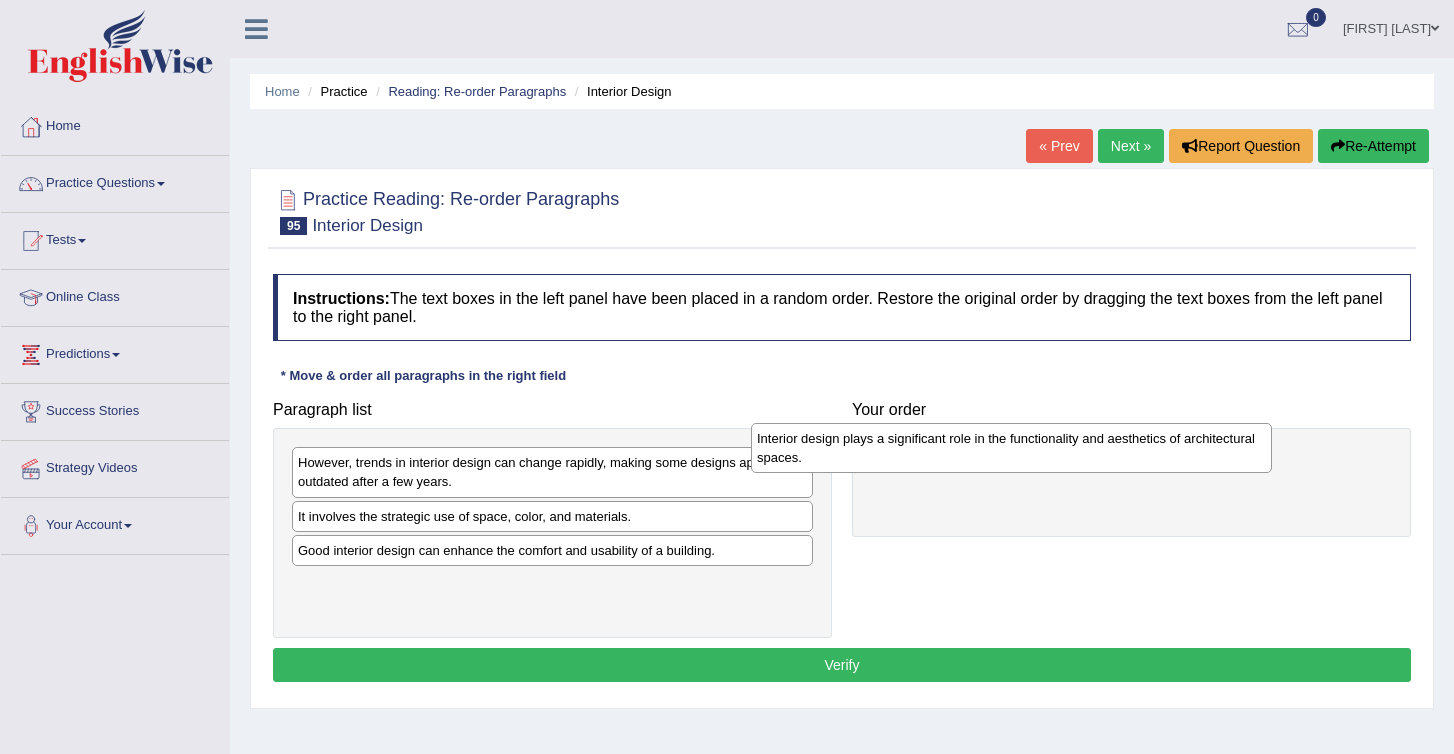 drag, startPoint x: 351, startPoint y: 566, endPoint x: 863, endPoint y: 439, distance: 527.51587 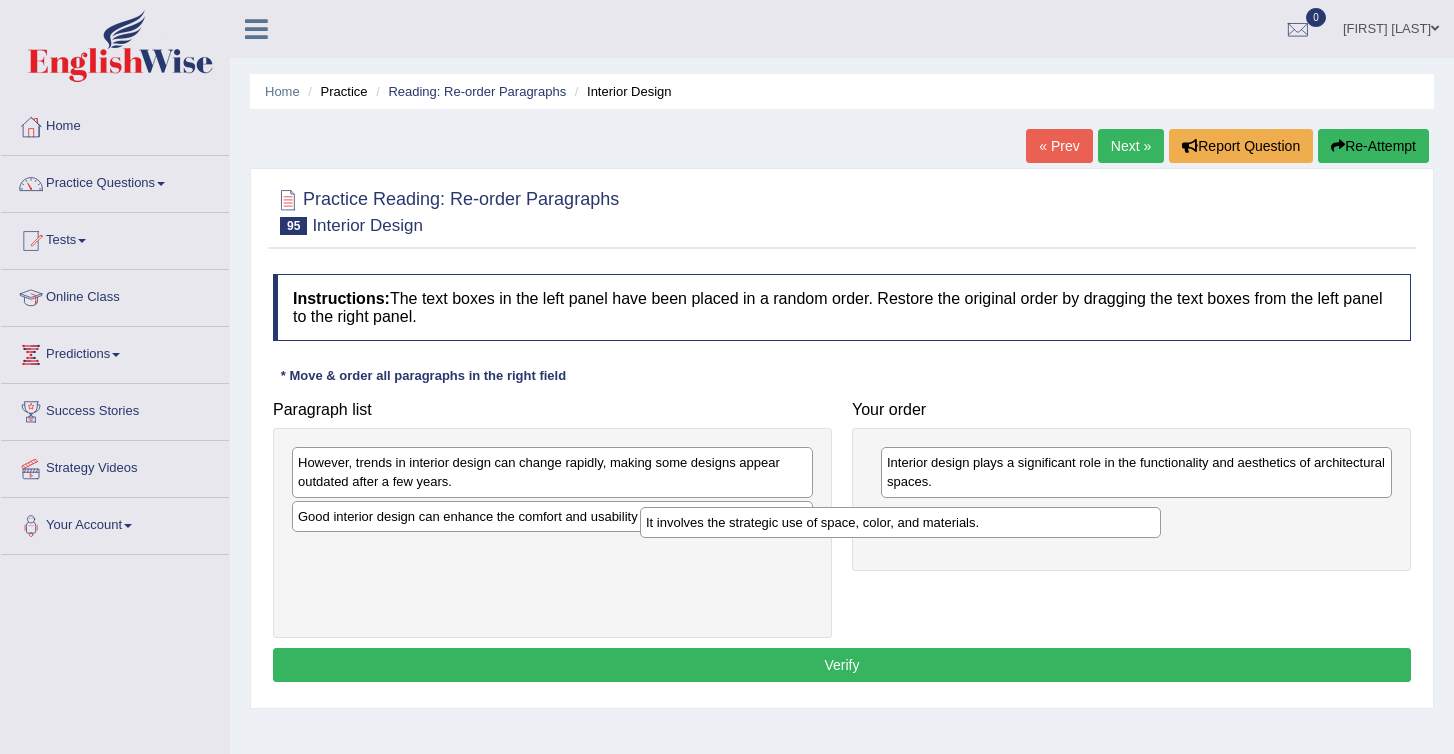 drag, startPoint x: 399, startPoint y: 526, endPoint x: 776, endPoint y: 531, distance: 377.03314 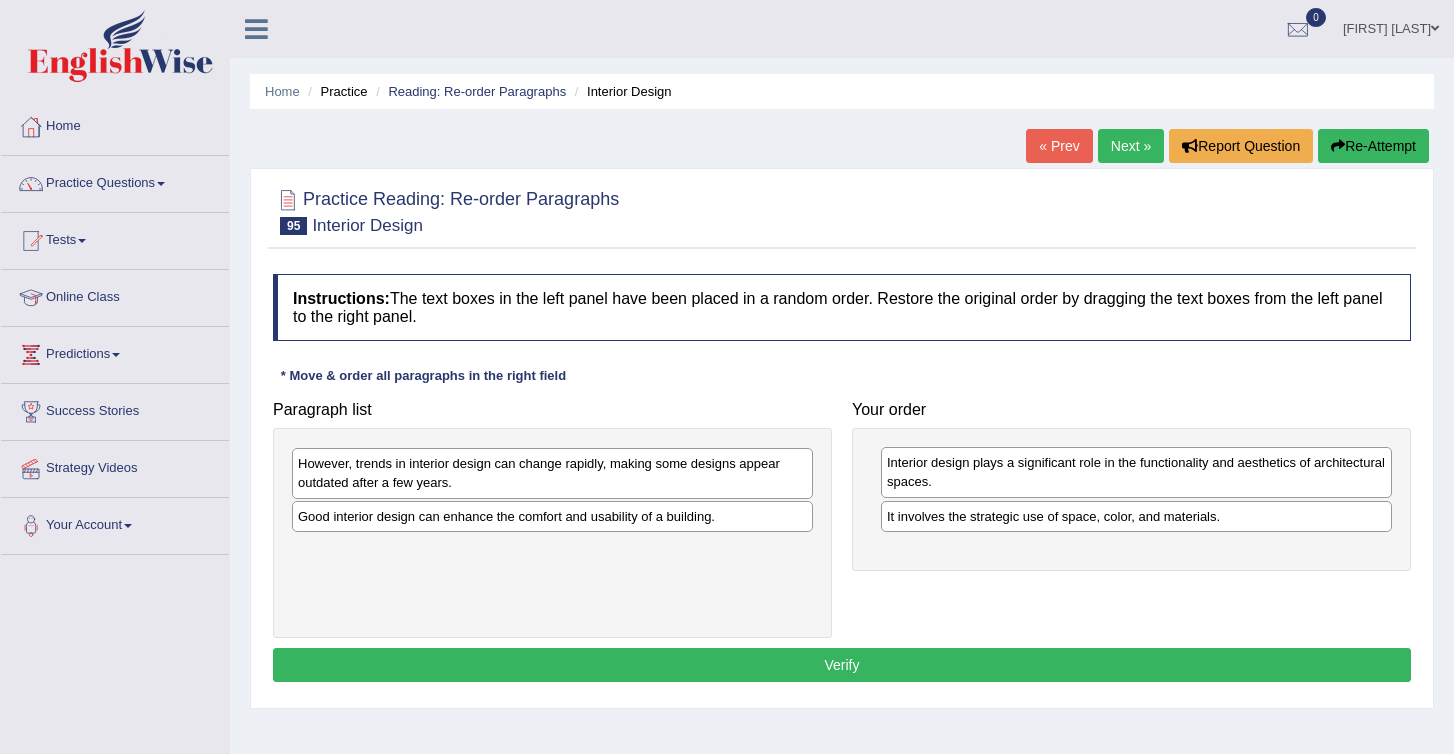 click on "However, trends in interior design can change rapidly, making some designs appear outdated after a few years." at bounding box center (552, 473) 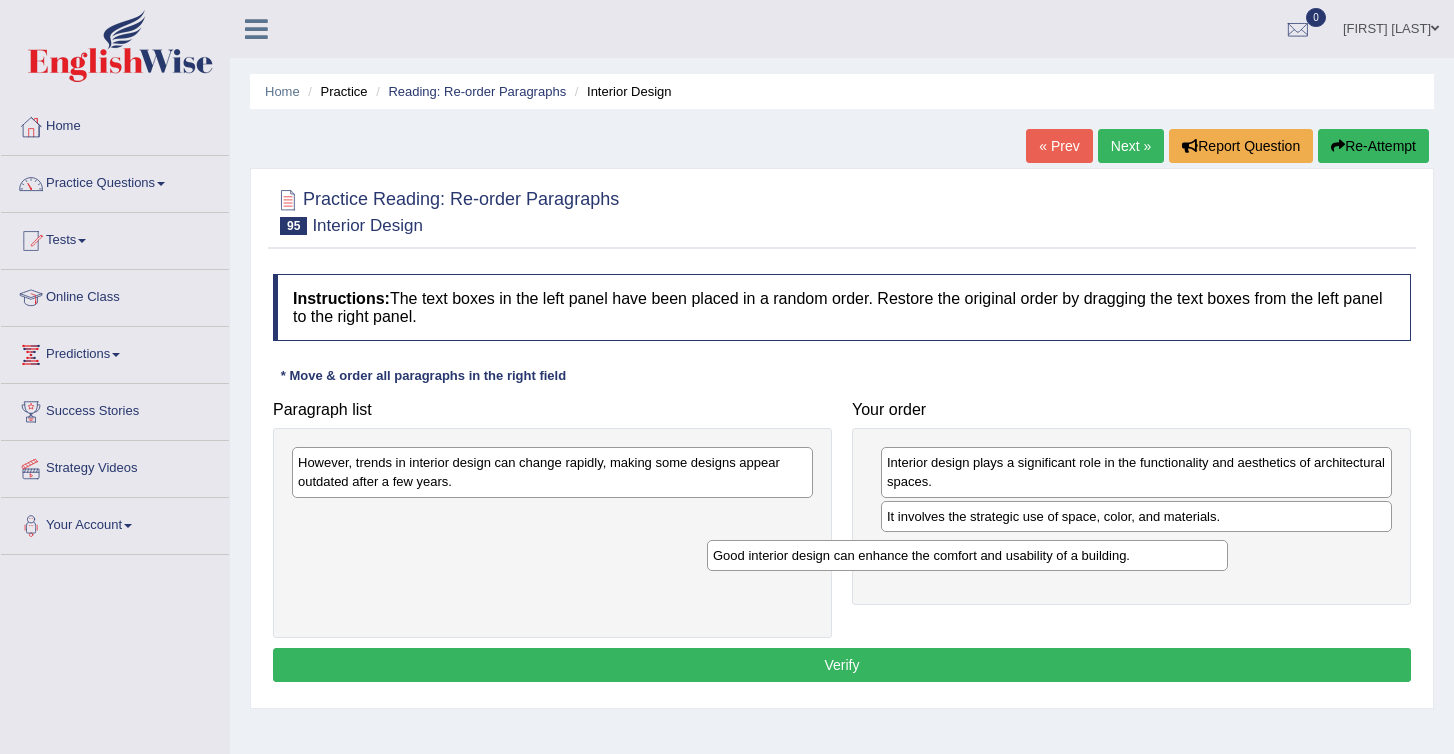 drag, startPoint x: 360, startPoint y: 527, endPoint x: 839, endPoint y: 602, distance: 484.83606 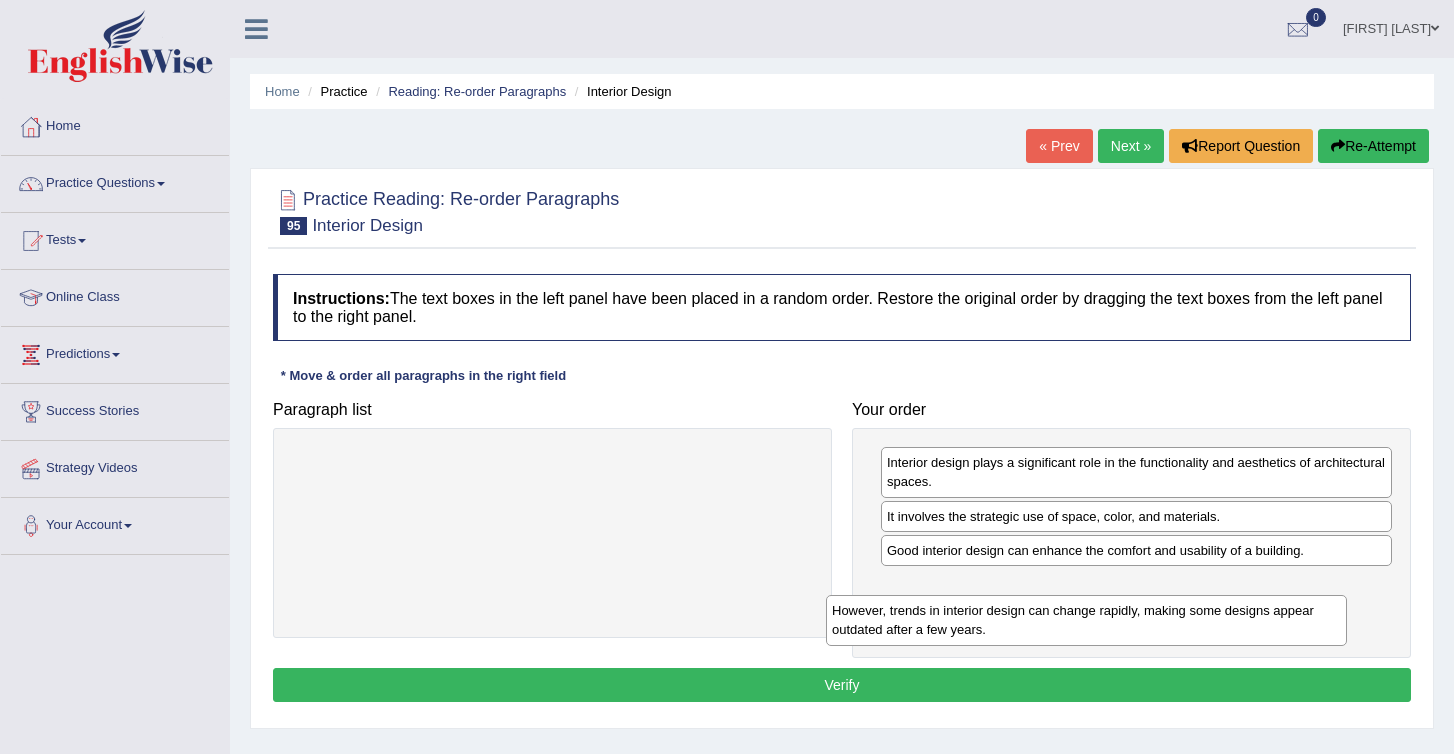 drag, startPoint x: 433, startPoint y: 472, endPoint x: 967, endPoint y: 620, distance: 554.12994 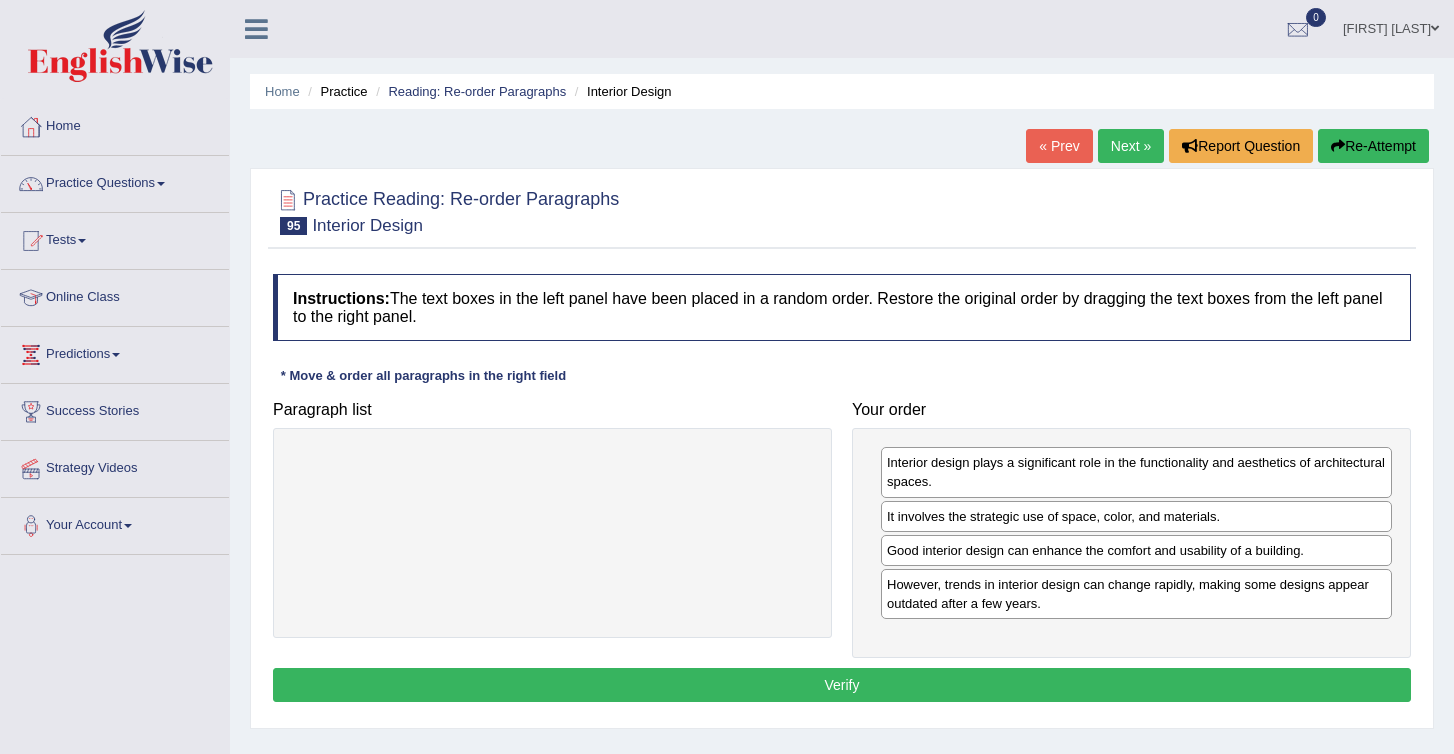 click on "Verify" at bounding box center (842, 685) 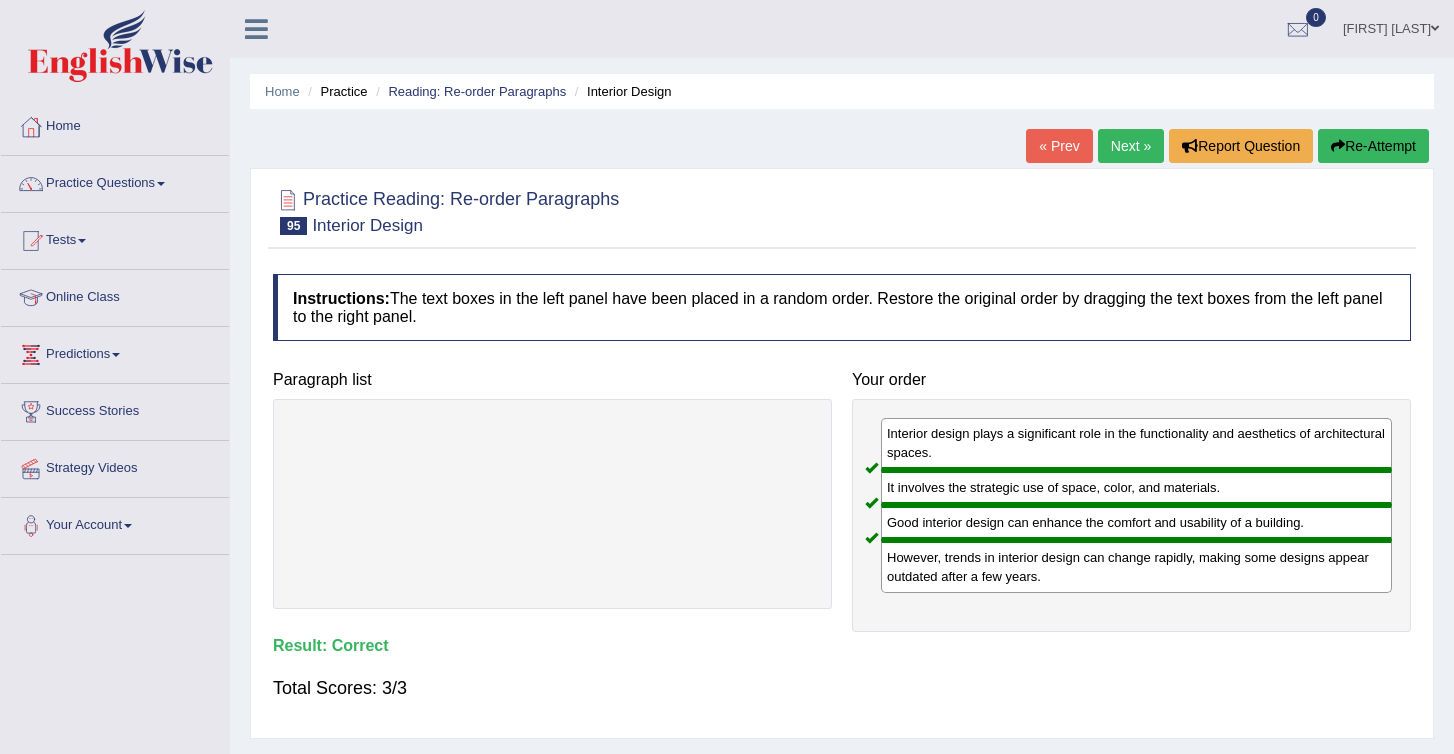 click on "Next »" at bounding box center [1131, 146] 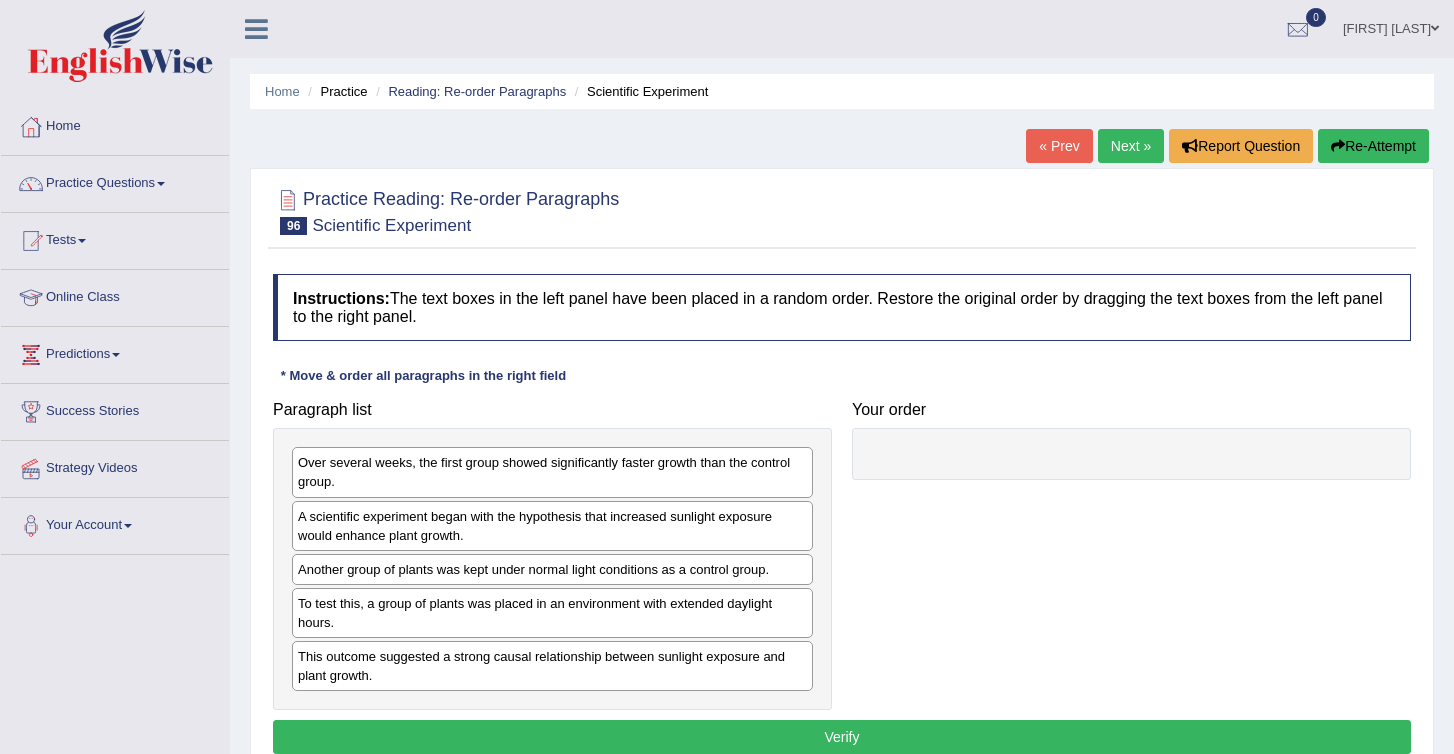 scroll, scrollTop: 0, scrollLeft: 0, axis: both 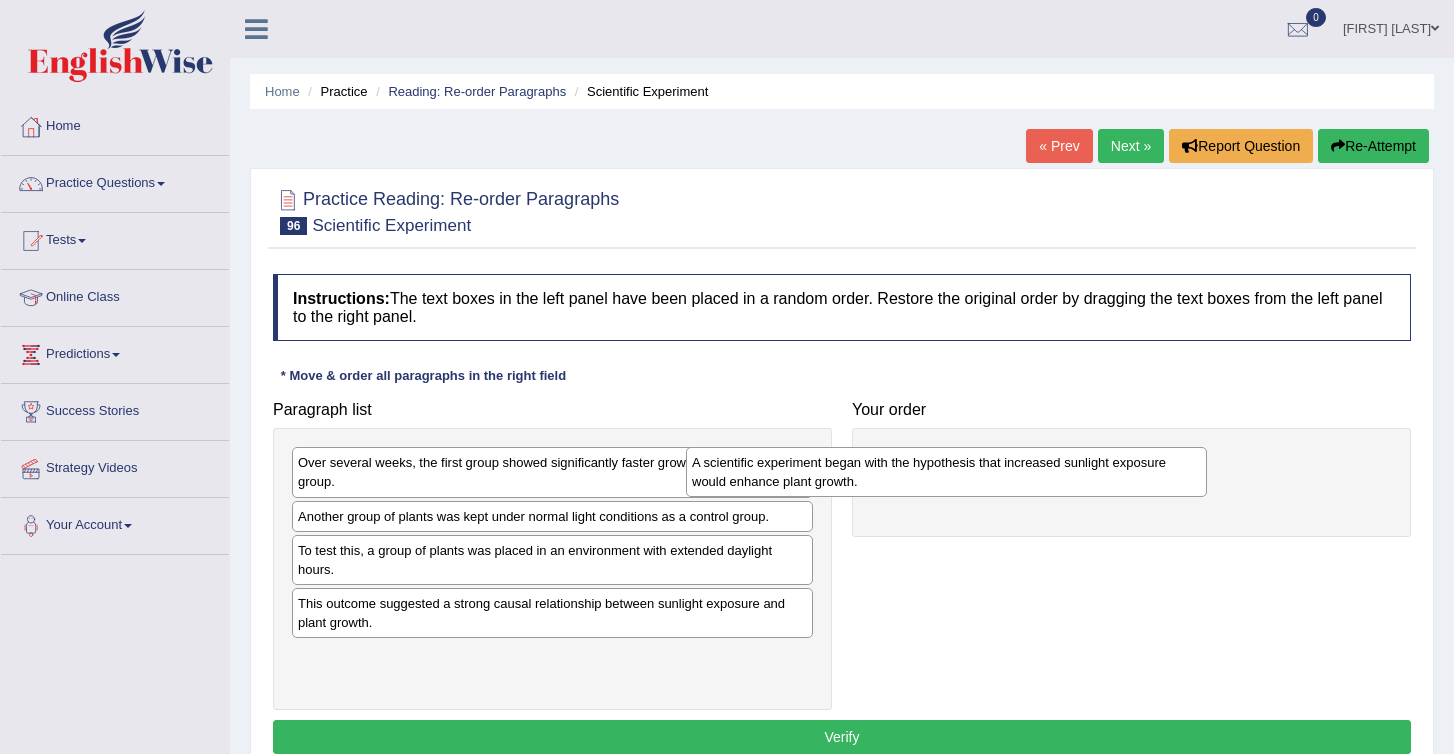 drag, startPoint x: 378, startPoint y: 540, endPoint x: 786, endPoint y: 487, distance: 411.428 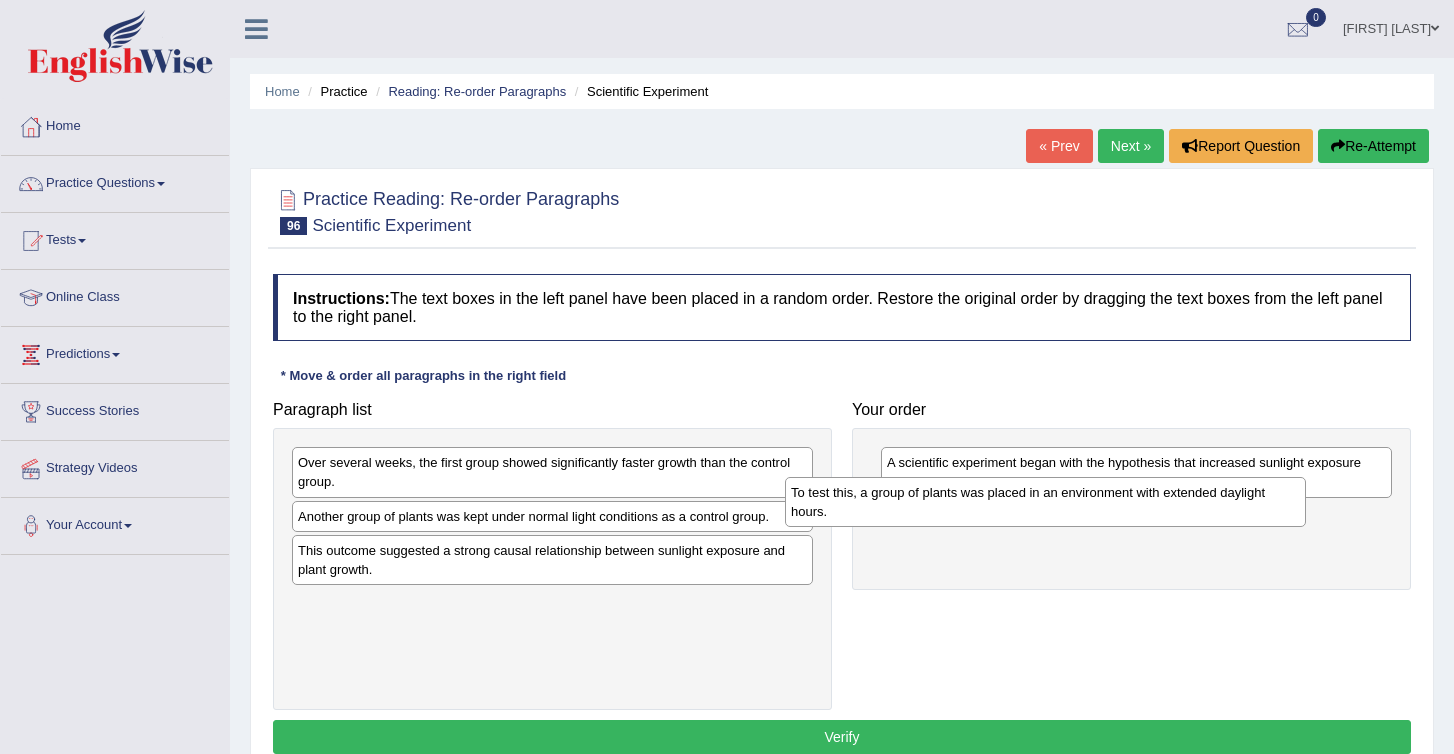 drag, startPoint x: 417, startPoint y: 565, endPoint x: 924, endPoint y: 510, distance: 509.97452 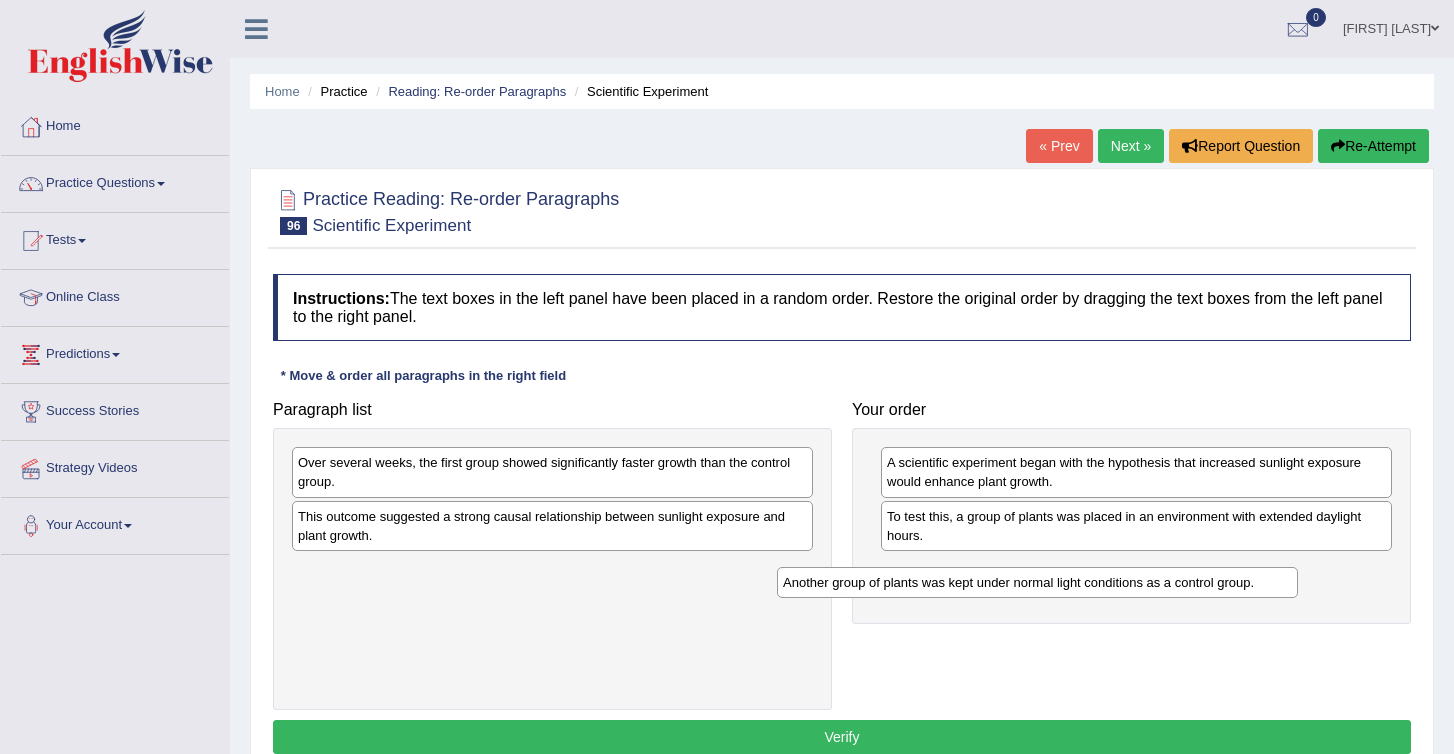 drag, startPoint x: 421, startPoint y: 520, endPoint x: 924, endPoint y: 588, distance: 507.57562 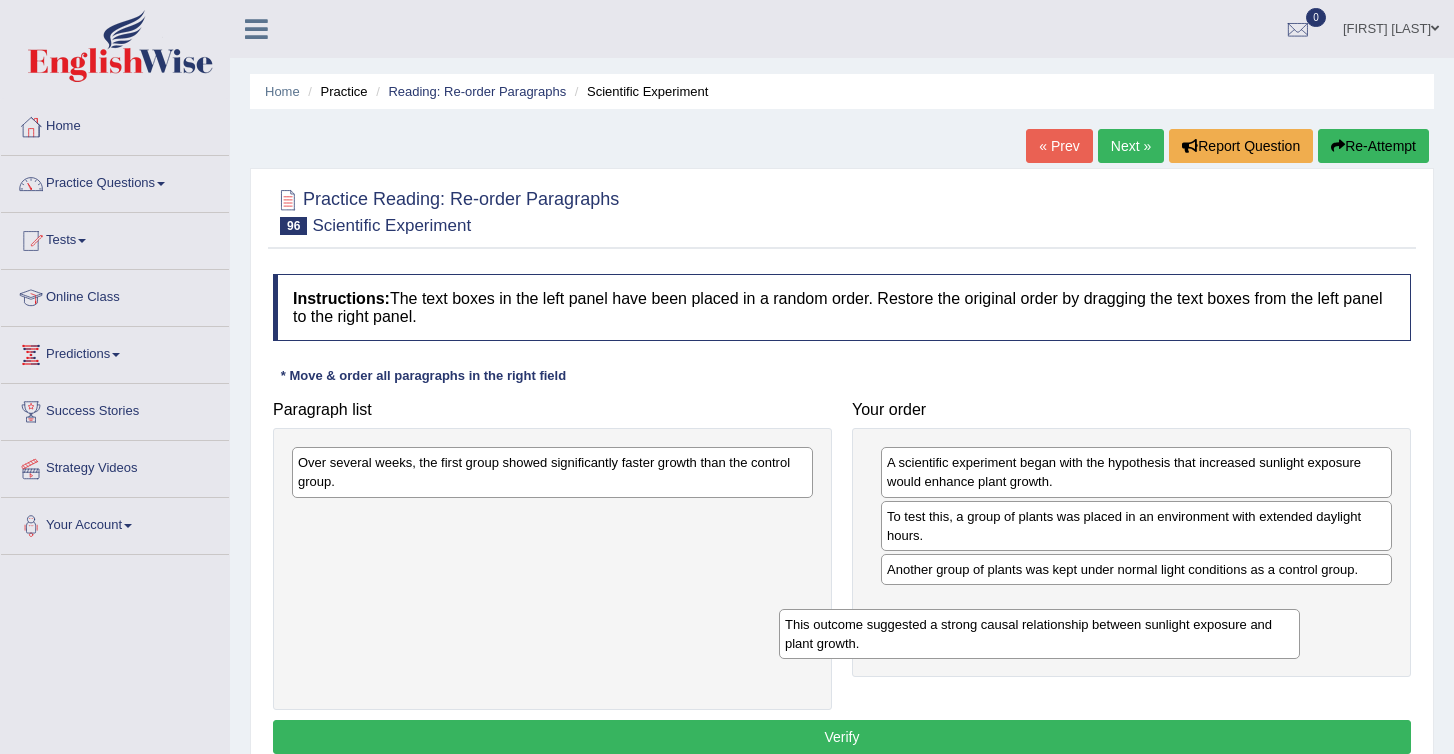 drag, startPoint x: 412, startPoint y: 524, endPoint x: 924, endPoint y: 630, distance: 522.85754 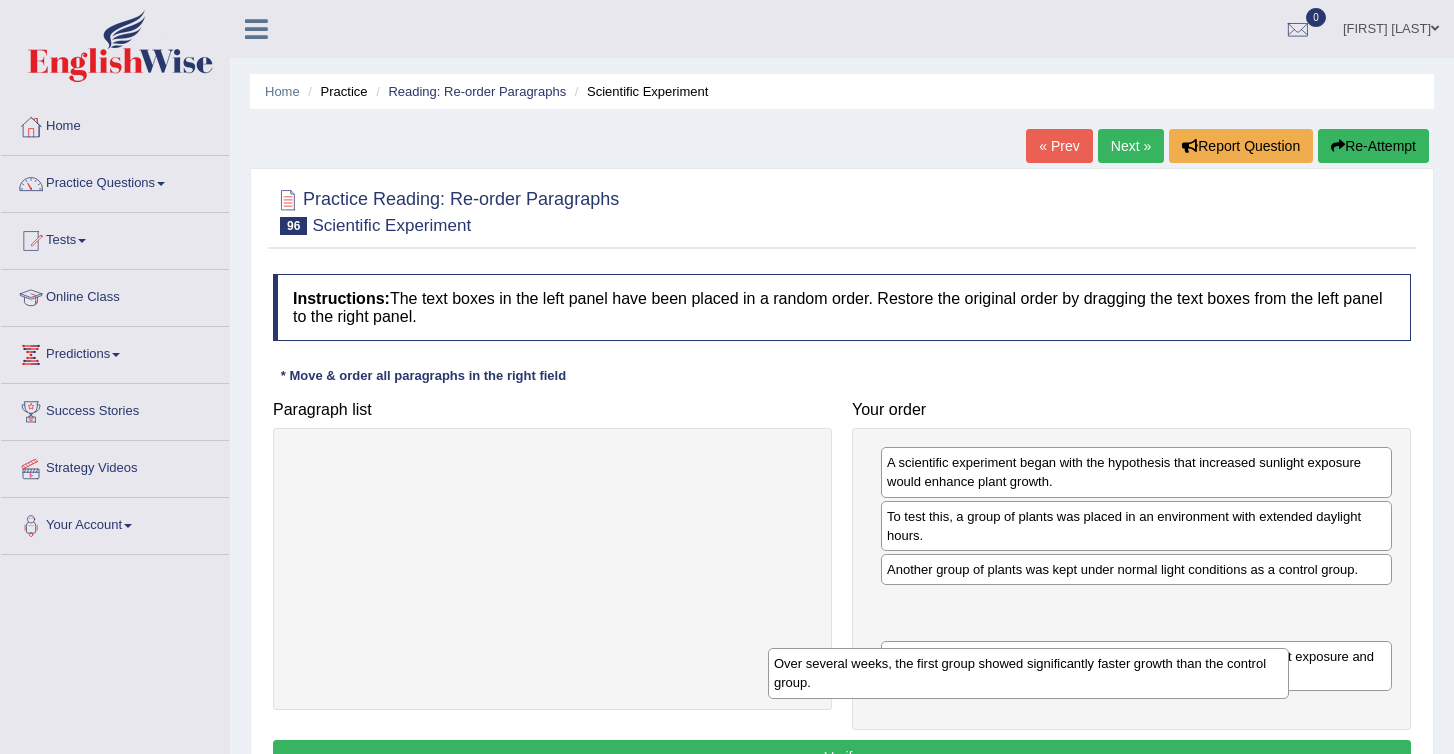 drag, startPoint x: 490, startPoint y: 459, endPoint x: 960, endPoint y: 660, distance: 511.1761 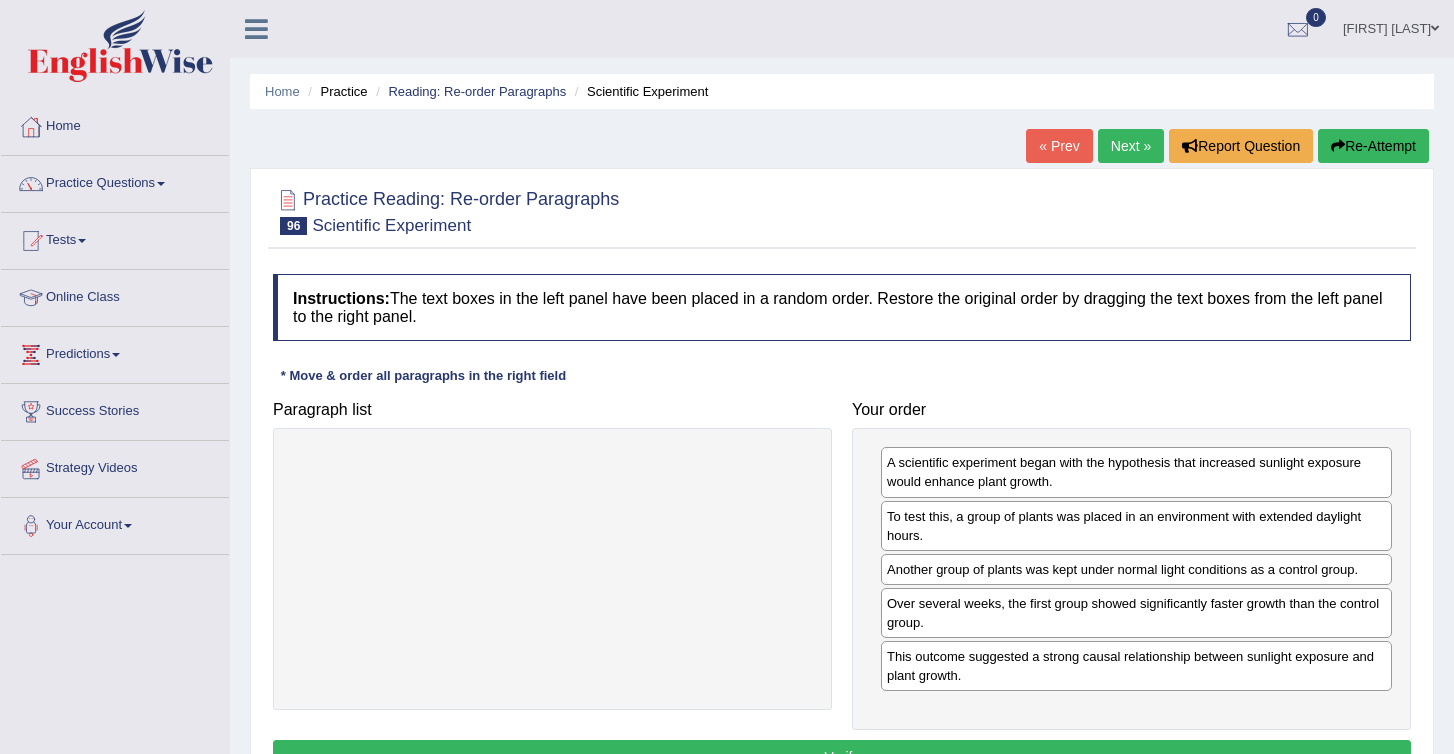 drag, startPoint x: 960, startPoint y: 660, endPoint x: 987, endPoint y: 693, distance: 42.638012 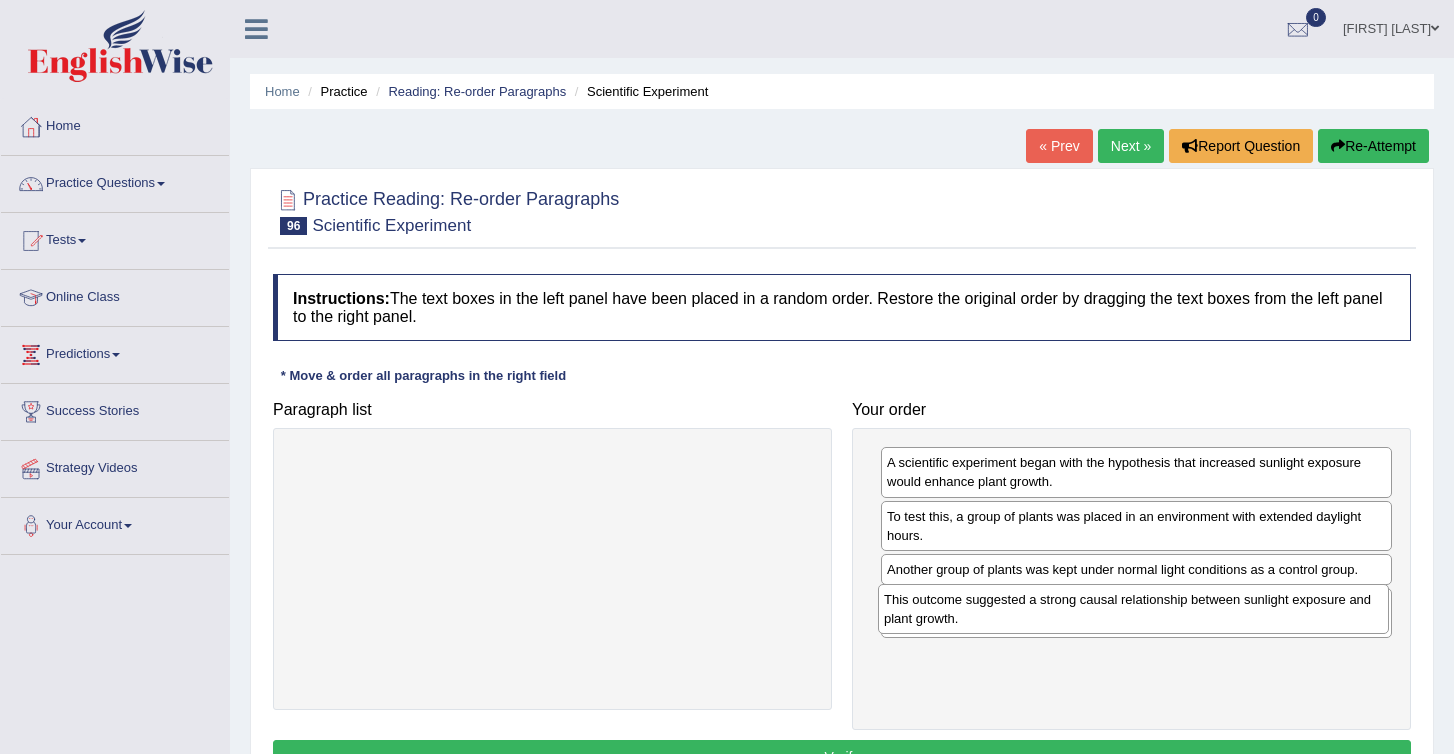 drag, startPoint x: 978, startPoint y: 678, endPoint x: 973, endPoint y: 615, distance: 63.1981 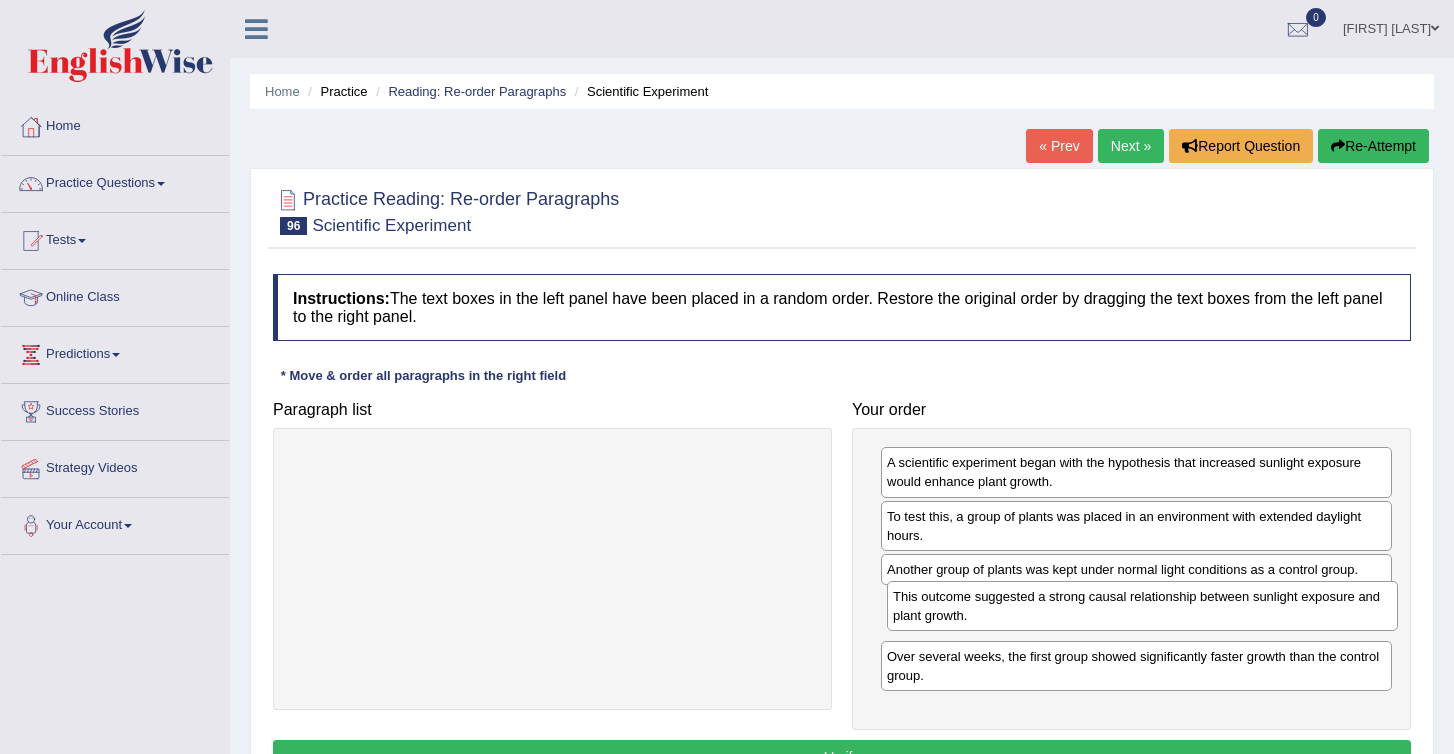 drag, startPoint x: 973, startPoint y: 681, endPoint x: 980, endPoint y: 624, distance: 57.428215 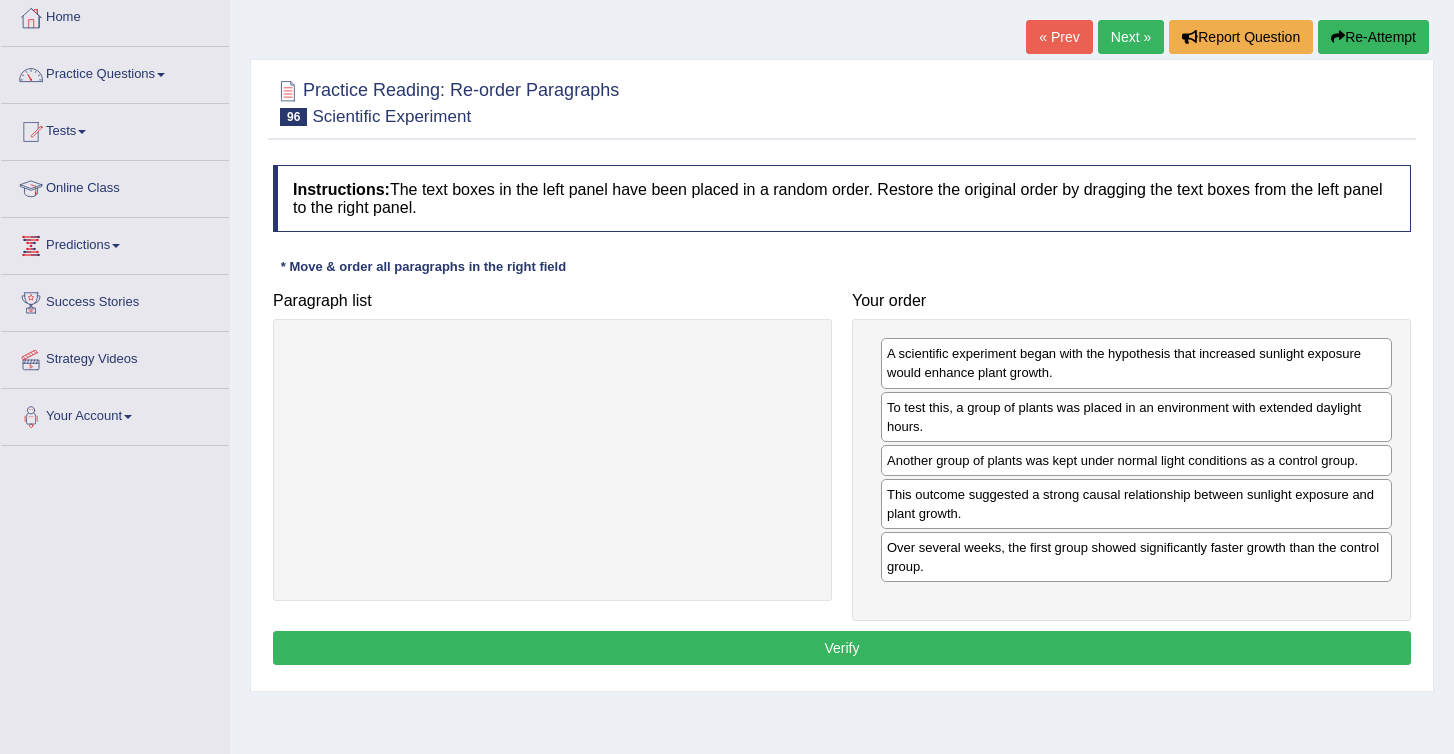 scroll, scrollTop: 120, scrollLeft: 0, axis: vertical 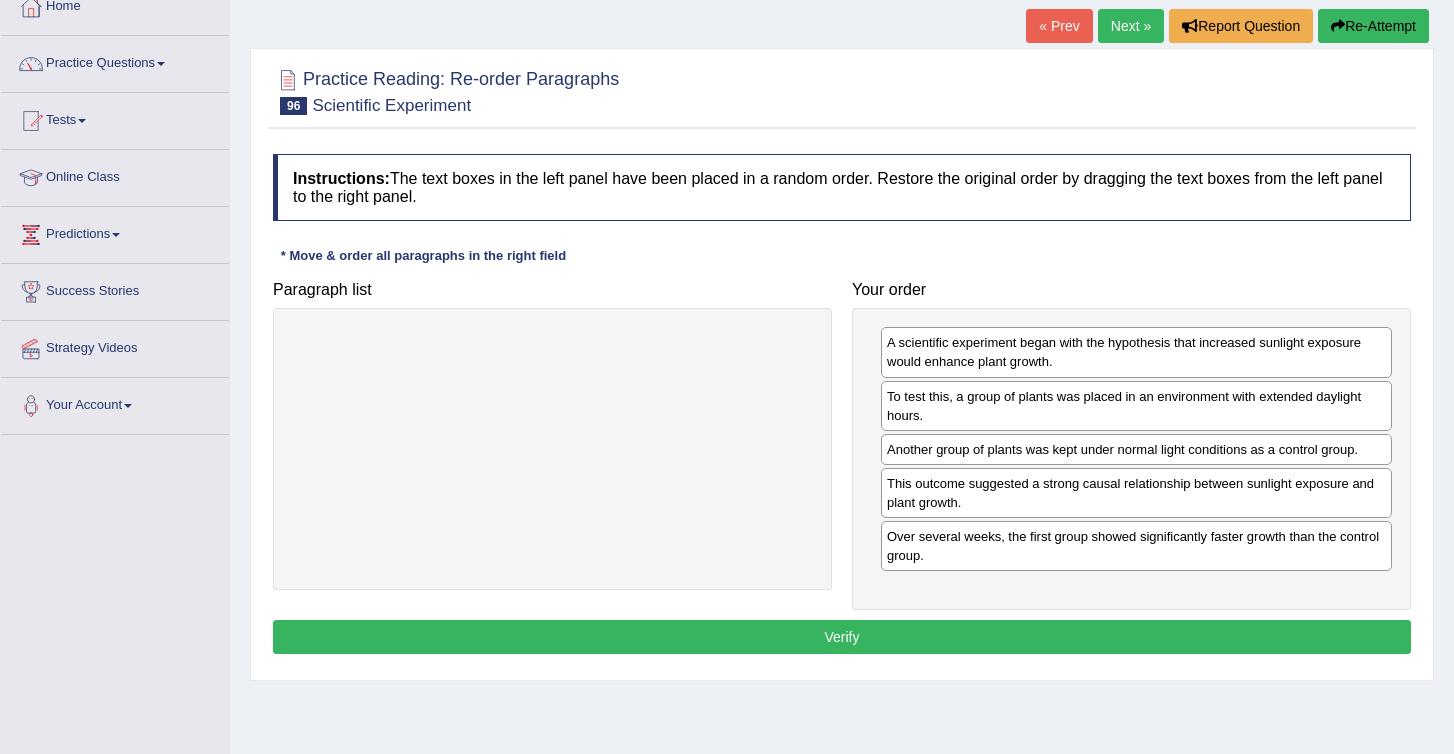 click on "Verify" at bounding box center [842, 637] 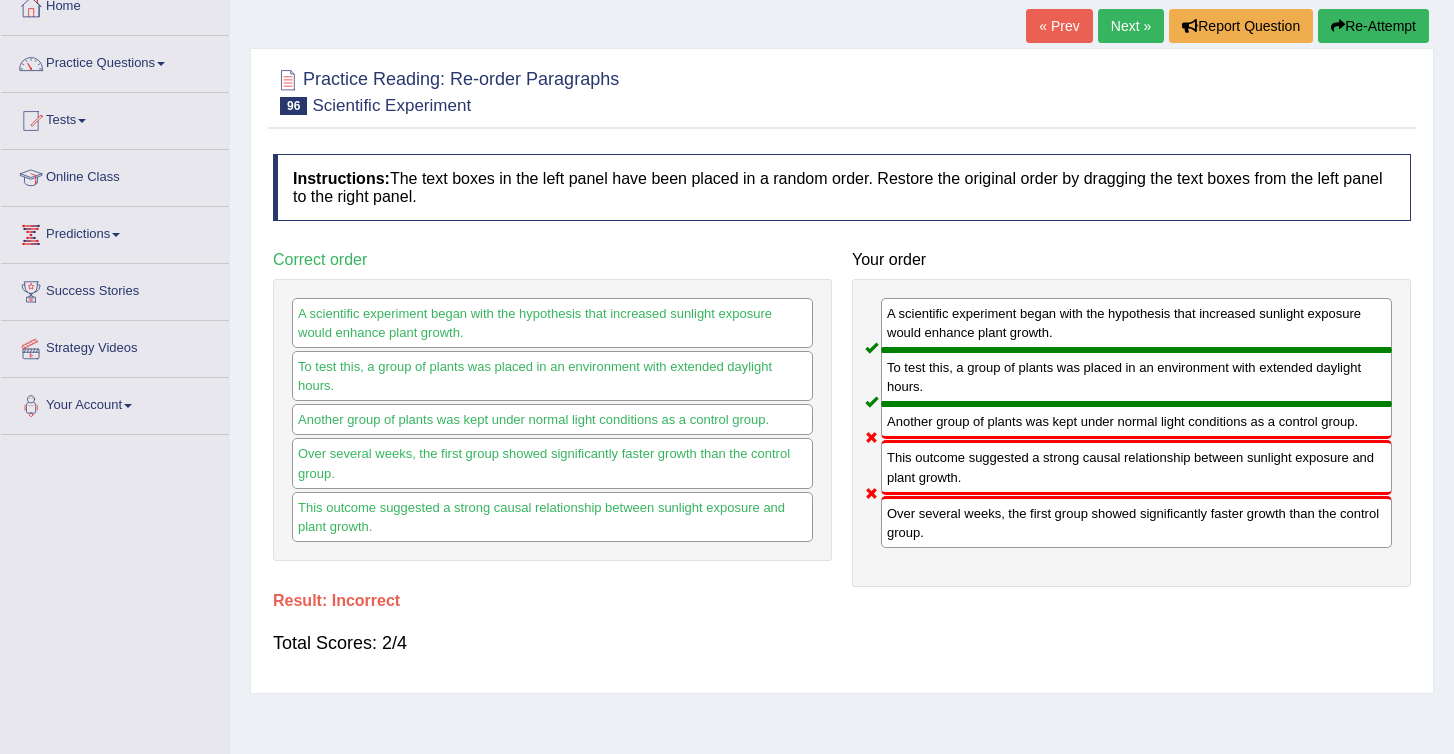 click on "Re-Attempt" at bounding box center [1373, 26] 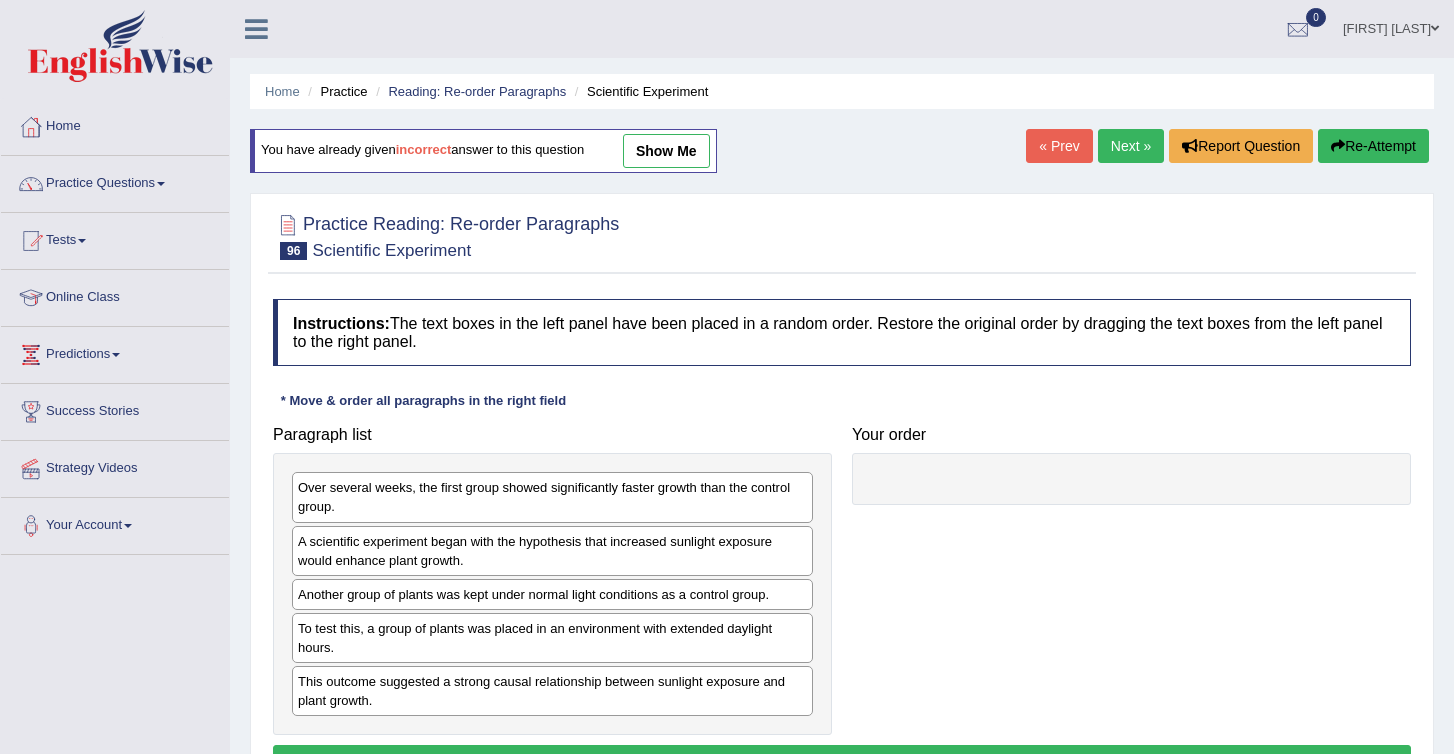 scroll, scrollTop: 120, scrollLeft: 0, axis: vertical 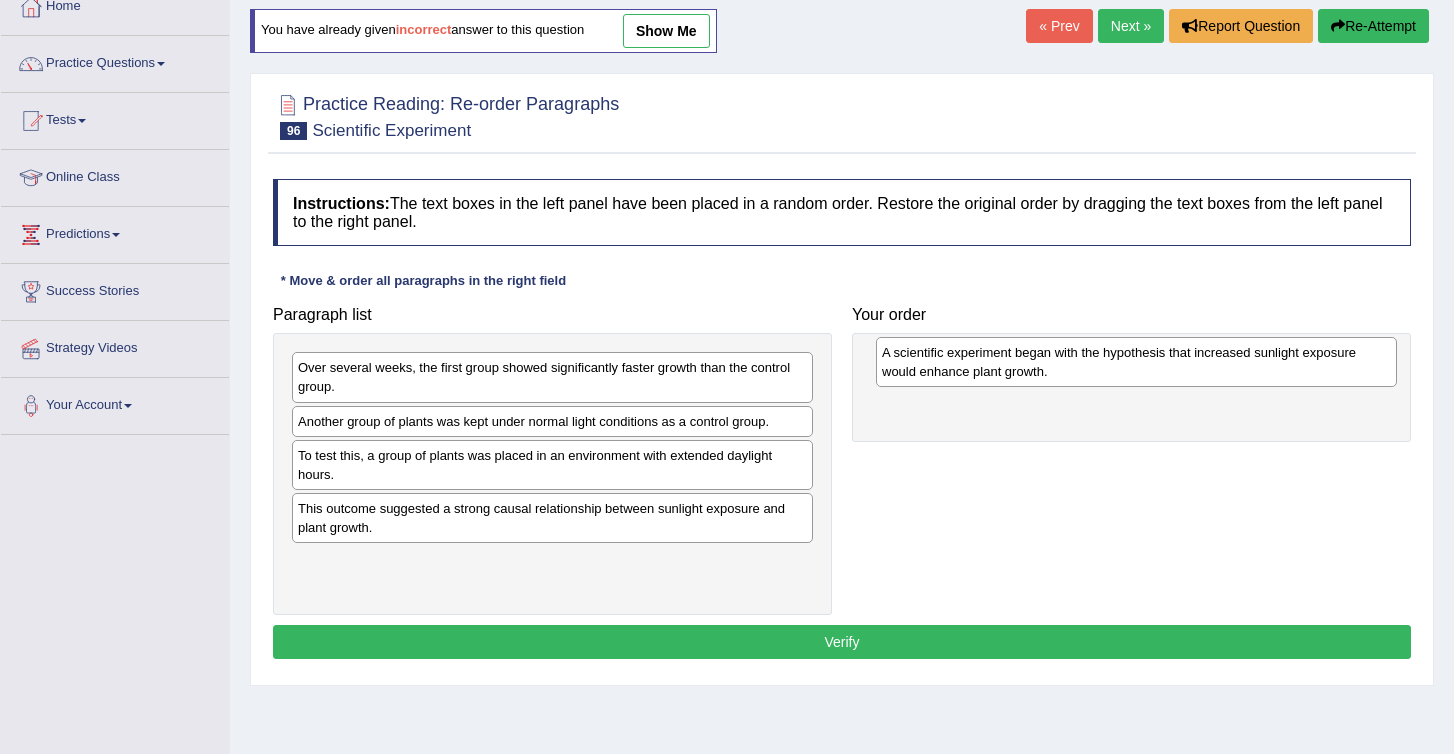 drag, startPoint x: 368, startPoint y: 445, endPoint x: 952, endPoint y: 375, distance: 588.18024 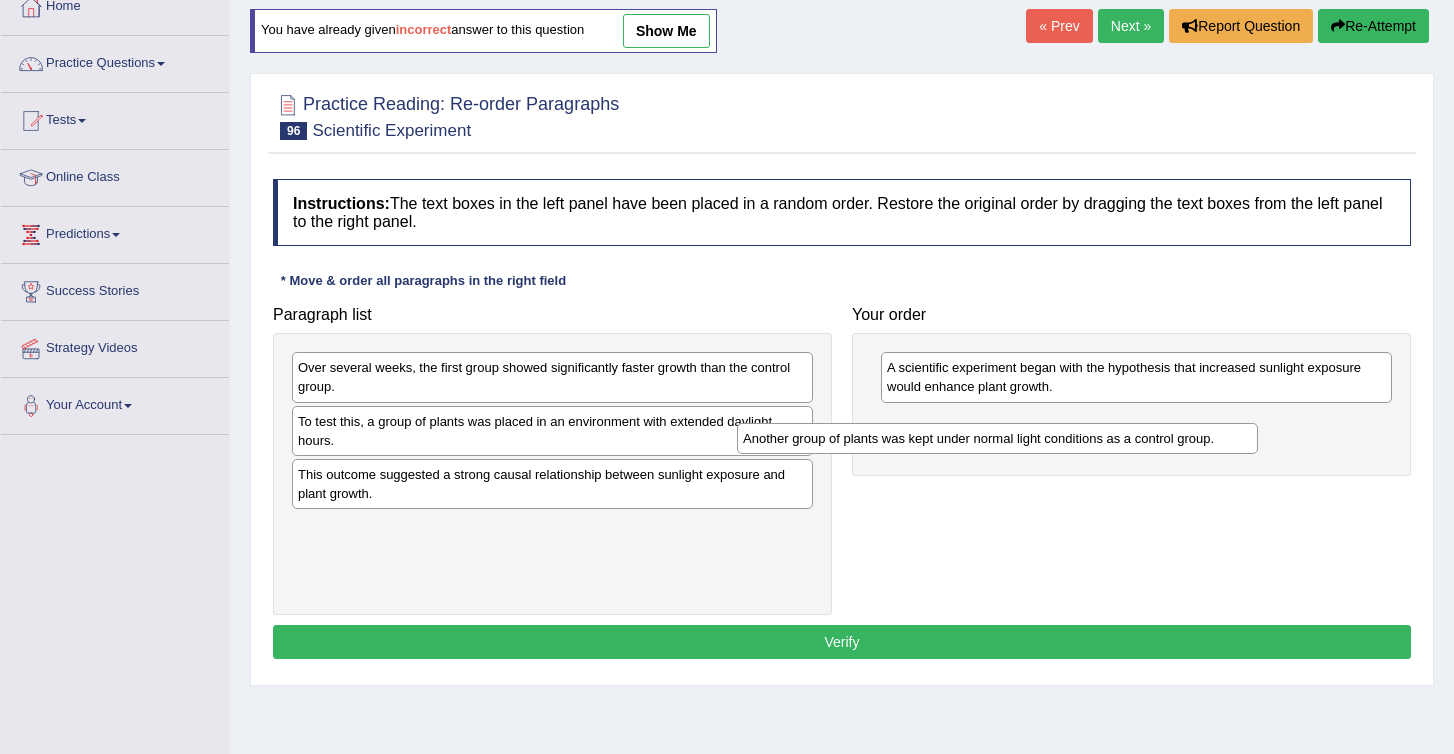 drag, startPoint x: 435, startPoint y: 426, endPoint x: 883, endPoint y: 446, distance: 448.4462 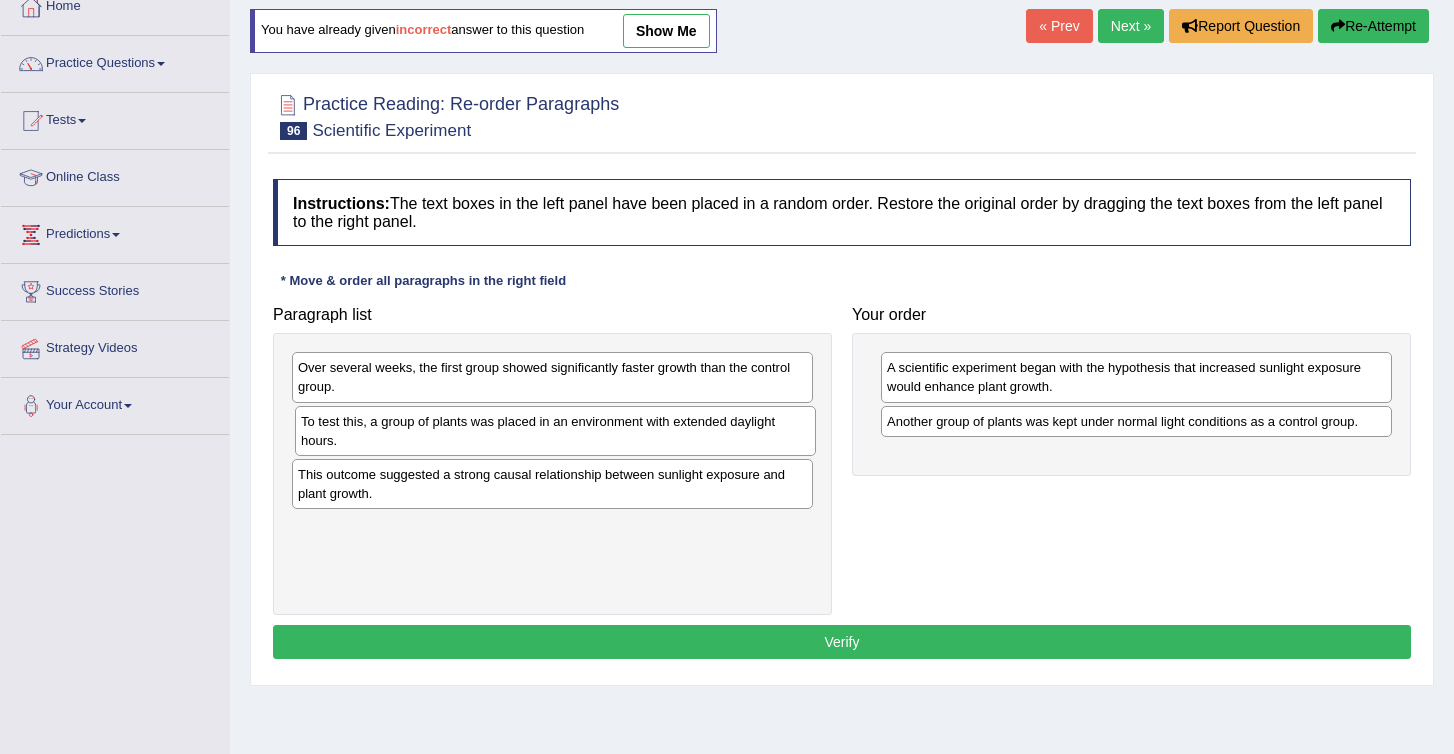 drag, startPoint x: 571, startPoint y: 449, endPoint x: 559, endPoint y: 439, distance: 15.6205 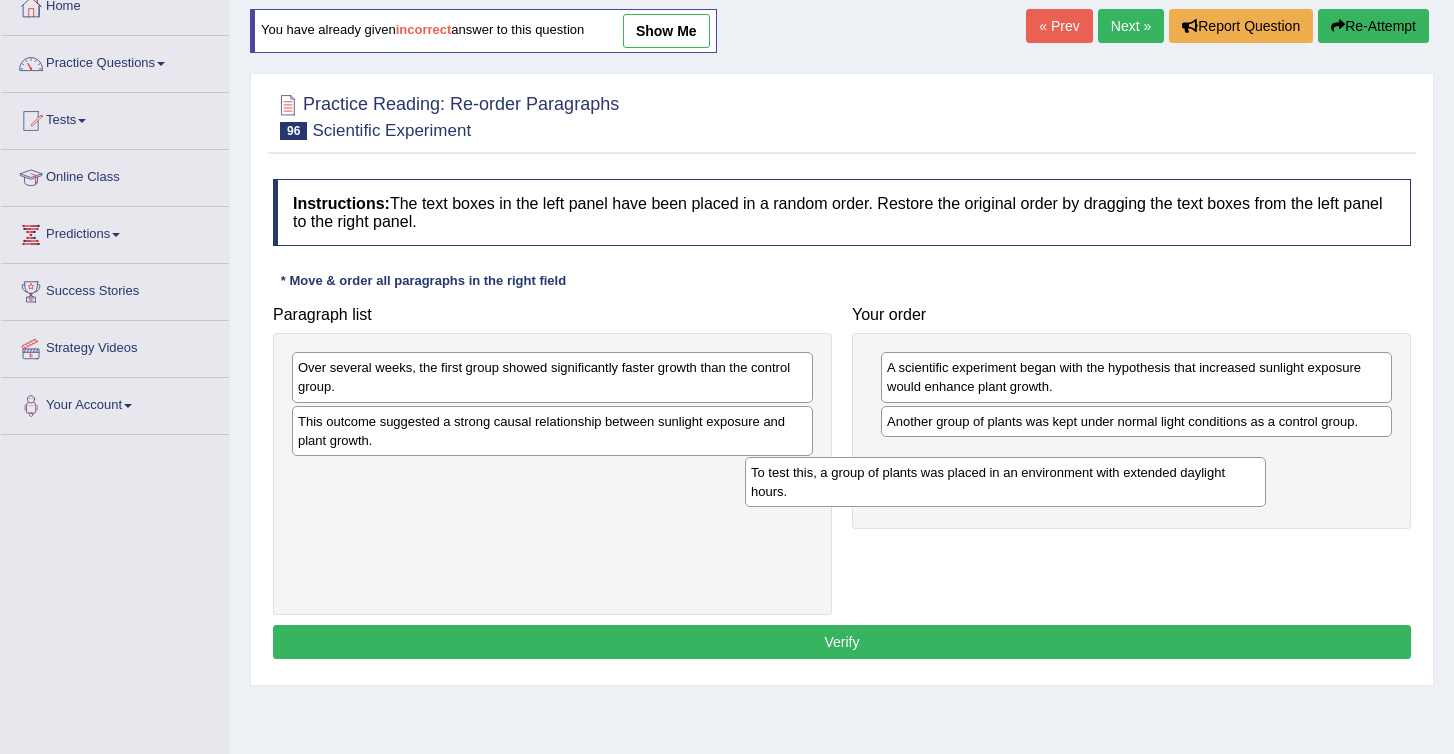 drag, startPoint x: 556, startPoint y: 439, endPoint x: 1049, endPoint y: 480, distance: 494.70193 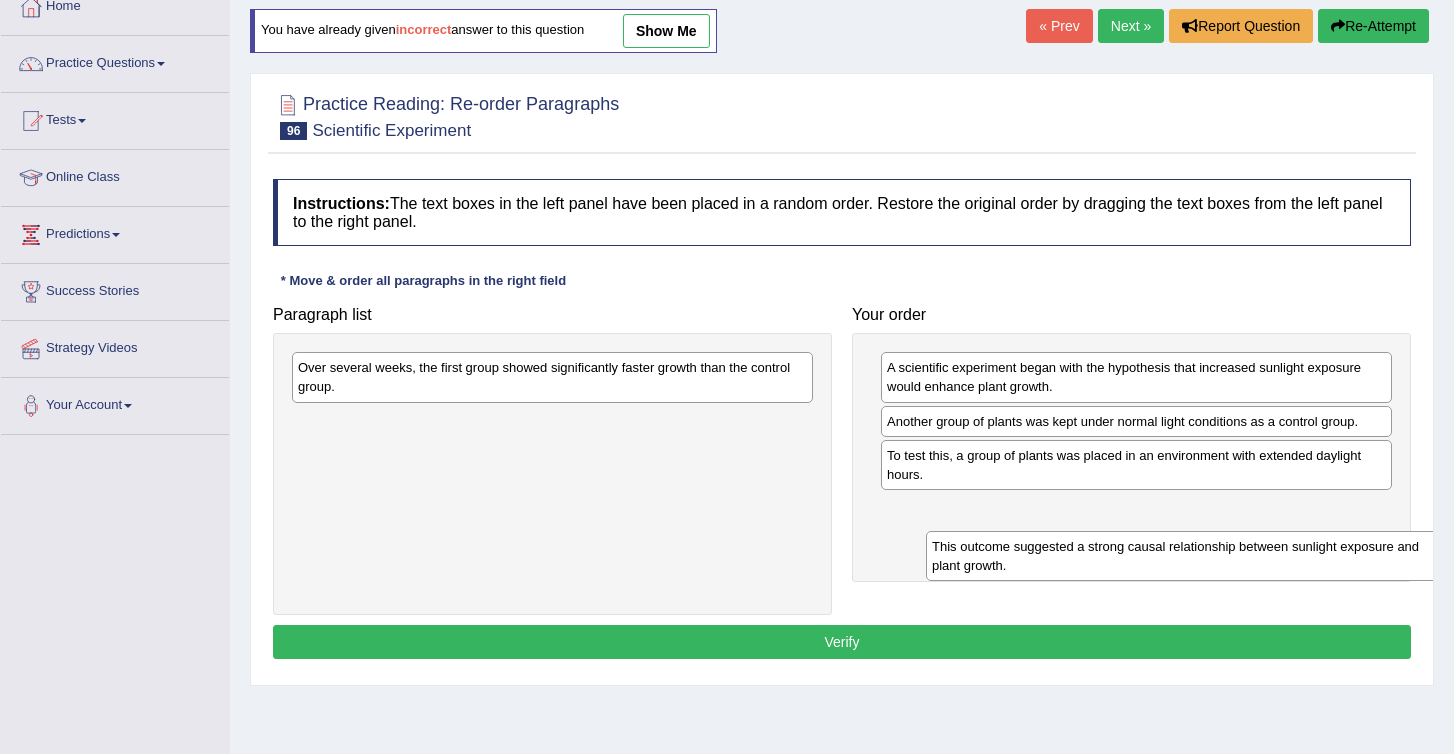 drag, startPoint x: 446, startPoint y: 450, endPoint x: 1051, endPoint y: 581, distance: 619.0202 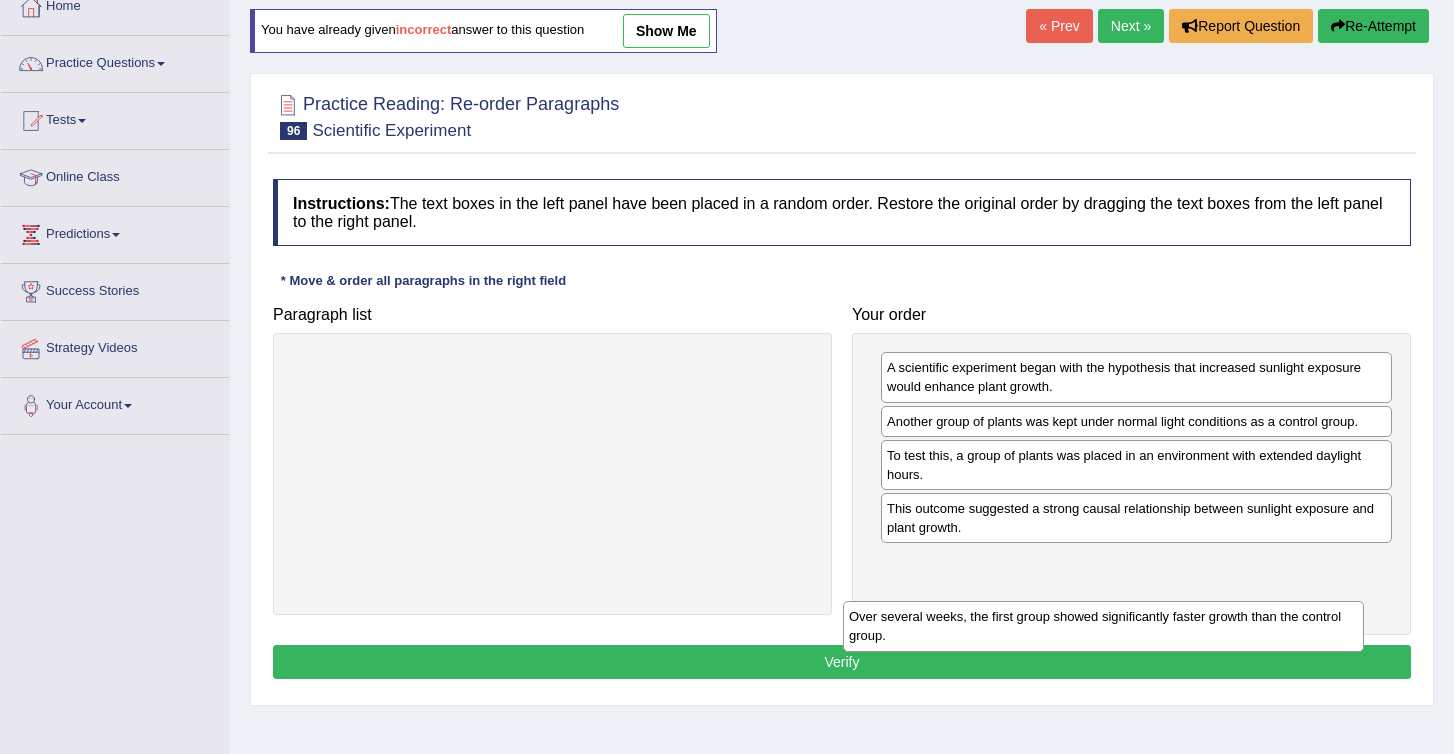drag, startPoint x: 386, startPoint y: 395, endPoint x: 937, endPoint y: 644, distance: 604.6503 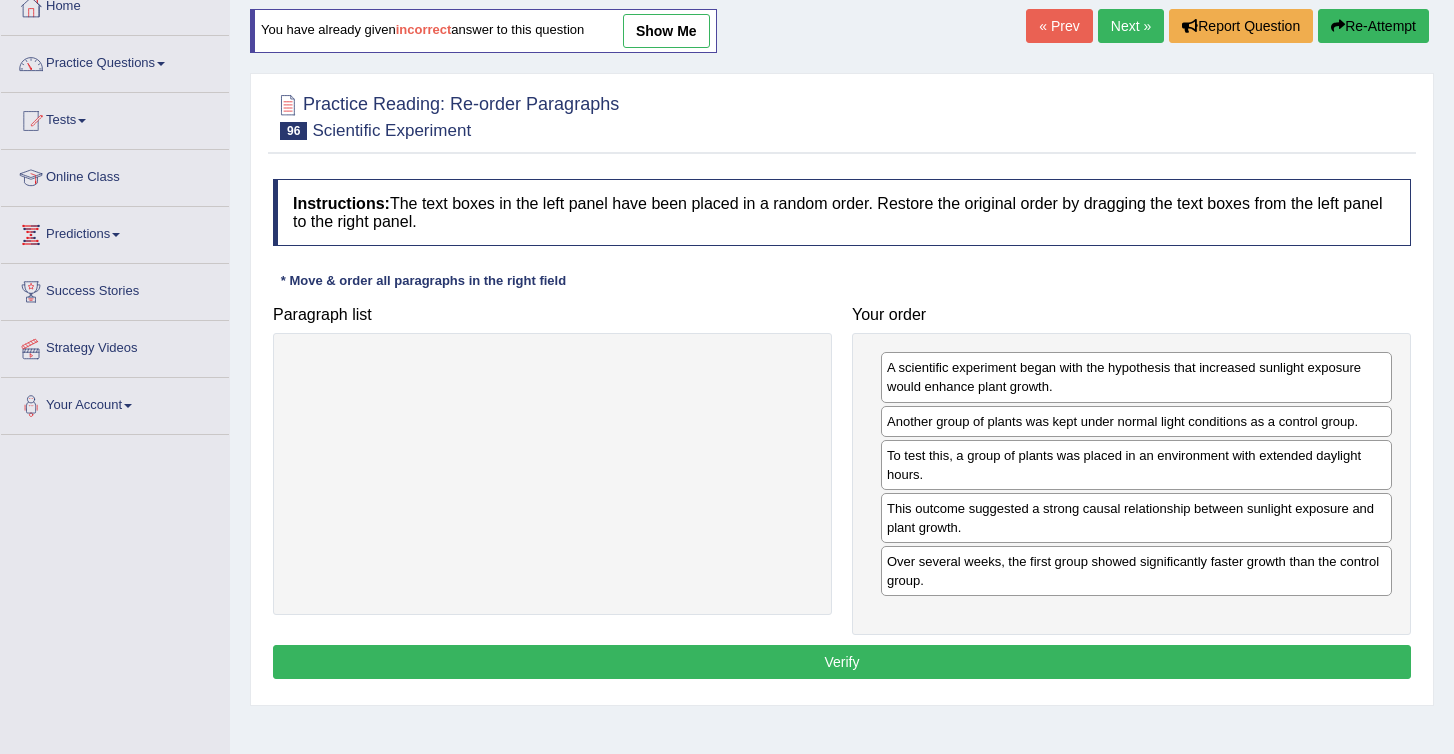 click on "Verify" at bounding box center (842, 662) 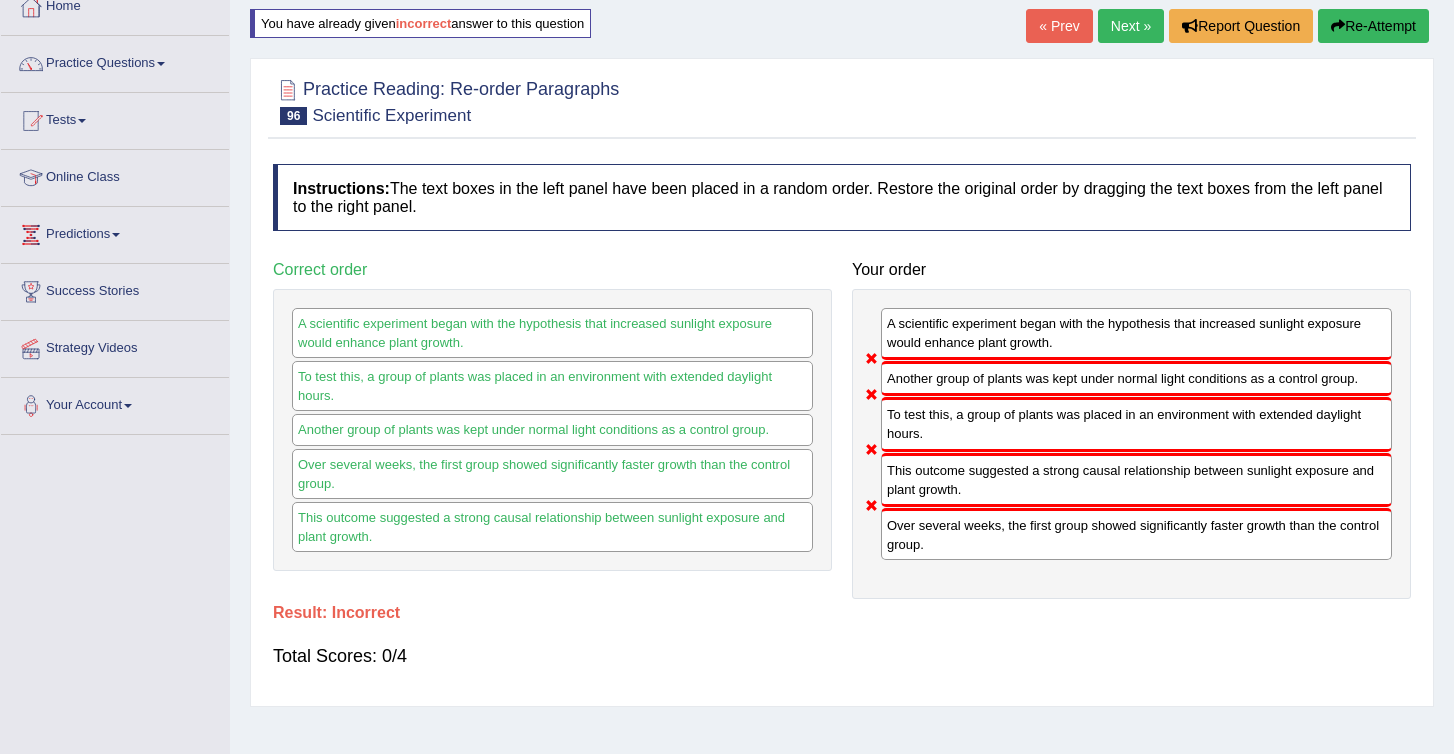 click on "Re-Attempt" at bounding box center (1373, 26) 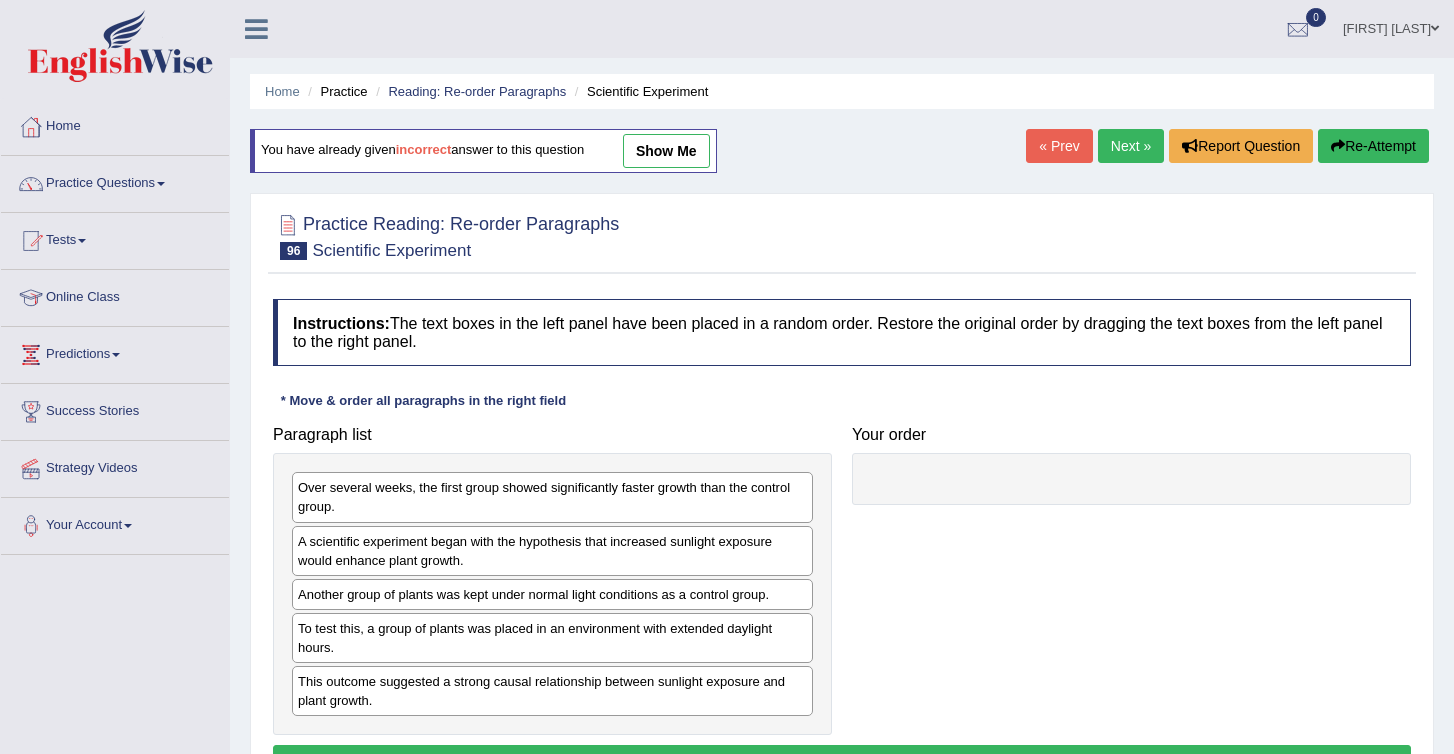 scroll, scrollTop: 124, scrollLeft: 0, axis: vertical 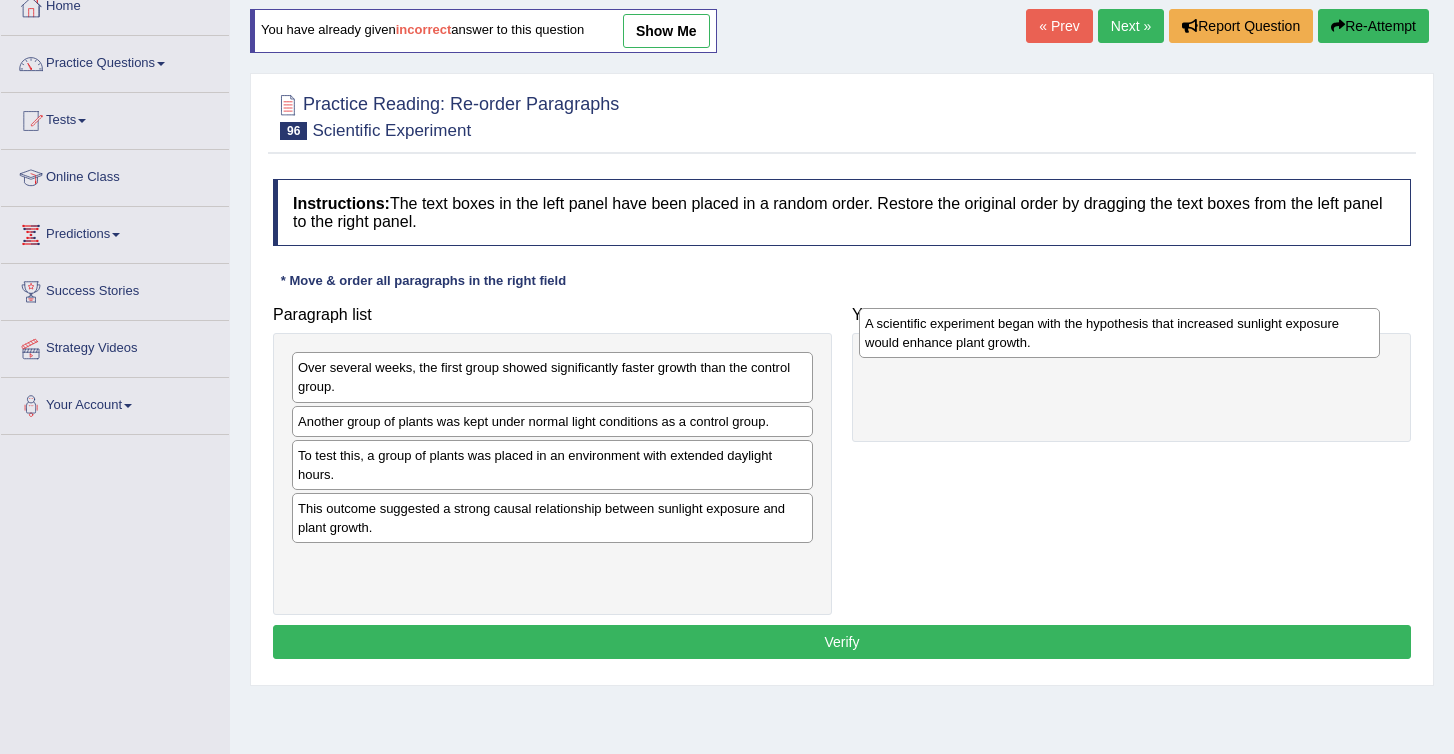 drag, startPoint x: 342, startPoint y: 438, endPoint x: 914, endPoint y: 340, distance: 580.3344 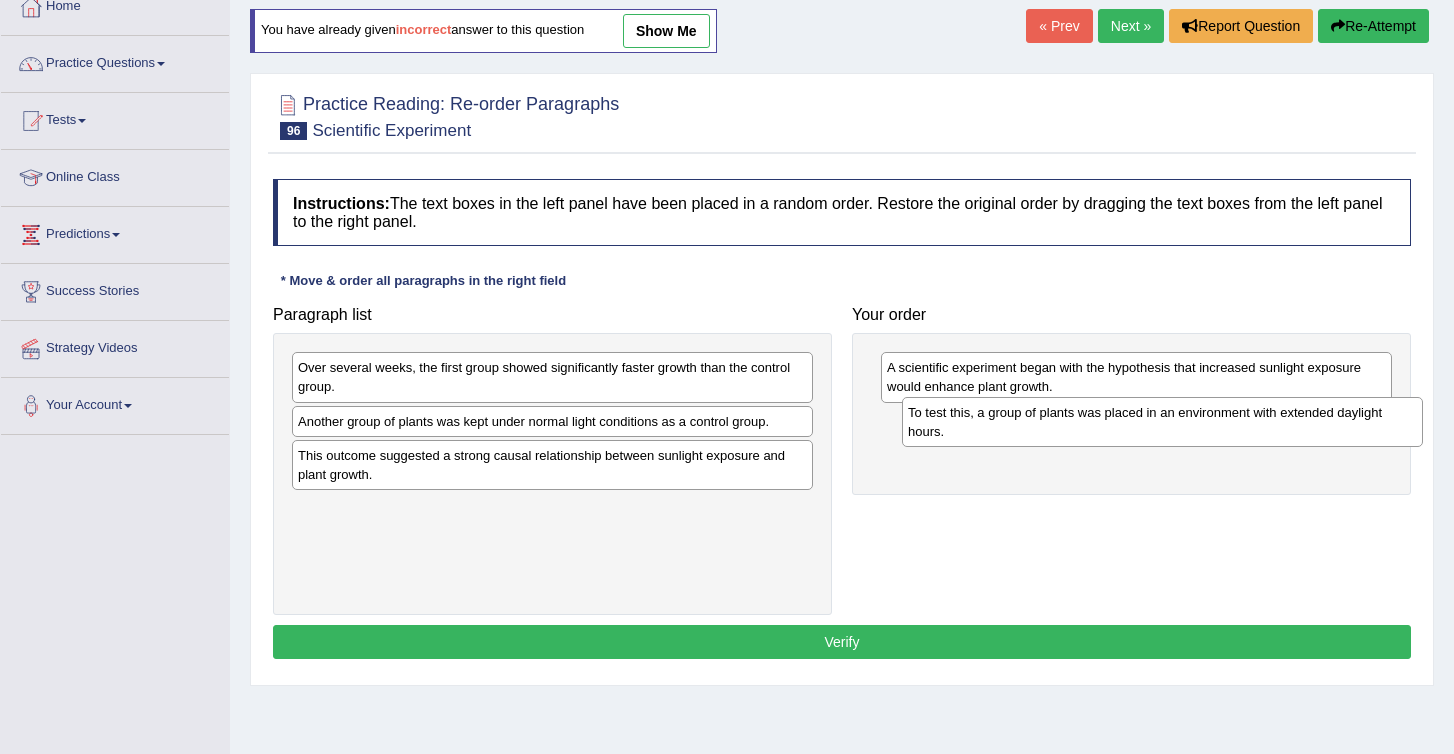 drag, startPoint x: 344, startPoint y: 476, endPoint x: 968, endPoint y: 441, distance: 624.9808 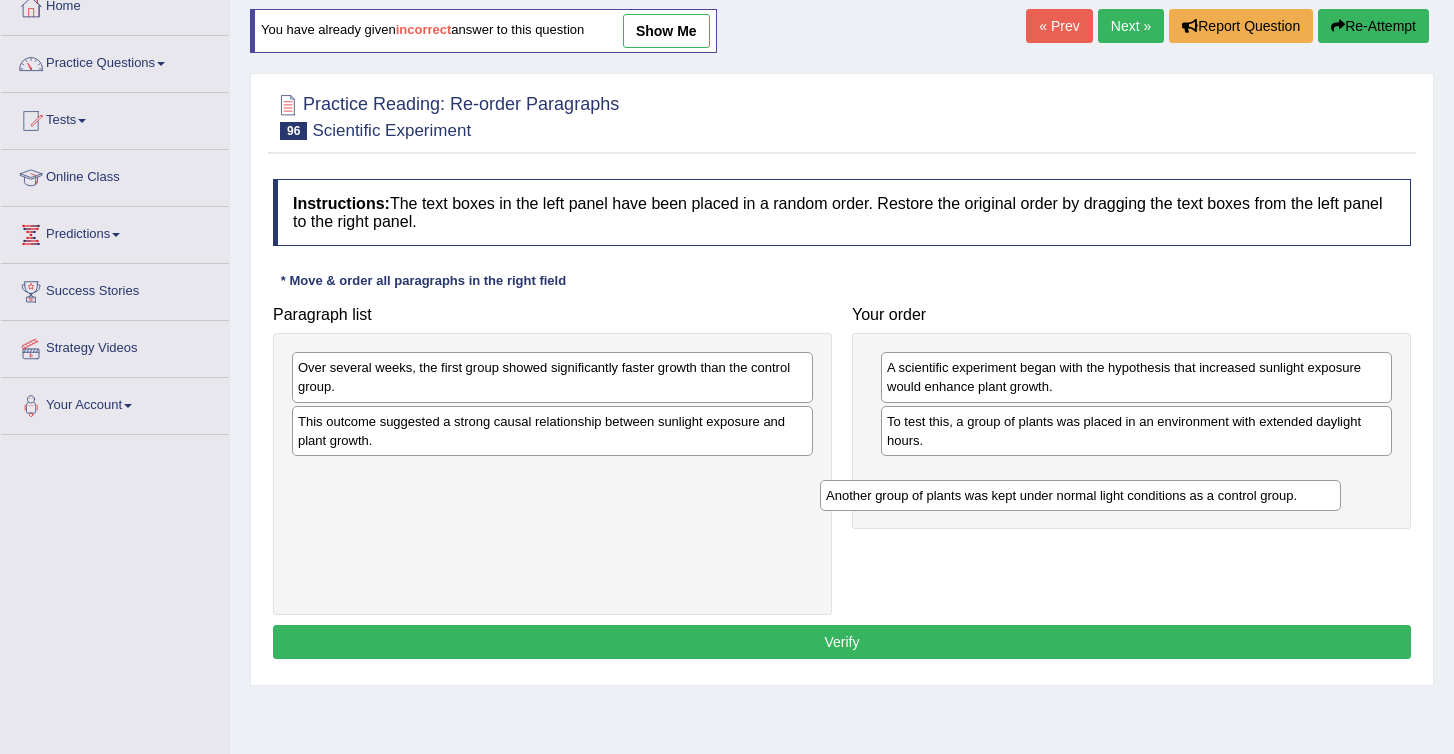 drag, startPoint x: 409, startPoint y: 419, endPoint x: 971, endPoint y: 494, distance: 566.98236 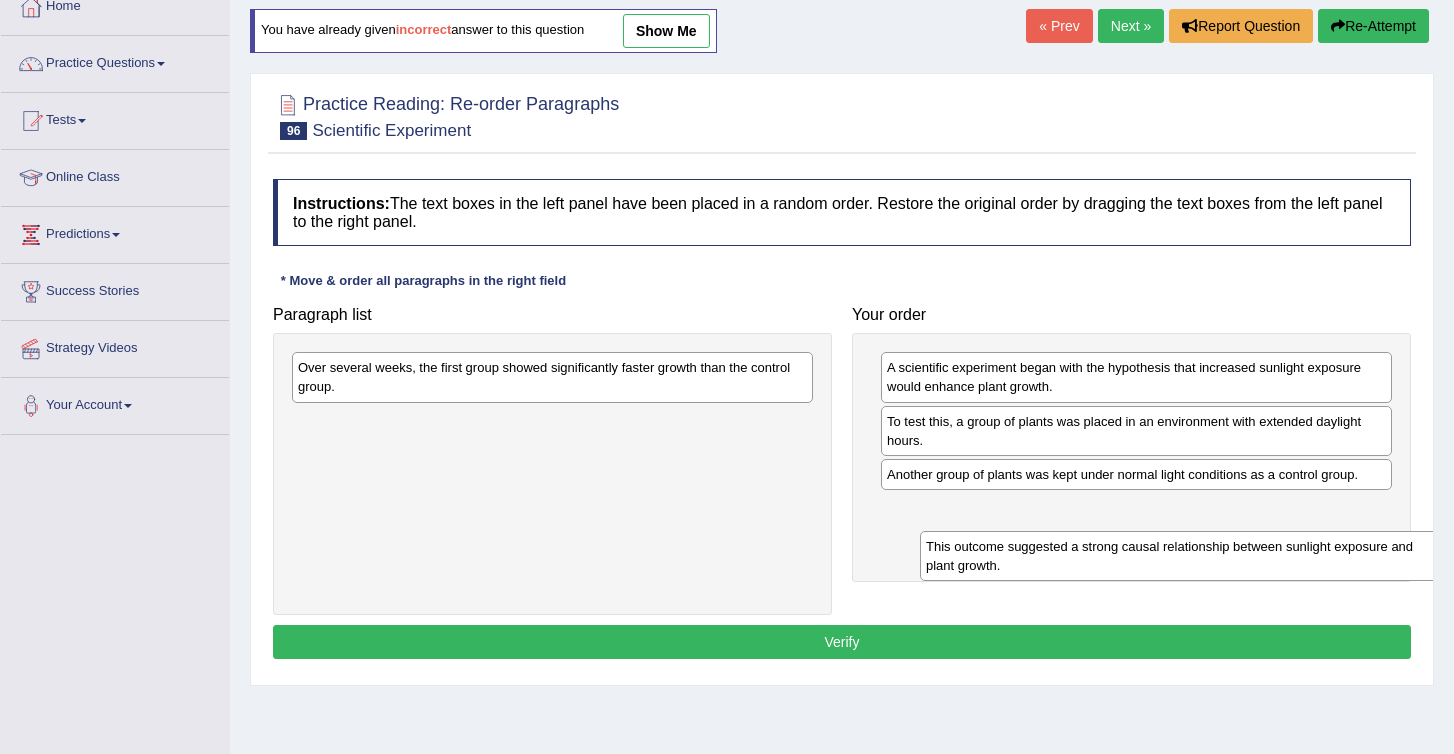 drag, startPoint x: 327, startPoint y: 440, endPoint x: 949, endPoint y: 569, distance: 635.2362 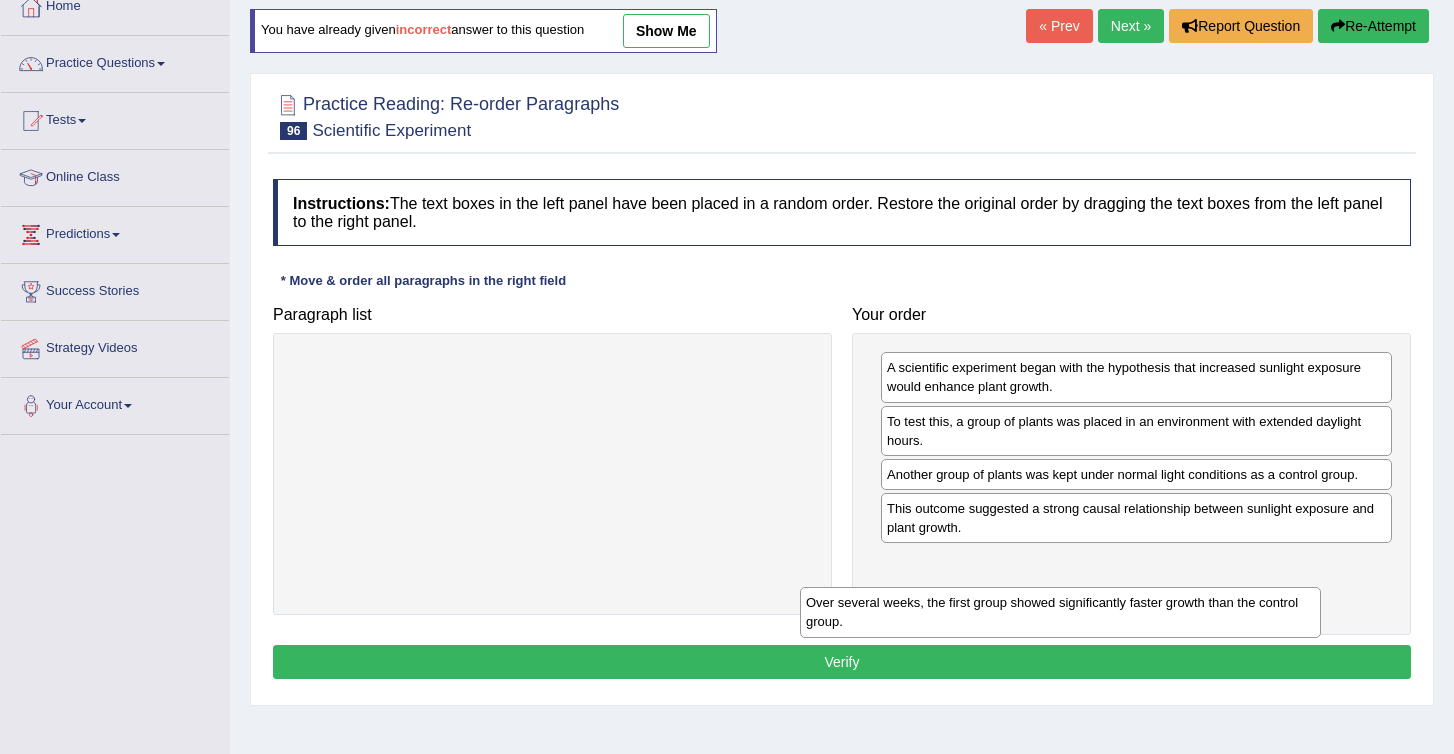 drag, startPoint x: 459, startPoint y: 379, endPoint x: 1013, endPoint y: 617, distance: 602.95935 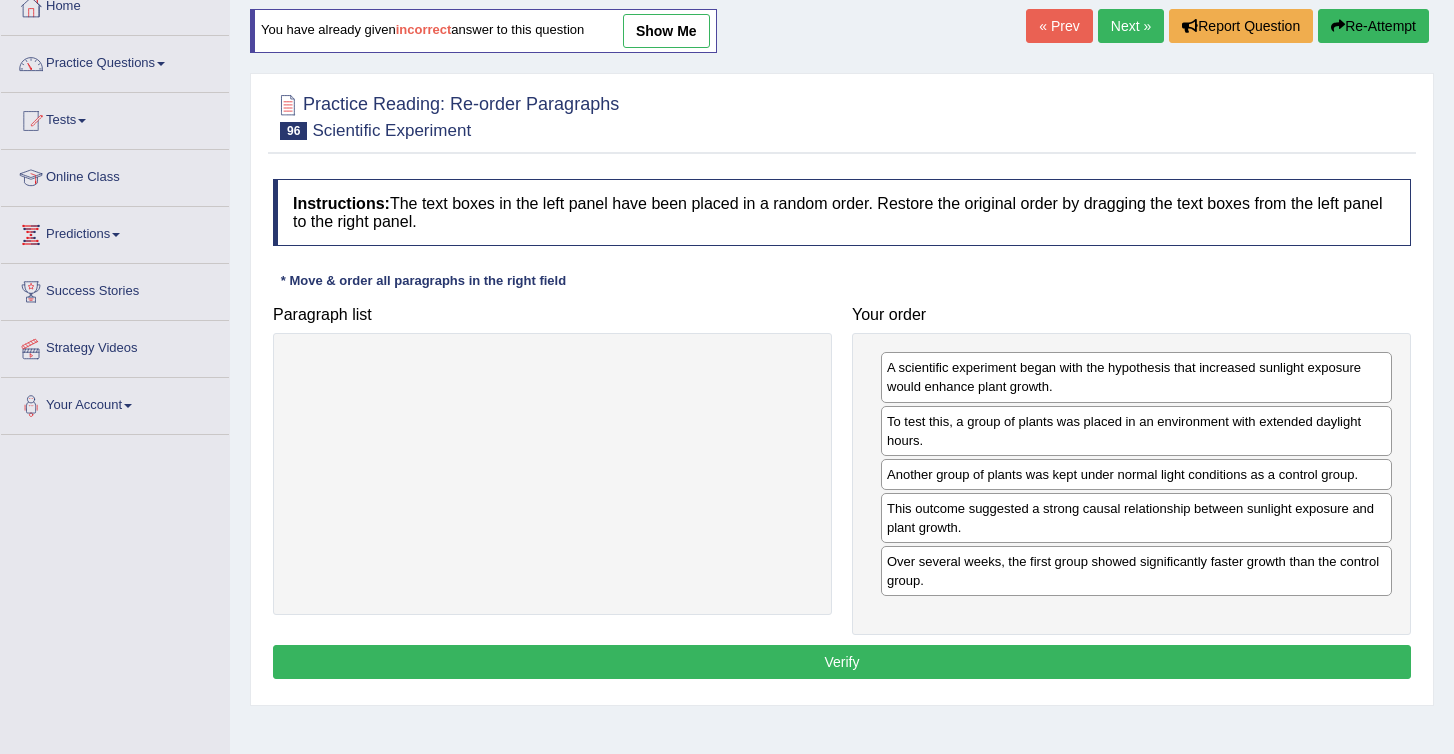 click on "Verify" at bounding box center [842, 662] 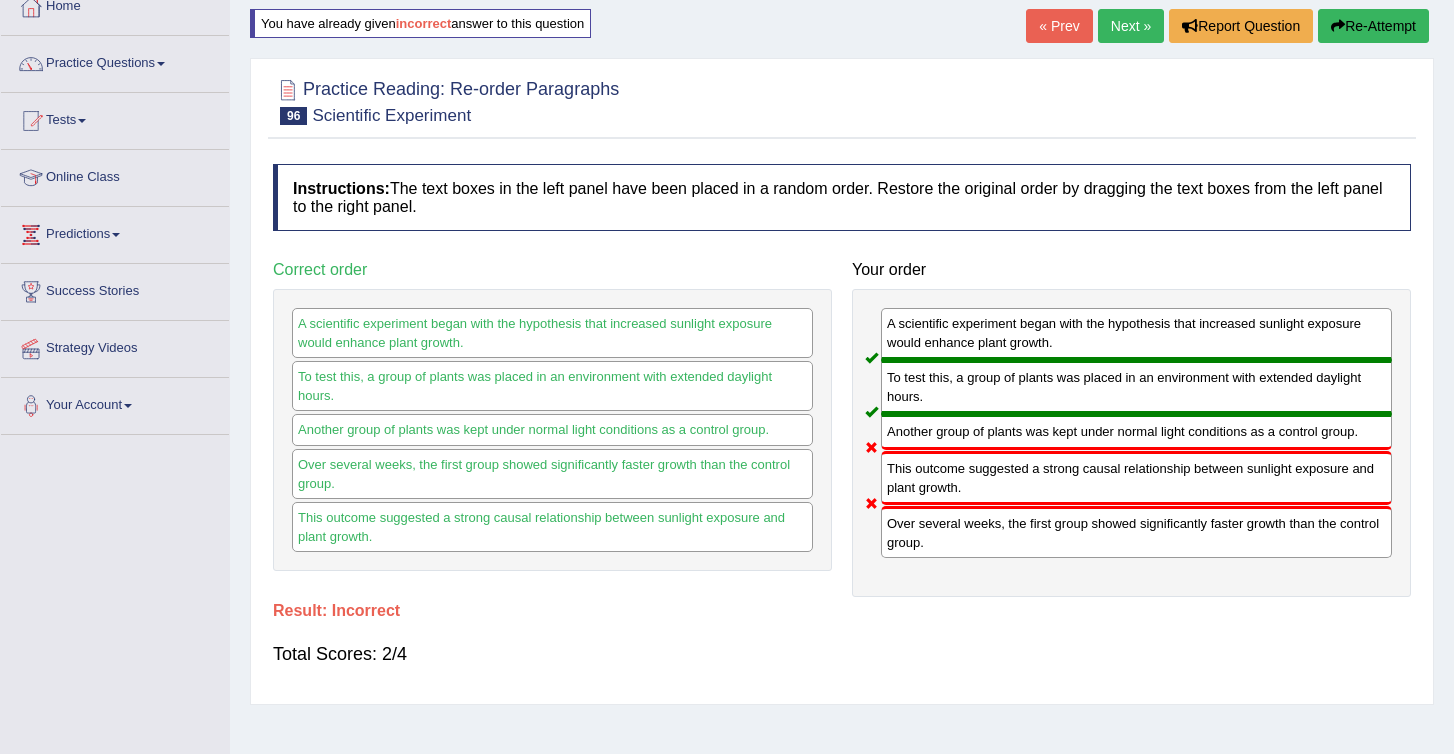 click on "Re-Attempt" at bounding box center (1373, 26) 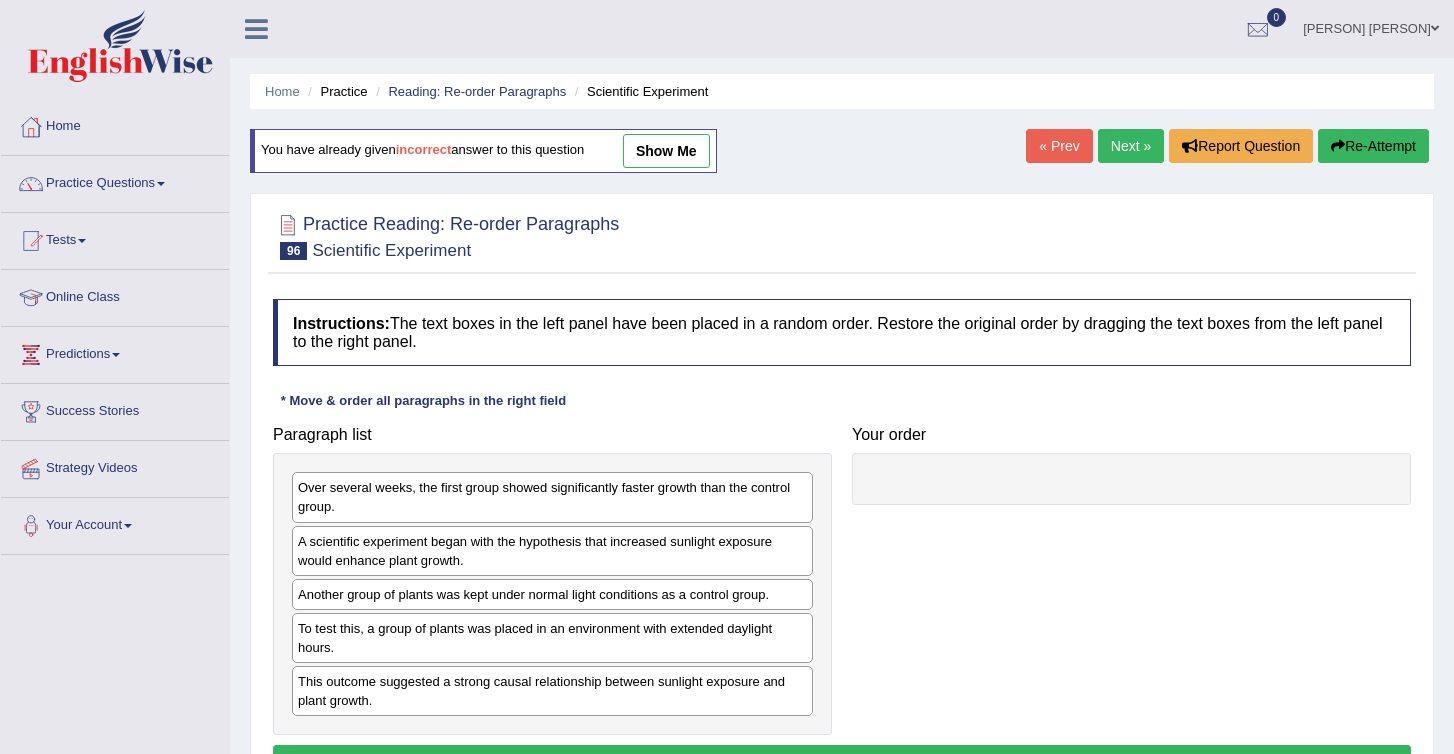 scroll, scrollTop: 120, scrollLeft: 0, axis: vertical 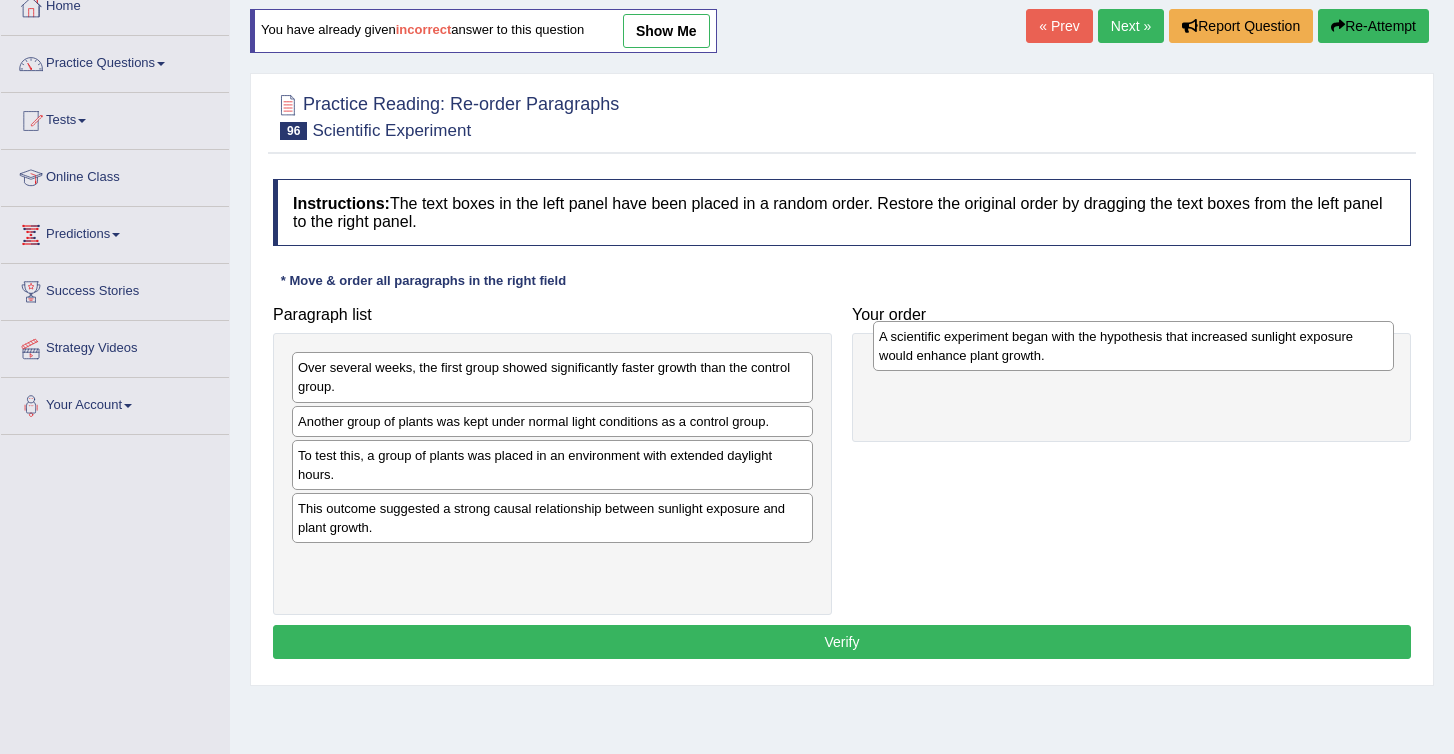 drag, startPoint x: 371, startPoint y: 438, endPoint x: 966, endPoint y: 350, distance: 601.47235 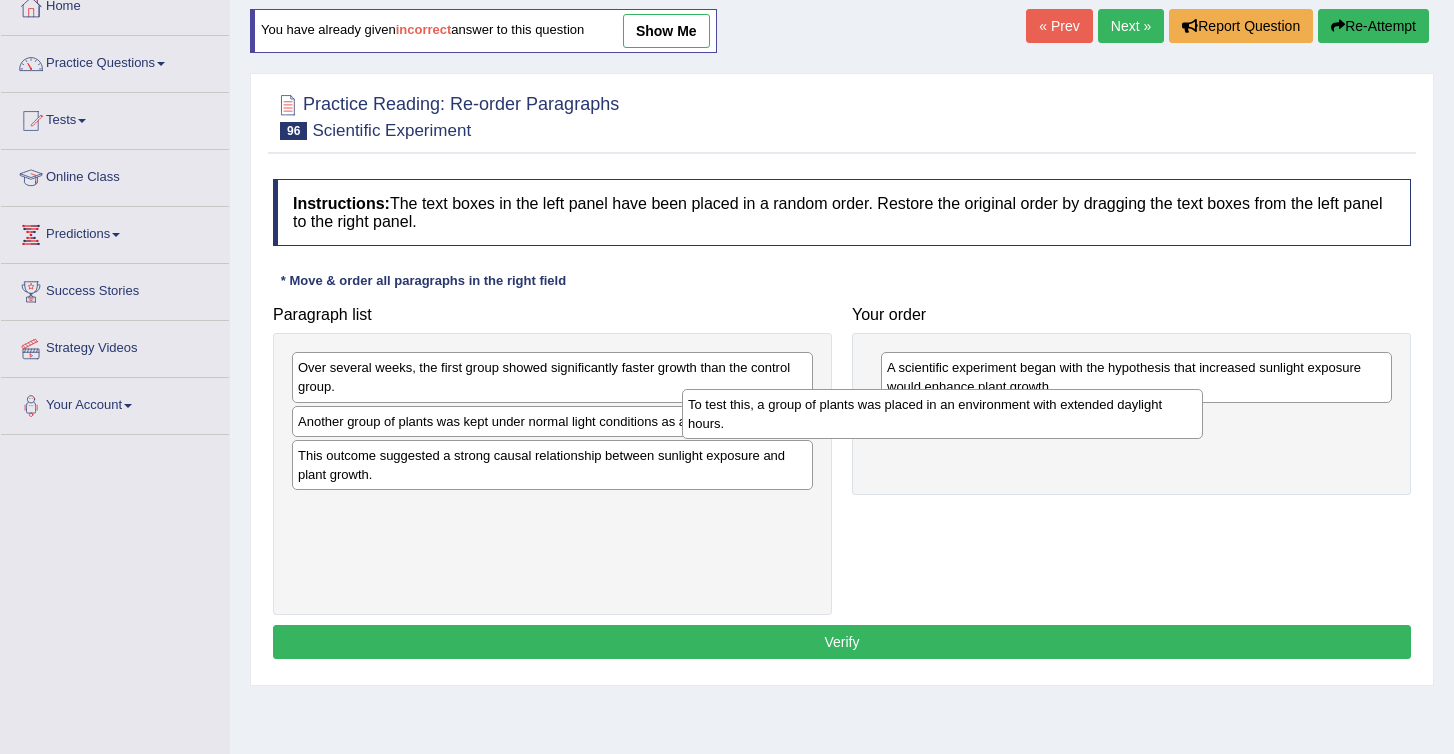 drag, startPoint x: 373, startPoint y: 473, endPoint x: 857, endPoint y: 453, distance: 484.41306 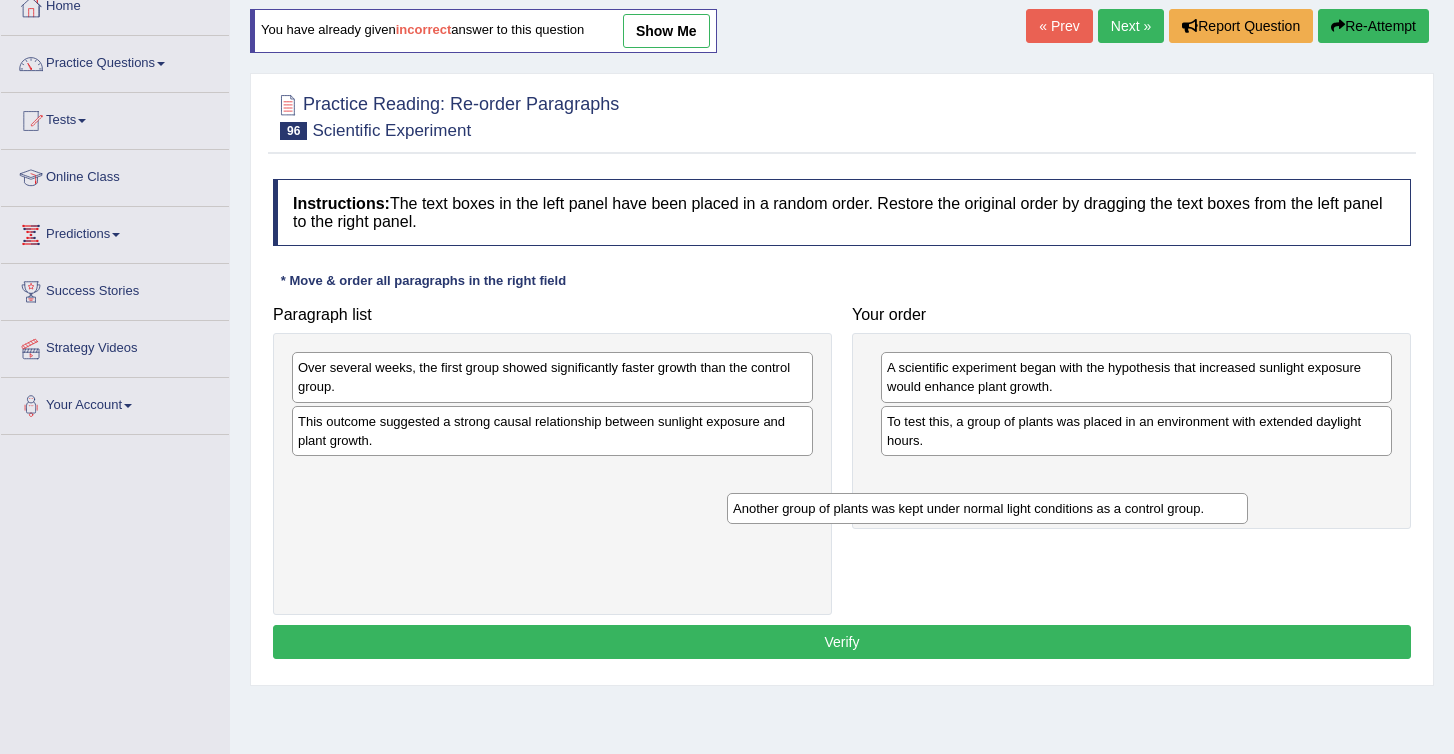 drag, startPoint x: 327, startPoint y: 423, endPoint x: 776, endPoint y: 518, distance: 458.9401 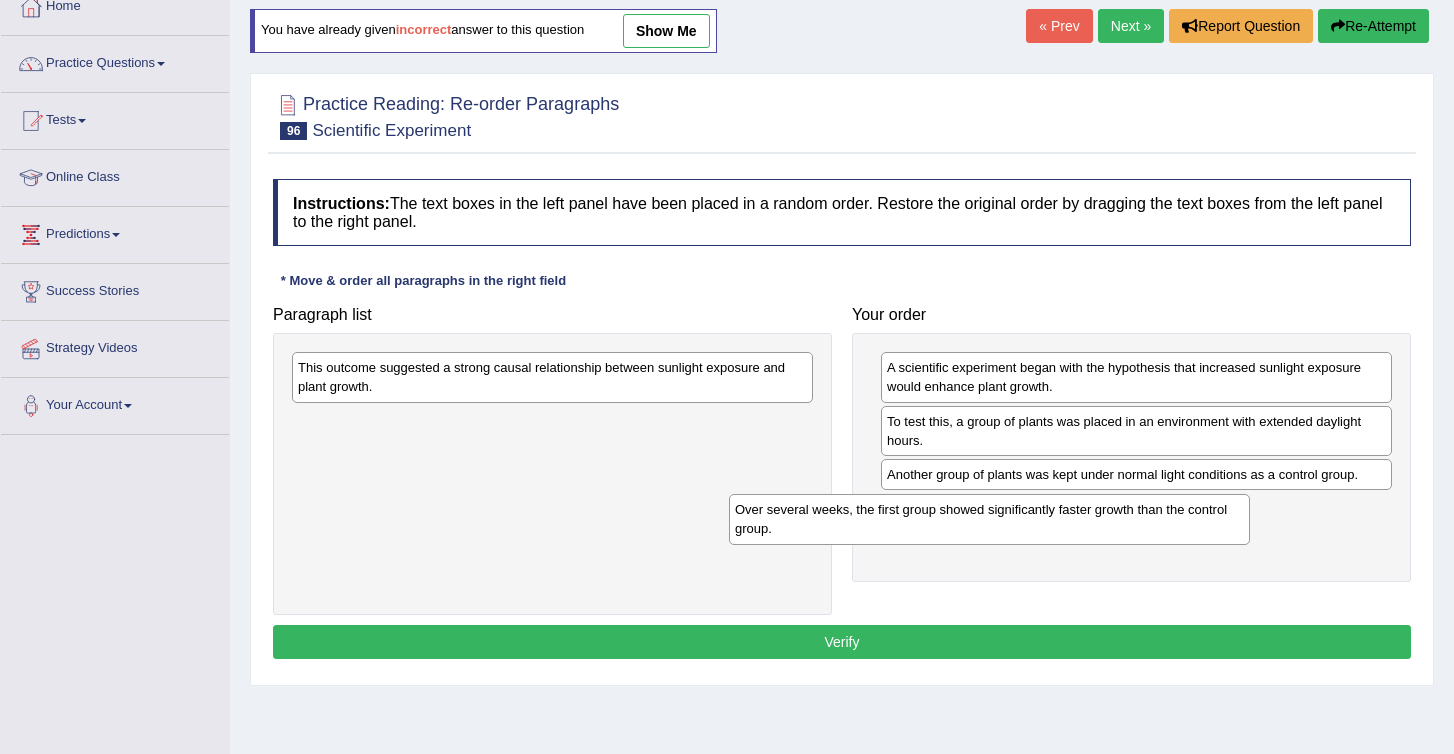 drag, startPoint x: 341, startPoint y: 391, endPoint x: 781, endPoint y: 536, distance: 463.27637 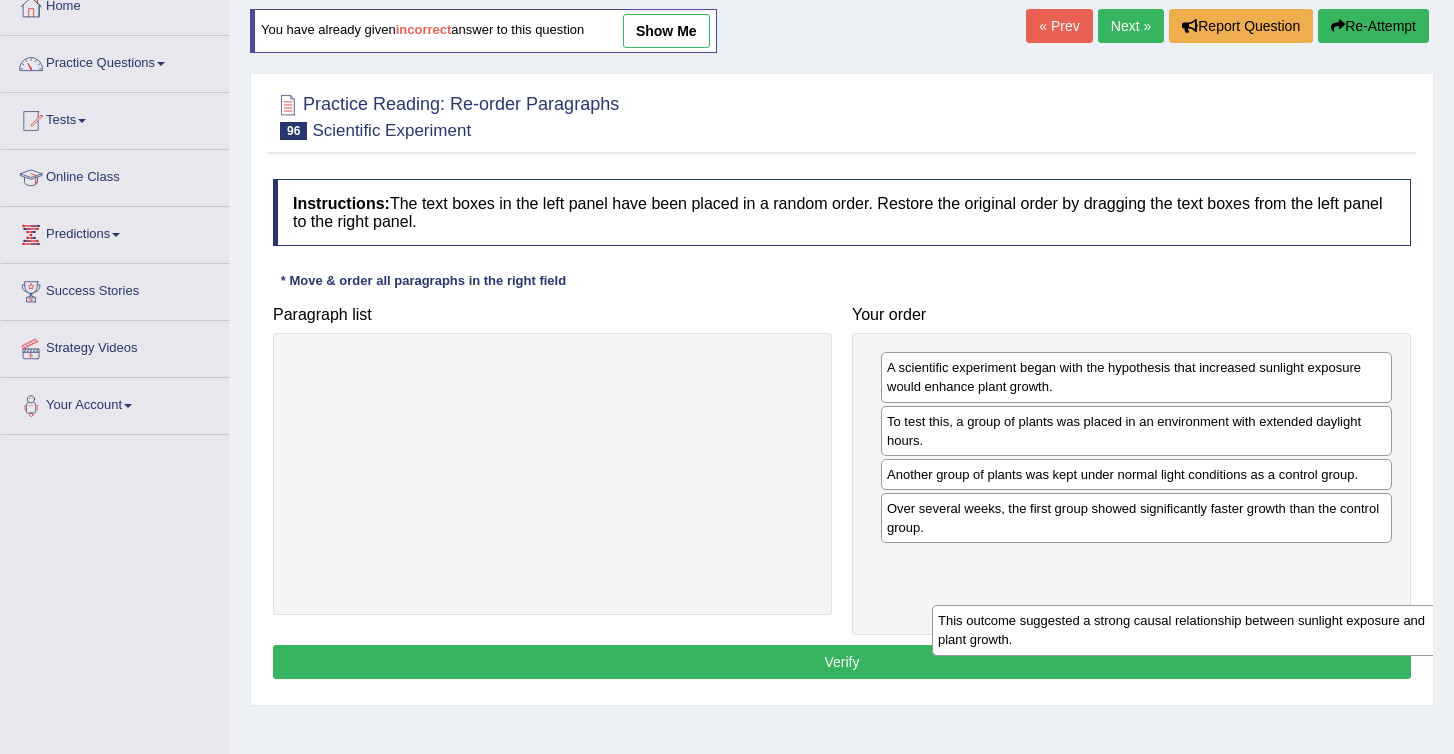 drag, startPoint x: 314, startPoint y: 383, endPoint x: 948, endPoint y: 618, distance: 676.1516 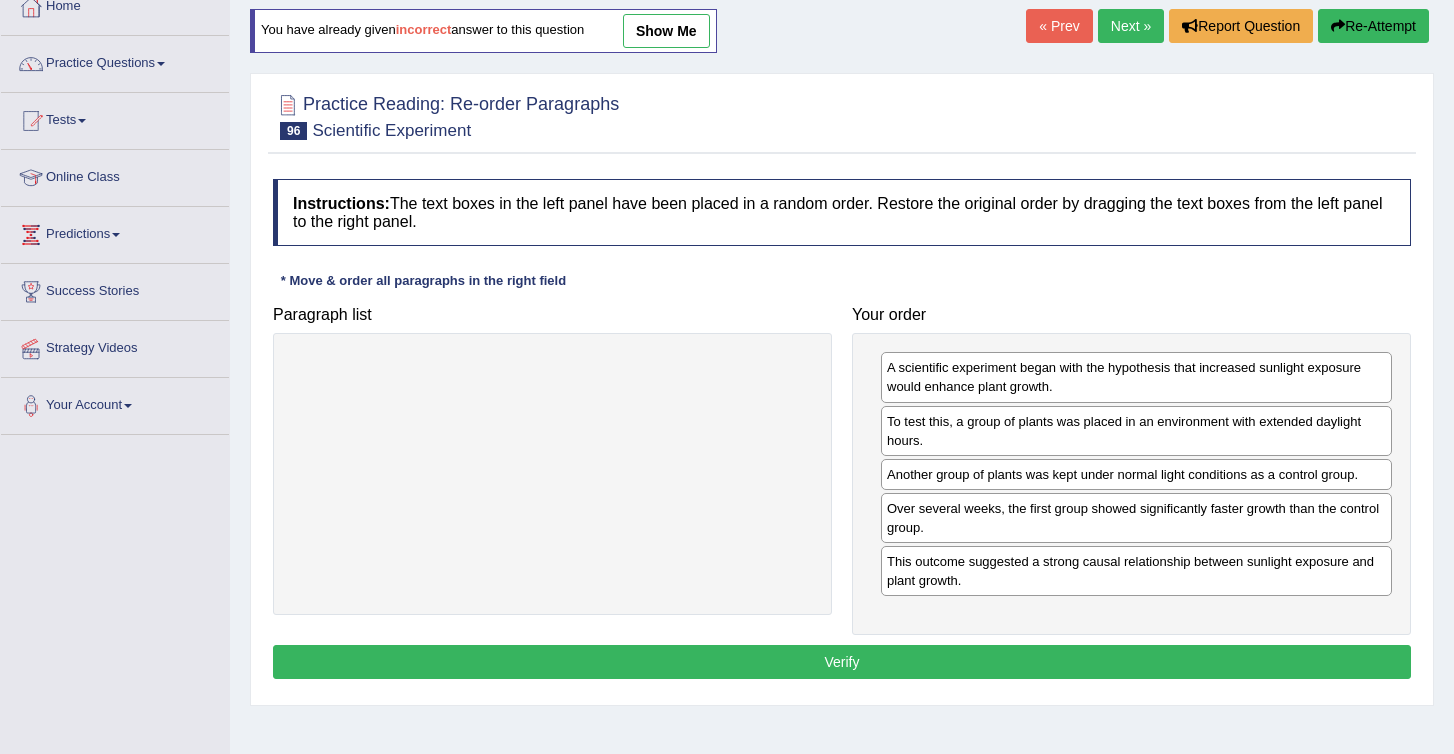 click on "Verify" at bounding box center [842, 662] 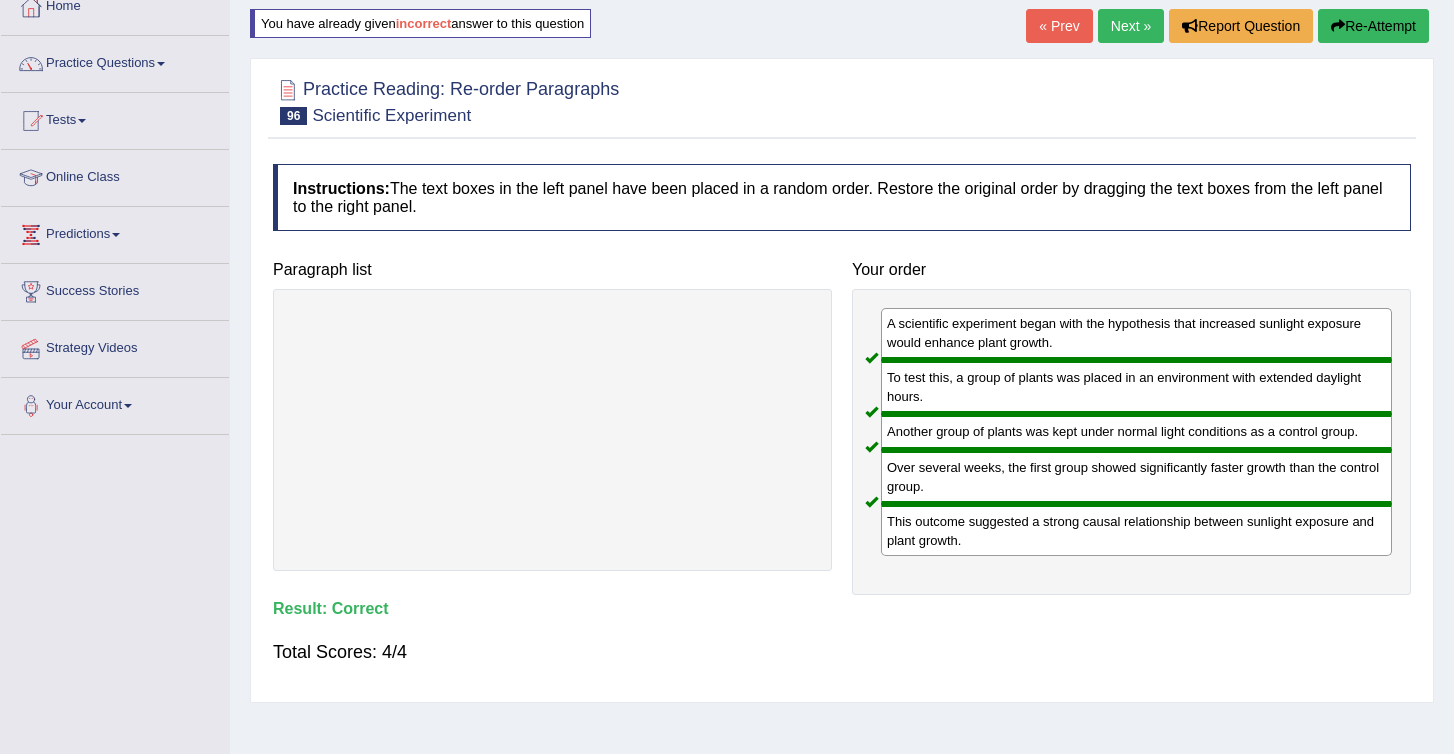 click on "Next »" at bounding box center [1131, 26] 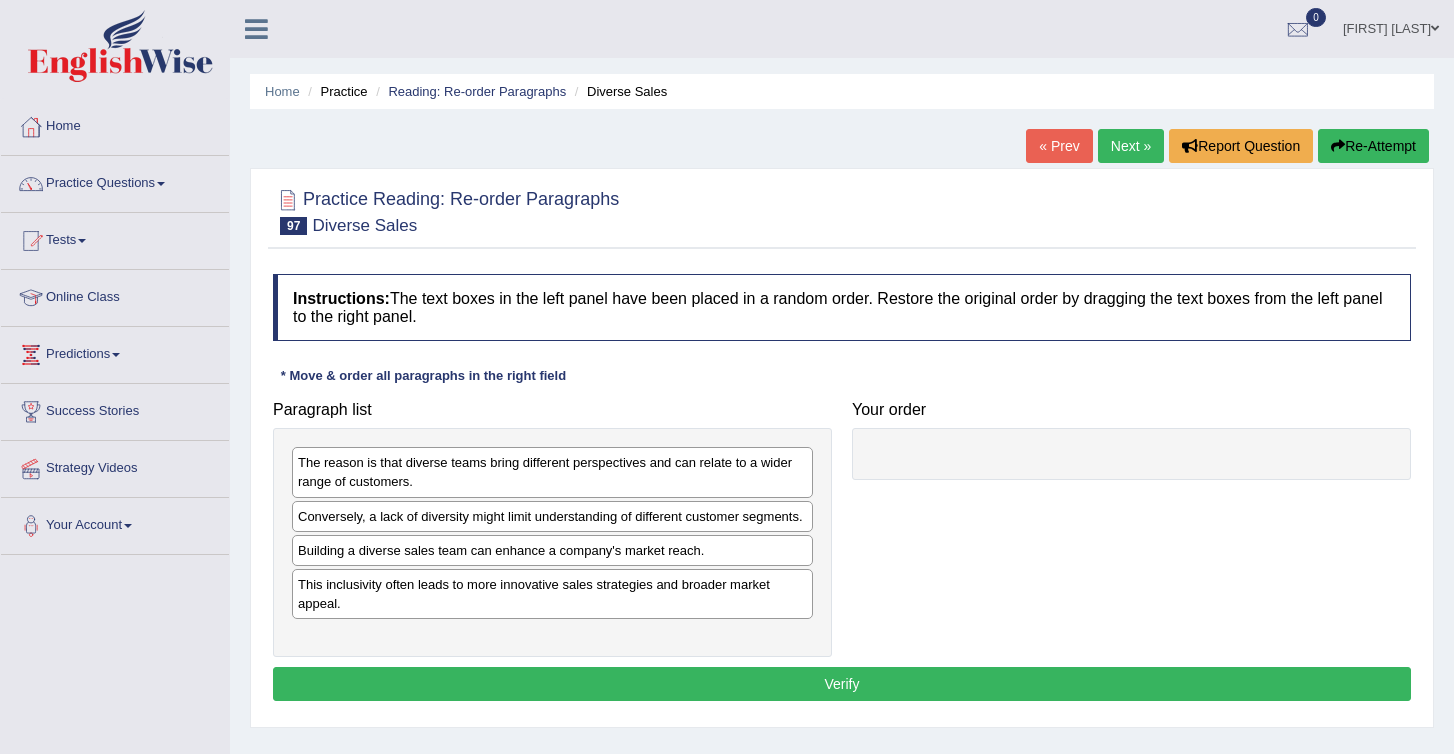 scroll, scrollTop: 0, scrollLeft: 0, axis: both 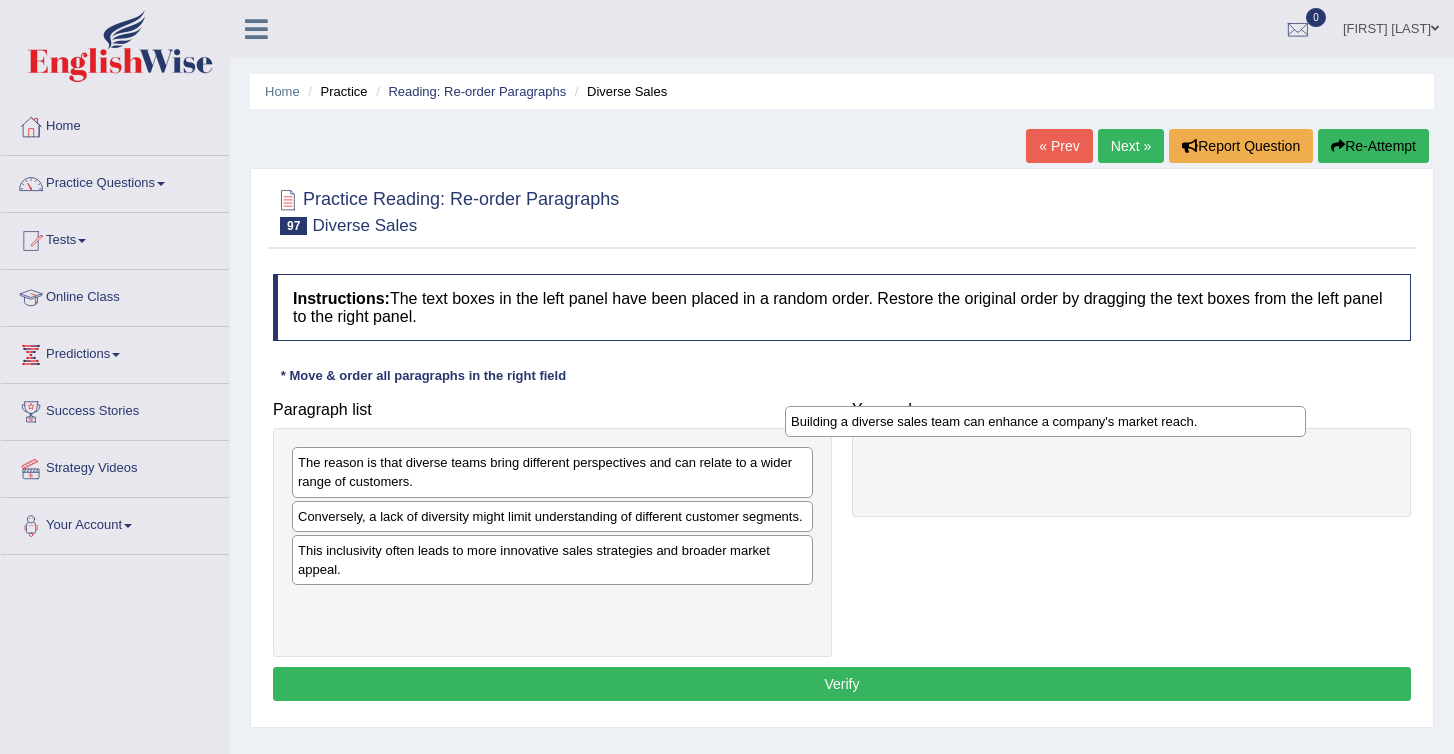 drag, startPoint x: 423, startPoint y: 575, endPoint x: 939, endPoint y: 419, distance: 539.06586 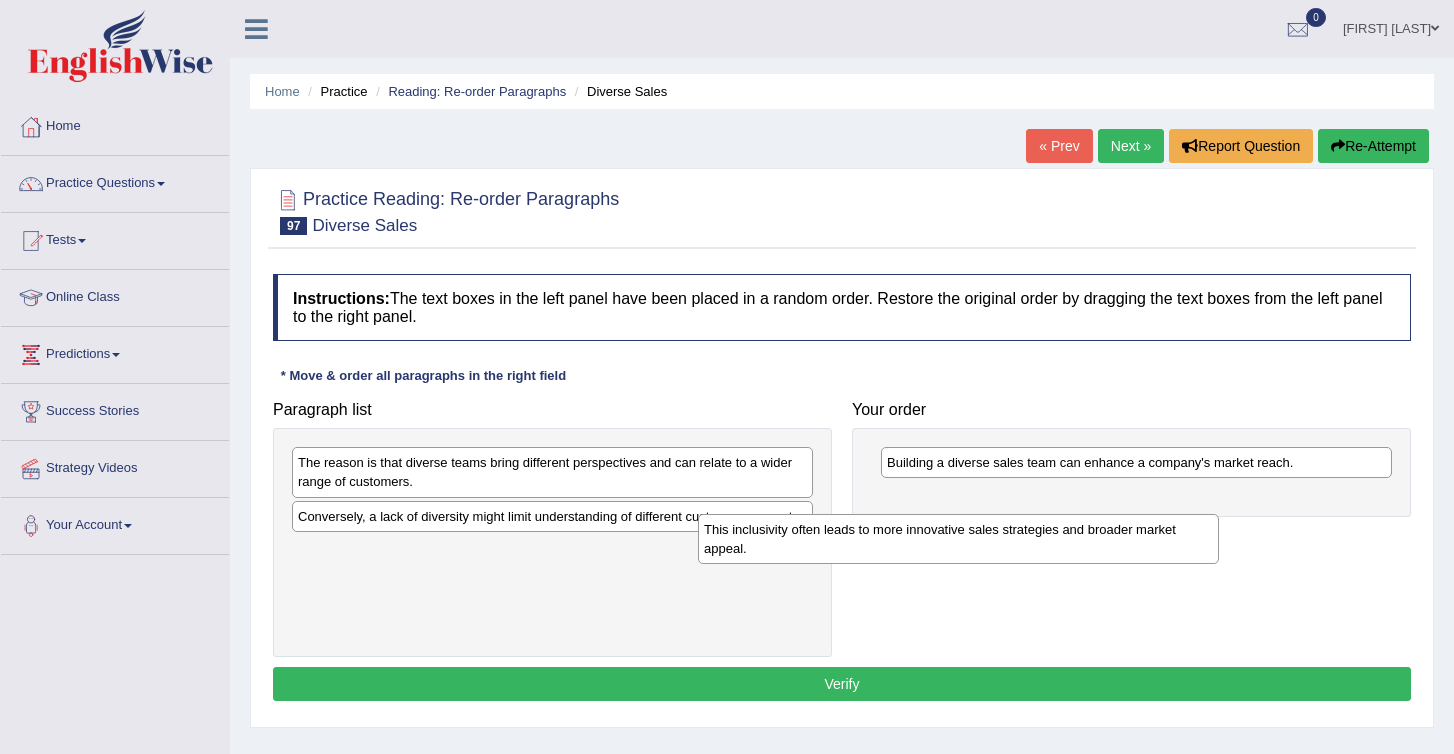 drag, startPoint x: 466, startPoint y: 594, endPoint x: 956, endPoint y: 541, distance: 492.858 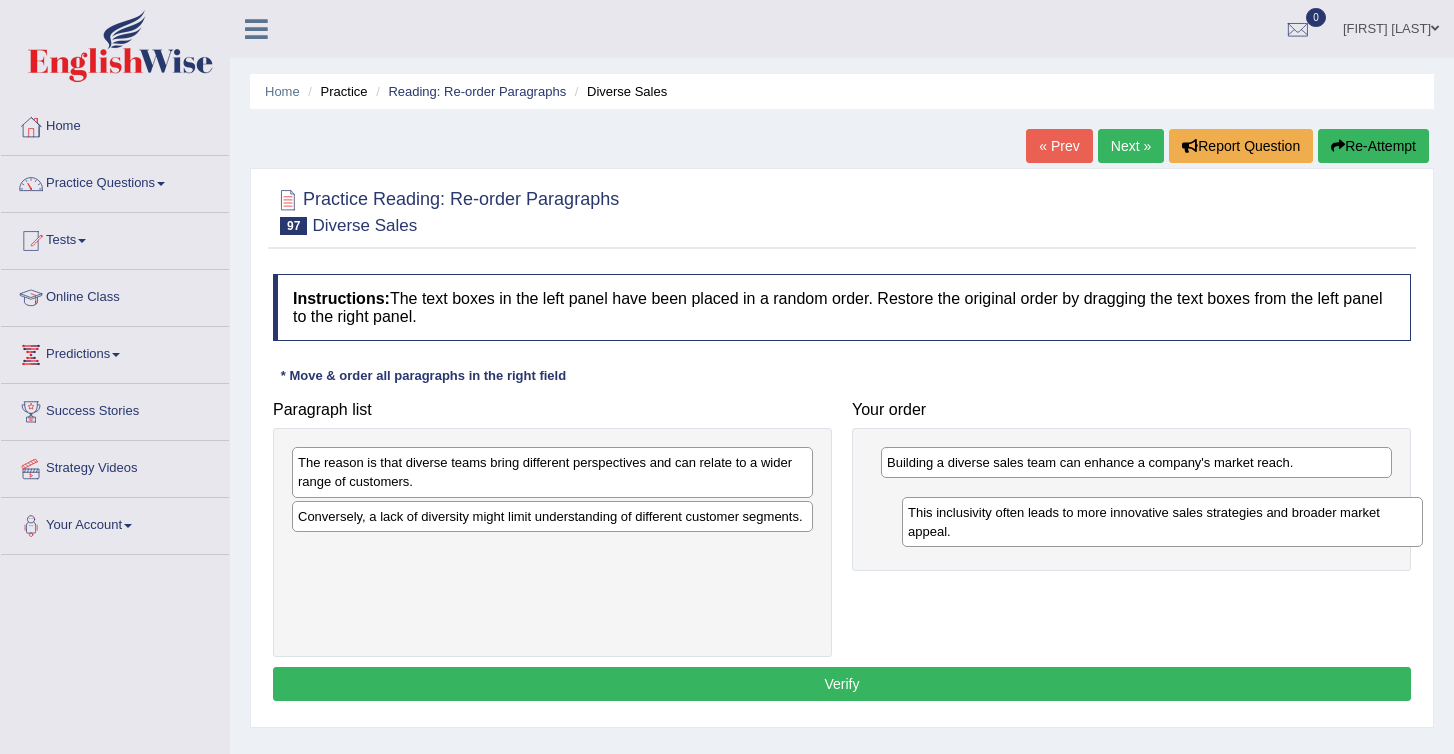 drag, startPoint x: 332, startPoint y: 582, endPoint x: 941, endPoint y: 525, distance: 611.6617 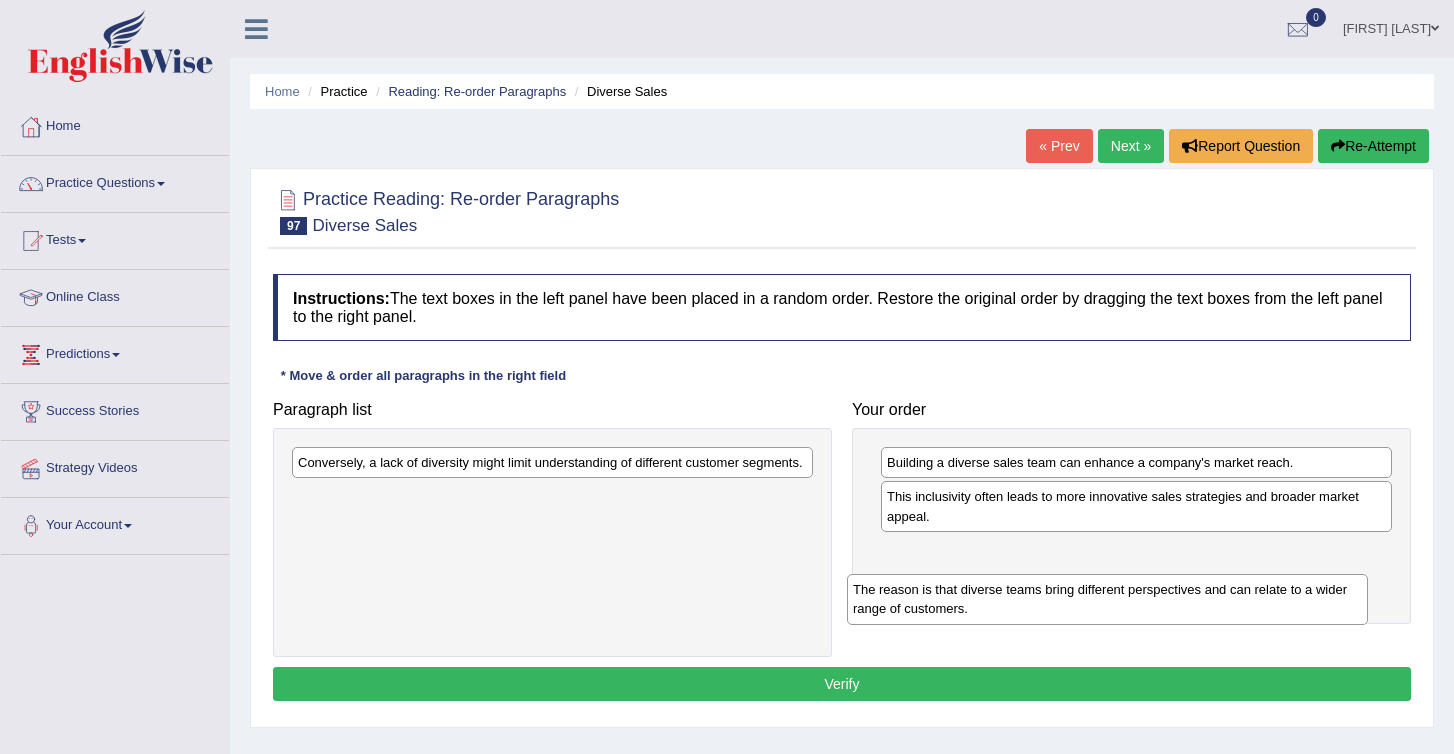 drag, startPoint x: 429, startPoint y: 479, endPoint x: 987, endPoint y: 606, distance: 572.27 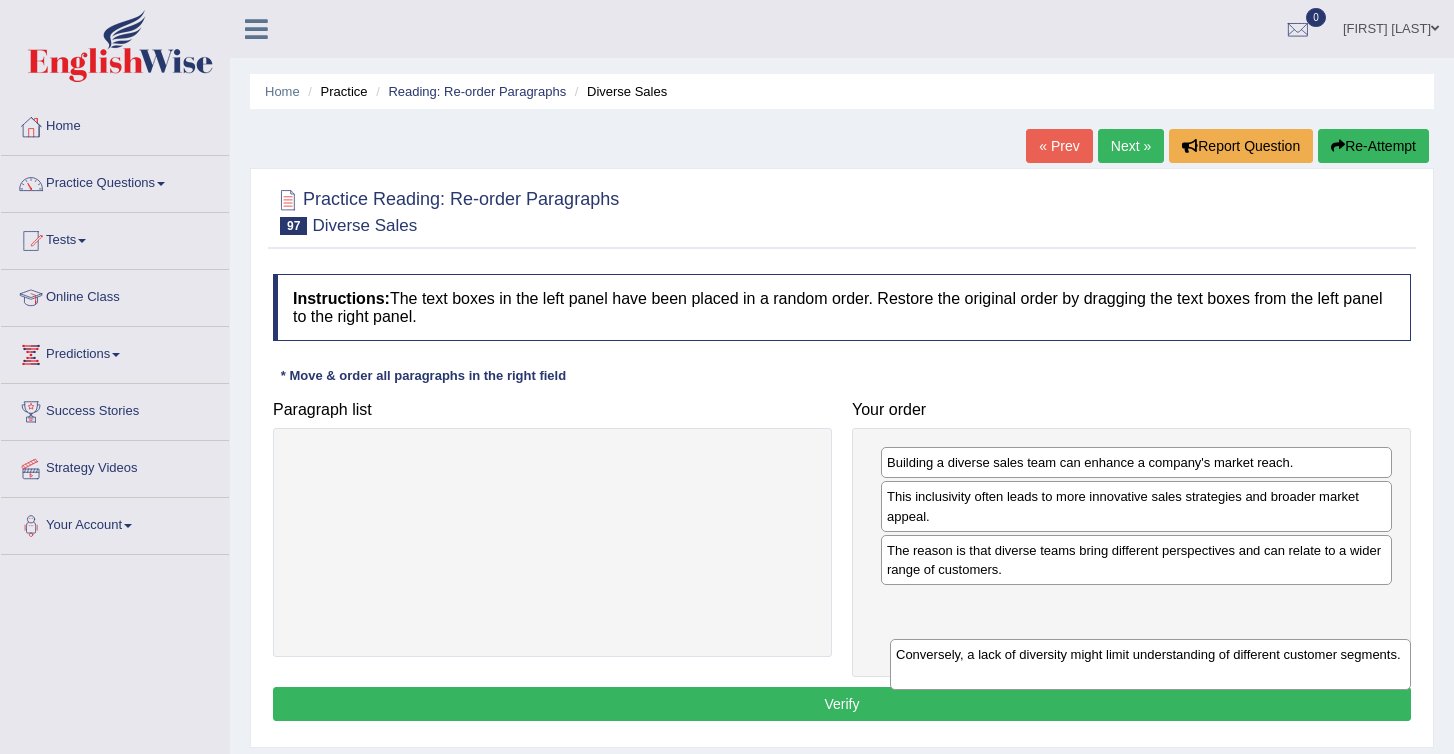 drag, startPoint x: 408, startPoint y: 469, endPoint x: 1001, endPoint y: 622, distance: 612.4198 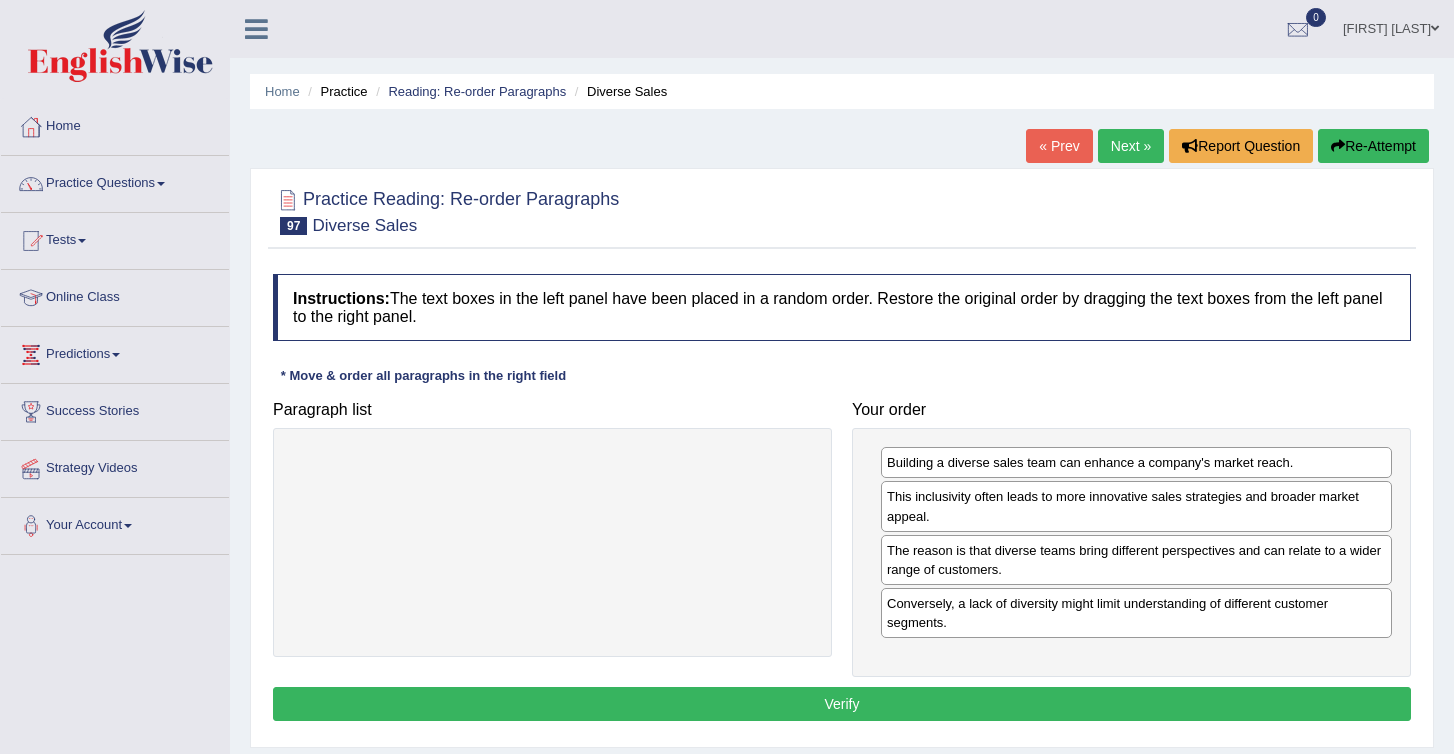 click on "Verify" at bounding box center [842, 704] 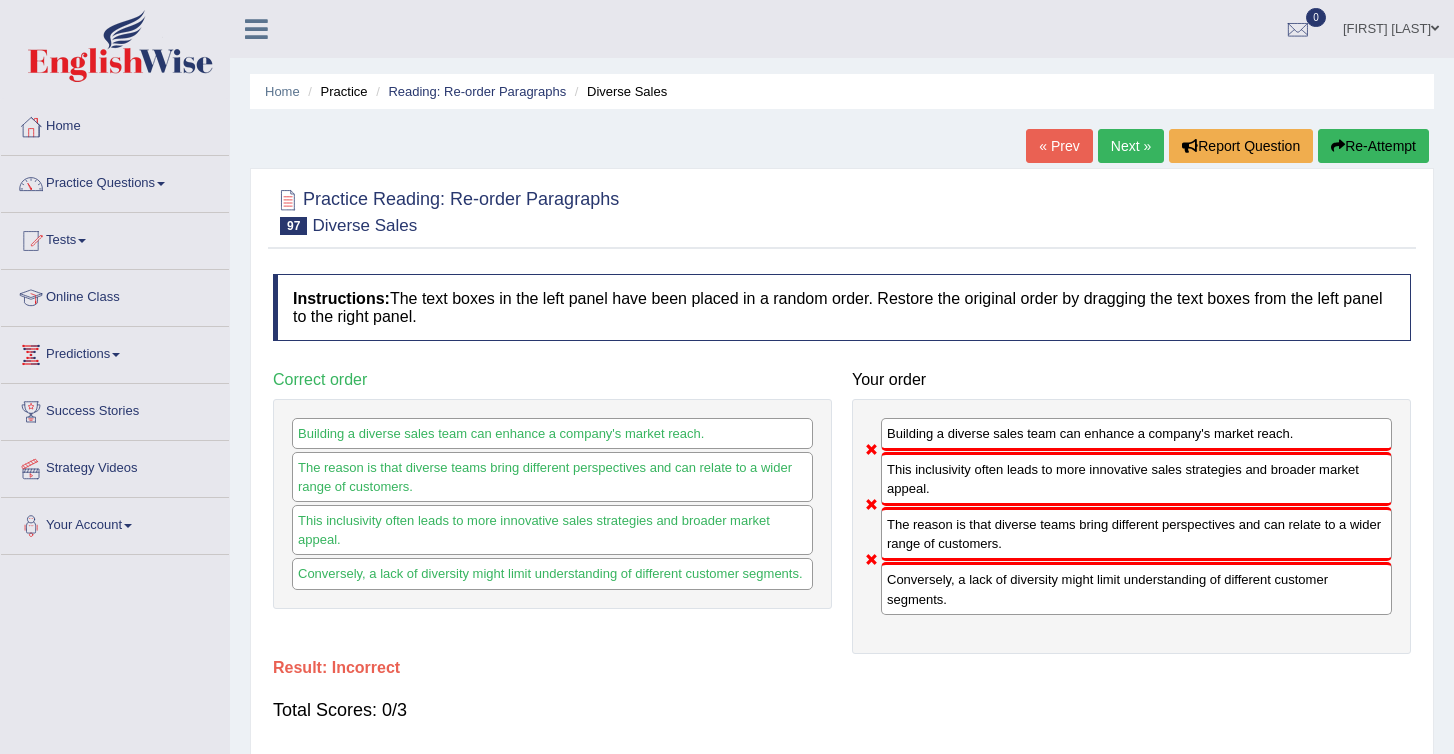 click on "Re-Attempt" at bounding box center [1373, 146] 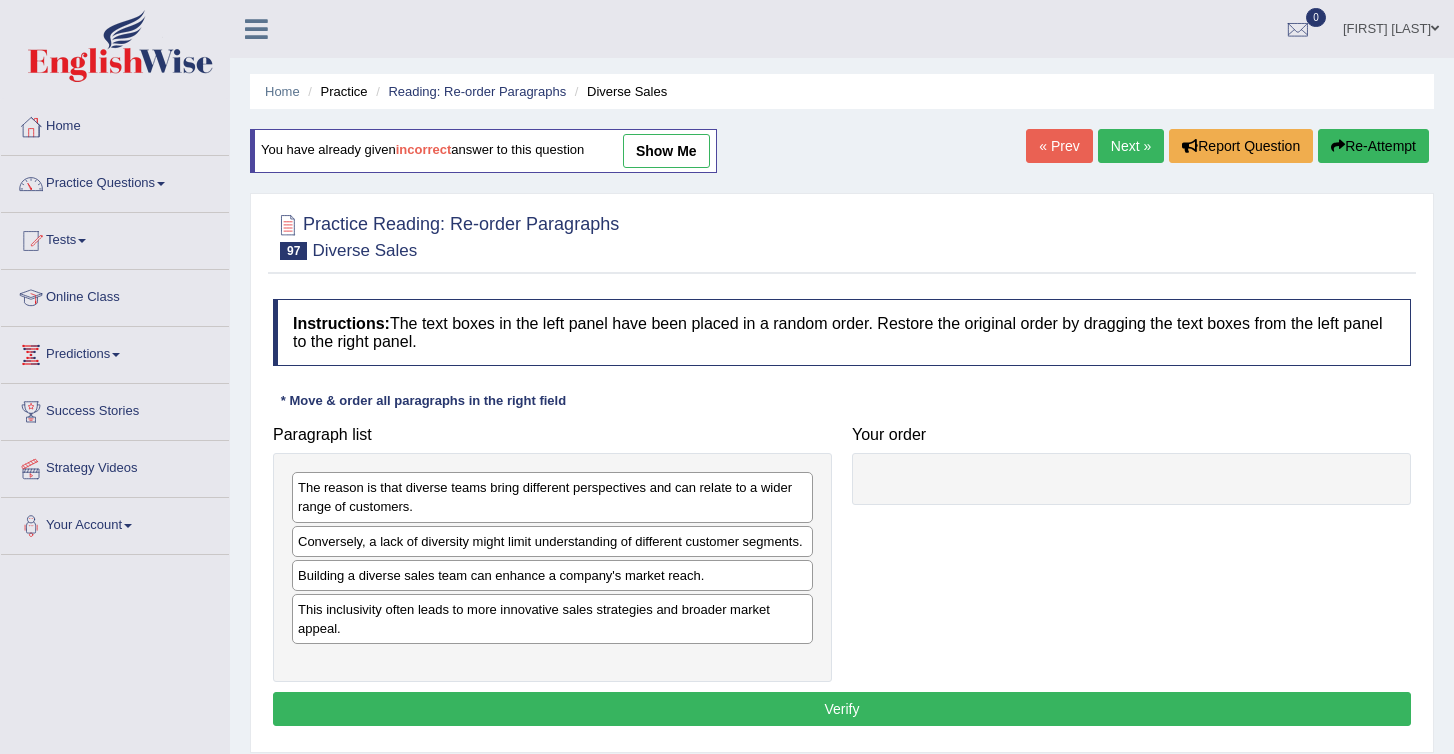 scroll, scrollTop: 0, scrollLeft: 0, axis: both 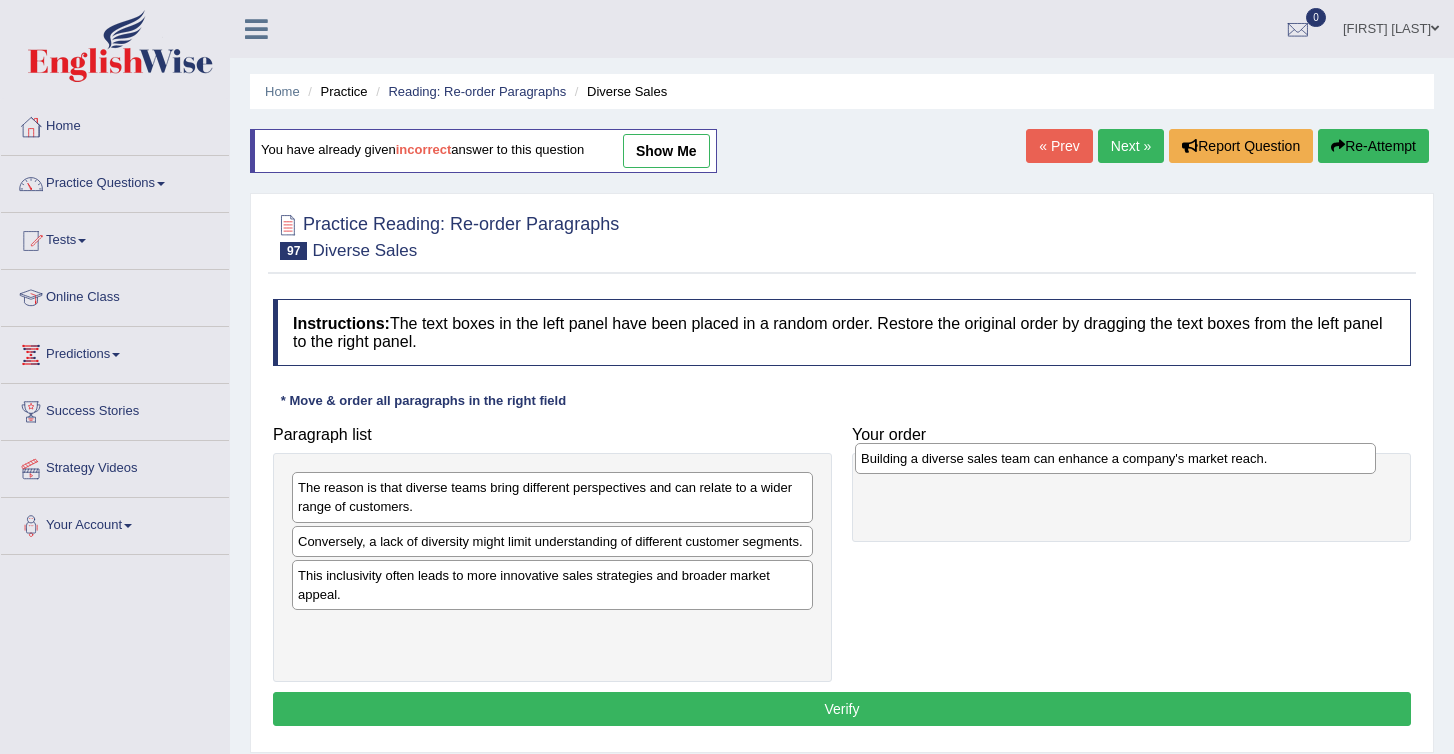 drag, startPoint x: 342, startPoint y: 596, endPoint x: 905, endPoint y: 462, distance: 578.72705 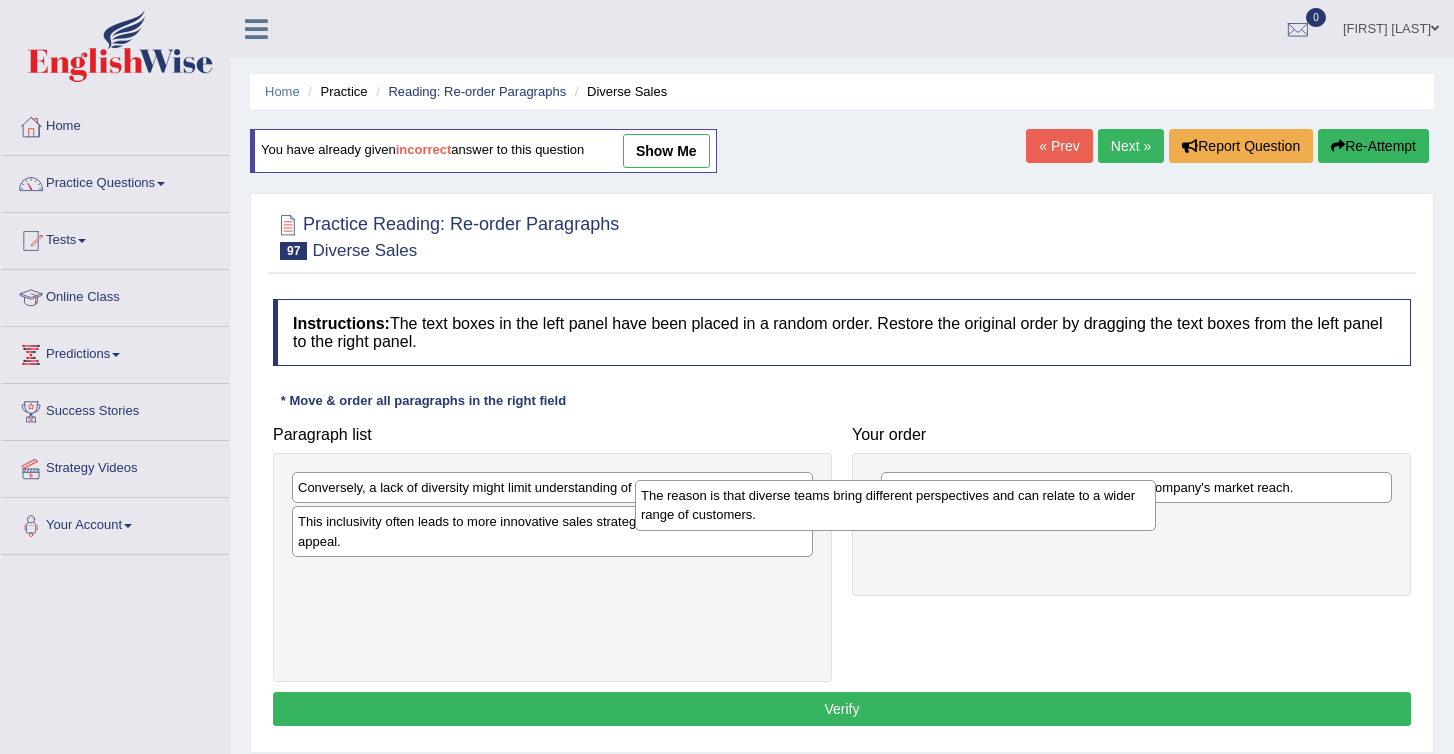 drag, startPoint x: 351, startPoint y: 503, endPoint x: 879, endPoint y: 538, distance: 529.15875 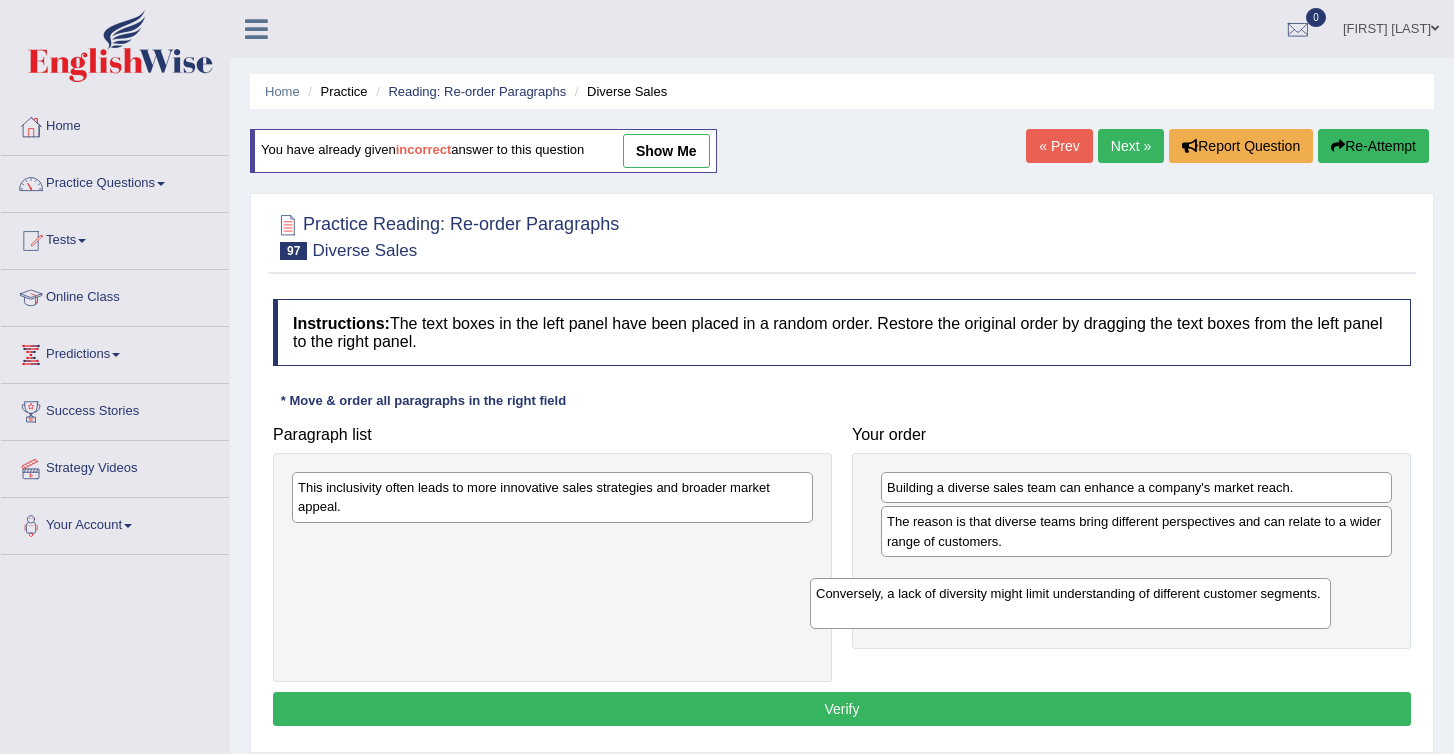 drag, startPoint x: 354, startPoint y: 497, endPoint x: 940, endPoint y: 618, distance: 598.36194 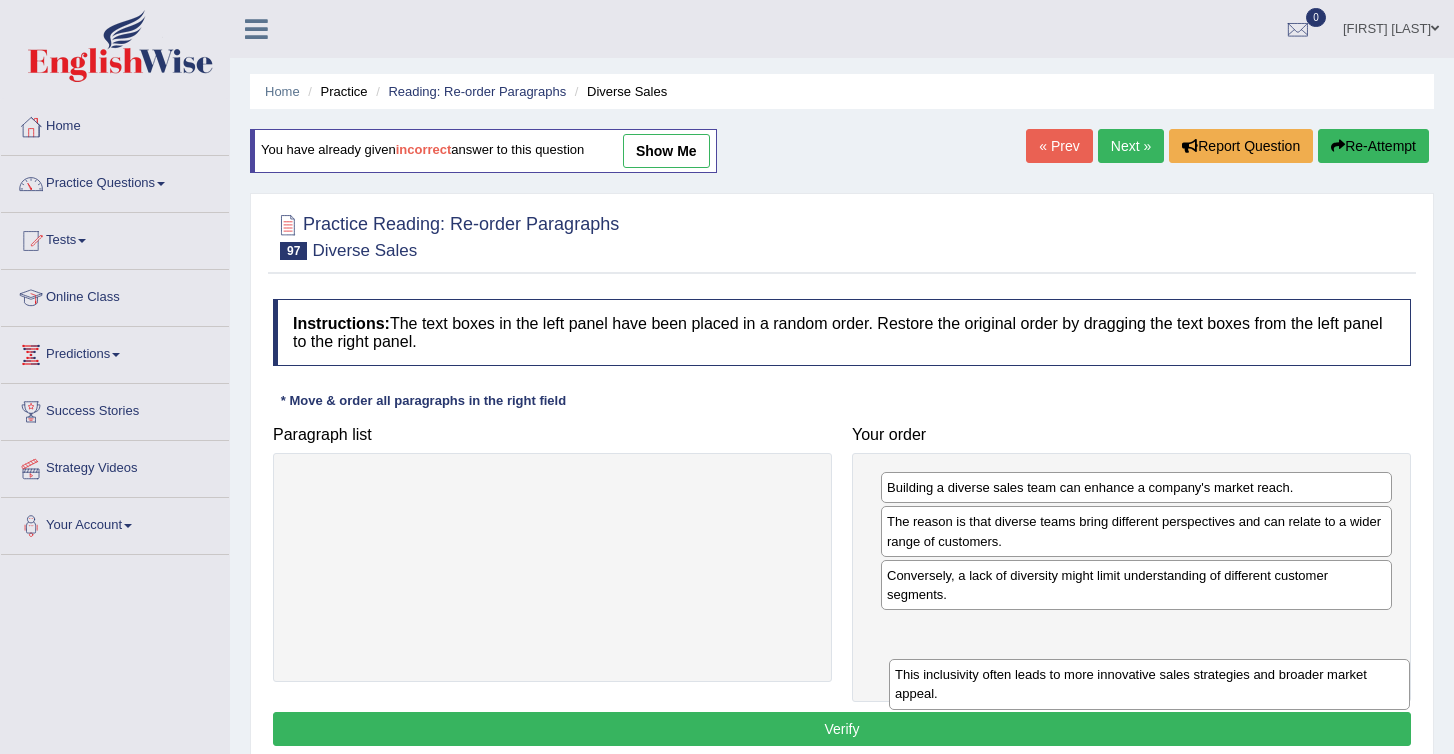 drag, startPoint x: 383, startPoint y: 497, endPoint x: 974, endPoint y: 683, distance: 619.57806 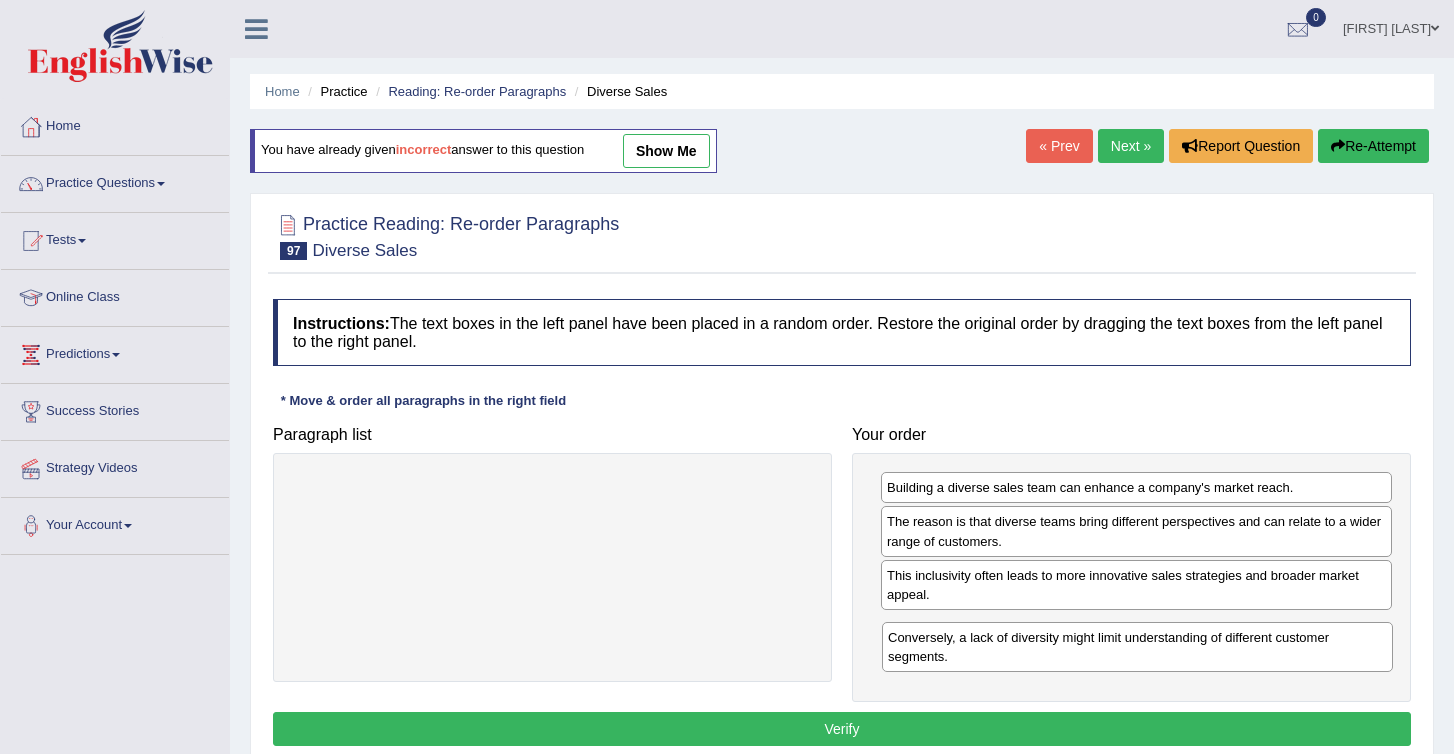 drag, startPoint x: 997, startPoint y: 594, endPoint x: 998, endPoint y: 666, distance: 72.00694 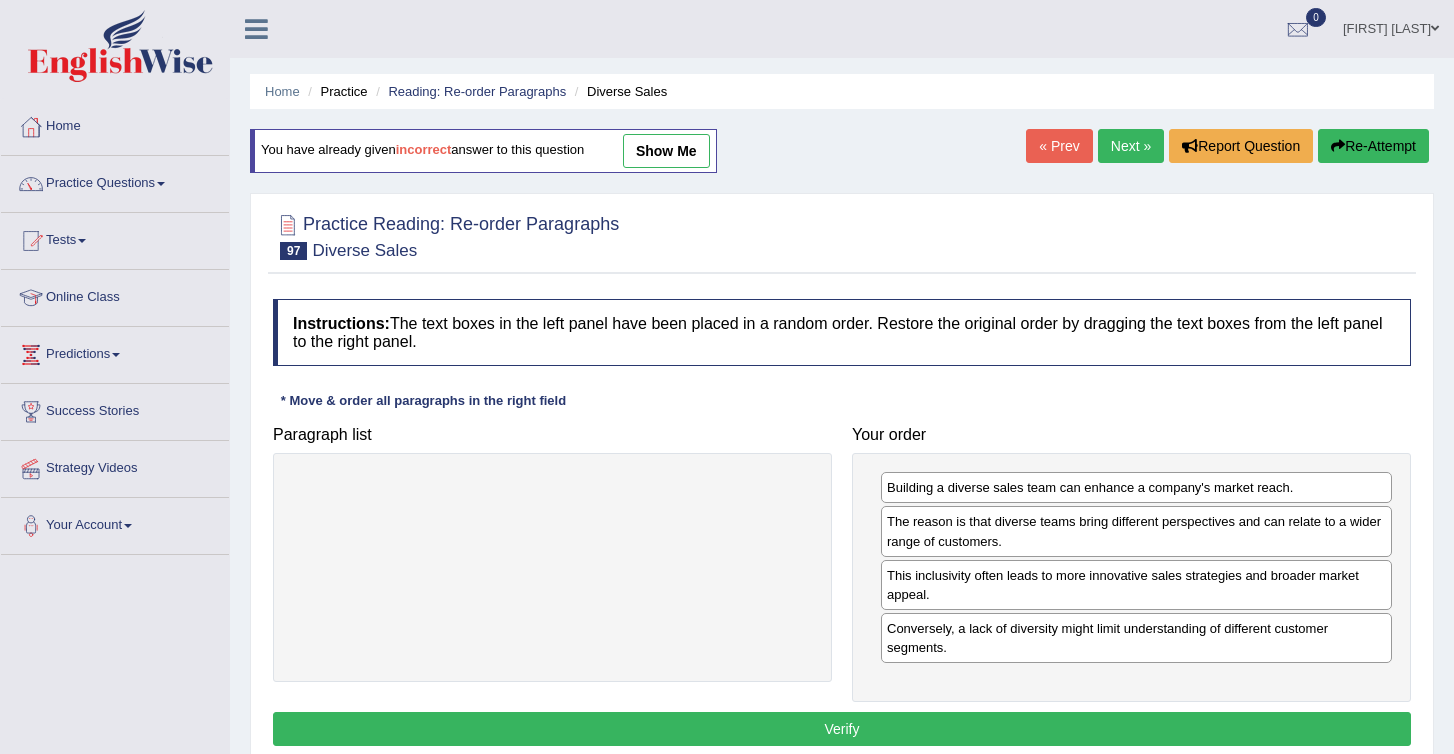 click on "Verify" at bounding box center (842, 729) 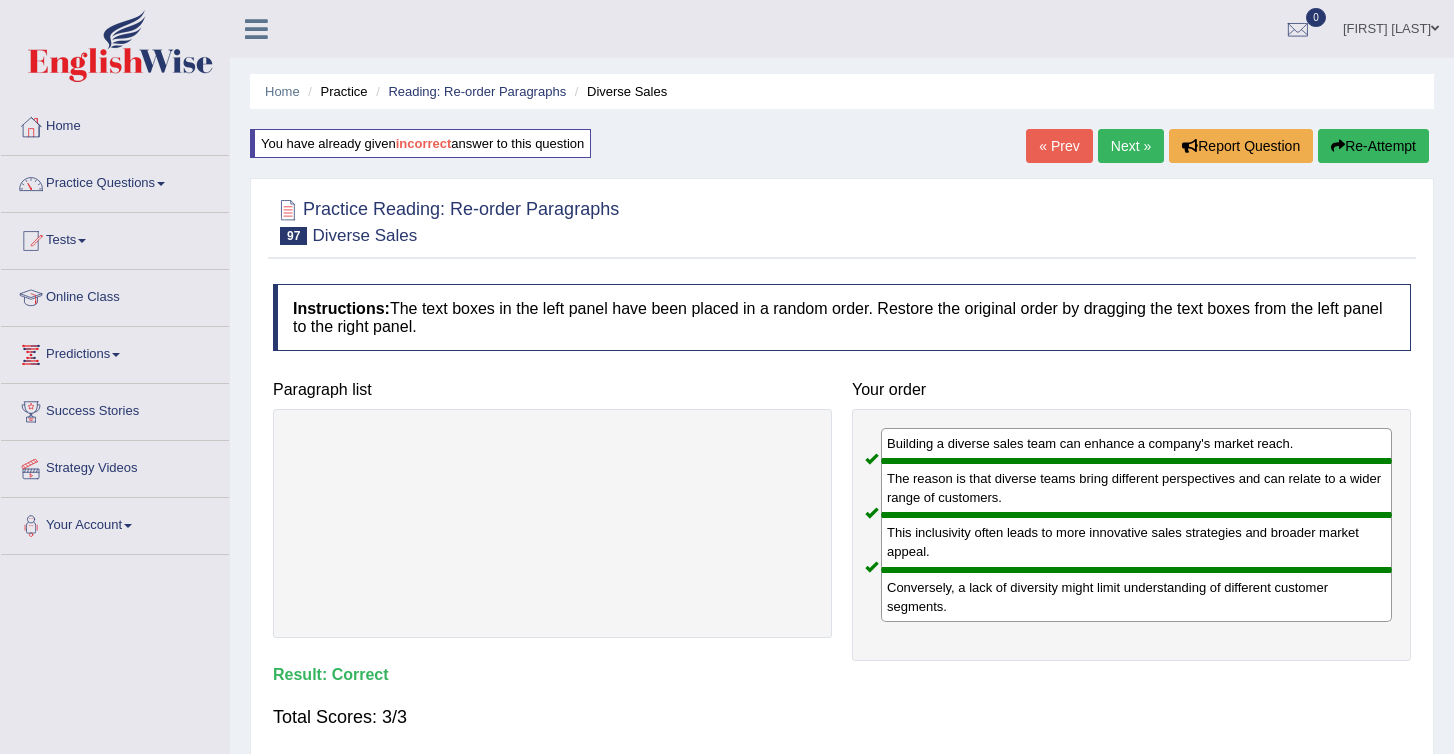 click on "Next »" at bounding box center [1131, 146] 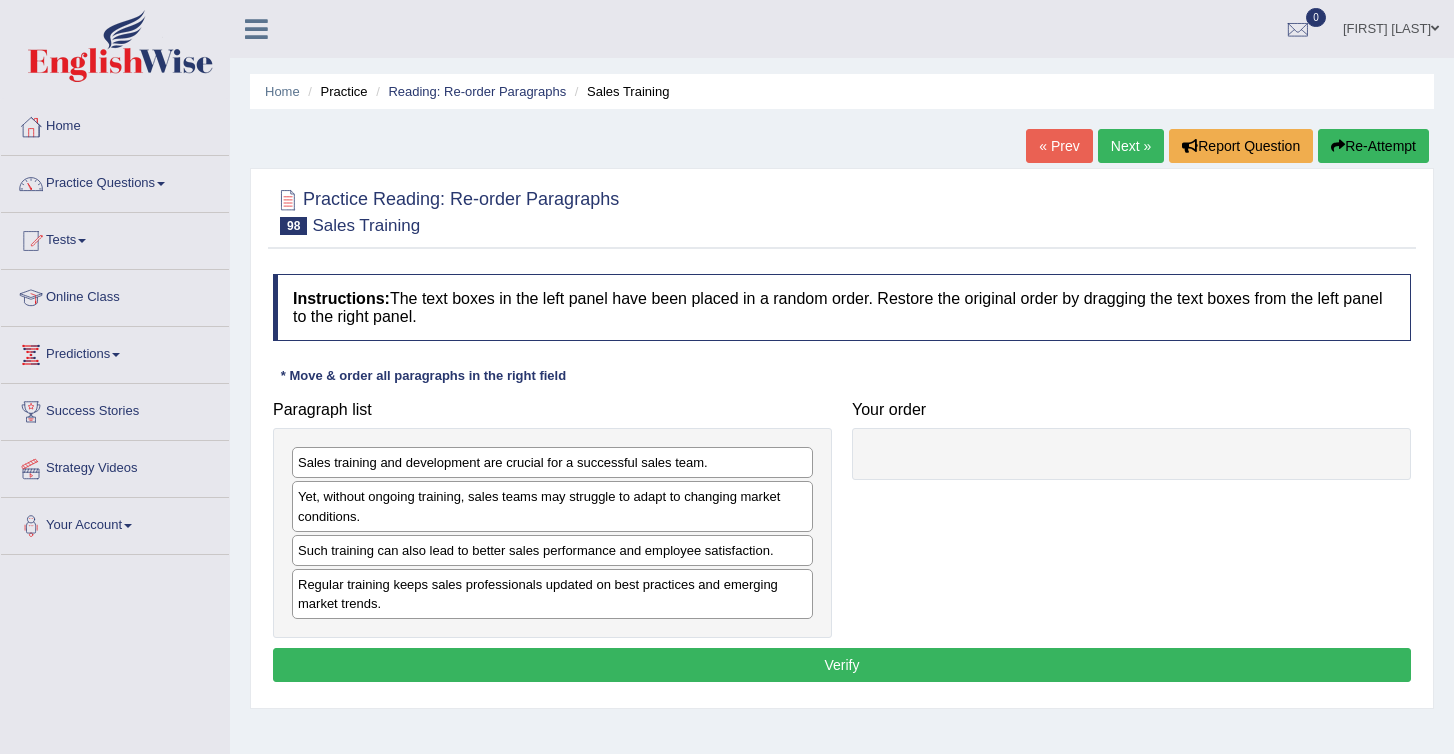scroll, scrollTop: 0, scrollLeft: 0, axis: both 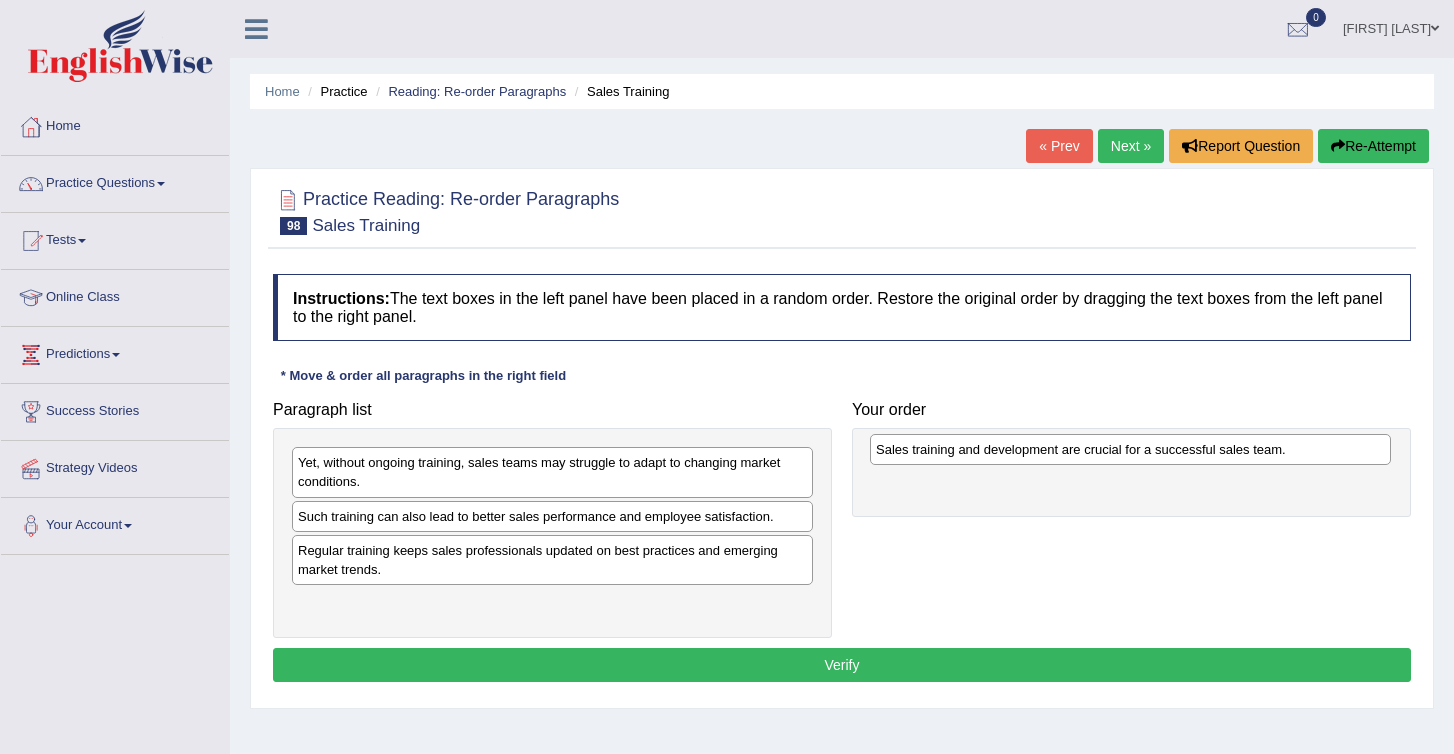 drag, startPoint x: 349, startPoint y: 471, endPoint x: 932, endPoint y: 456, distance: 583.19293 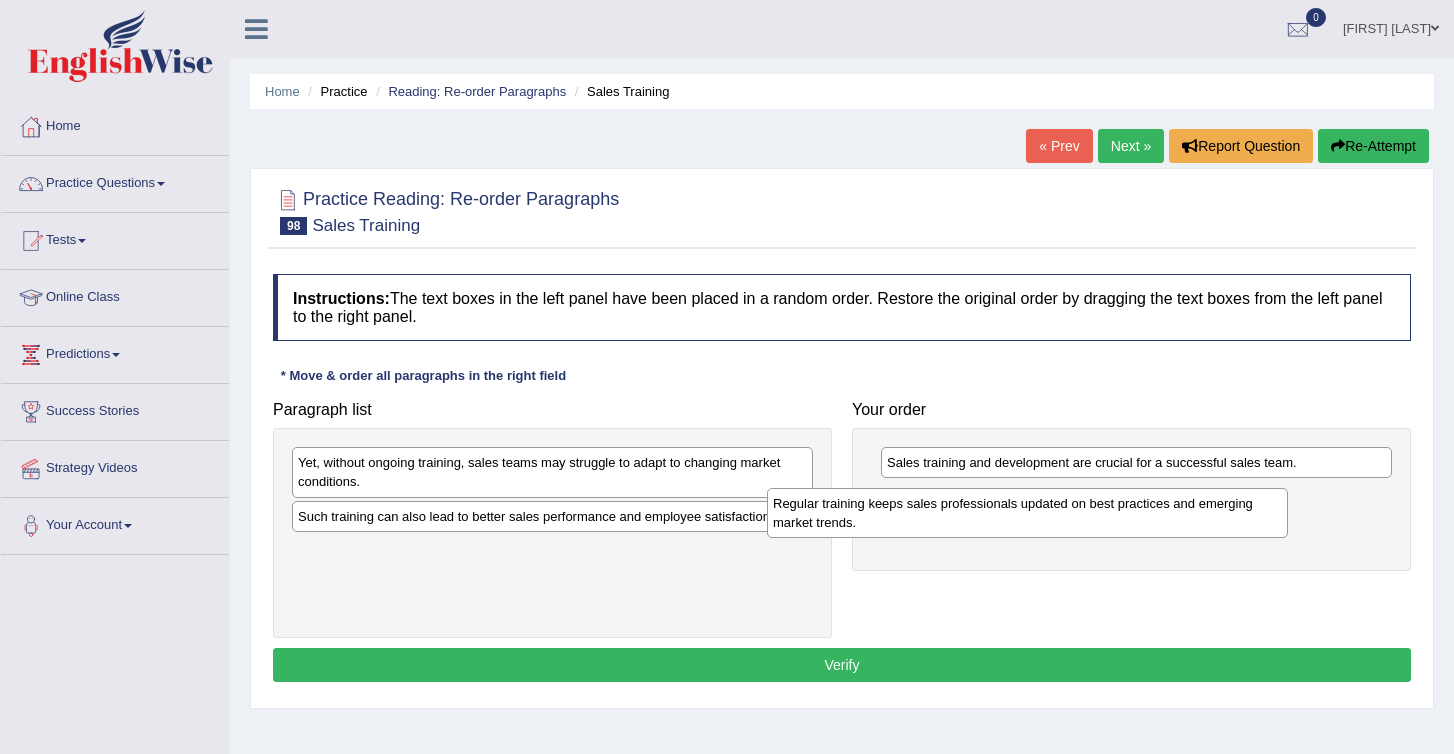 drag, startPoint x: 360, startPoint y: 567, endPoint x: 835, endPoint y: 520, distance: 477.3196 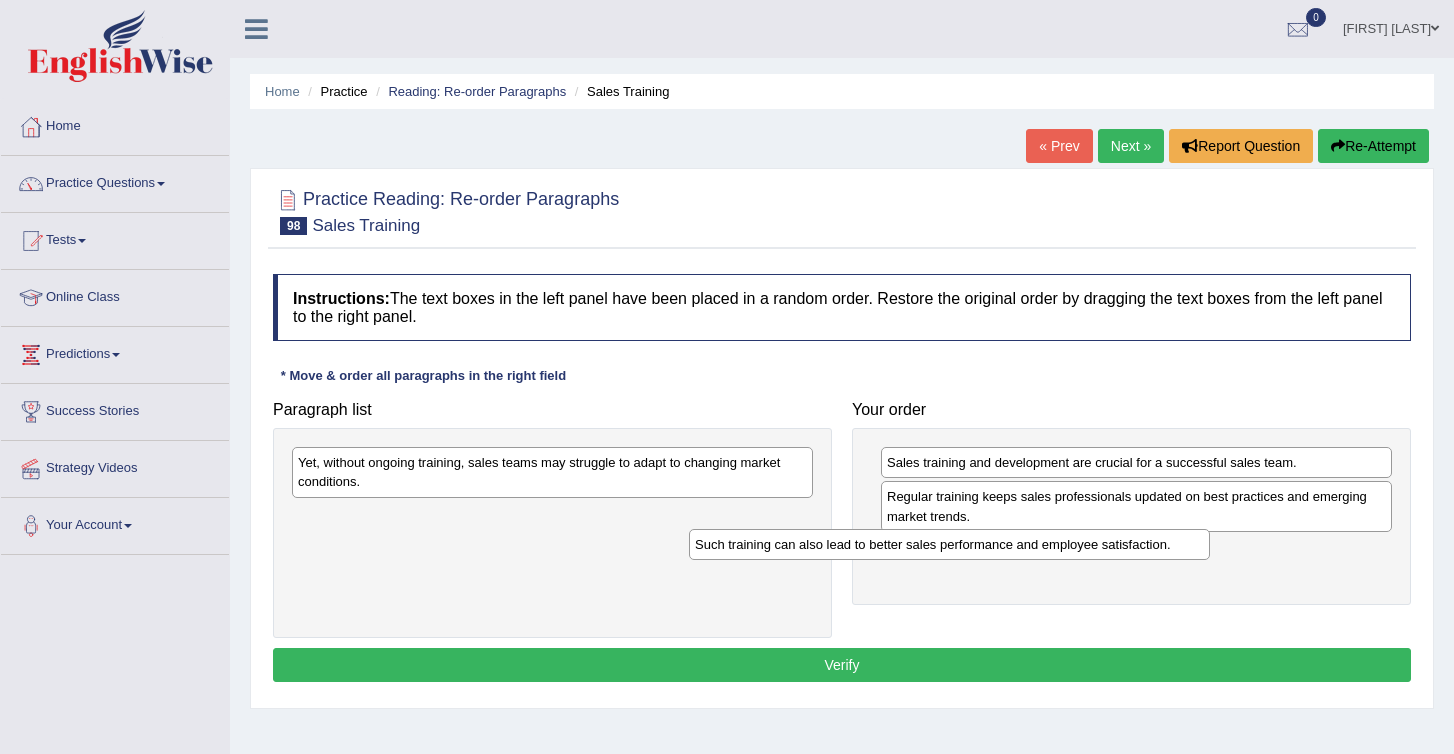drag, startPoint x: 398, startPoint y: 521, endPoint x: 853, endPoint y: 569, distance: 457.52487 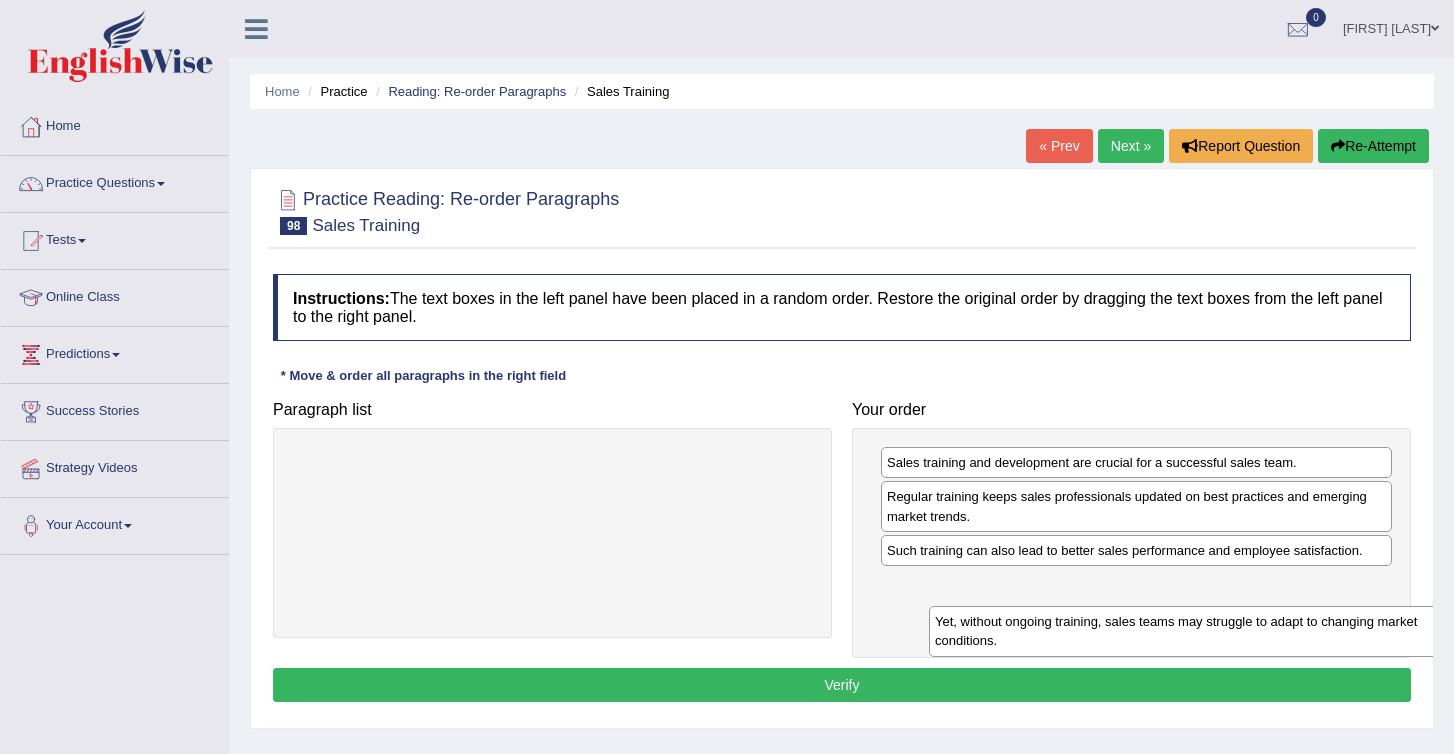 drag, startPoint x: 340, startPoint y: 471, endPoint x: 976, endPoint y: 629, distance: 655.332 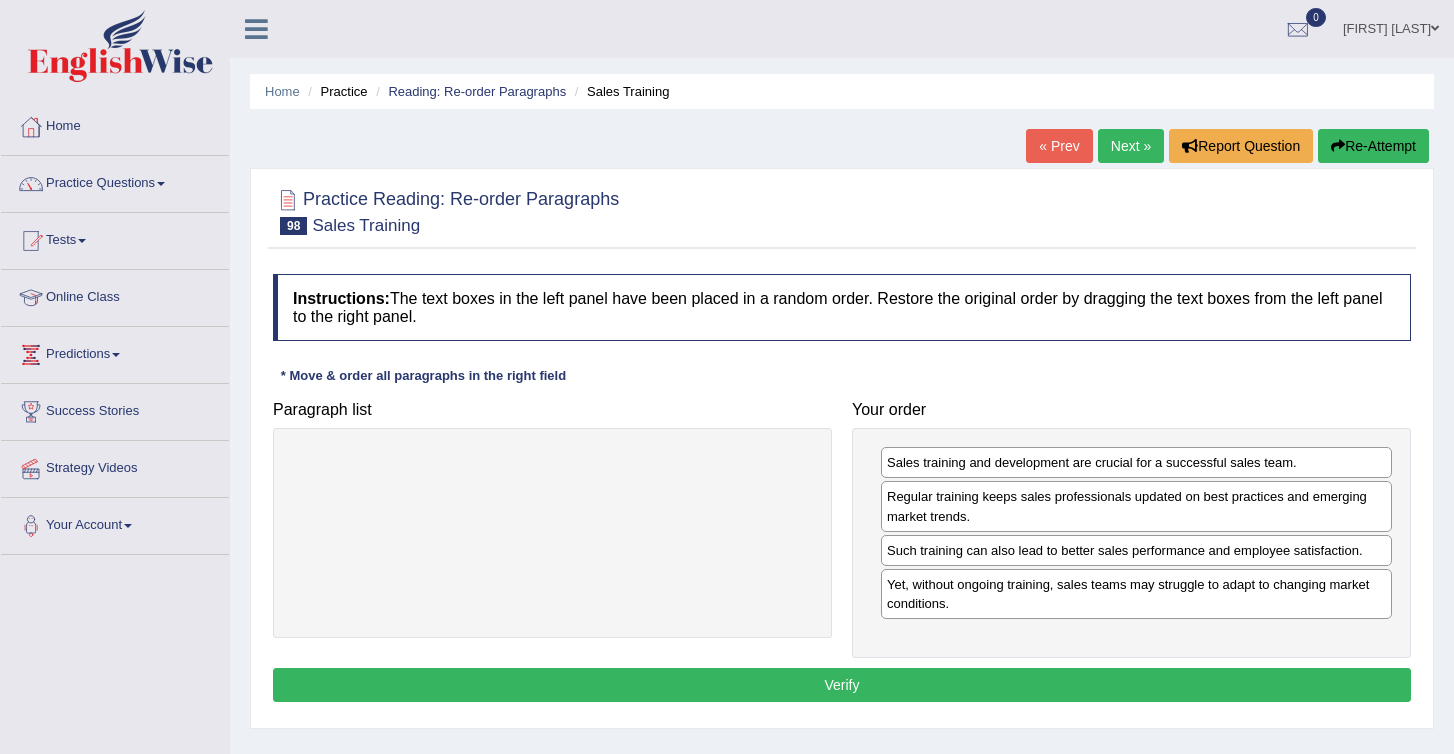 click on "Verify" at bounding box center (842, 685) 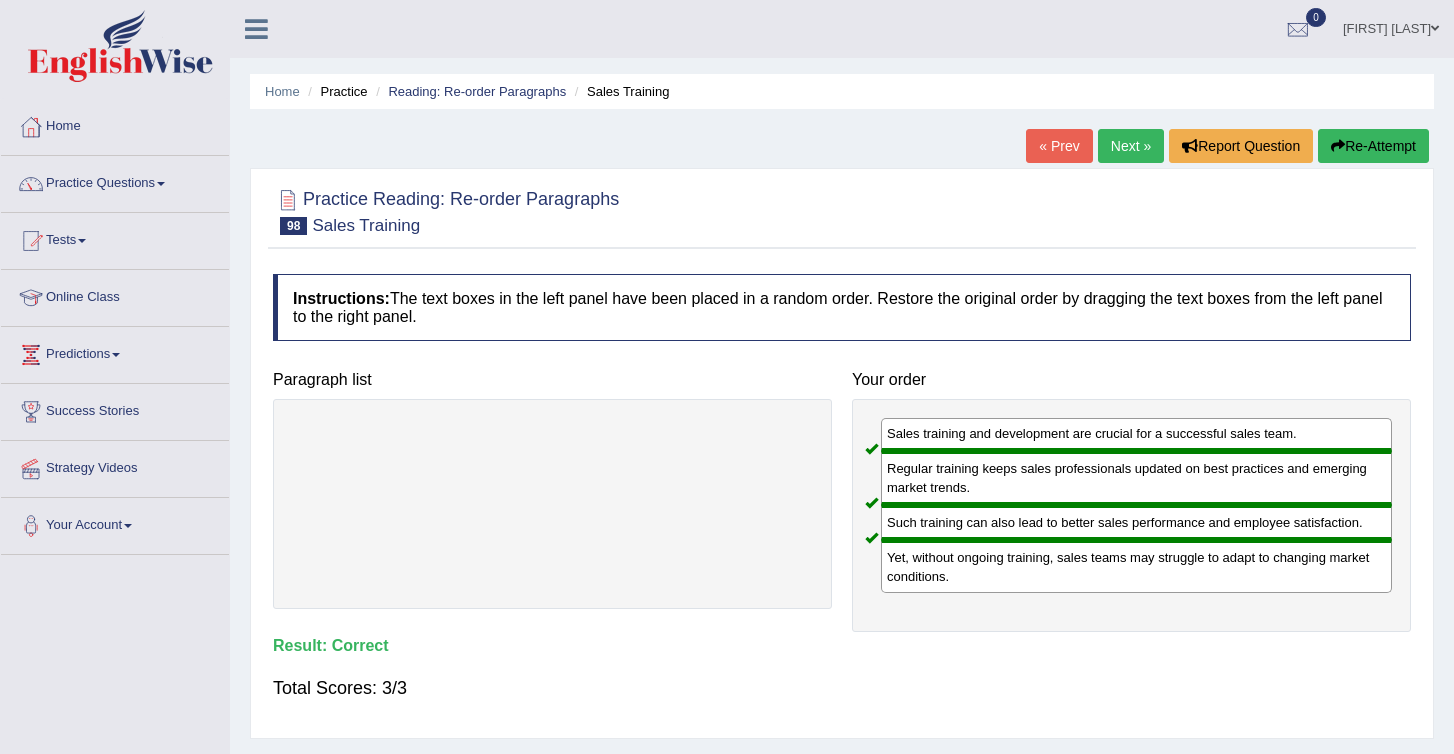 click on "Next »" at bounding box center [1131, 146] 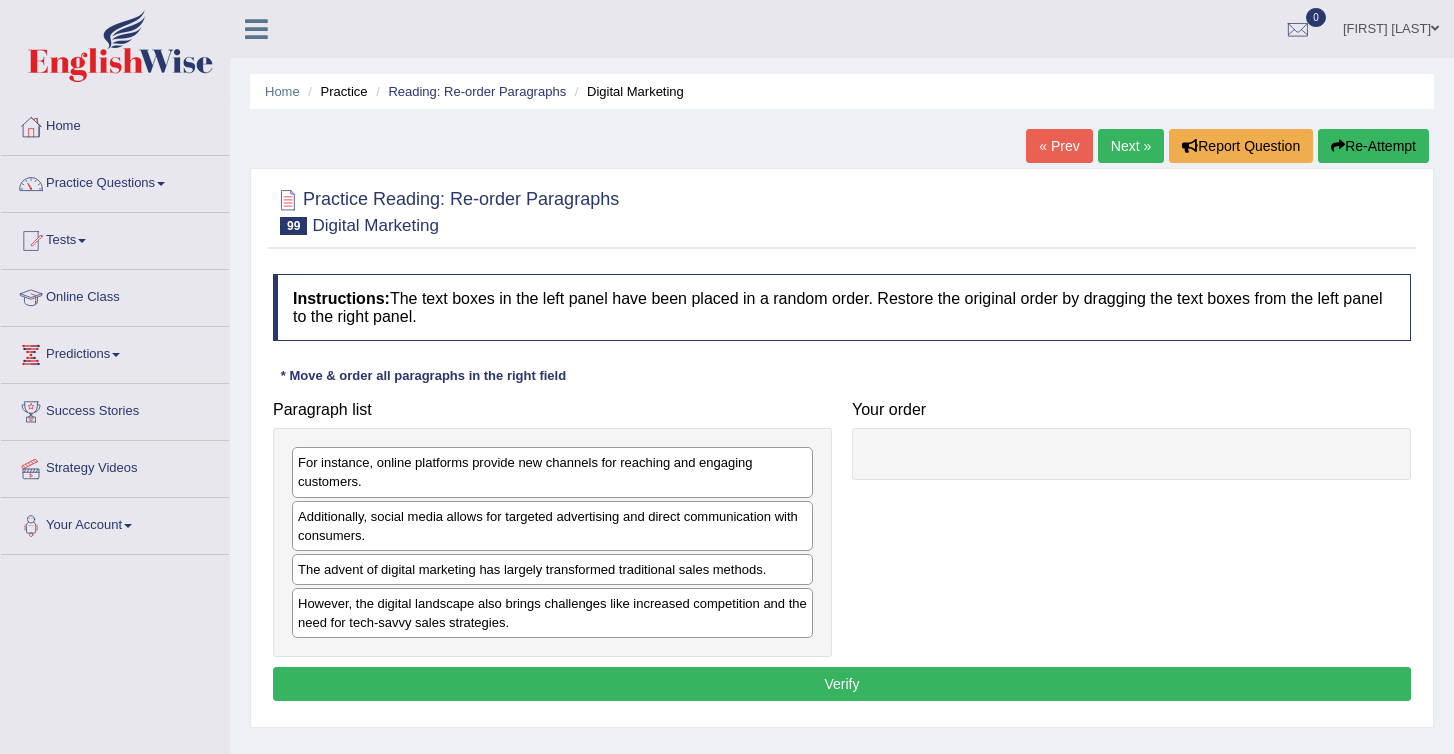 scroll, scrollTop: 0, scrollLeft: 0, axis: both 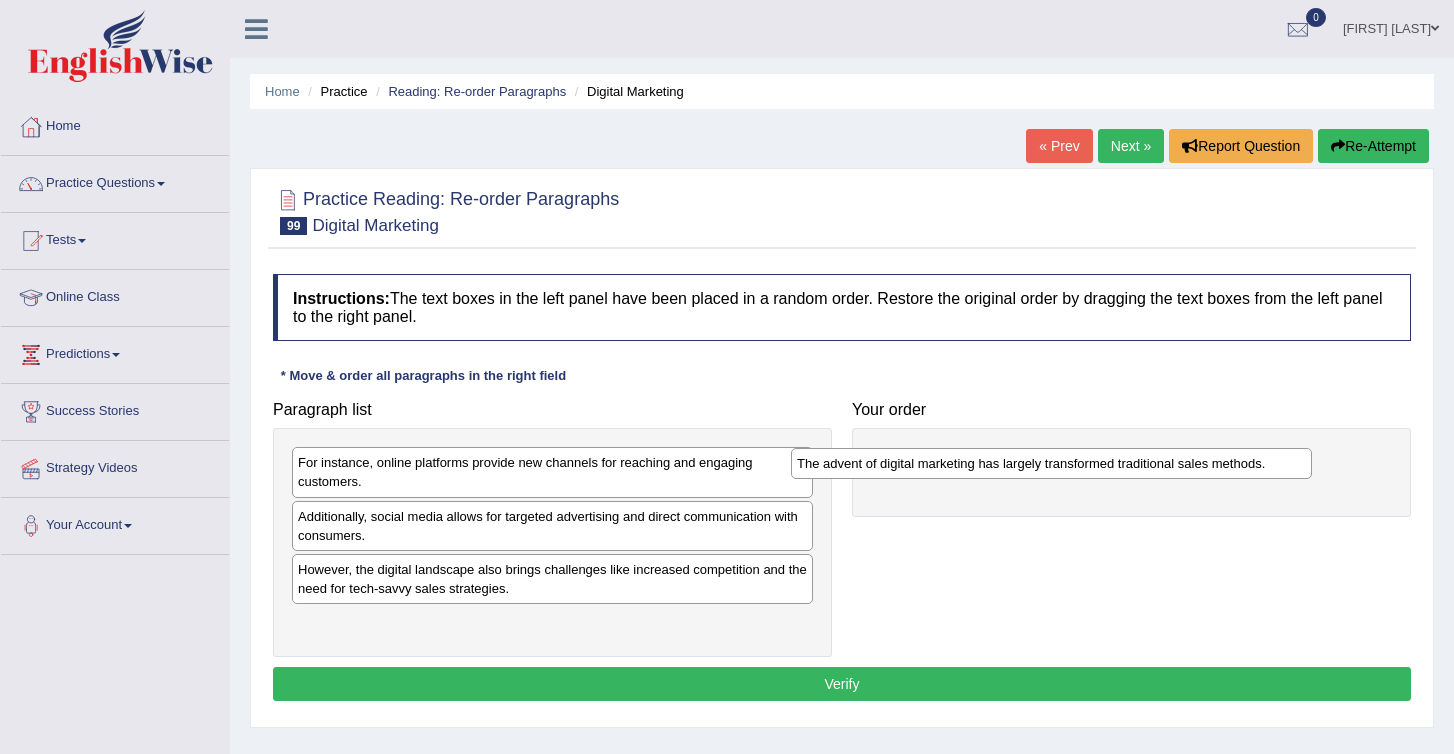 drag, startPoint x: 386, startPoint y: 576, endPoint x: 891, endPoint y: 471, distance: 515.80035 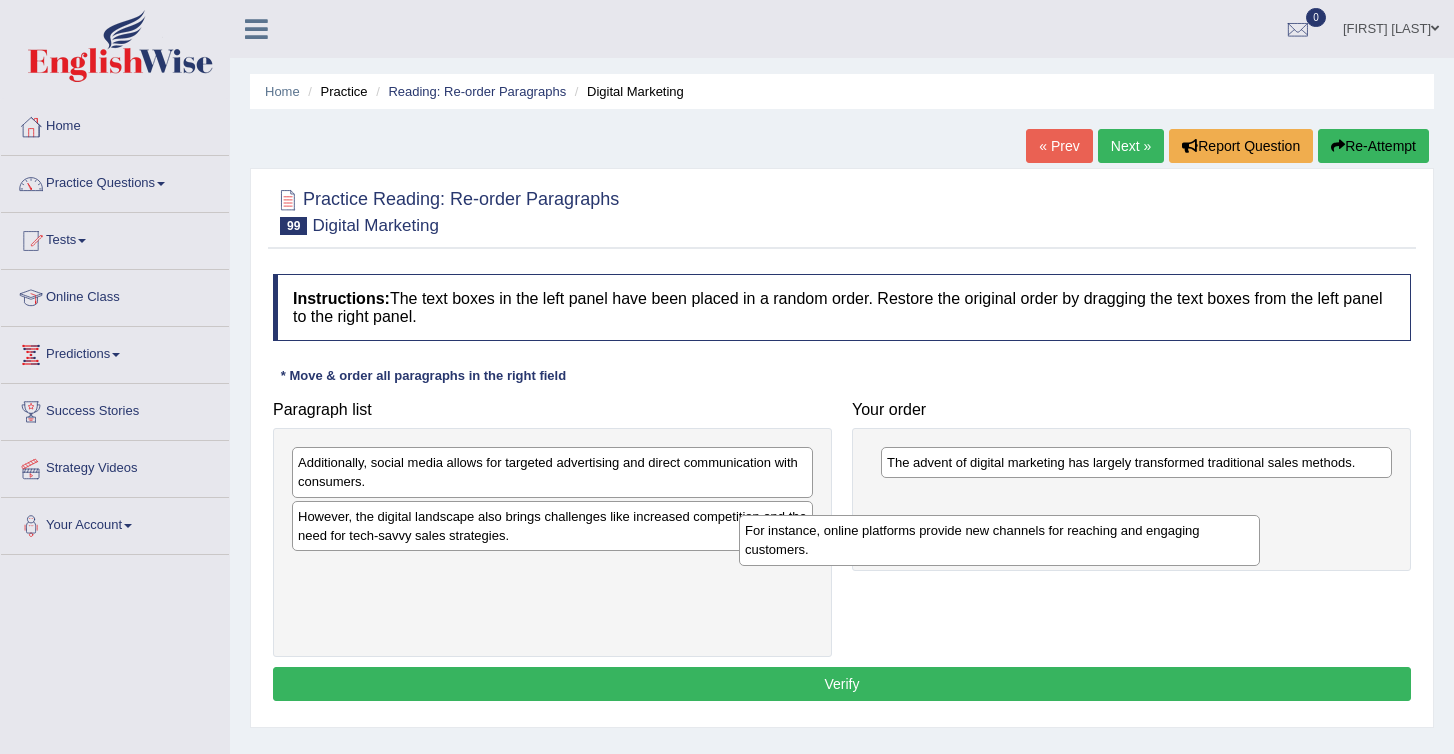 drag, startPoint x: 361, startPoint y: 476, endPoint x: 808, endPoint y: 544, distance: 452.14267 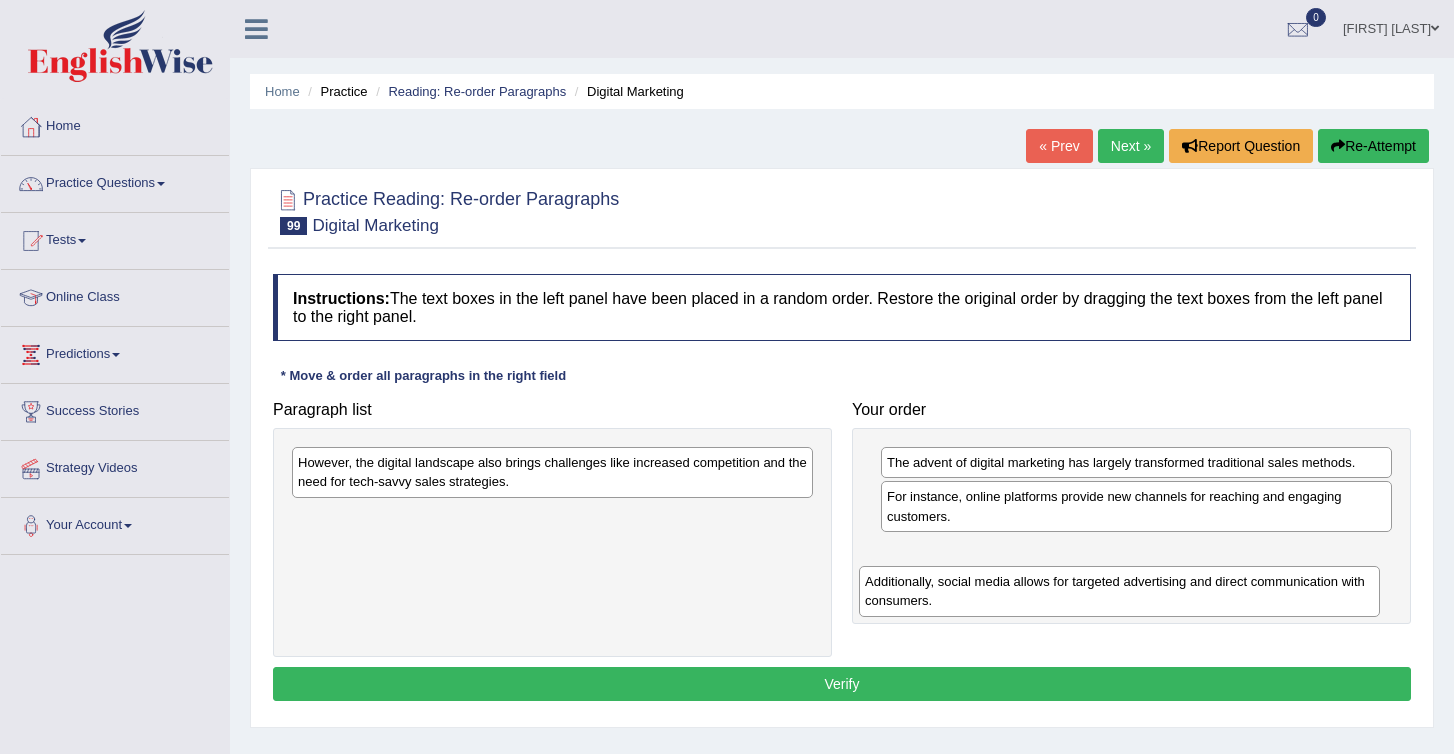 drag, startPoint x: 362, startPoint y: 488, endPoint x: 928, endPoint y: 611, distance: 579.2107 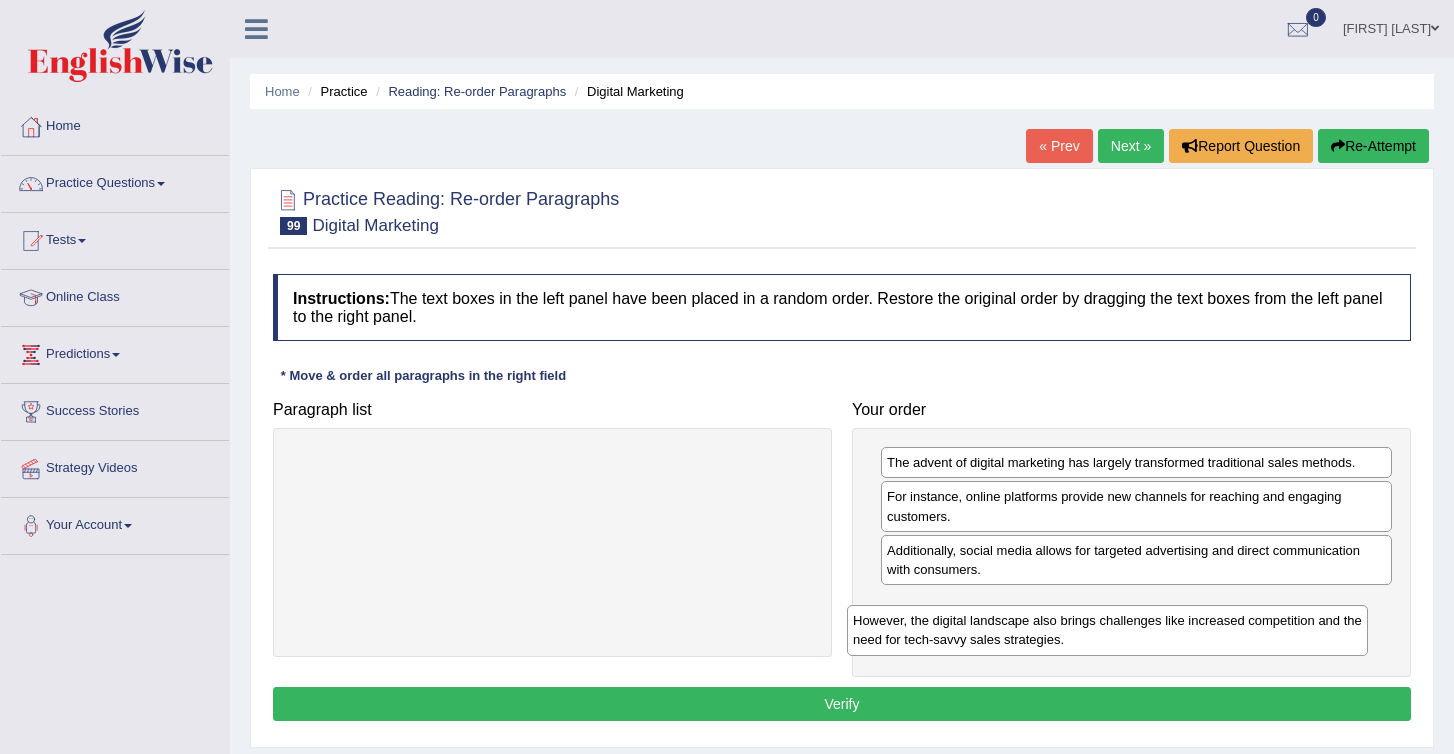 drag, startPoint x: 524, startPoint y: 460, endPoint x: 1106, endPoint y: 567, distance: 591.75415 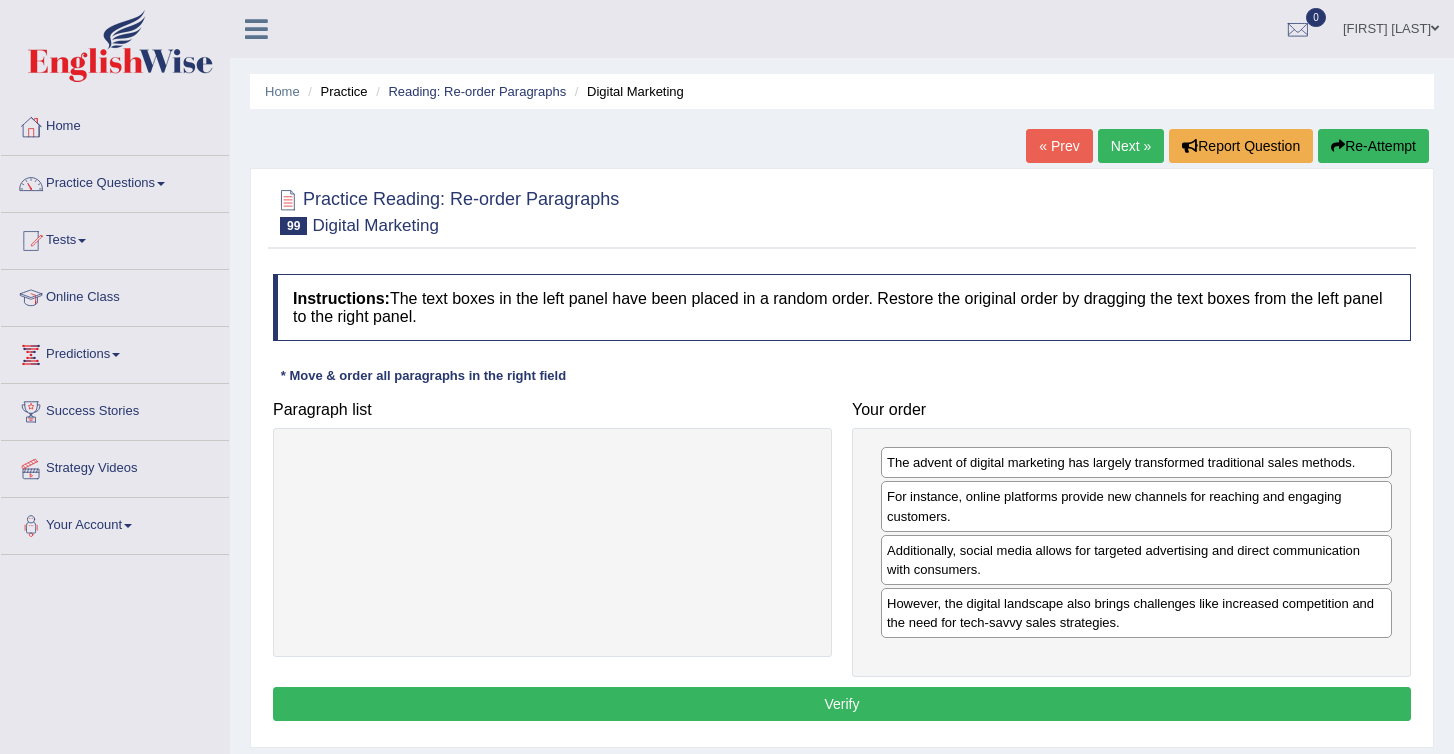 click on "Verify" at bounding box center (842, 704) 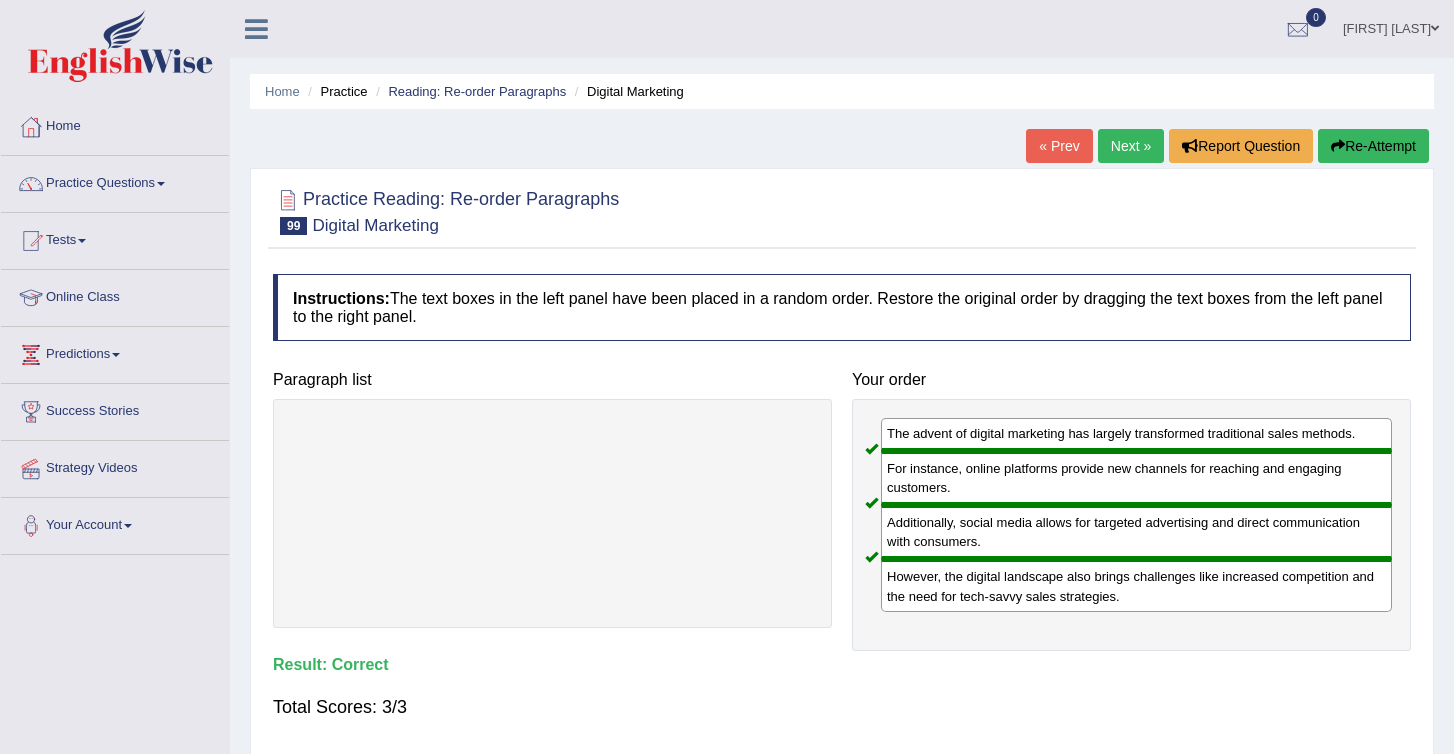 click on "Next »" at bounding box center [1131, 146] 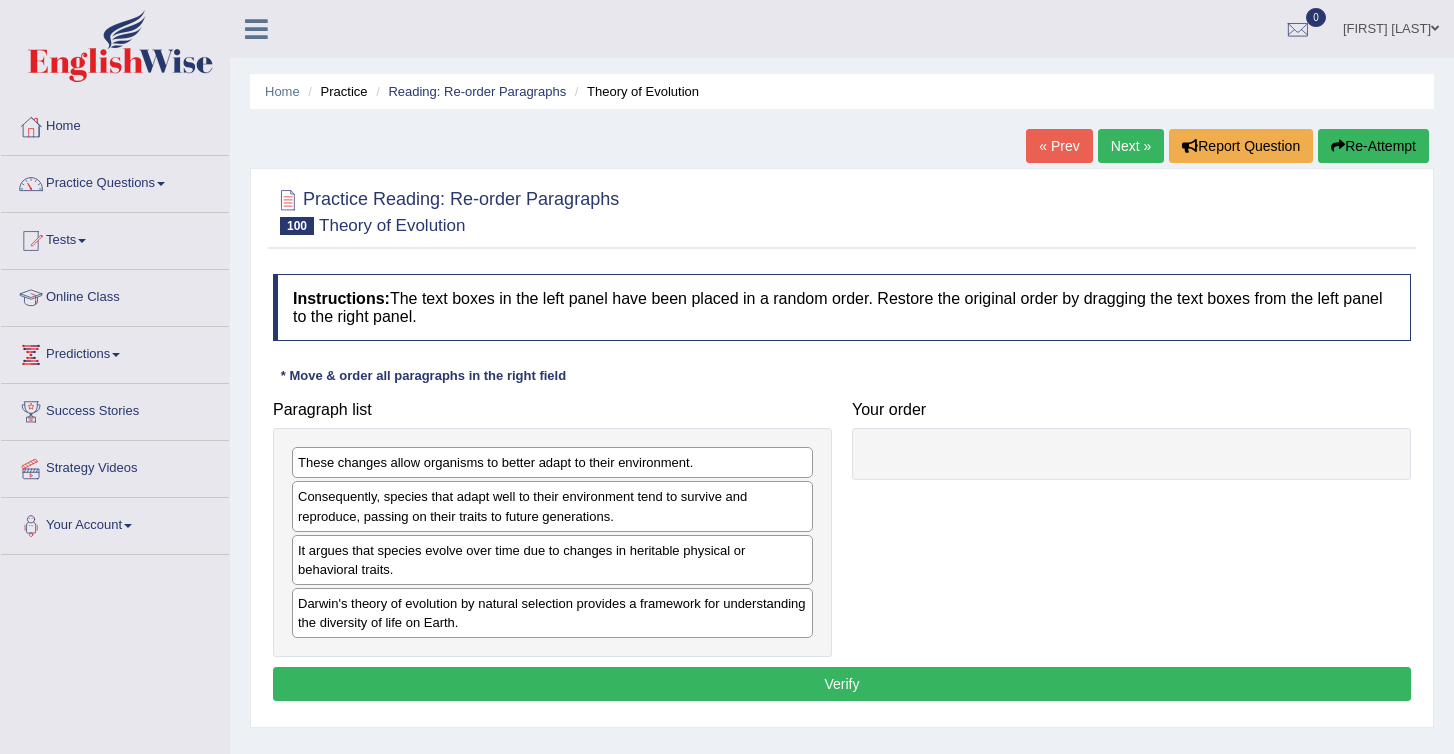 scroll, scrollTop: 0, scrollLeft: 0, axis: both 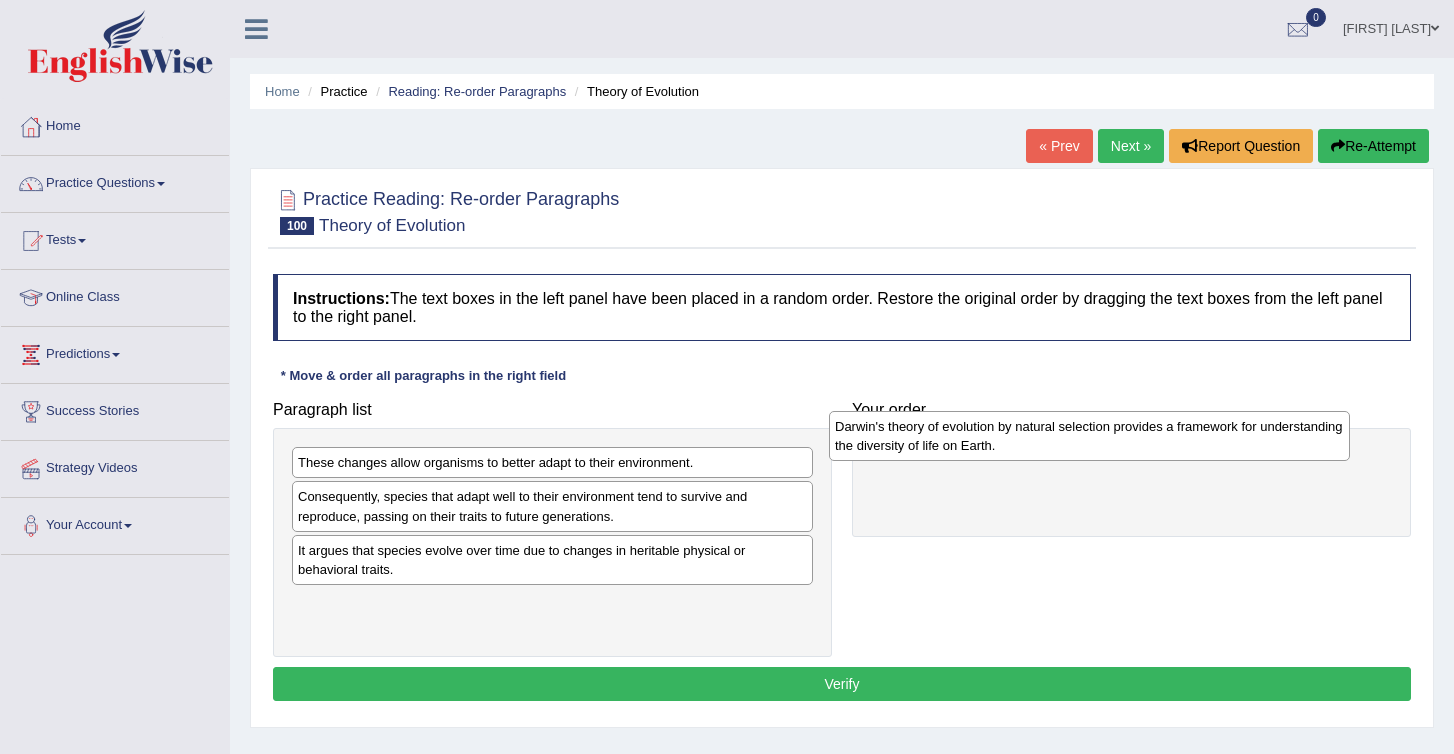 drag, startPoint x: 384, startPoint y: 614, endPoint x: 921, endPoint y: 437, distance: 565.41846 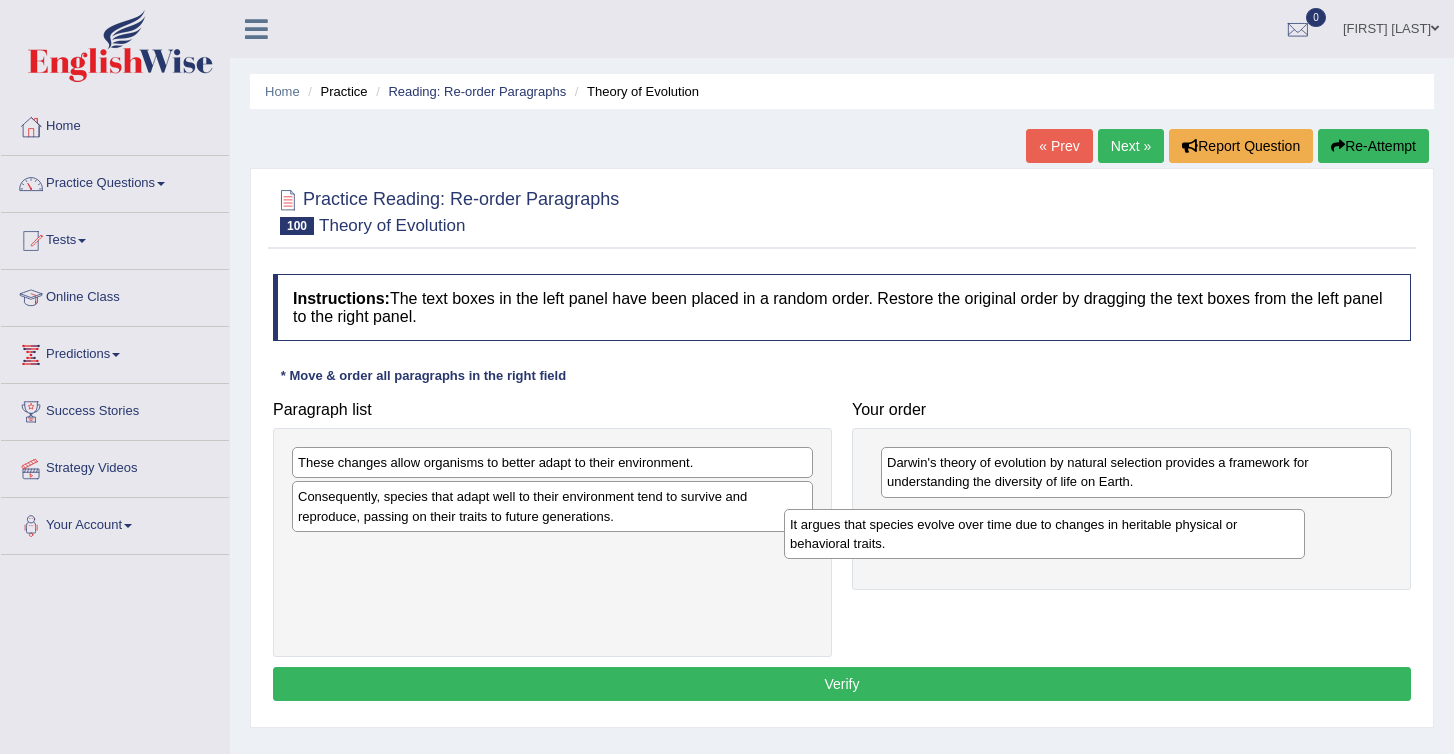 drag, startPoint x: 347, startPoint y: 576, endPoint x: 877, endPoint y: 554, distance: 530.4564 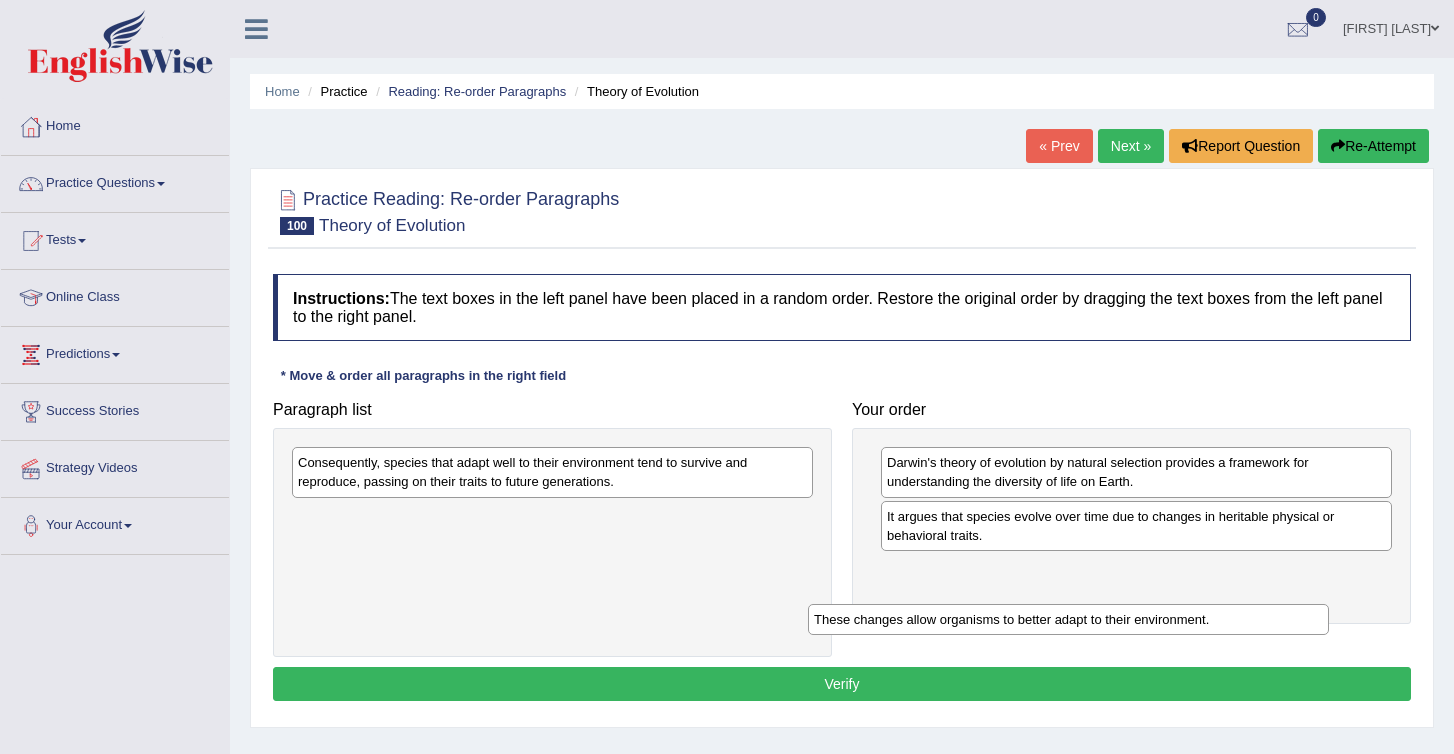 drag, startPoint x: 423, startPoint y: 468, endPoint x: 947, endPoint y: 620, distance: 545.6006 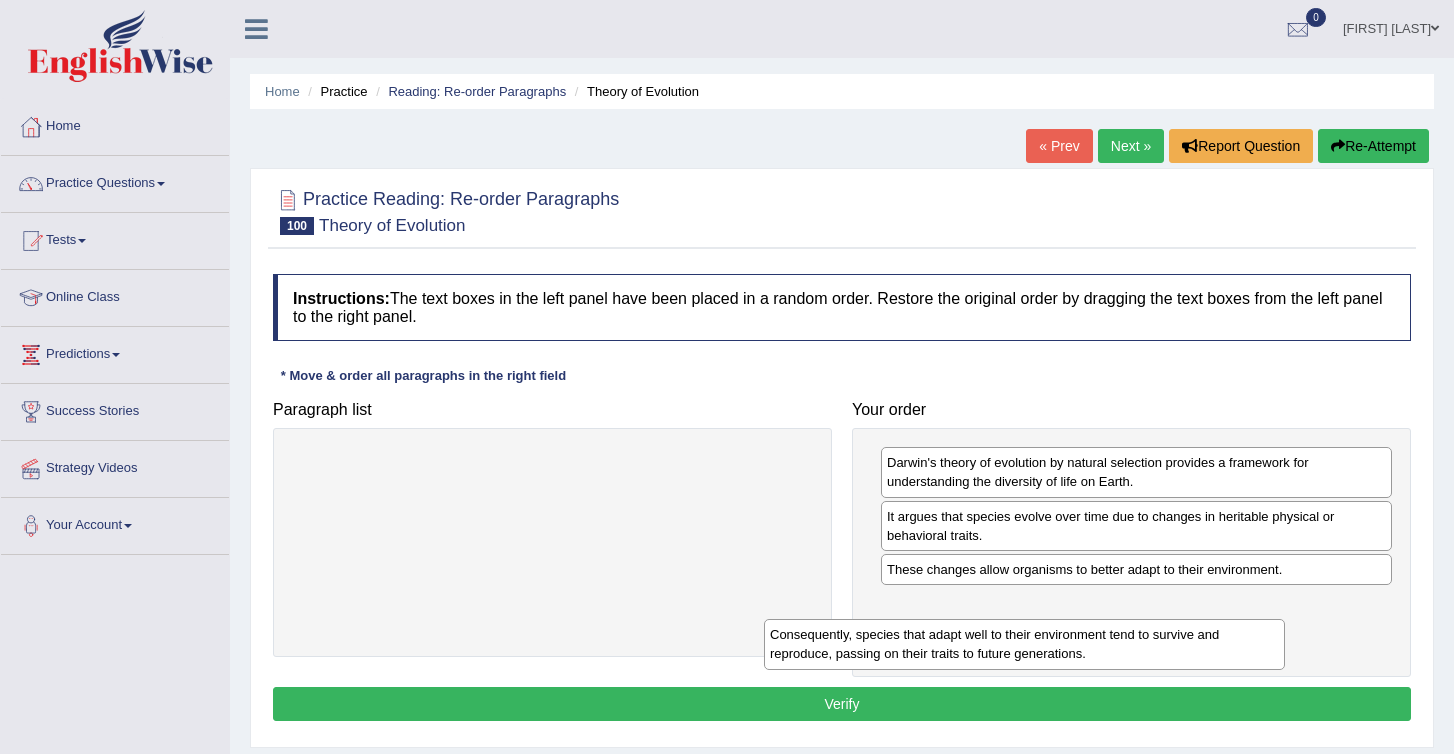 drag, startPoint x: 467, startPoint y: 480, endPoint x: 943, endPoint y: 653, distance: 506.46323 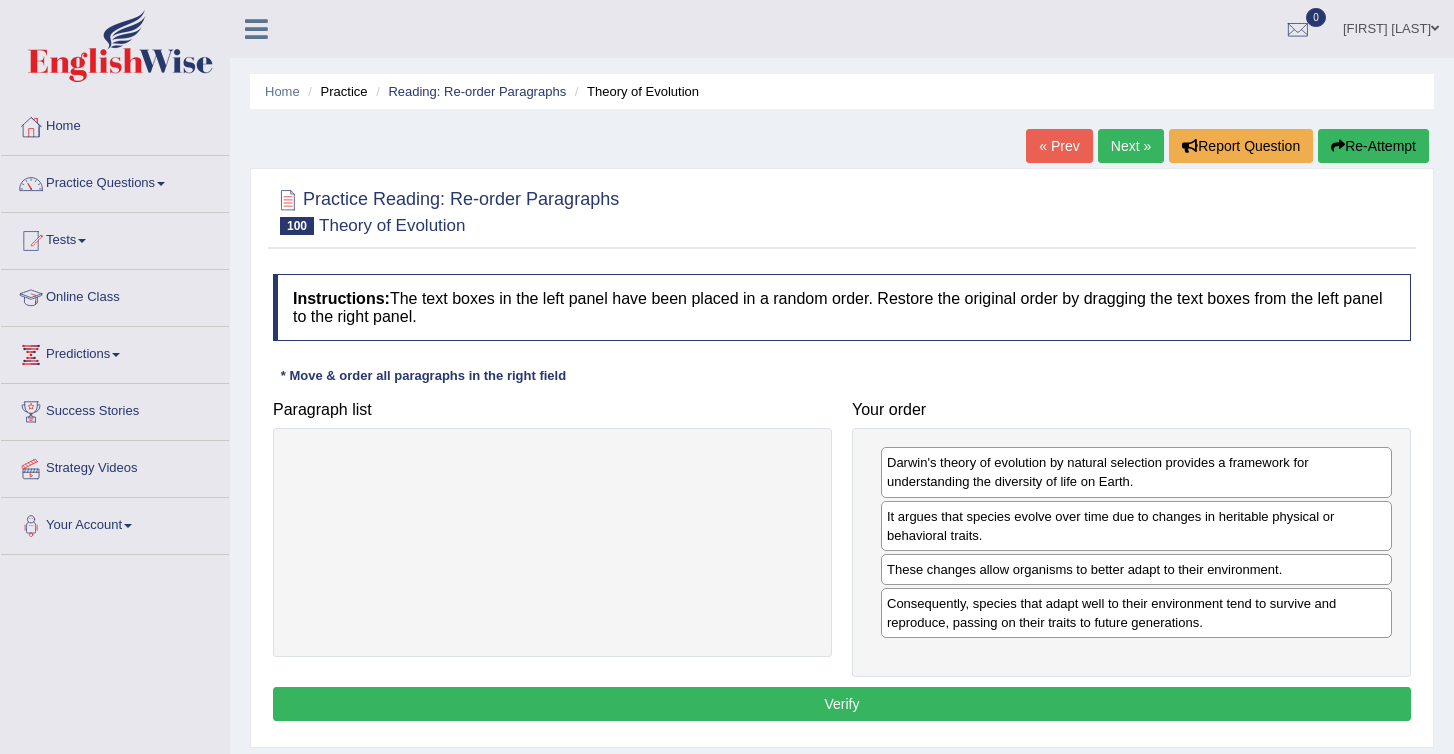 click on "Verify" at bounding box center [842, 704] 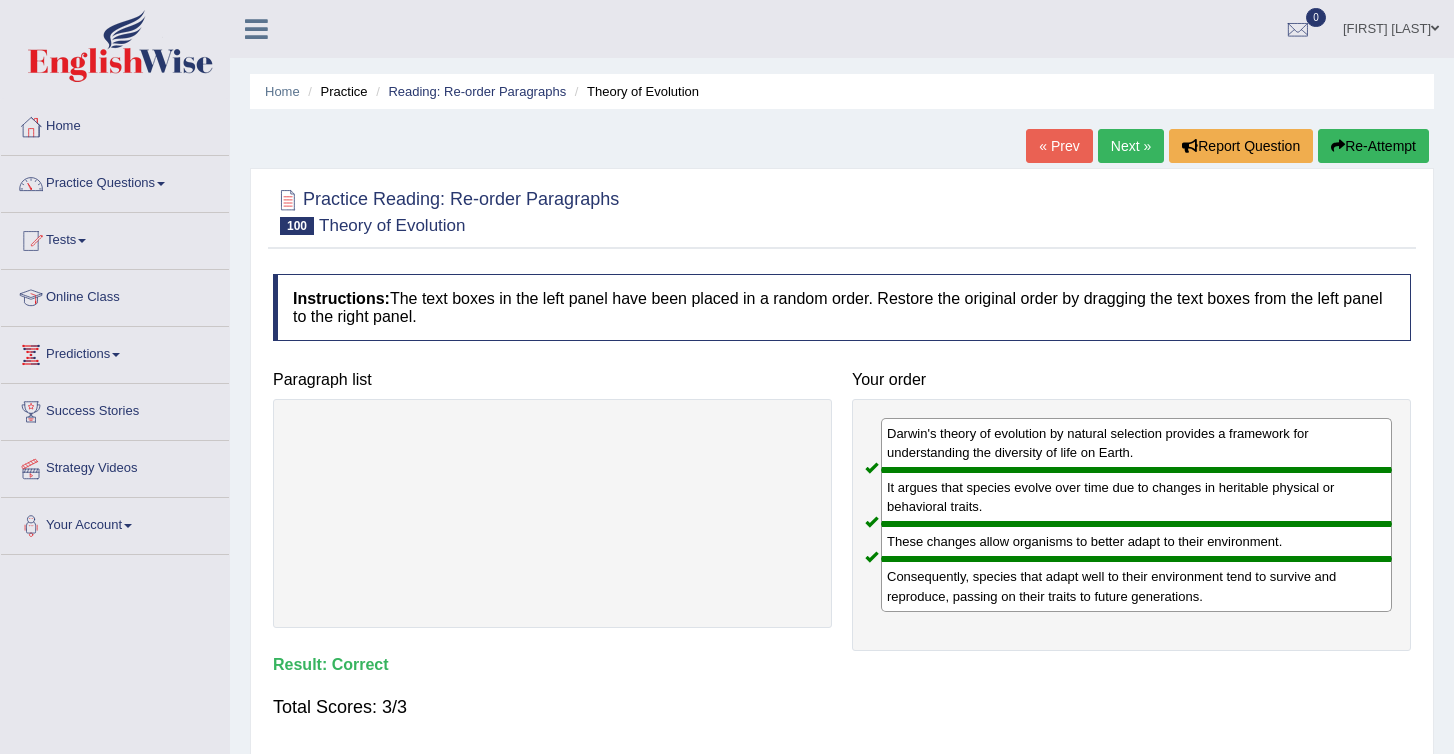 click on "Next »" at bounding box center [1131, 146] 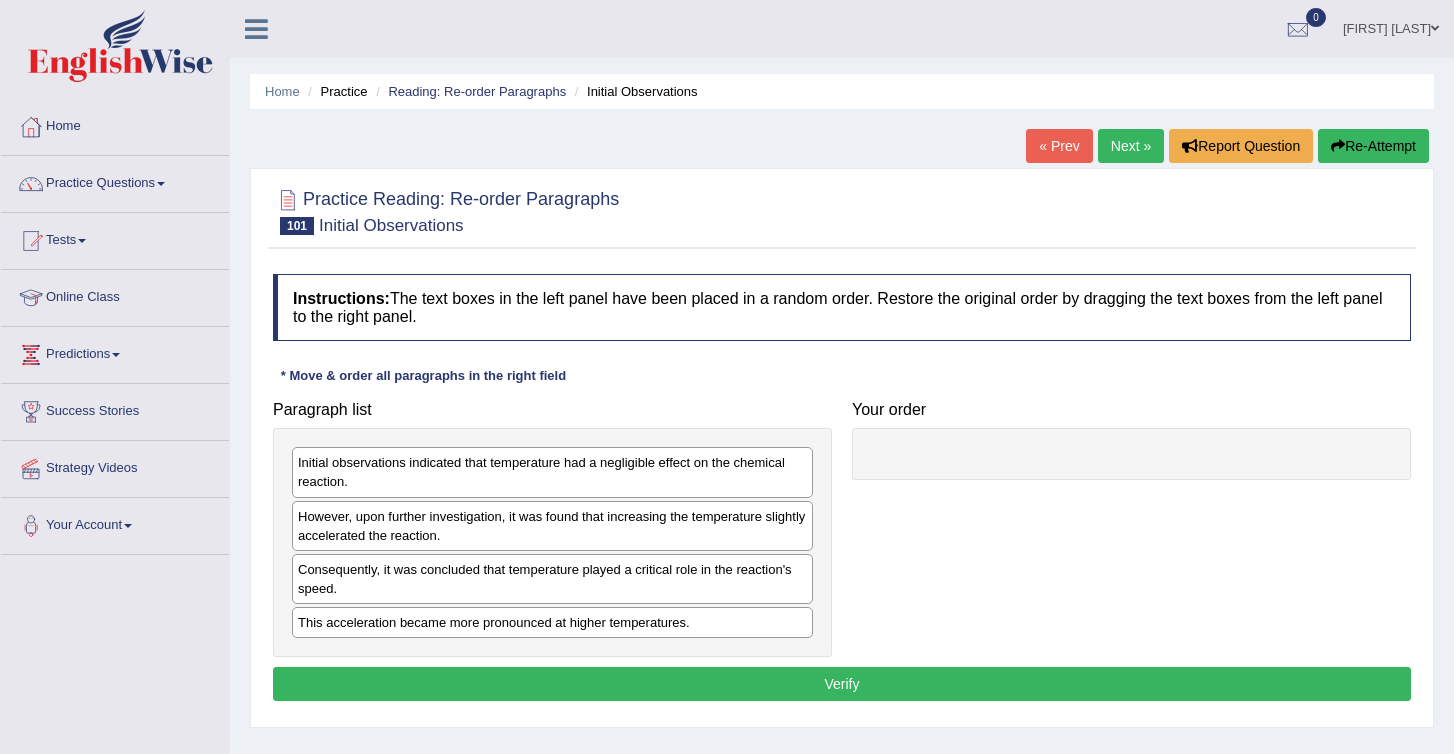 scroll, scrollTop: 0, scrollLeft: 0, axis: both 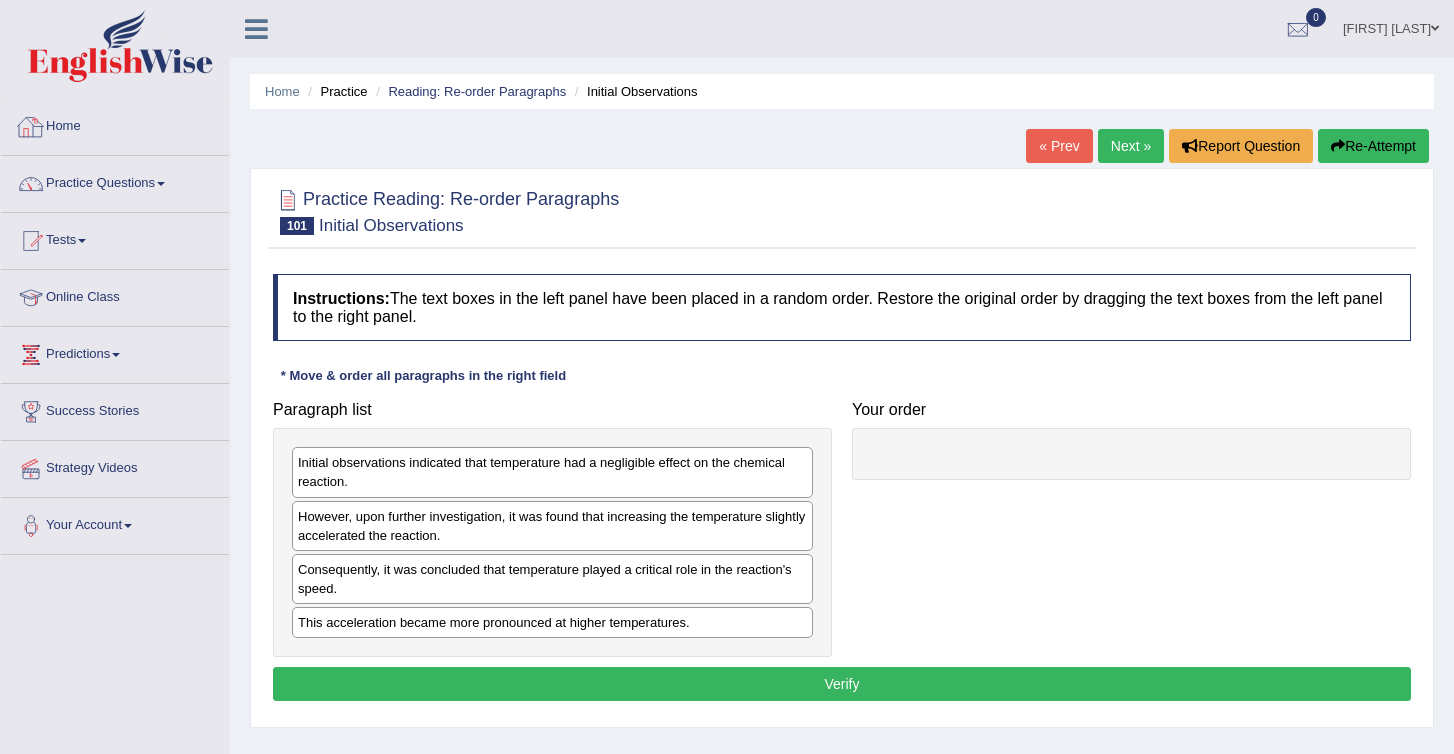 click on "Home" at bounding box center (115, 124) 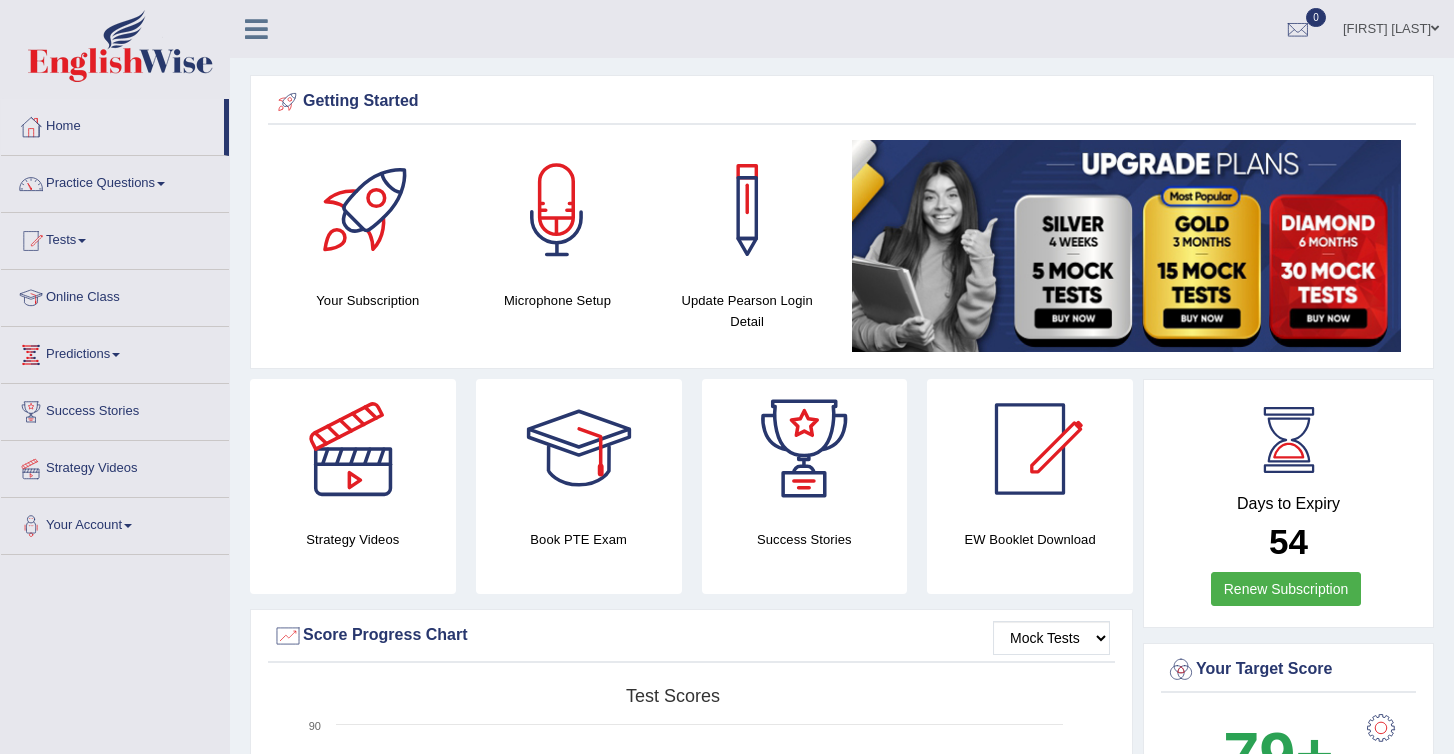 scroll, scrollTop: 0, scrollLeft: 0, axis: both 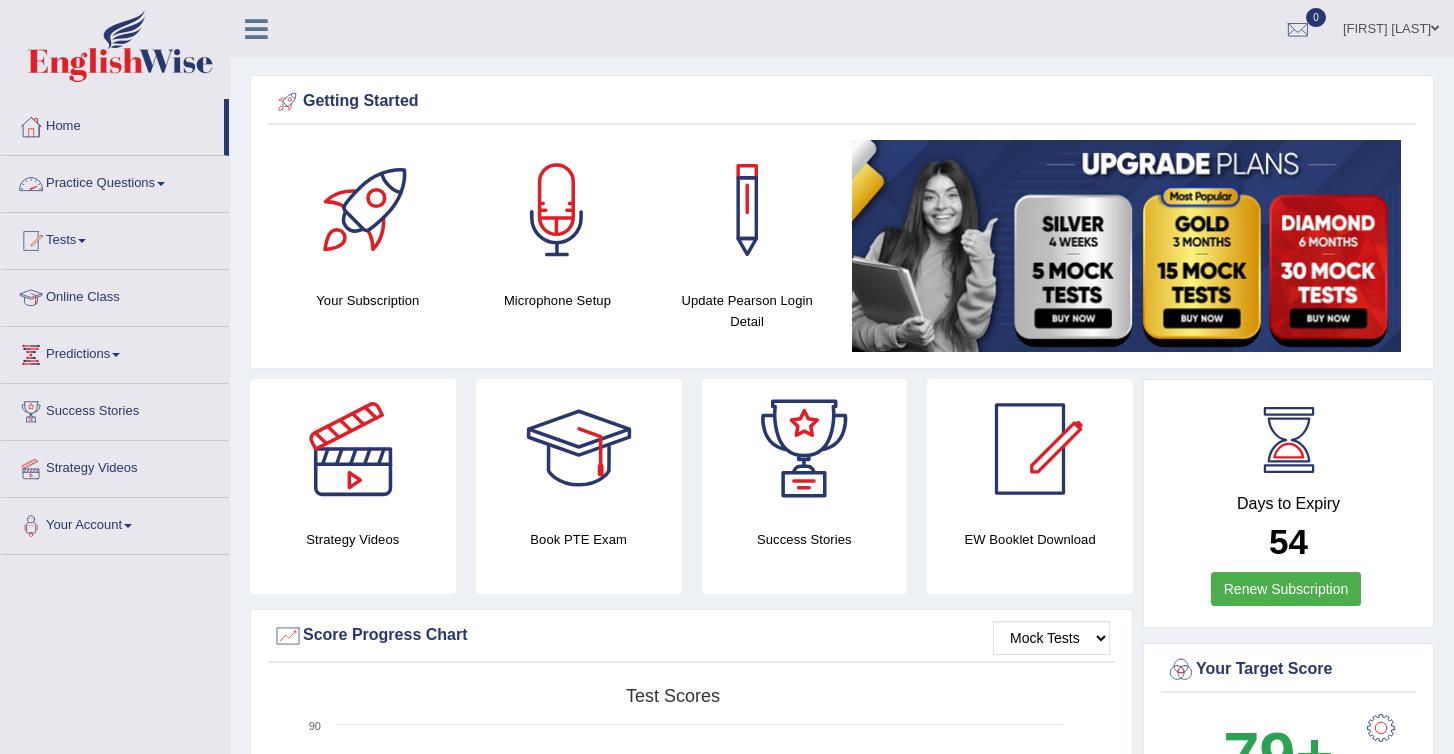 click on "Practice Questions" at bounding box center (115, 181) 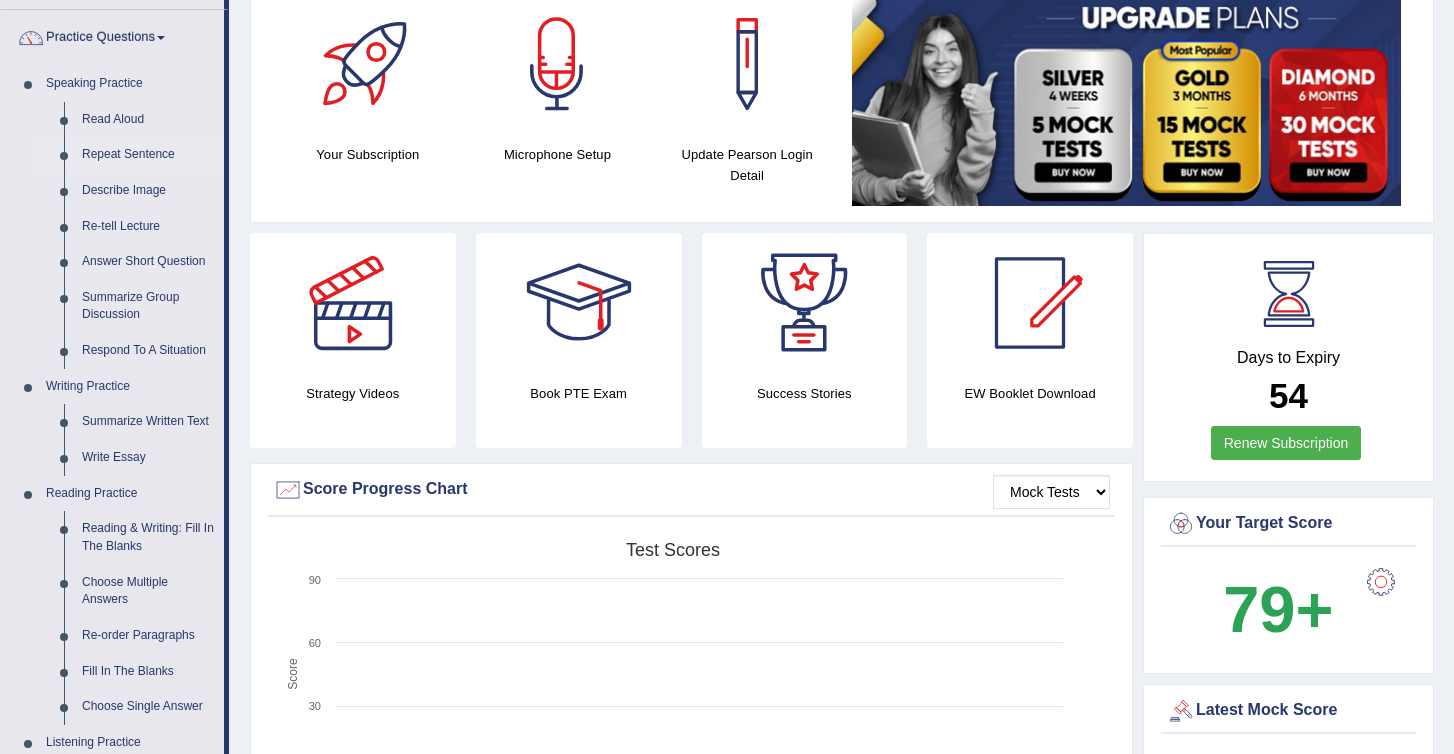 scroll, scrollTop: 149, scrollLeft: 0, axis: vertical 